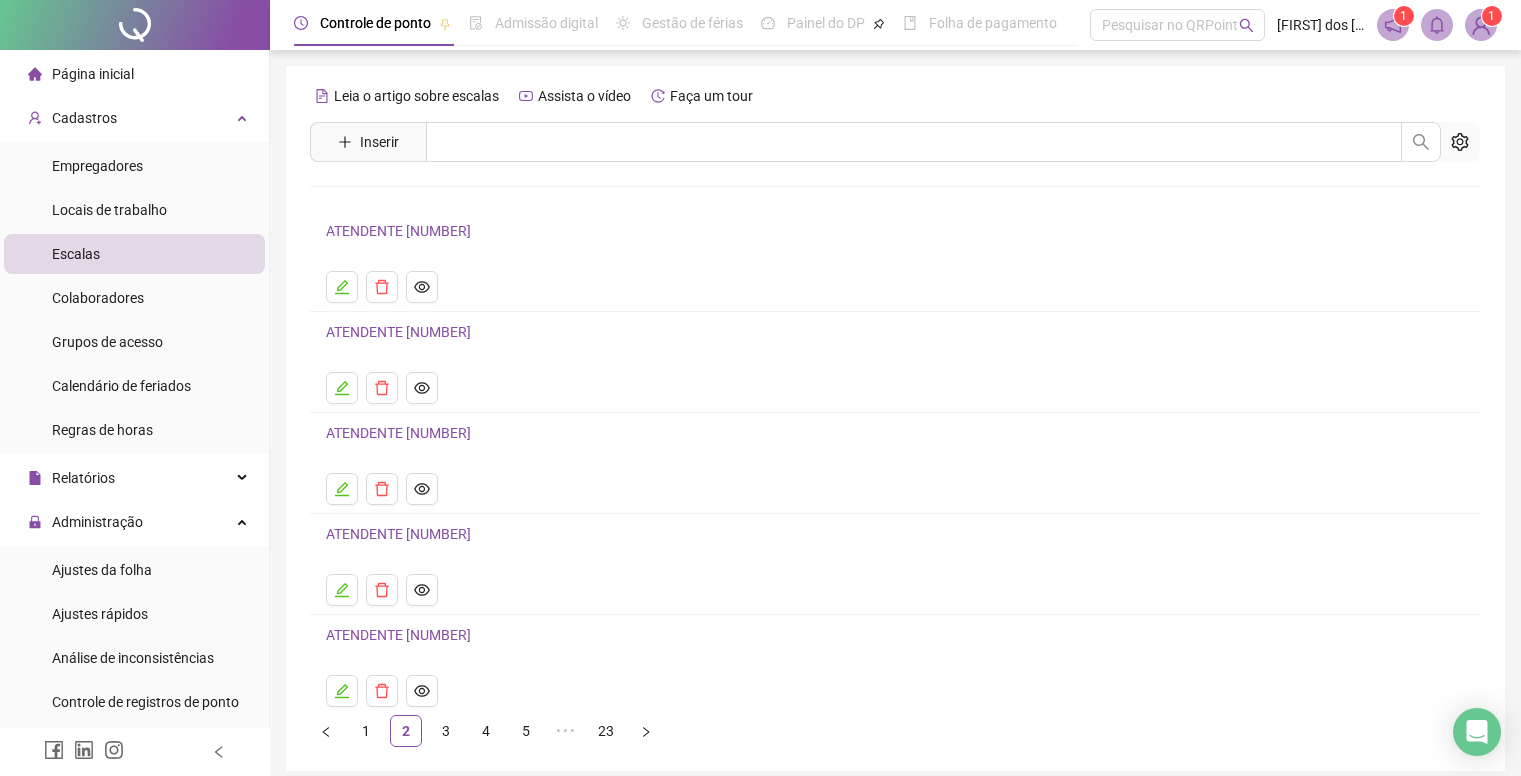 scroll, scrollTop: 80, scrollLeft: 0, axis: vertical 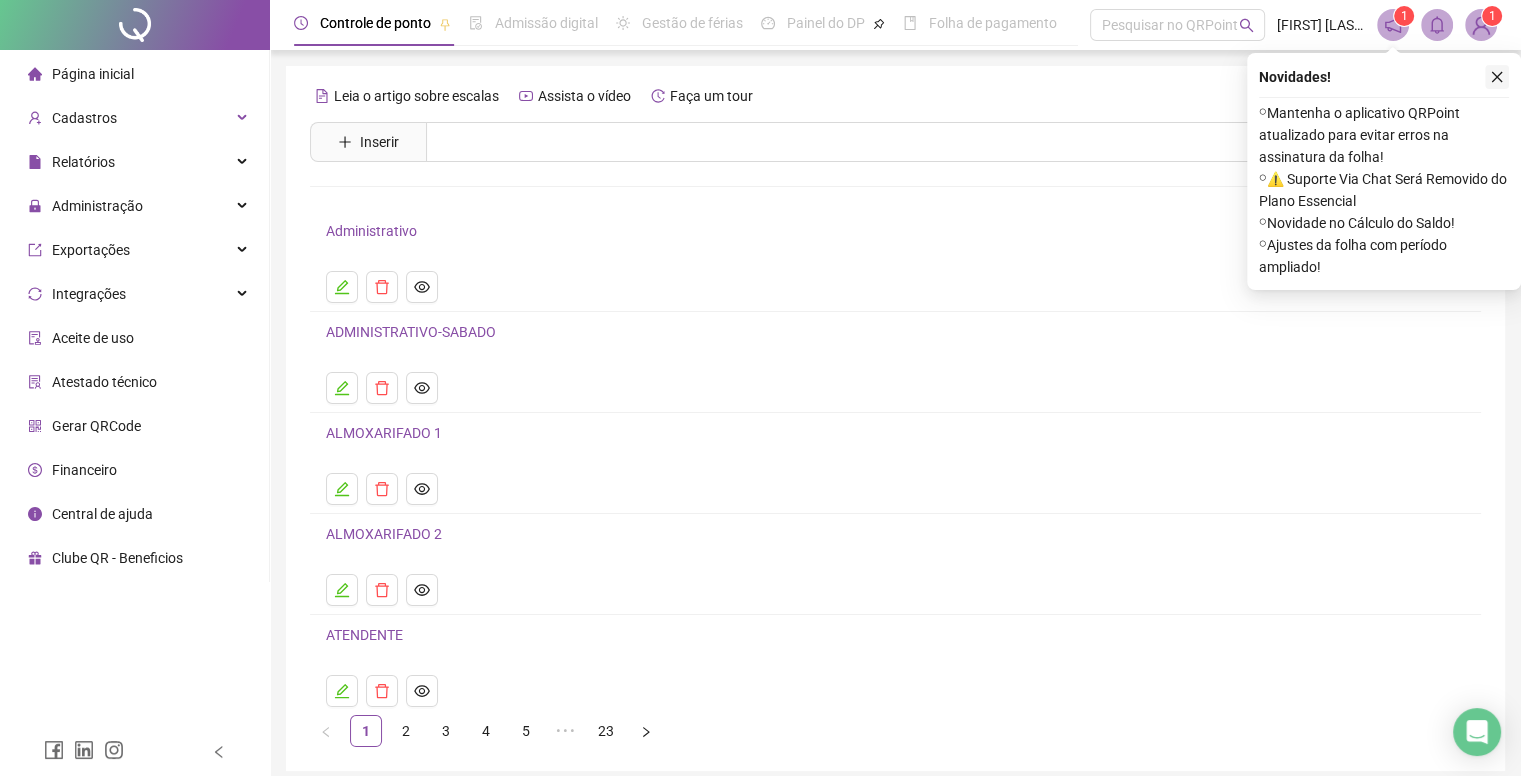 click 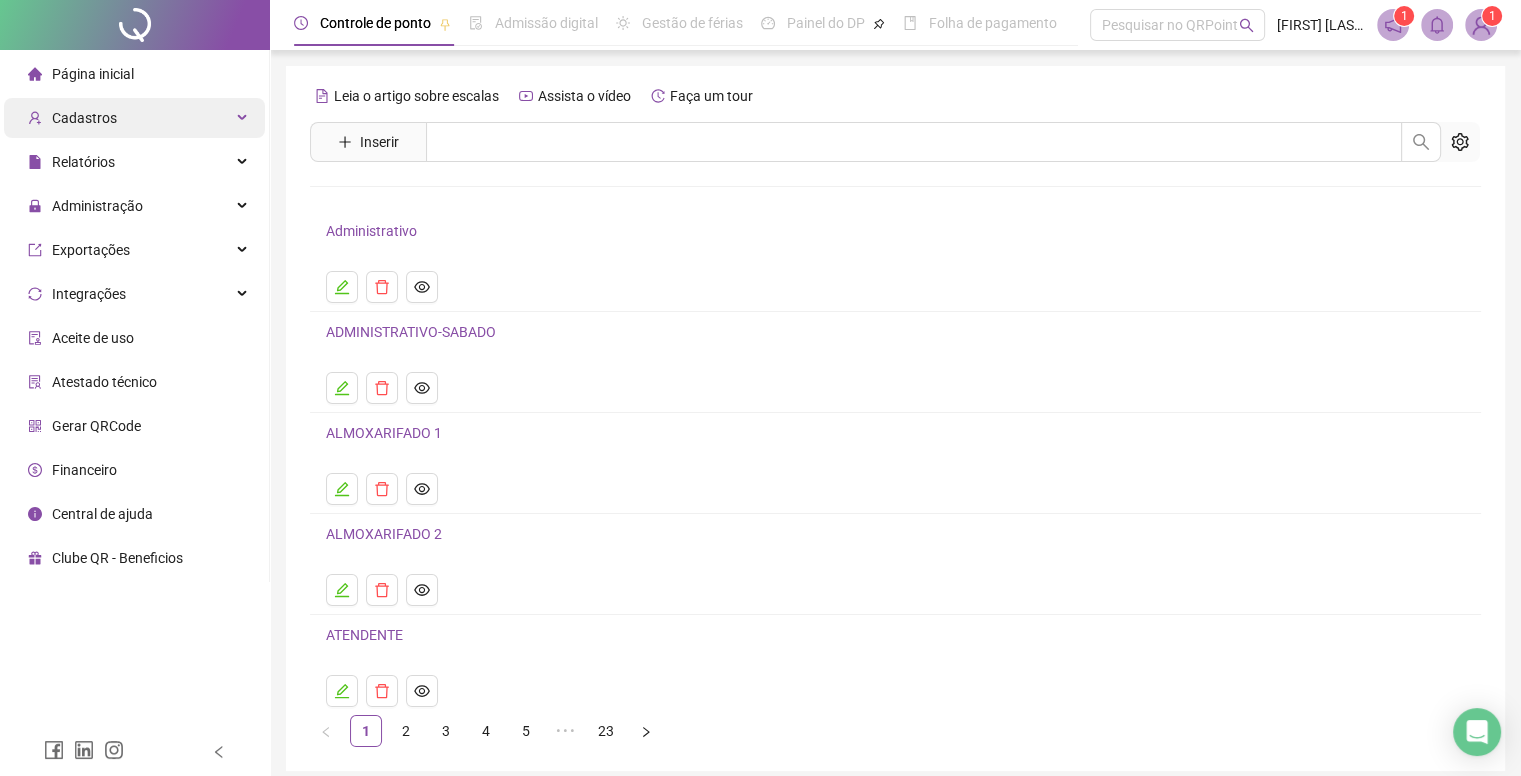 click on "Cadastros" at bounding box center (84, 118) 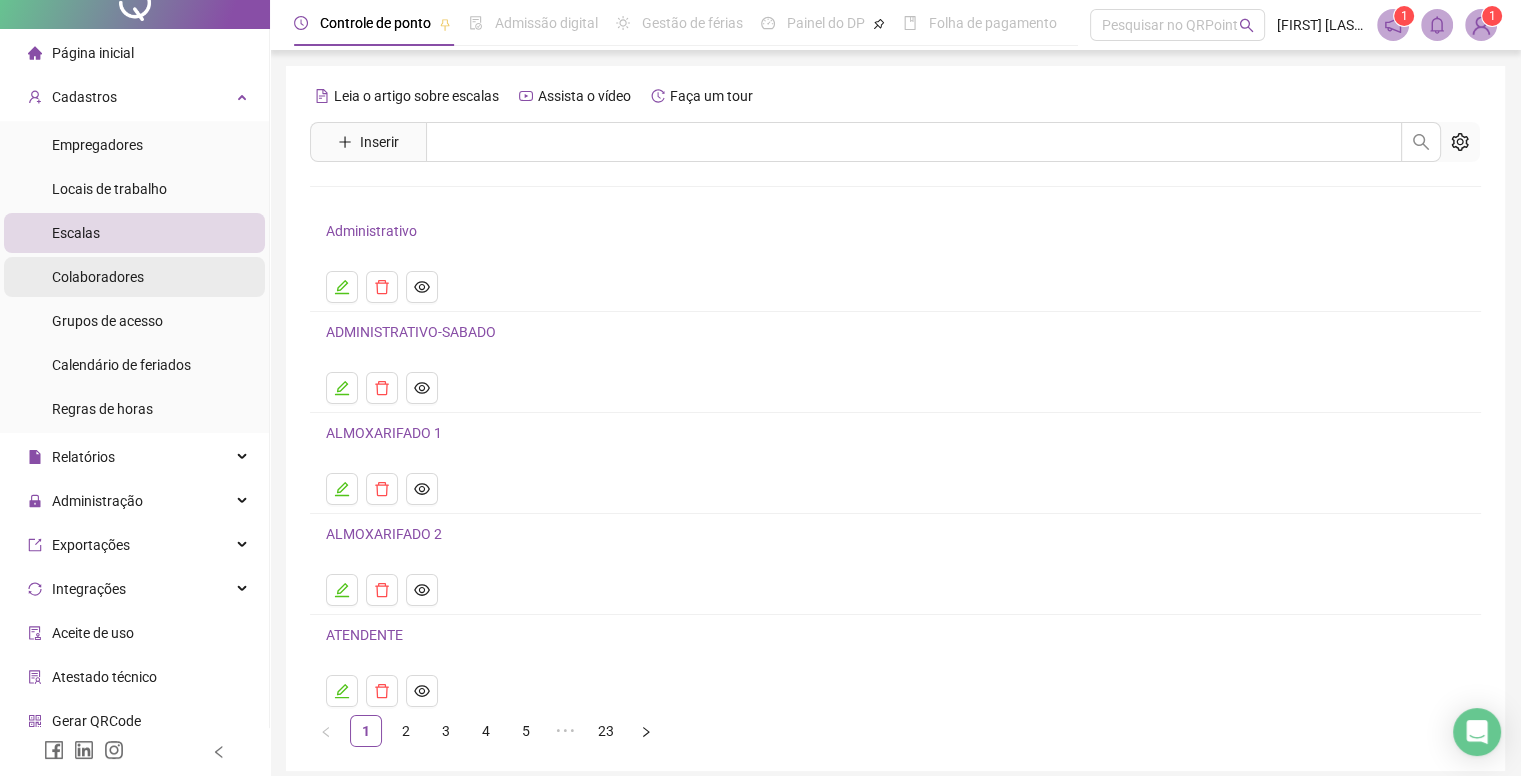 scroll, scrollTop: 0, scrollLeft: 0, axis: both 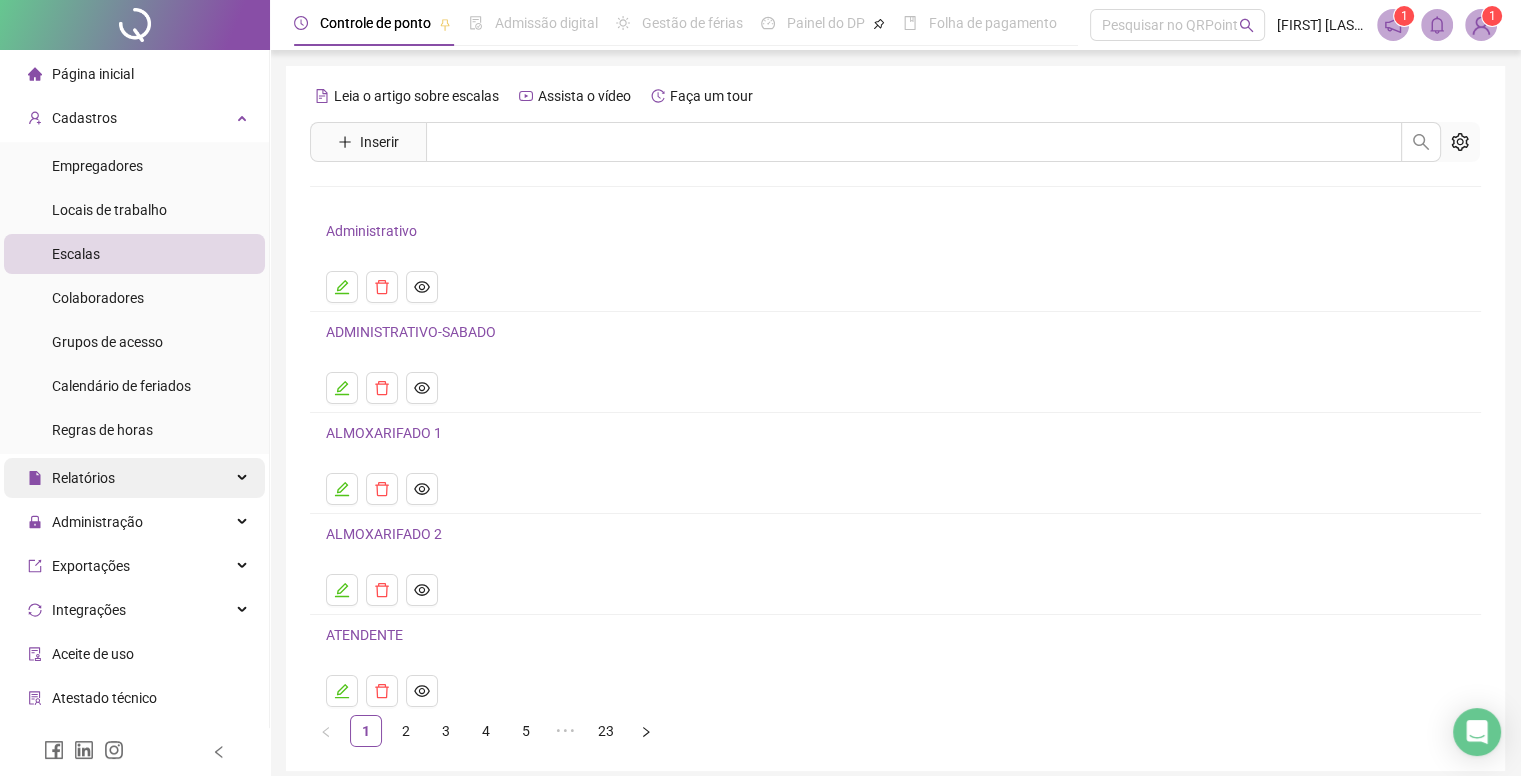 click on "Relatórios" at bounding box center [134, 478] 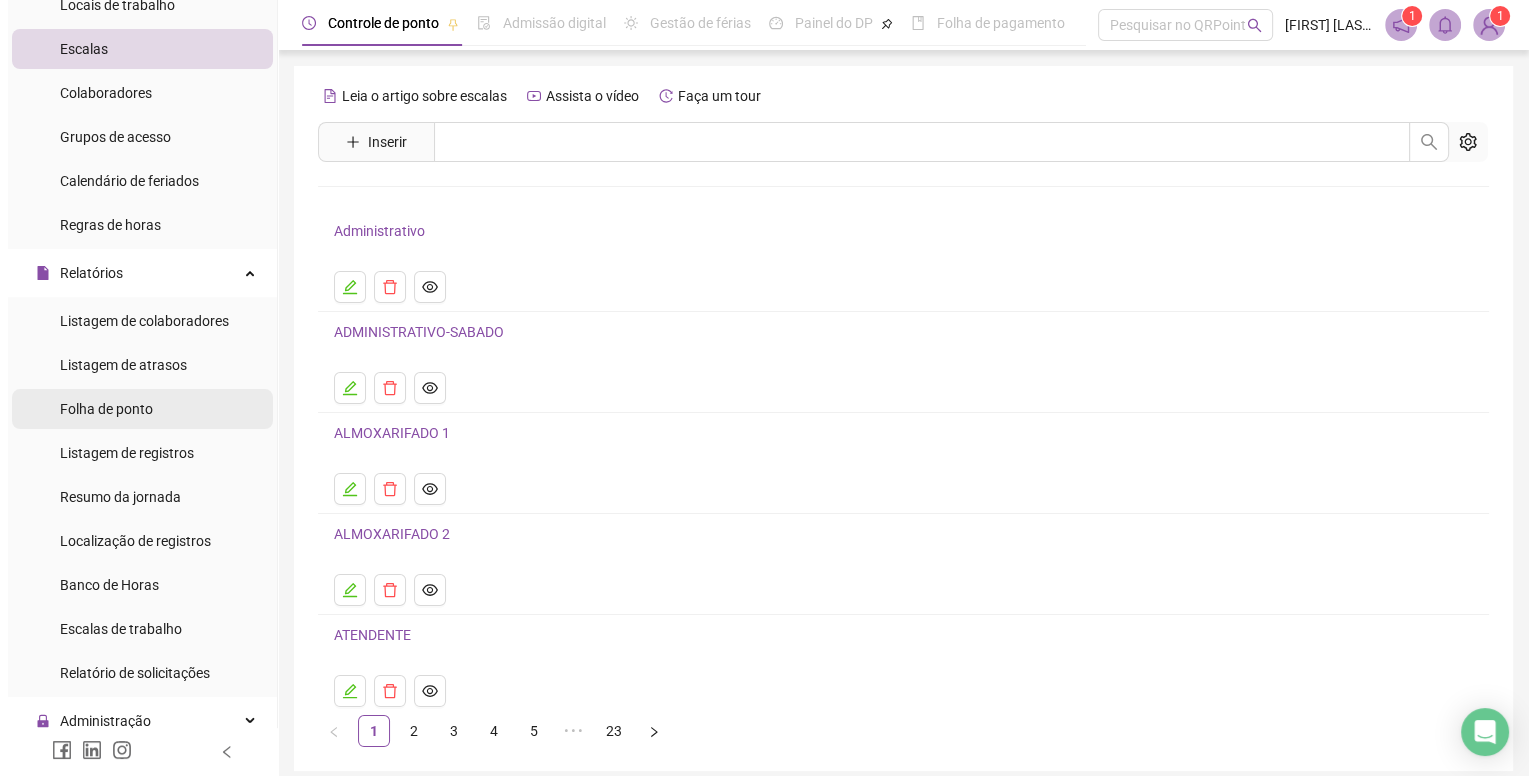 scroll, scrollTop: 300, scrollLeft: 0, axis: vertical 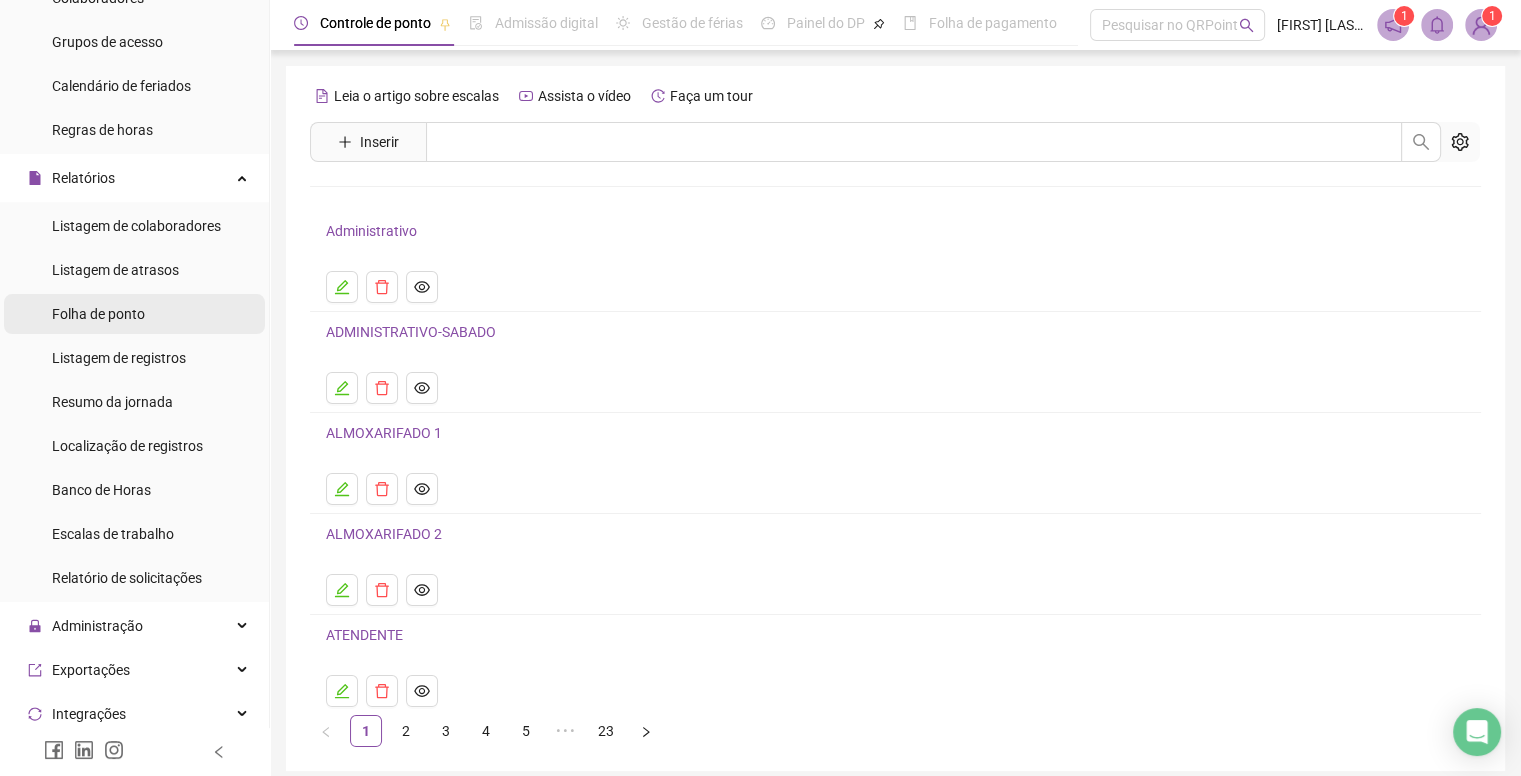click on "Folha de ponto" at bounding box center [98, 314] 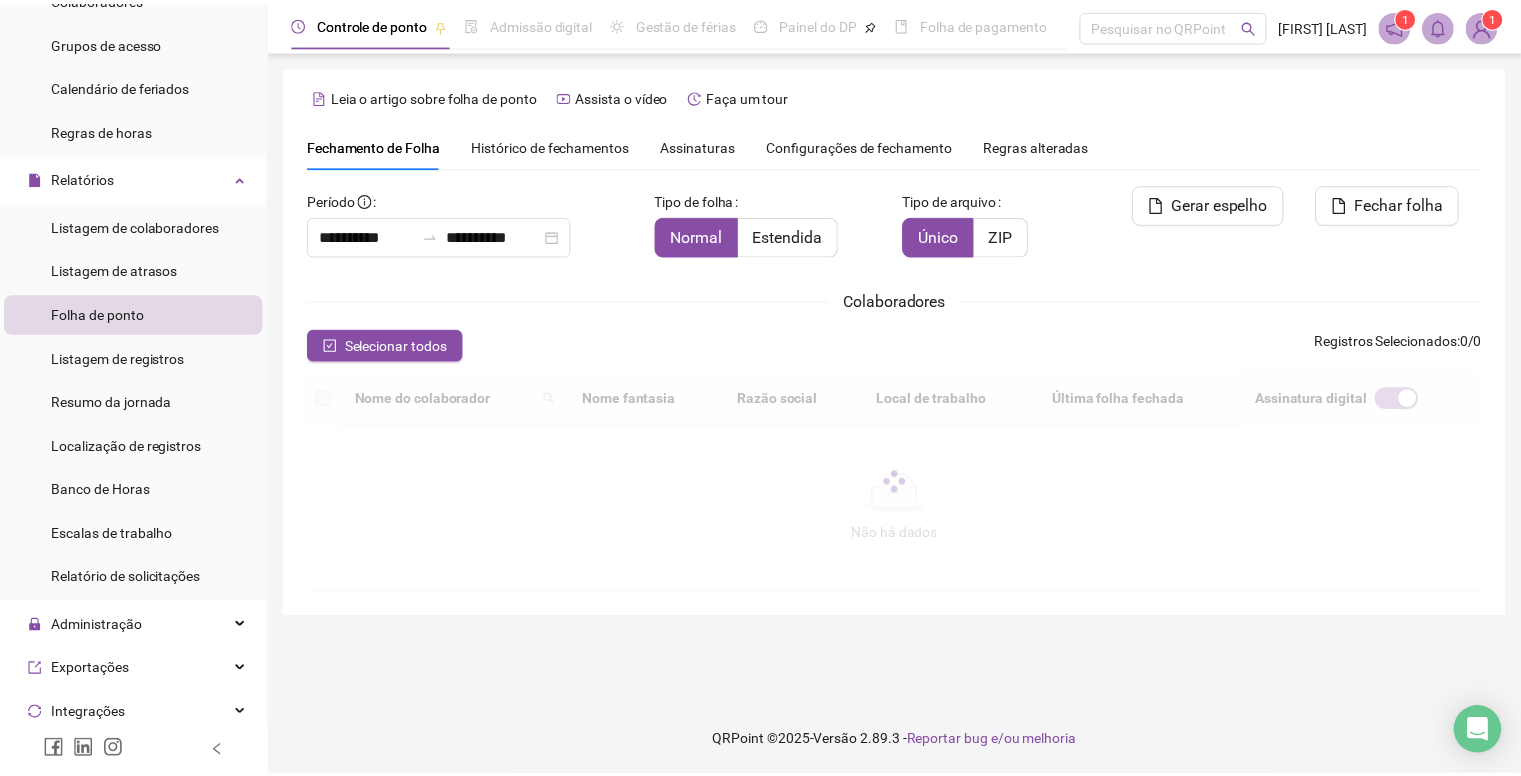 scroll, scrollTop: 10, scrollLeft: 0, axis: vertical 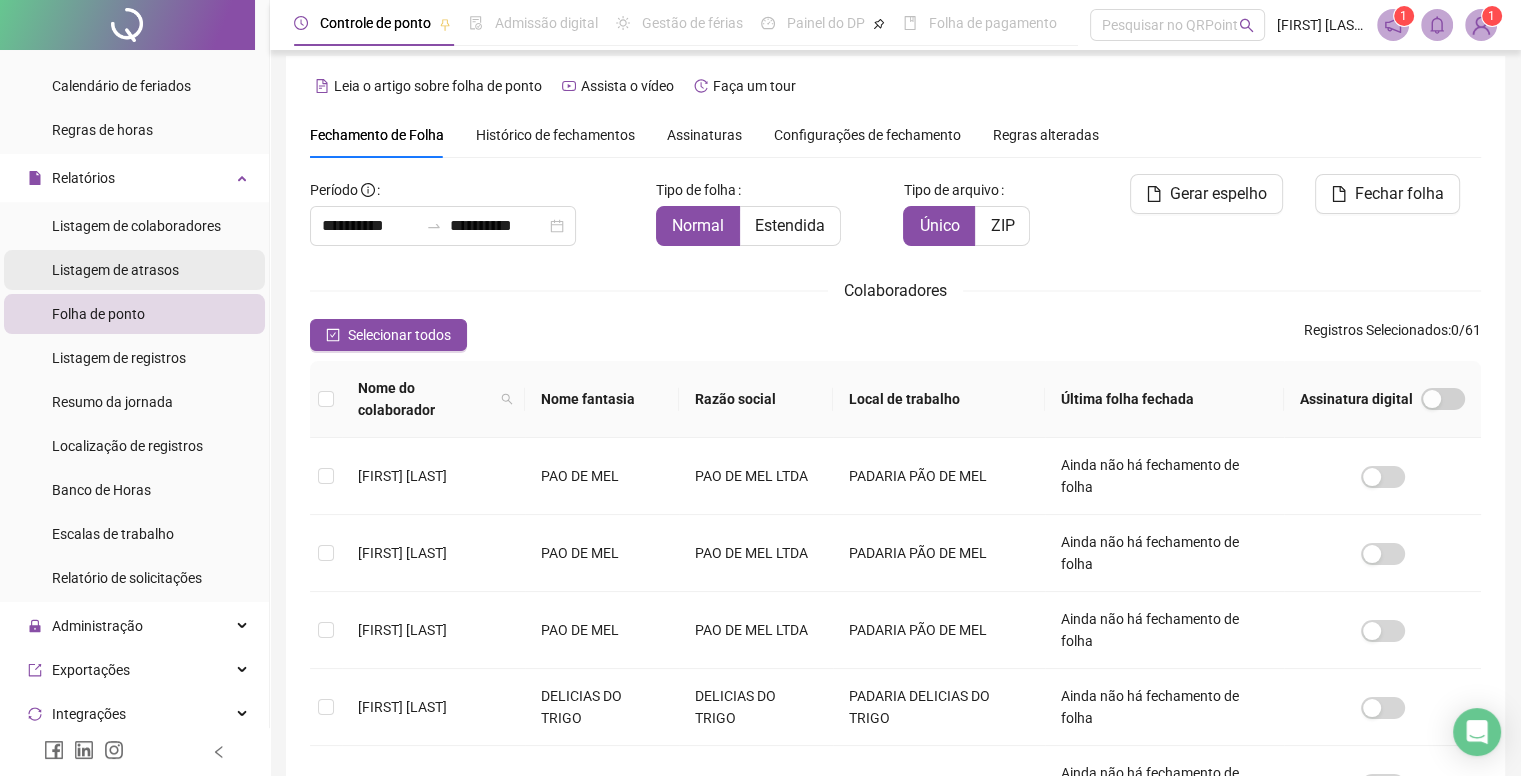 click on "Listagem de atrasos" at bounding box center [115, 270] 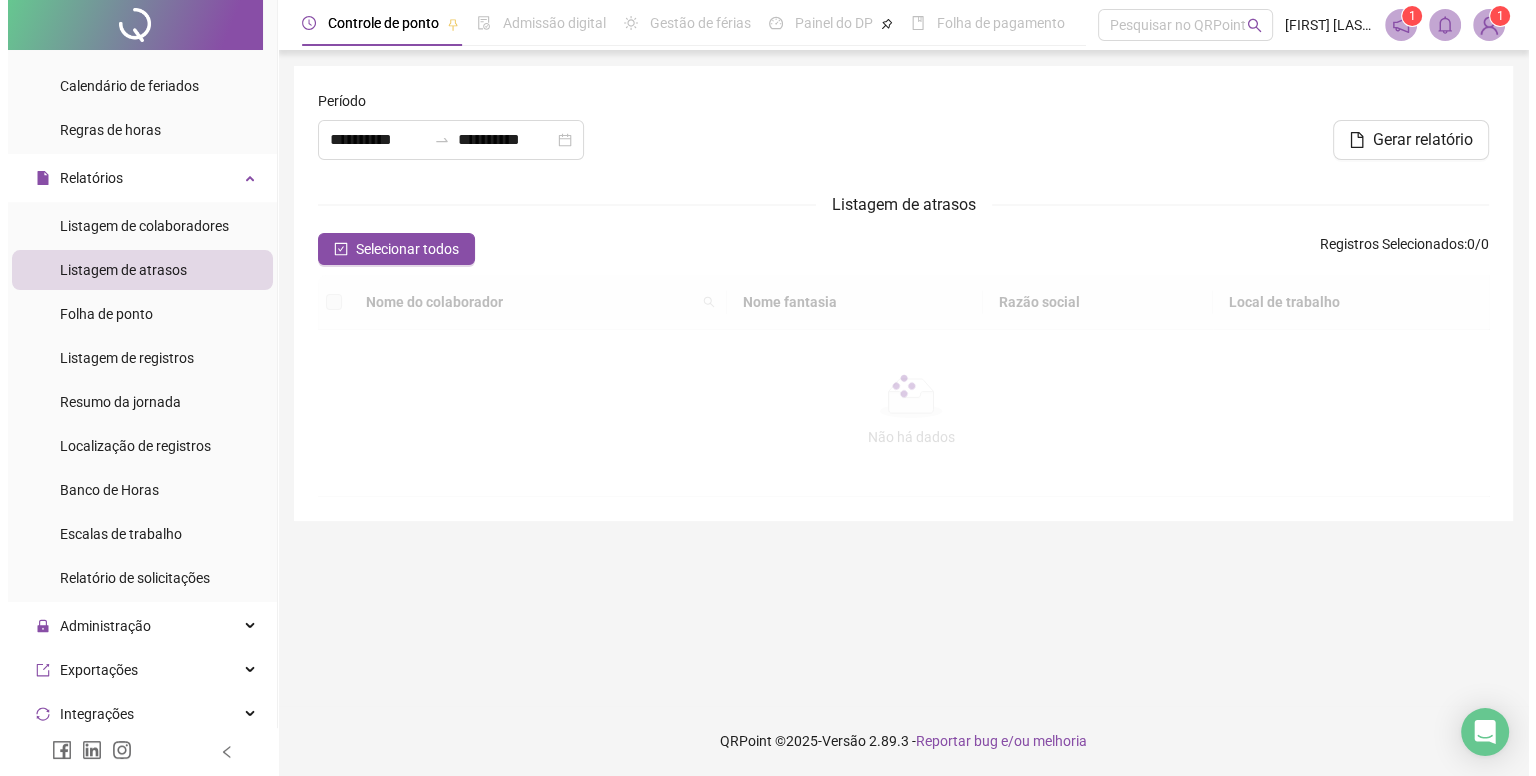scroll, scrollTop: 0, scrollLeft: 0, axis: both 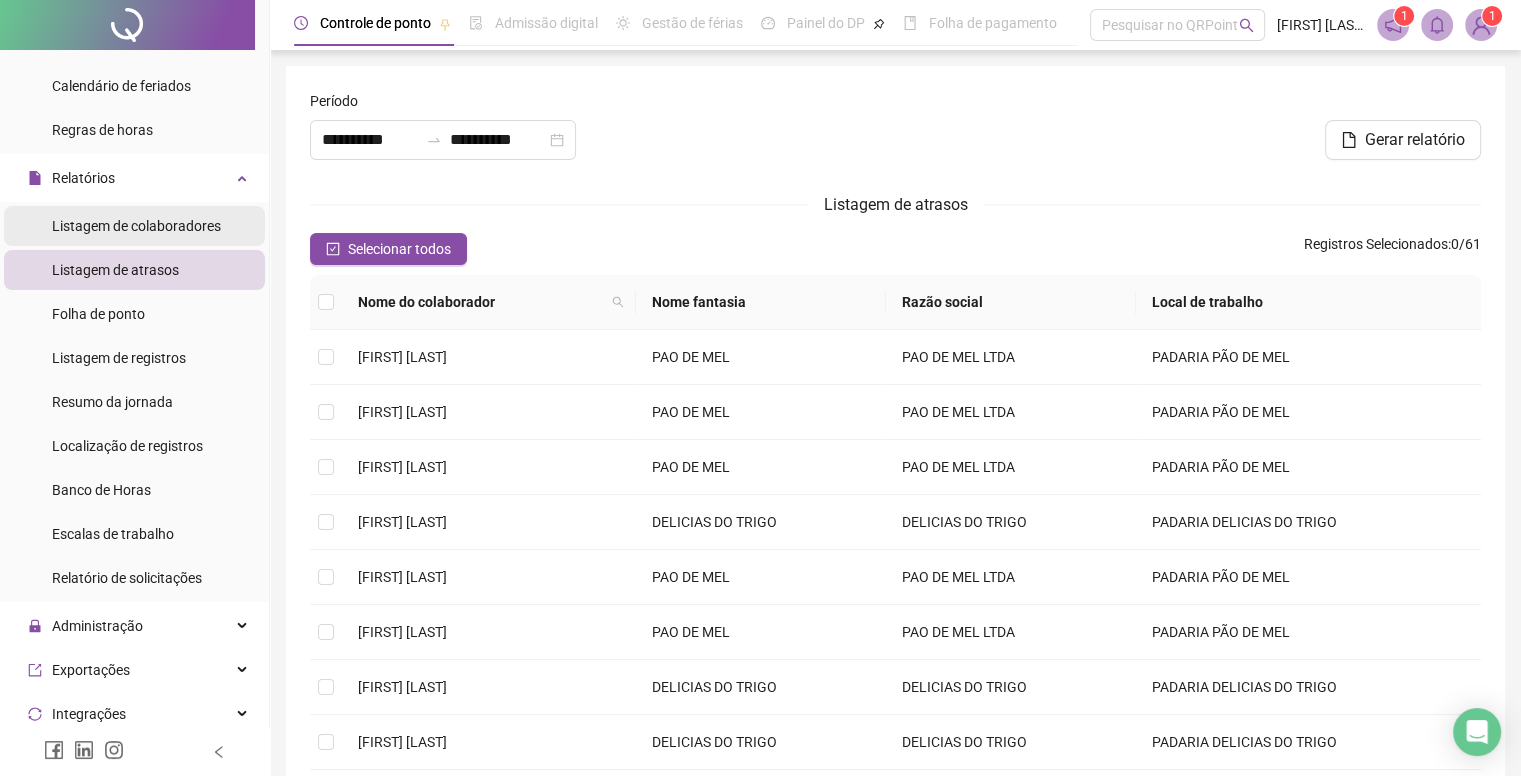 click on "Listagem de colaboradores" at bounding box center [136, 226] 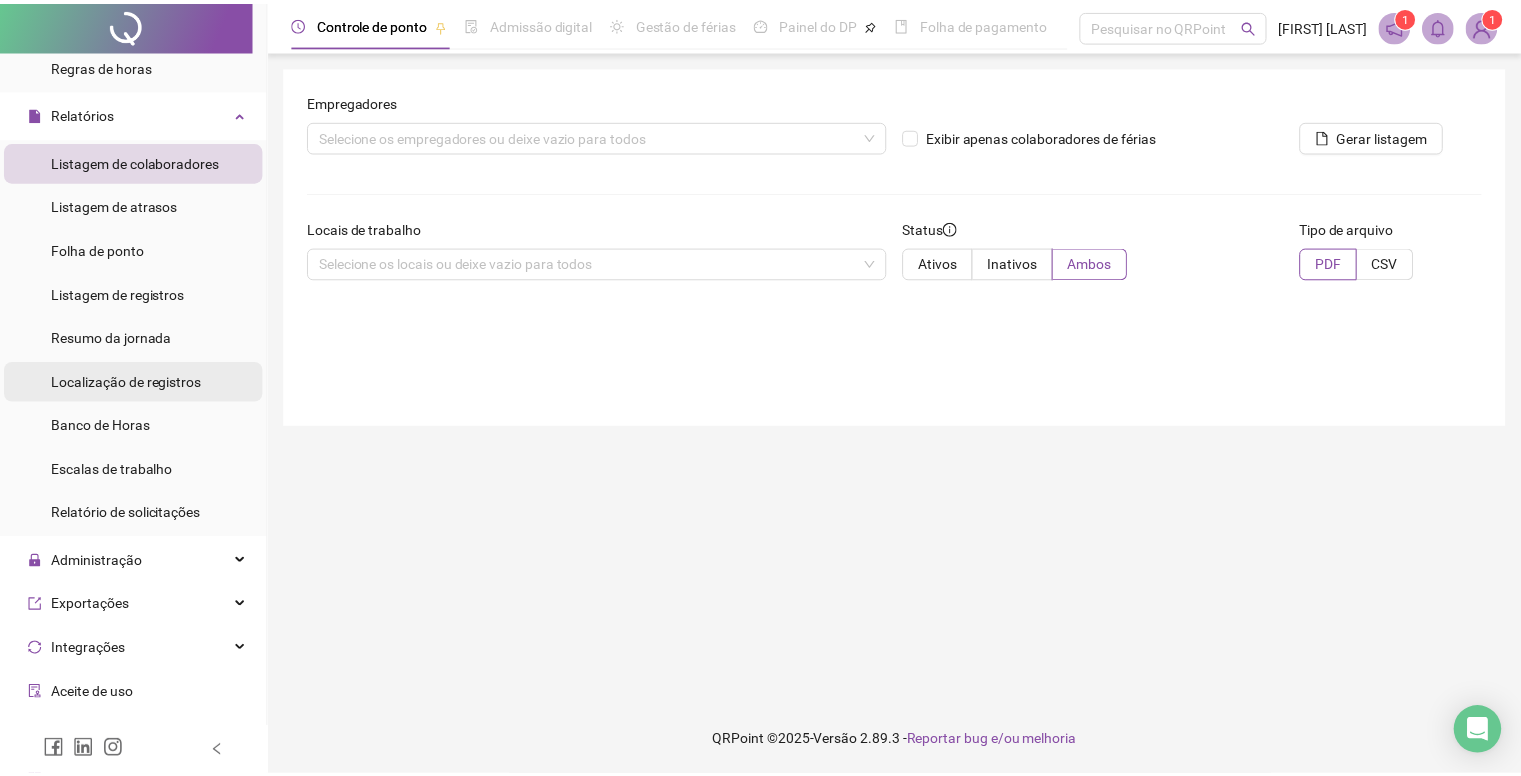 scroll, scrollTop: 400, scrollLeft: 0, axis: vertical 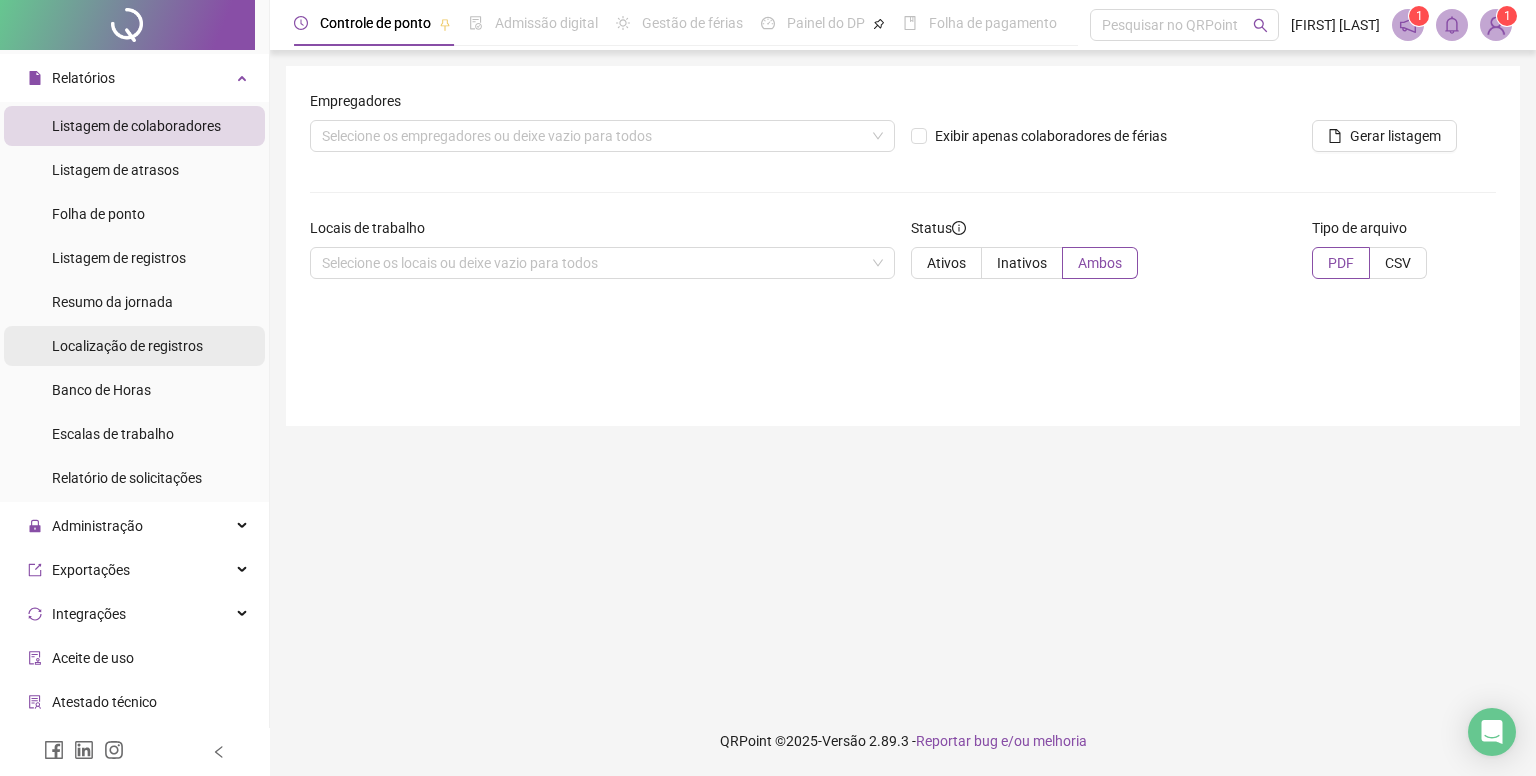 click on "Localização de registros" at bounding box center (127, 346) 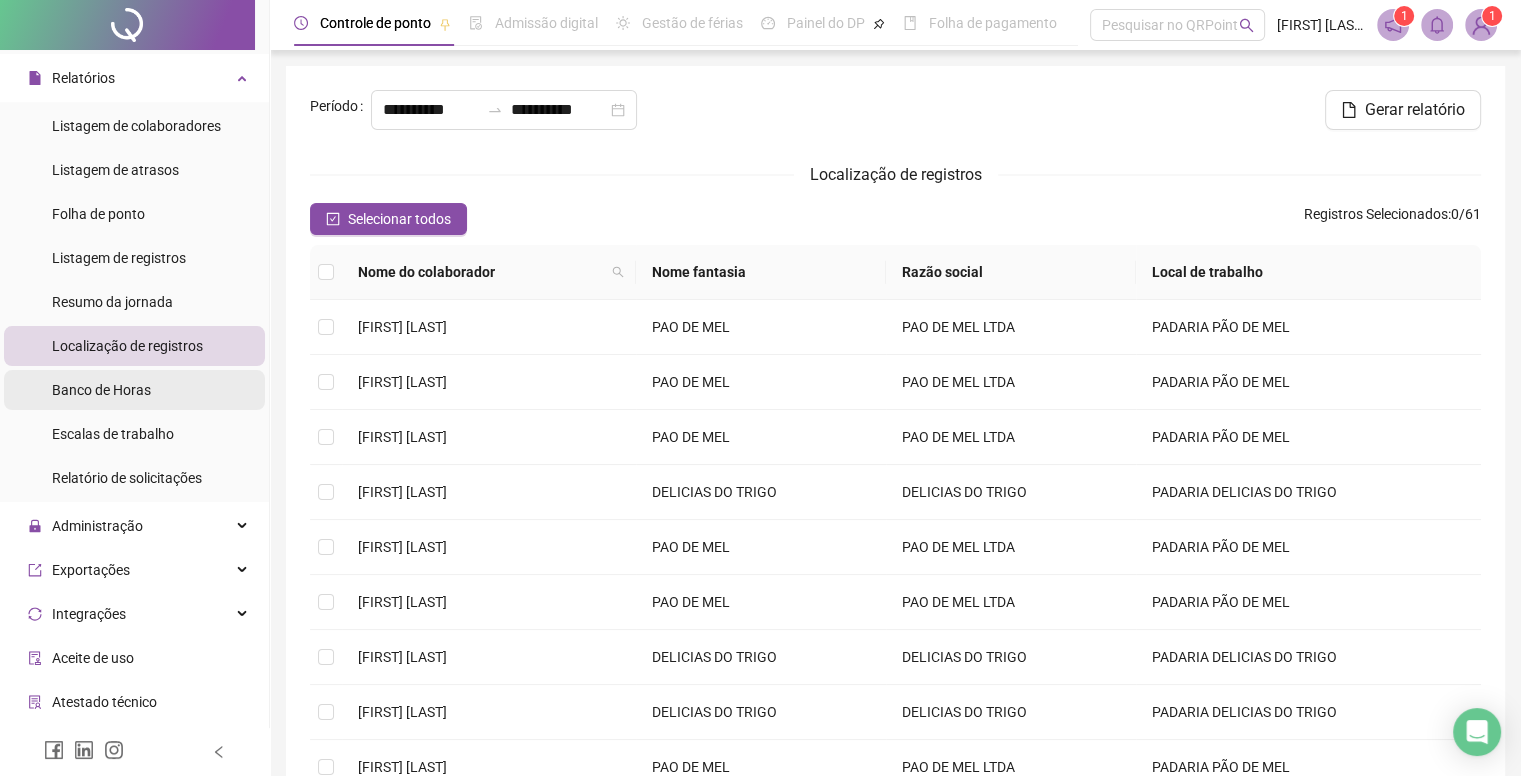 click on "Banco de Horas" at bounding box center [101, 390] 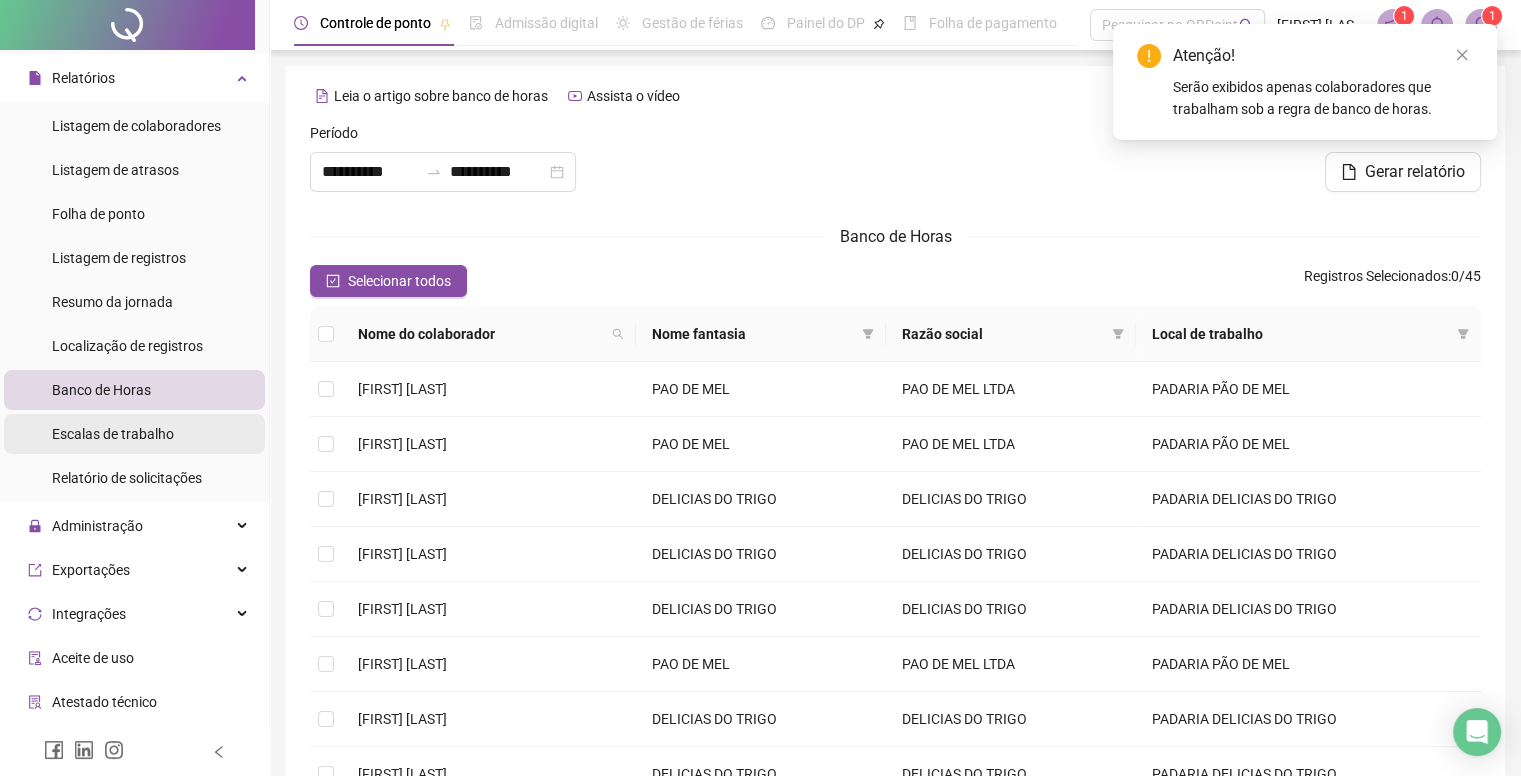 click on "Escalas de trabalho" at bounding box center [113, 434] 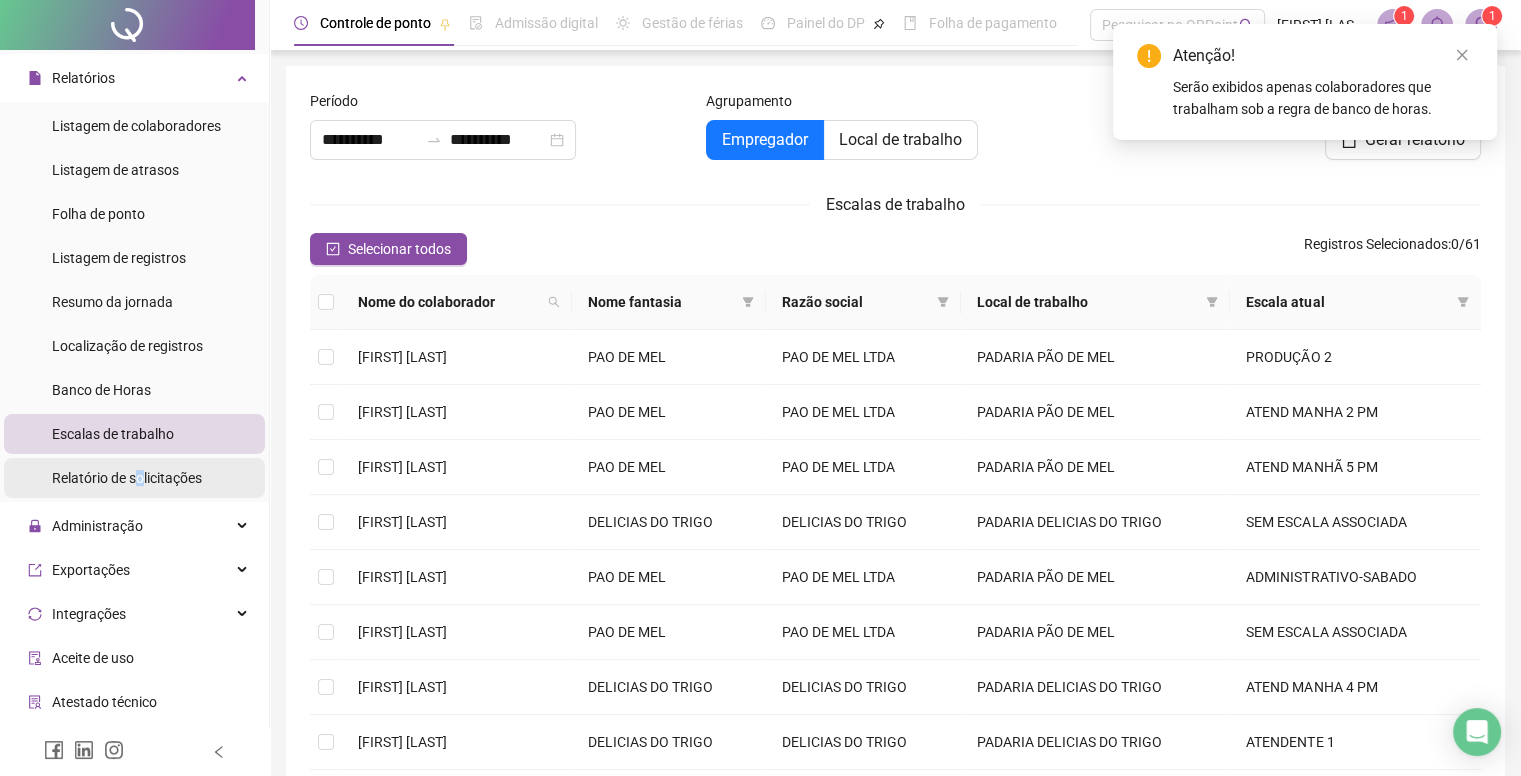 click on "Relatório de solicitações" at bounding box center [127, 478] 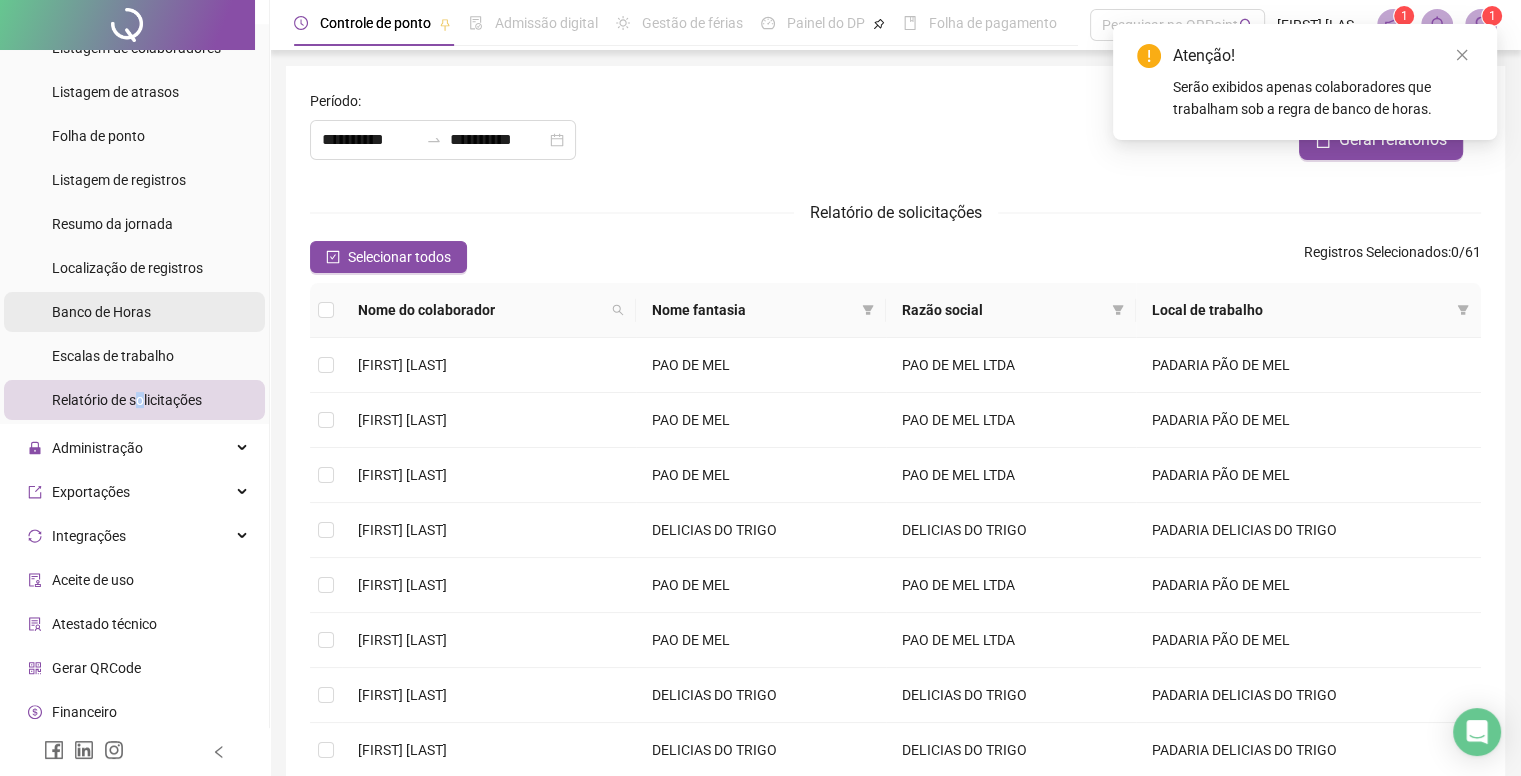 scroll, scrollTop: 500, scrollLeft: 0, axis: vertical 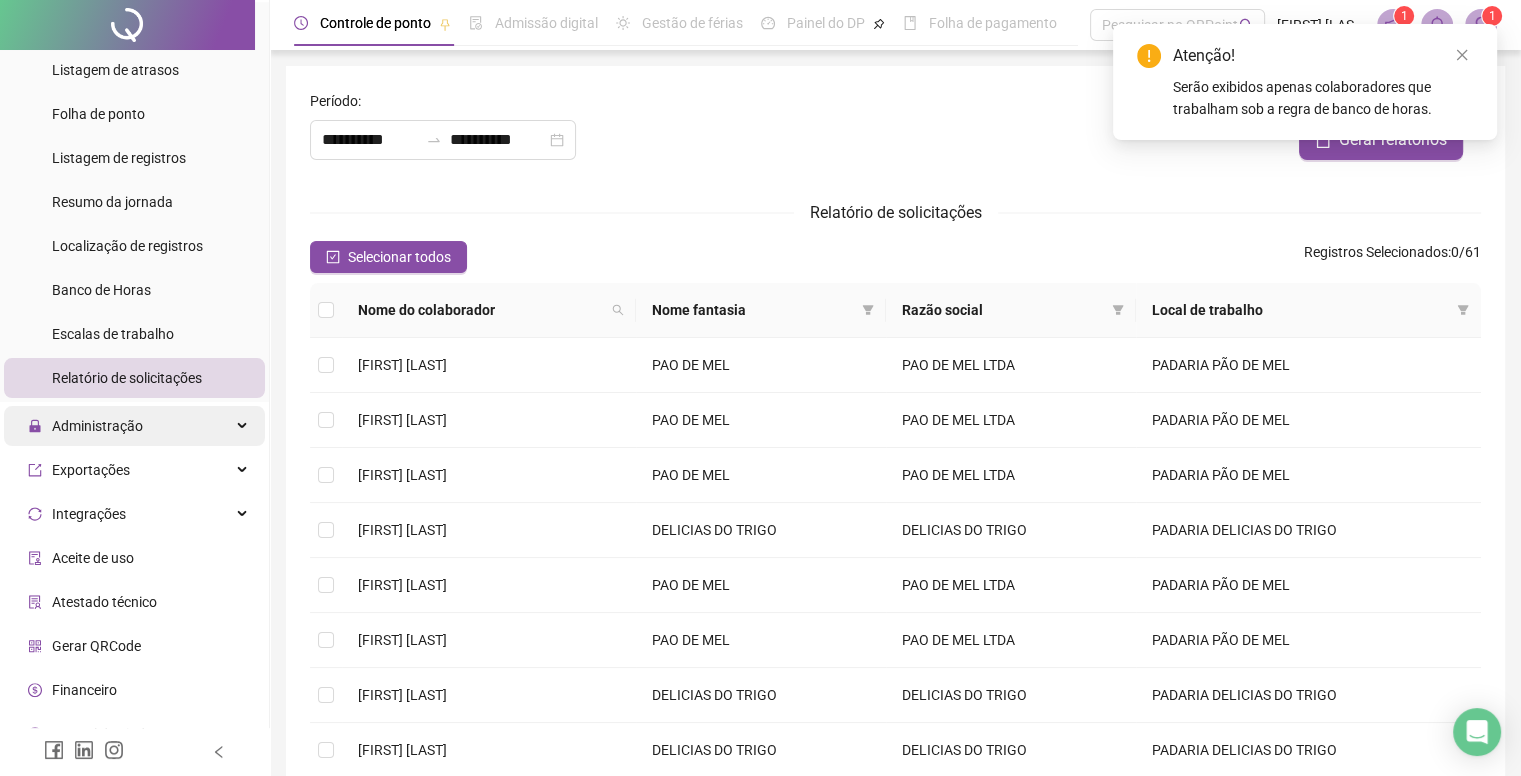 click on "Administração" at bounding box center [97, 426] 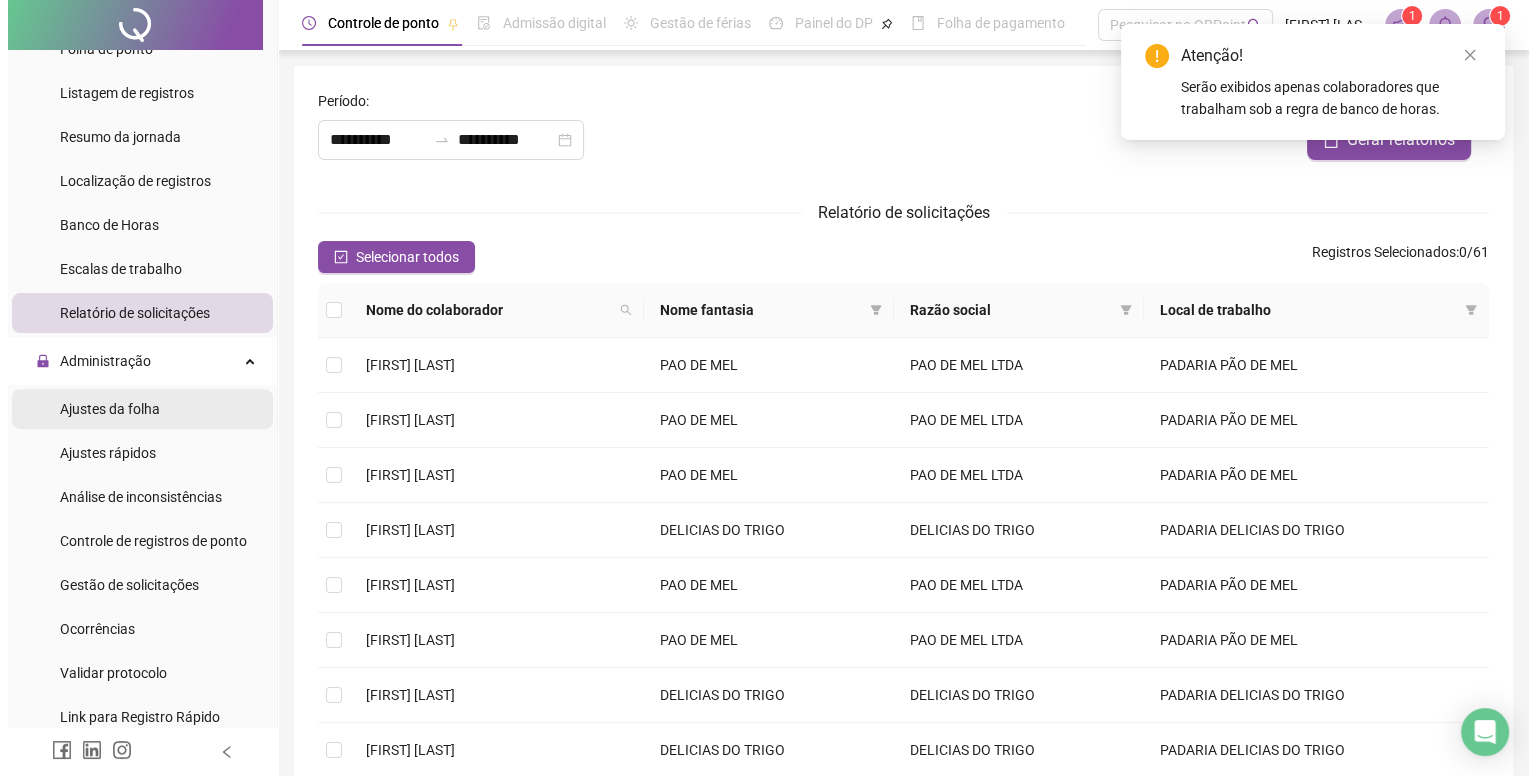 scroll, scrollTop: 600, scrollLeft: 0, axis: vertical 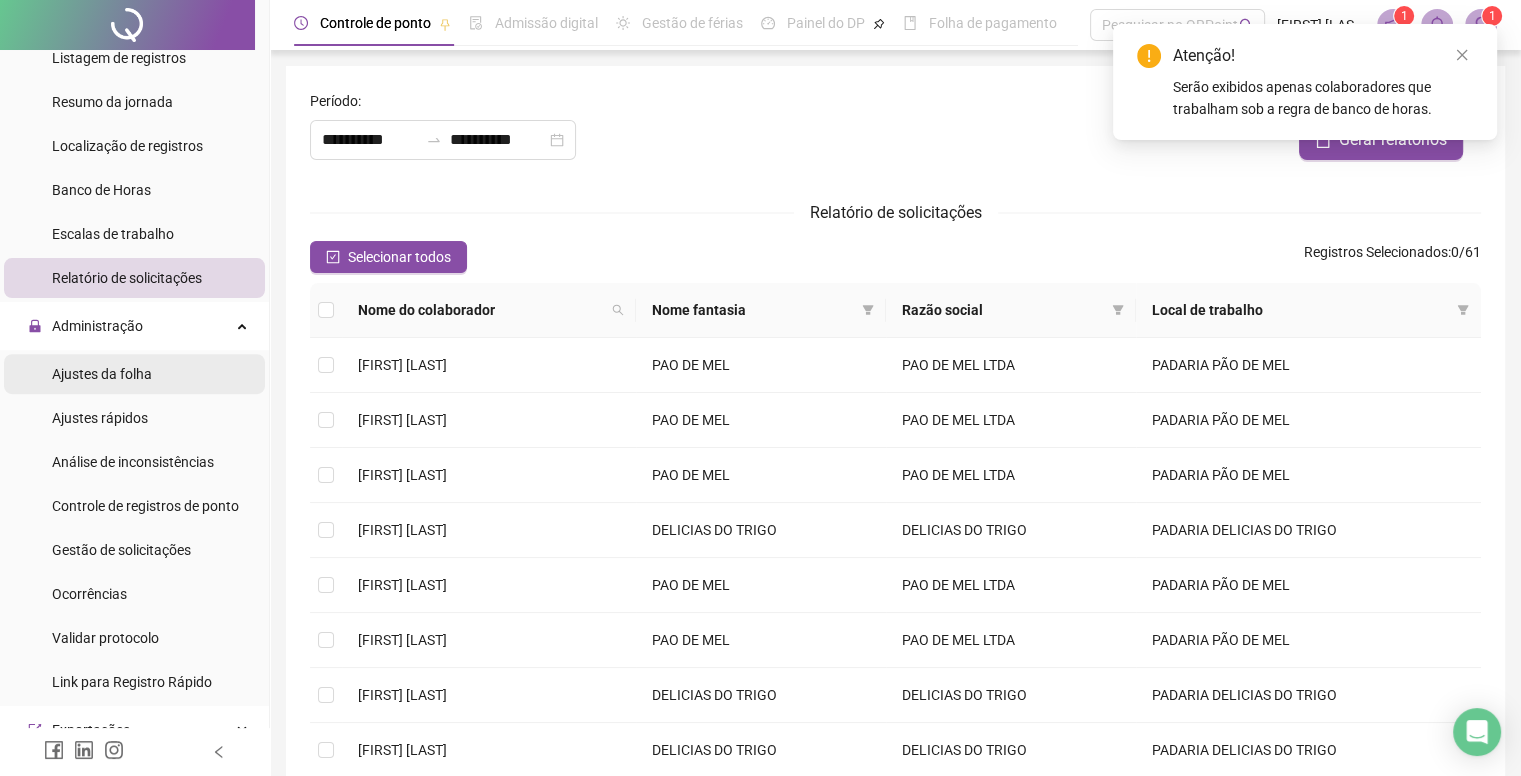 click on "Ajustes da folha" at bounding box center [102, 374] 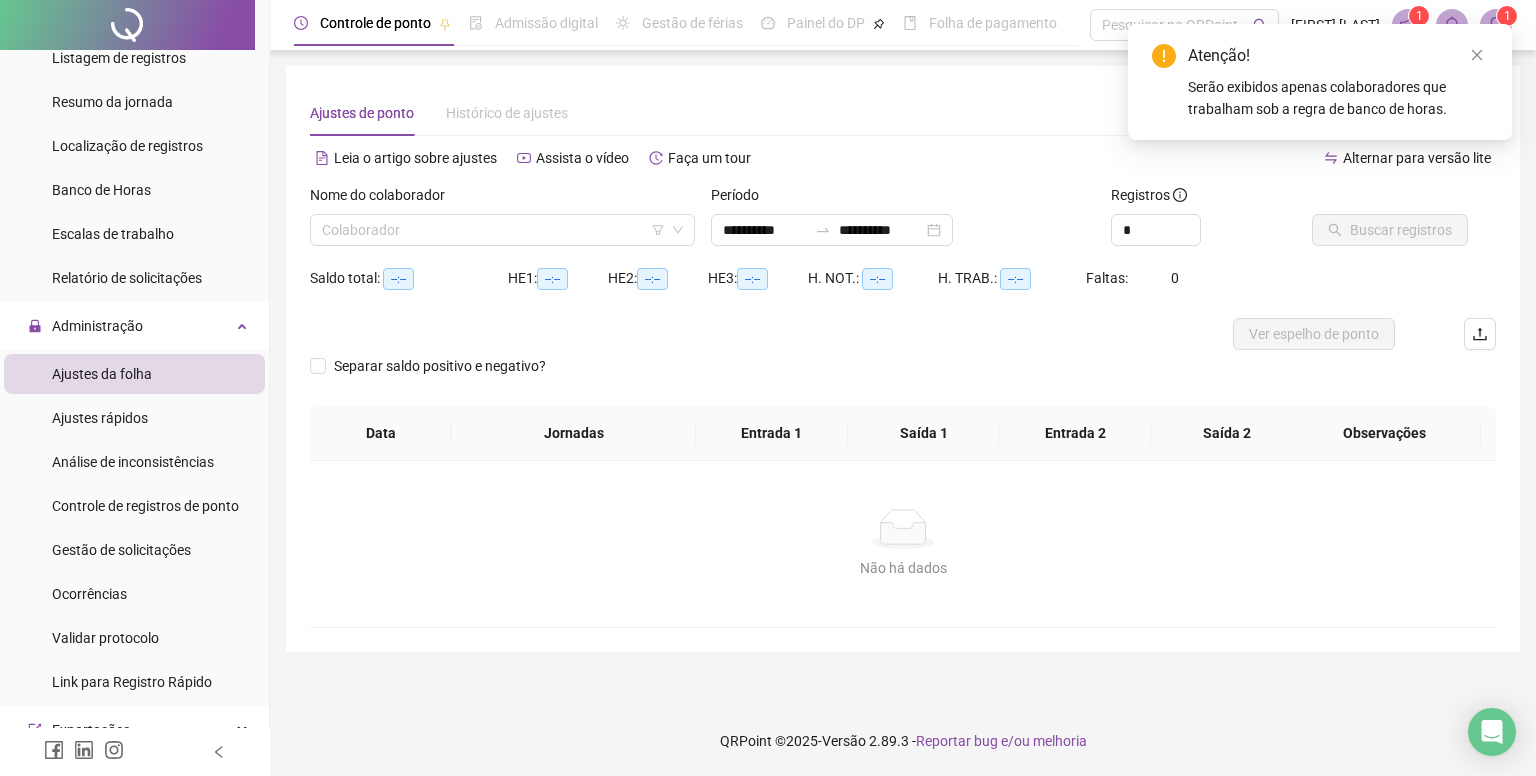 click on "Nome do colaborador Colaborador" at bounding box center (502, 223) 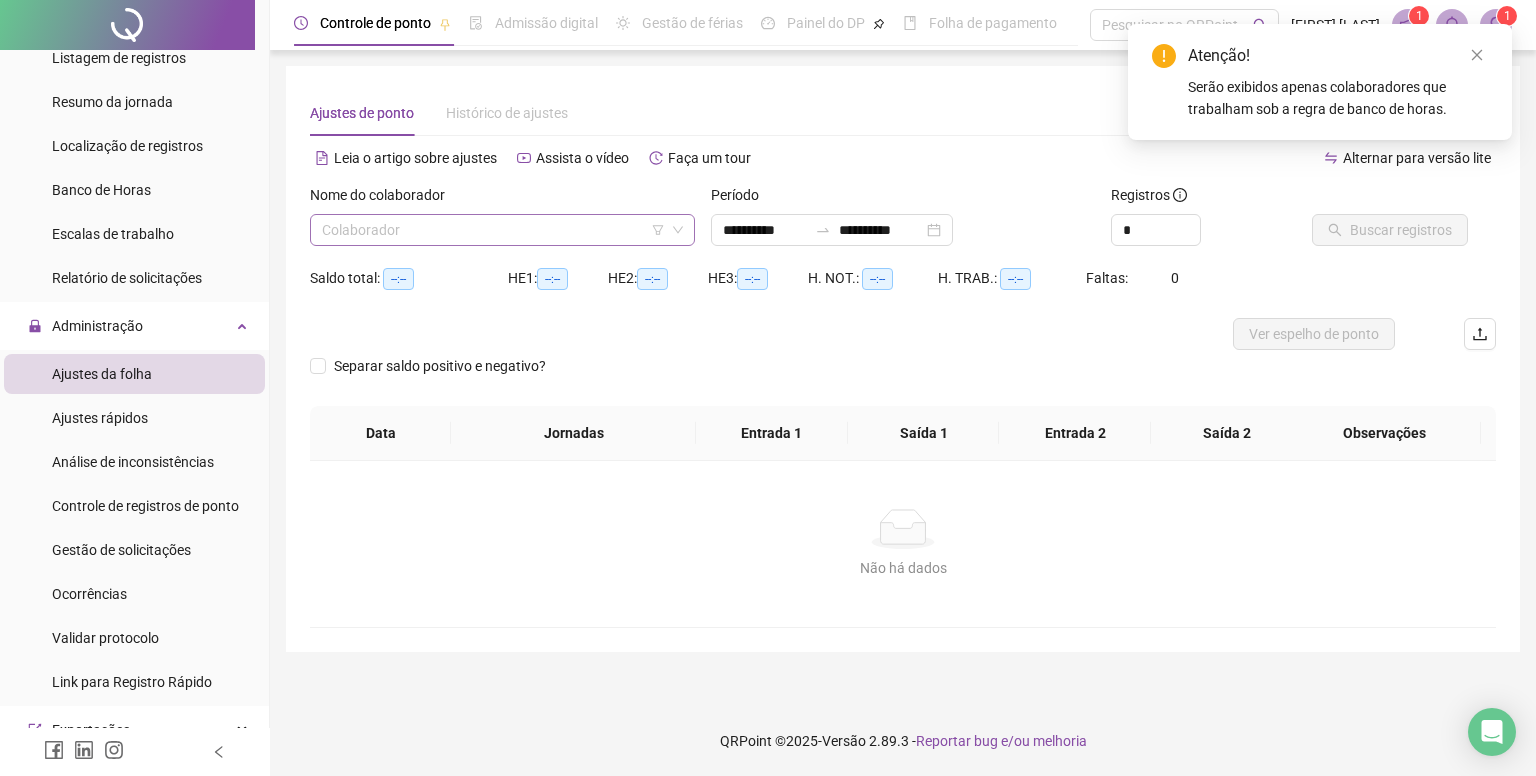 click at bounding box center (493, 230) 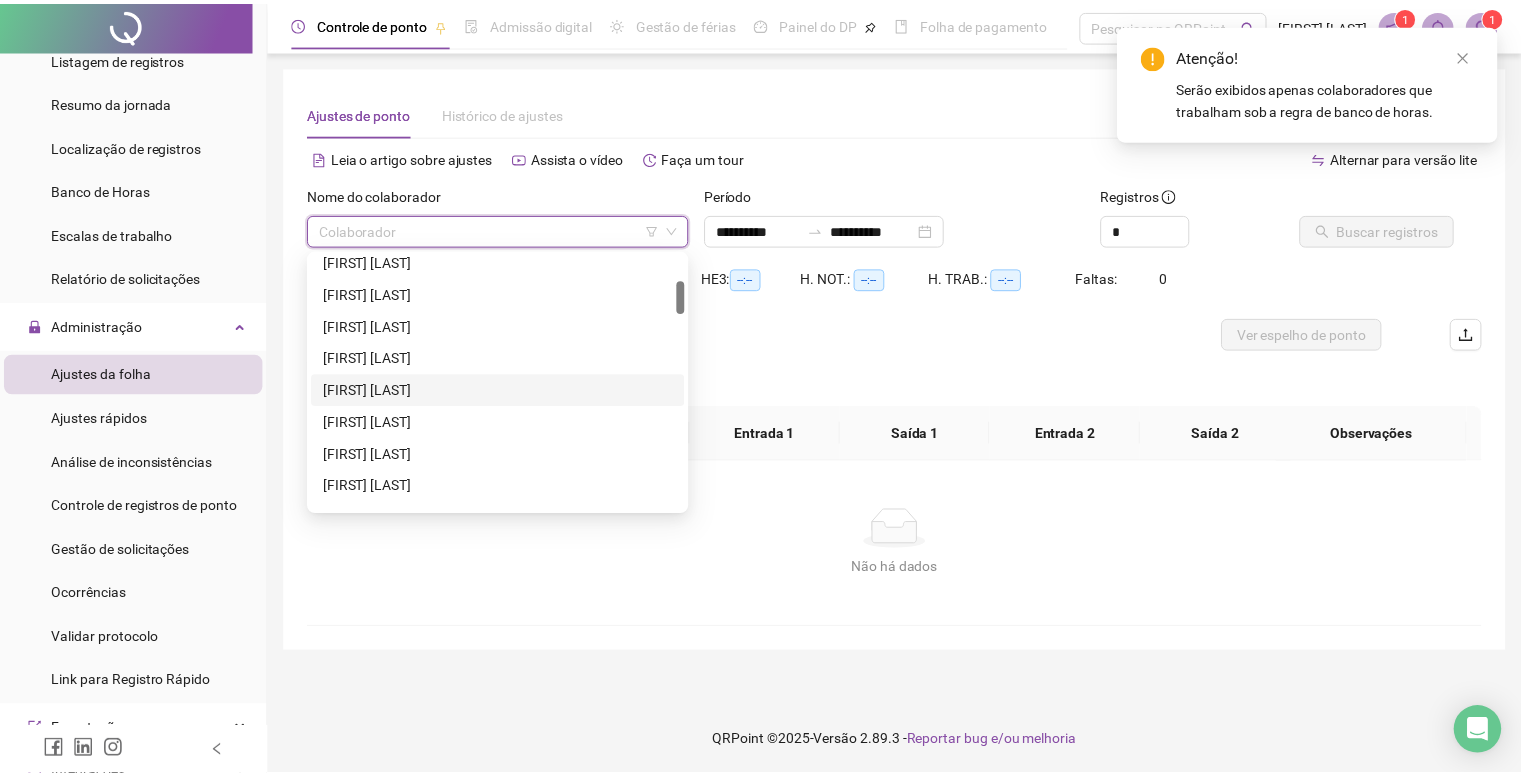 scroll, scrollTop: 300, scrollLeft: 0, axis: vertical 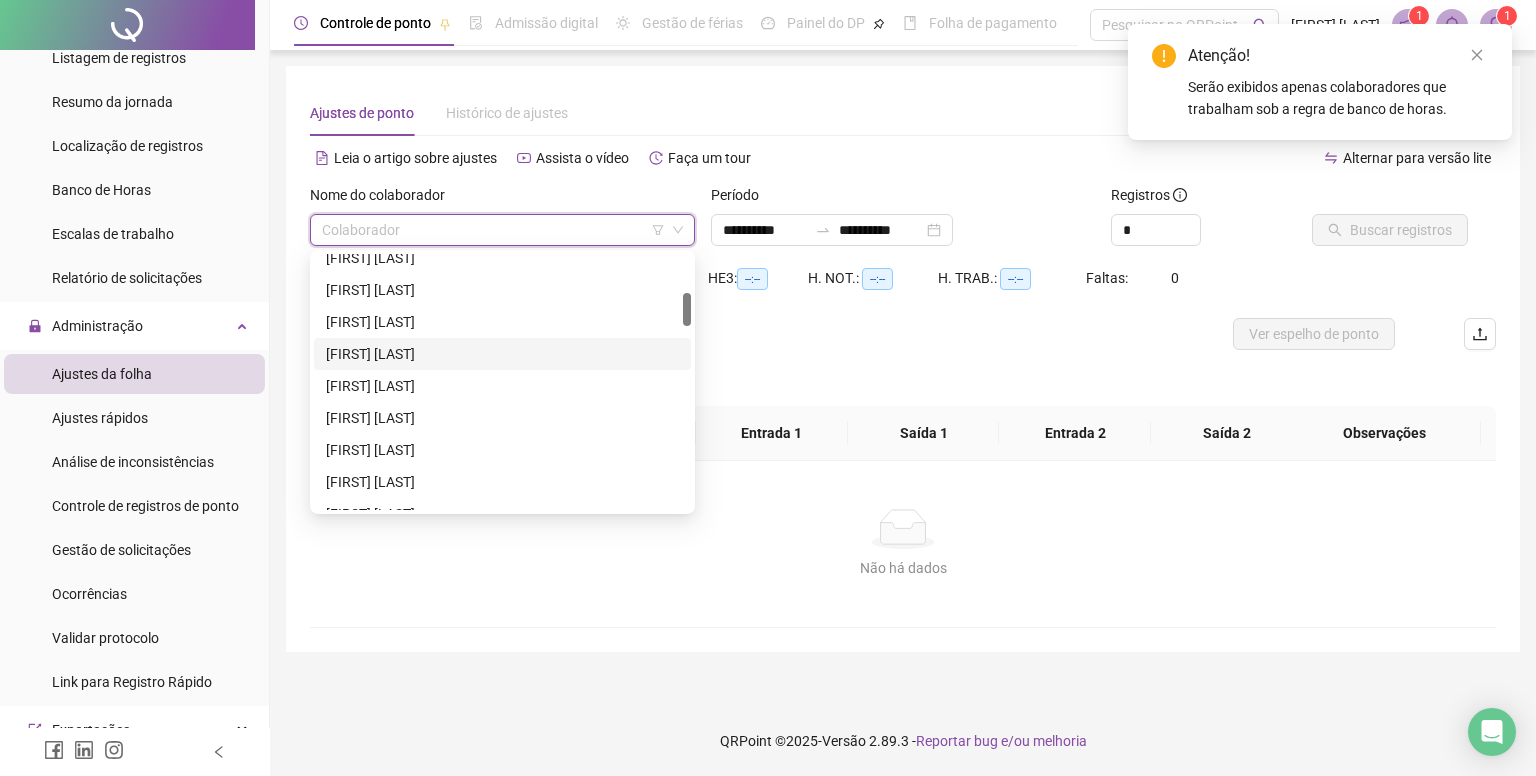 click on "[FIRST] [LAST]" at bounding box center (502, 354) 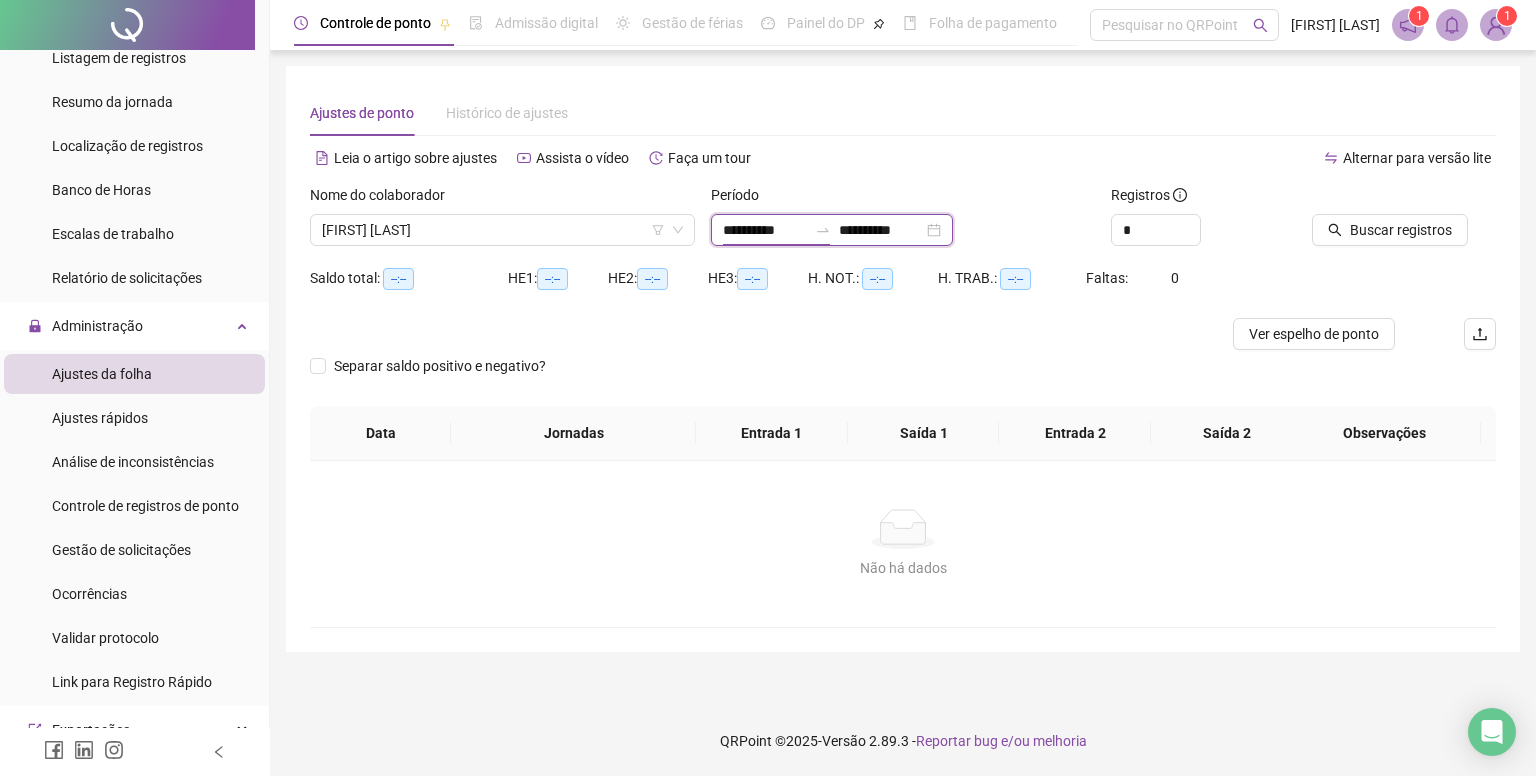 click on "**********" at bounding box center [765, 230] 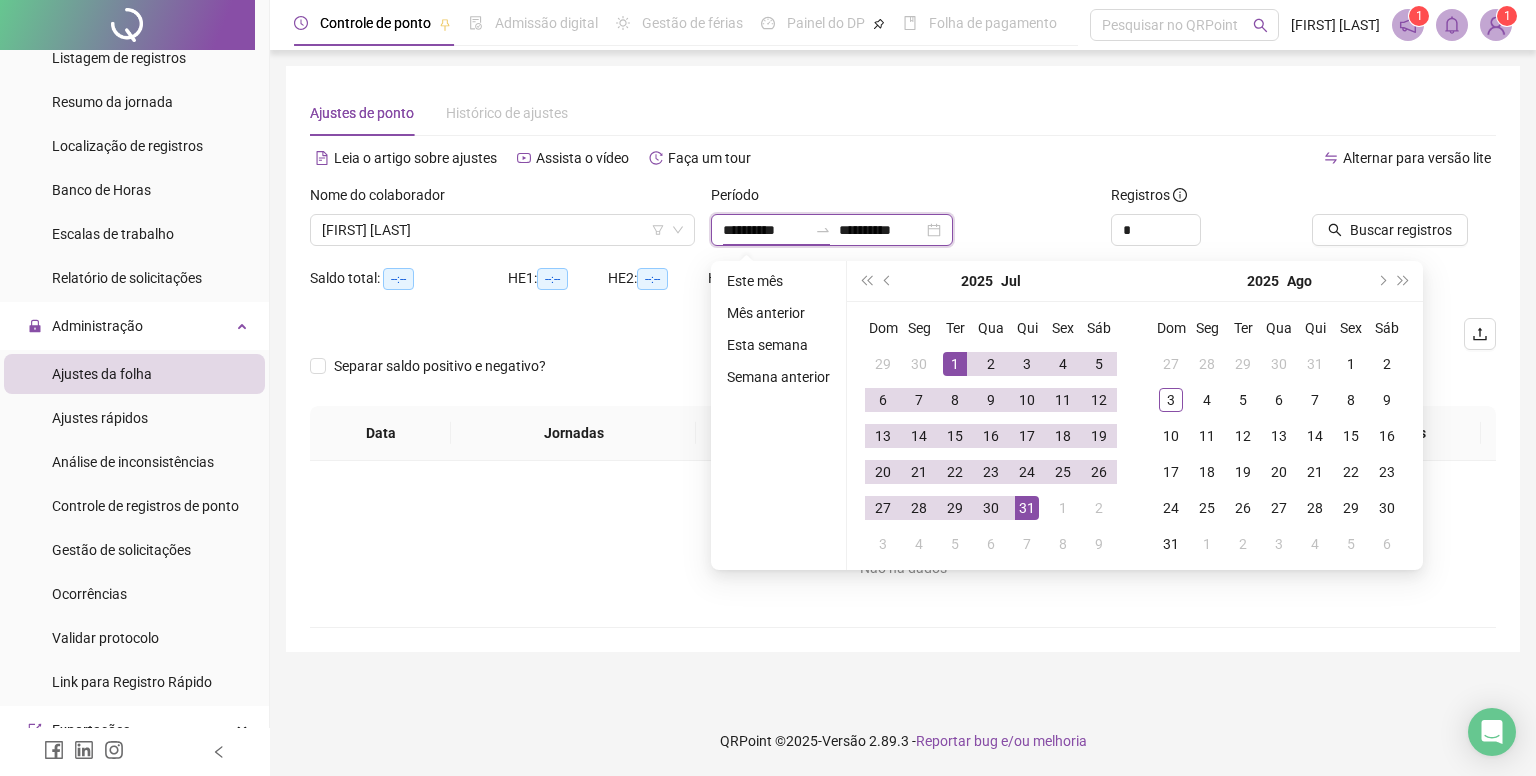 click on "**********" at bounding box center (765, 230) 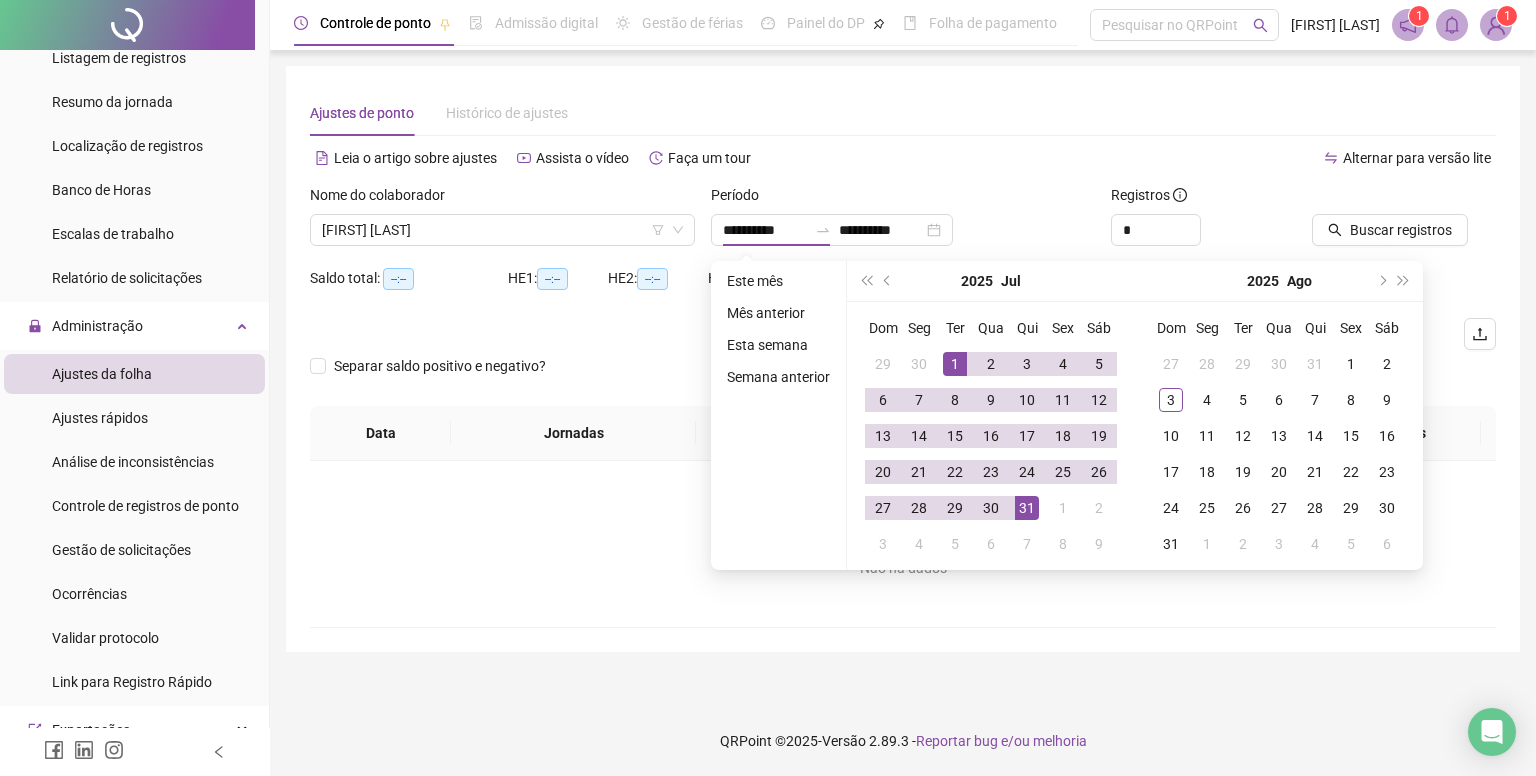 click on "Alternar para versão lite" at bounding box center (1199, 158) 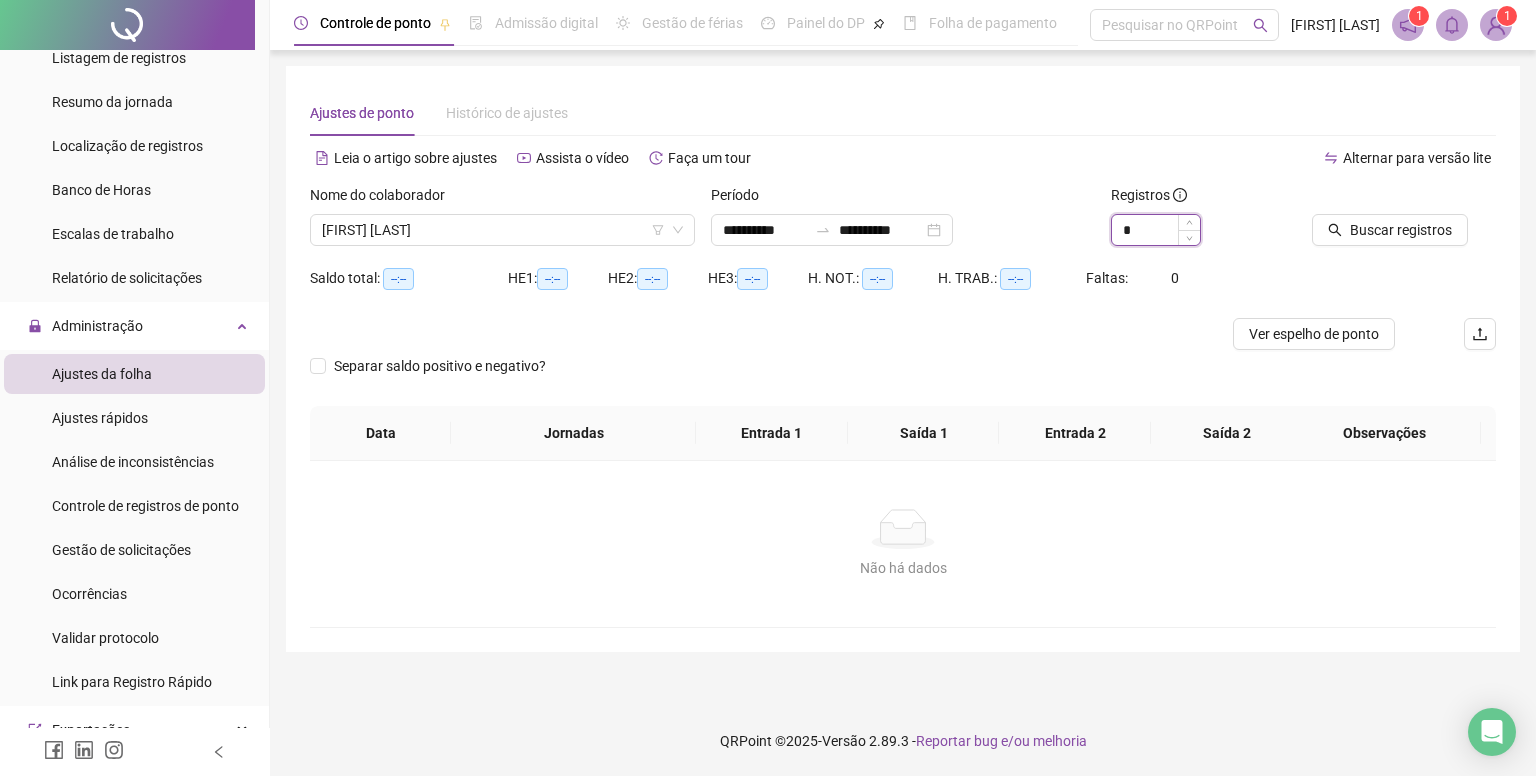 click on "*" at bounding box center (1156, 230) 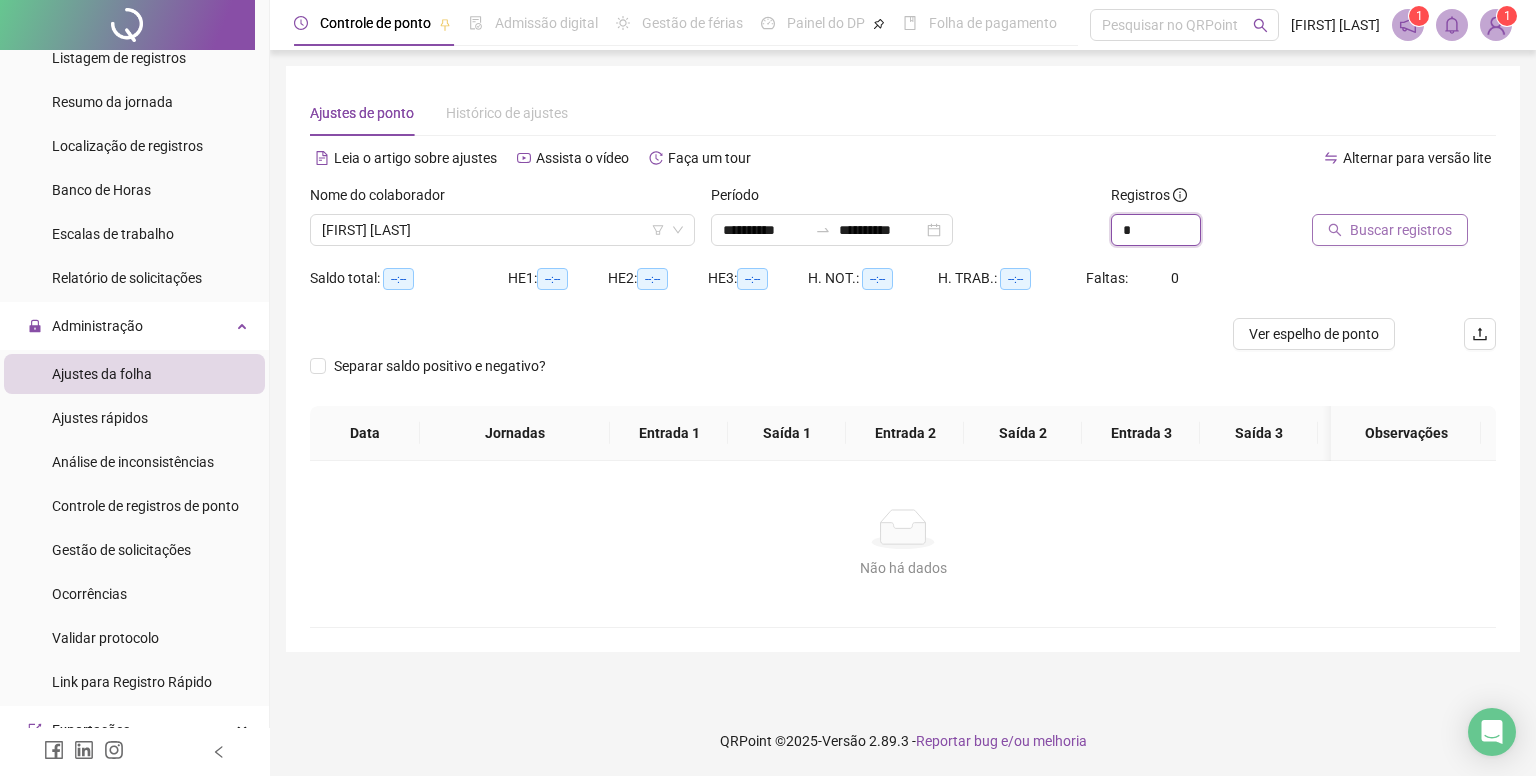 type on "*" 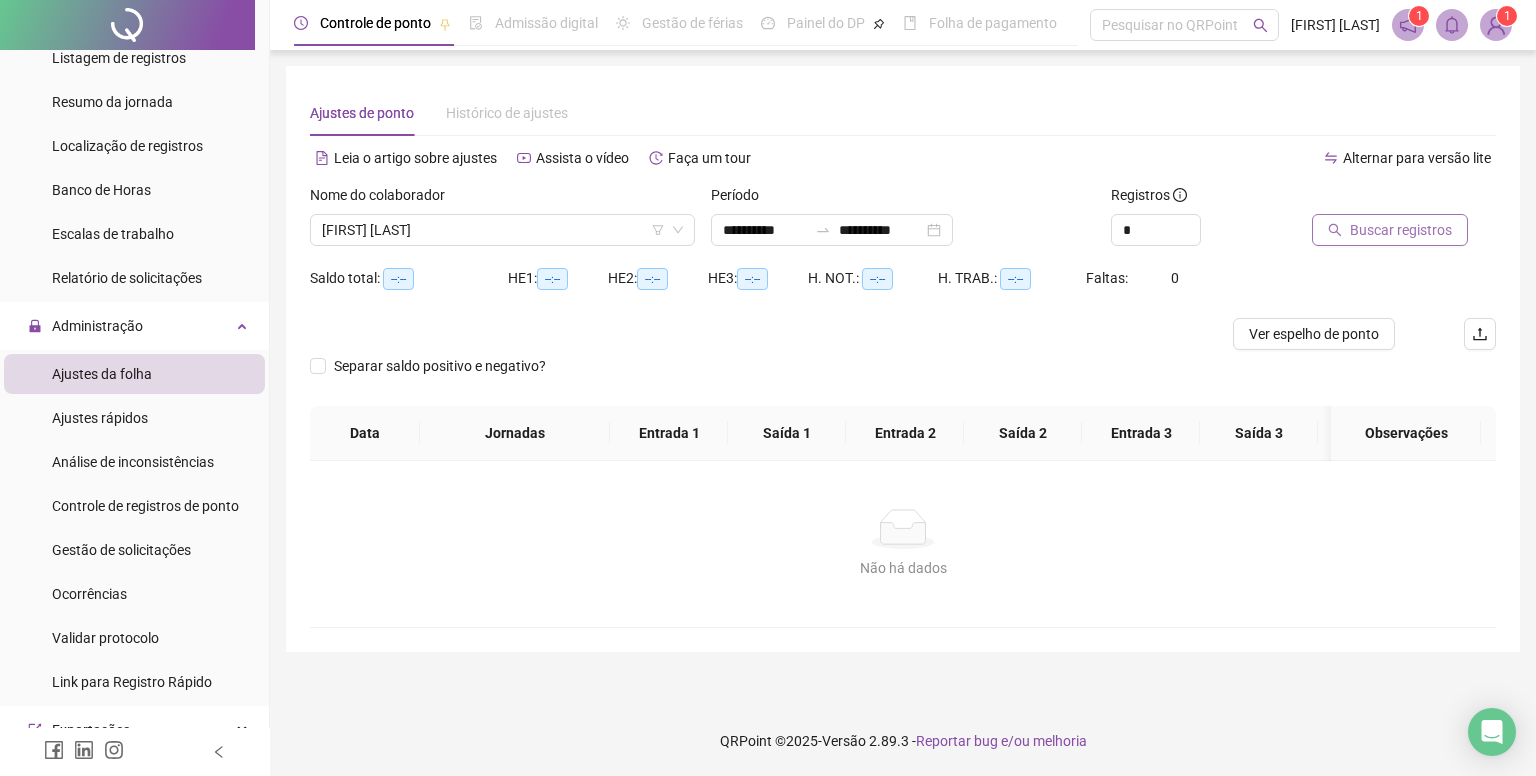 click on "Buscar registros" at bounding box center [1390, 230] 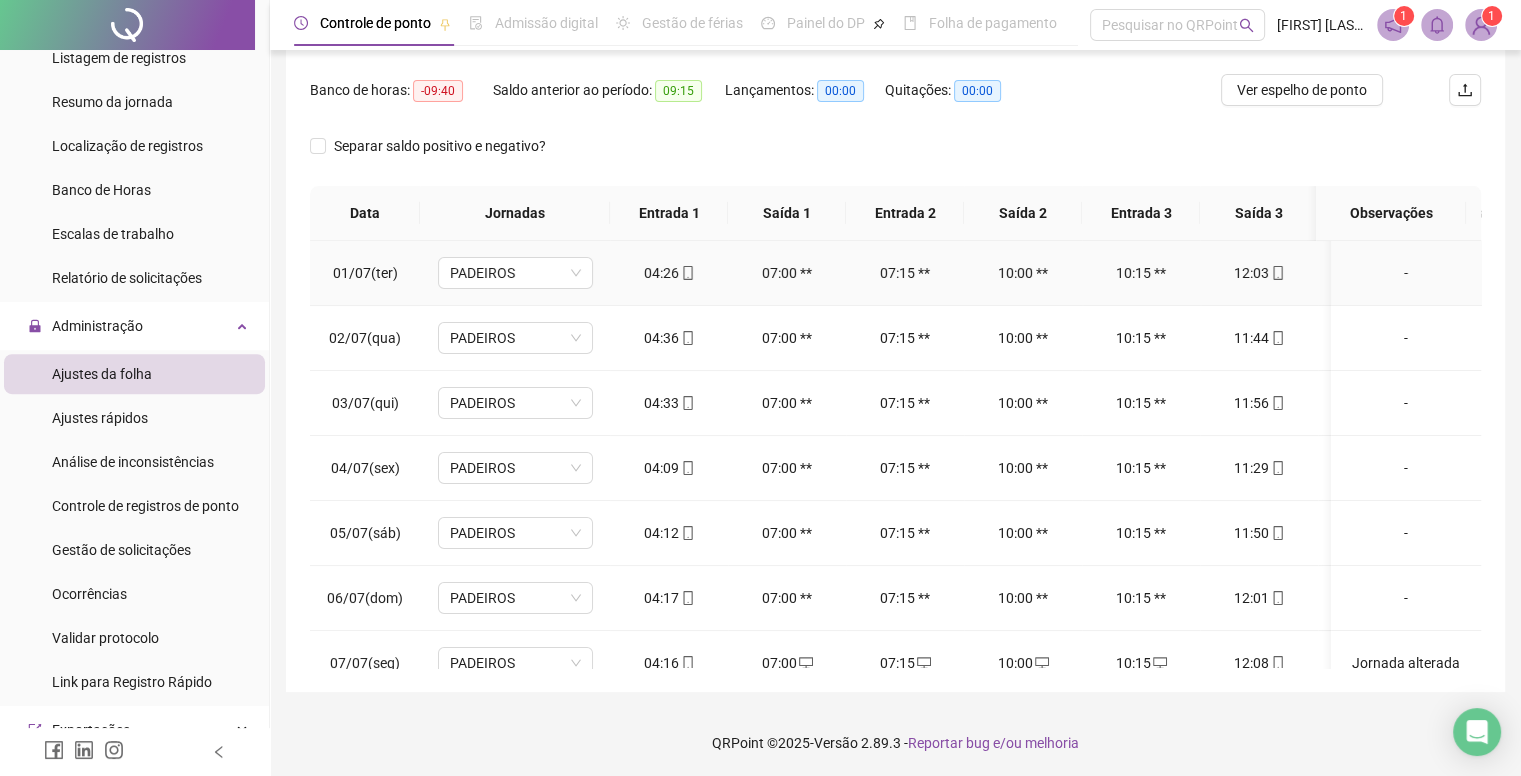 scroll, scrollTop: 245, scrollLeft: 0, axis: vertical 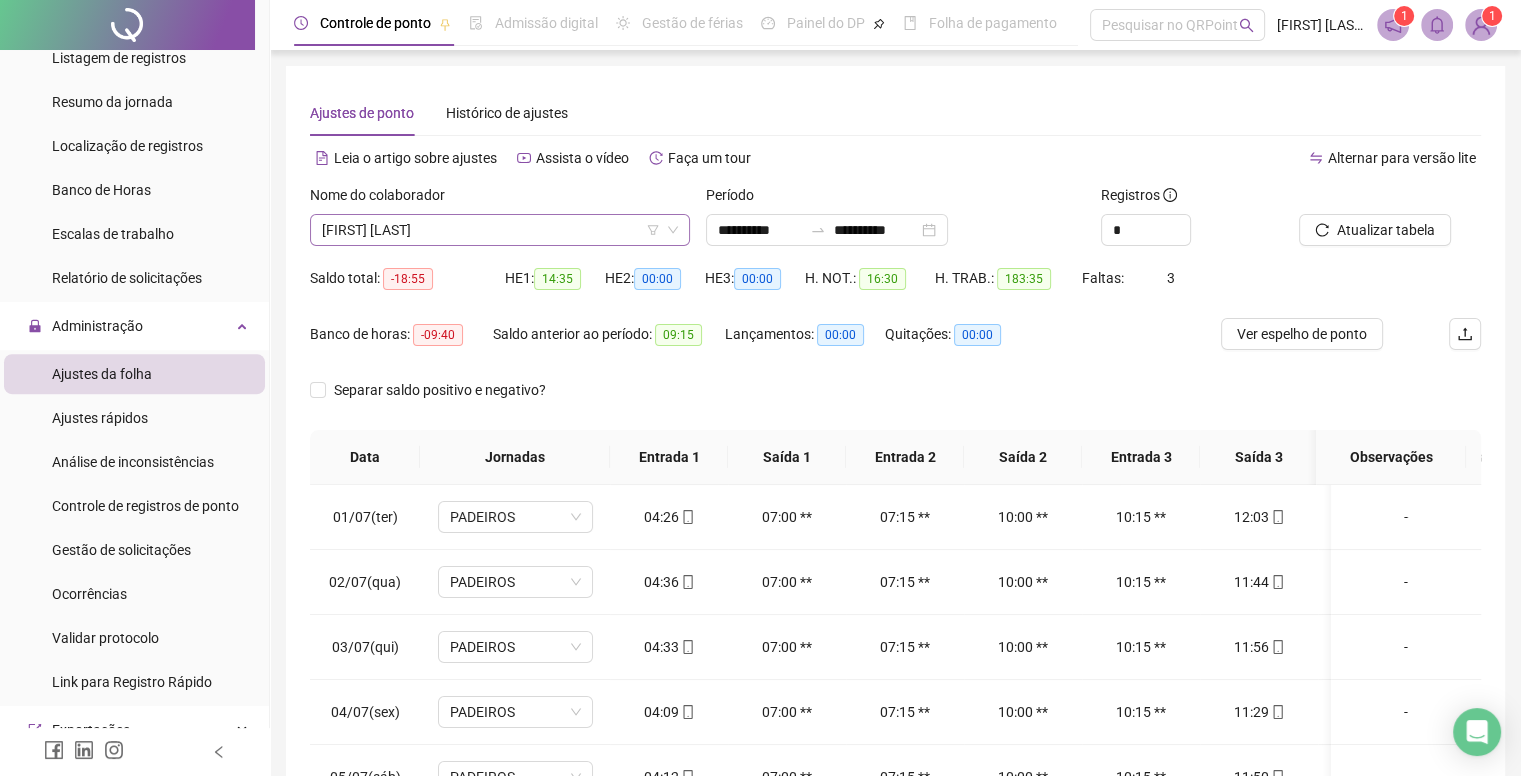 click on "[FIRST] [LAST]" at bounding box center (500, 230) 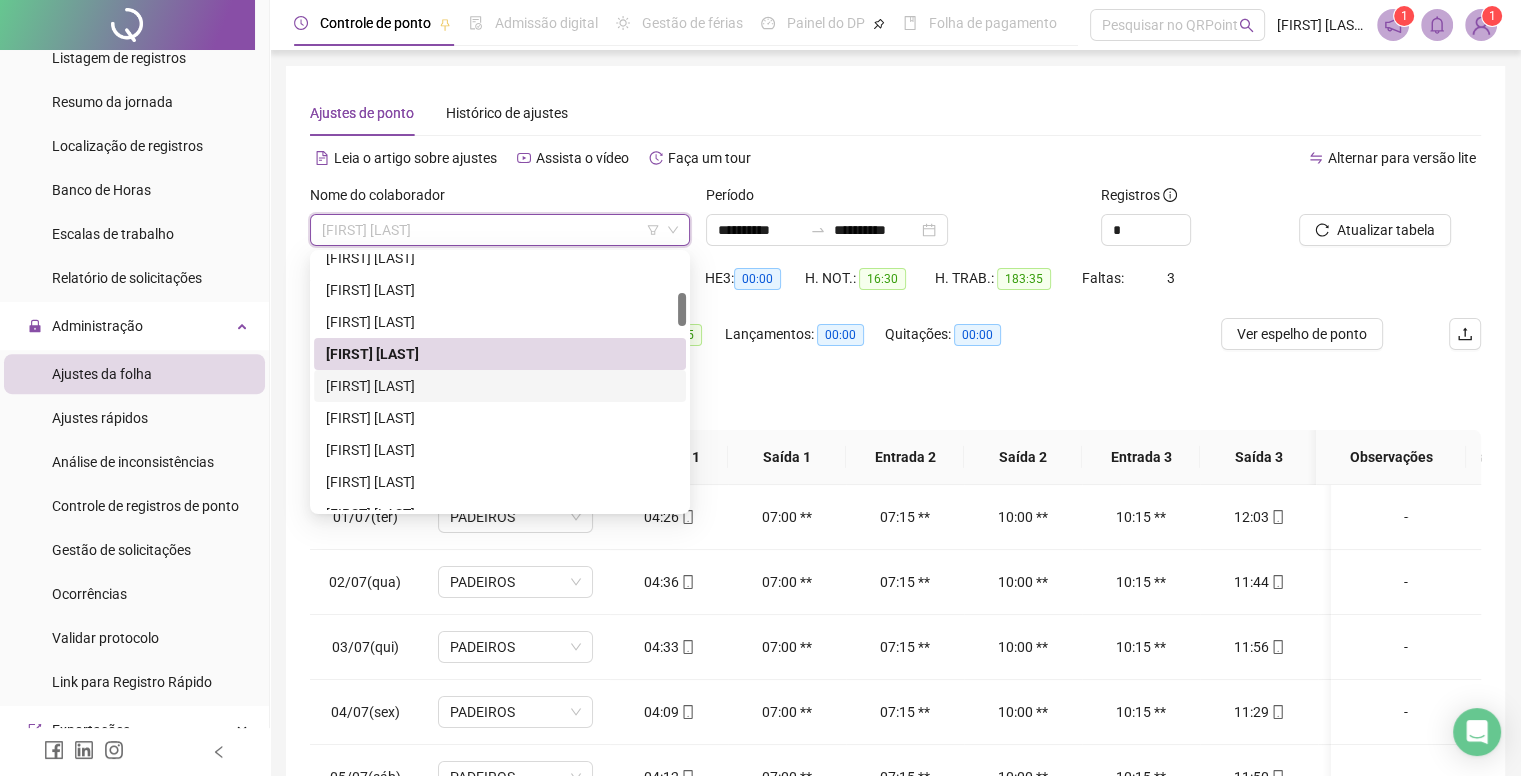 click on "[FIRST] [LAST]" at bounding box center (500, 386) 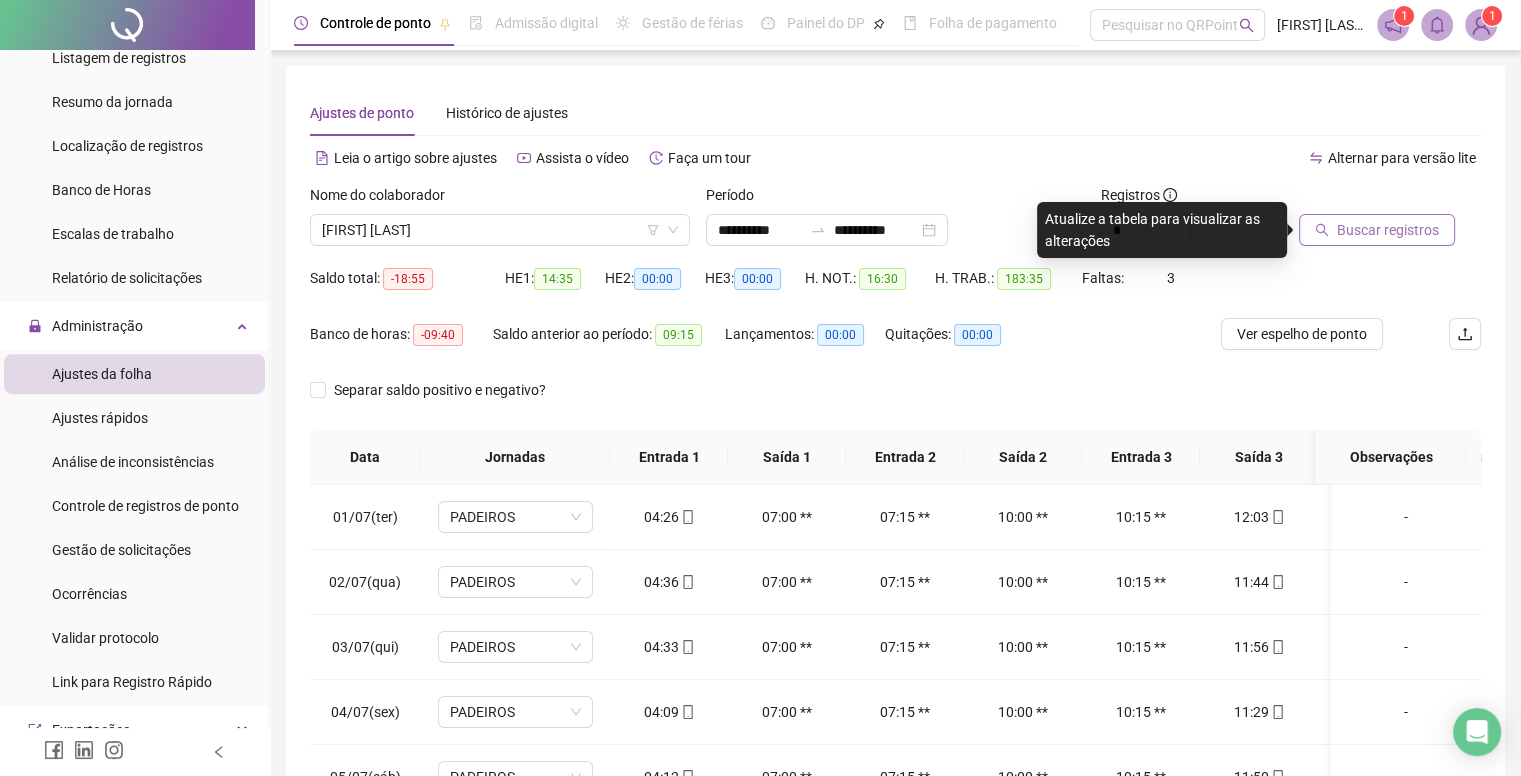 click on "Buscar registros" at bounding box center (1377, 230) 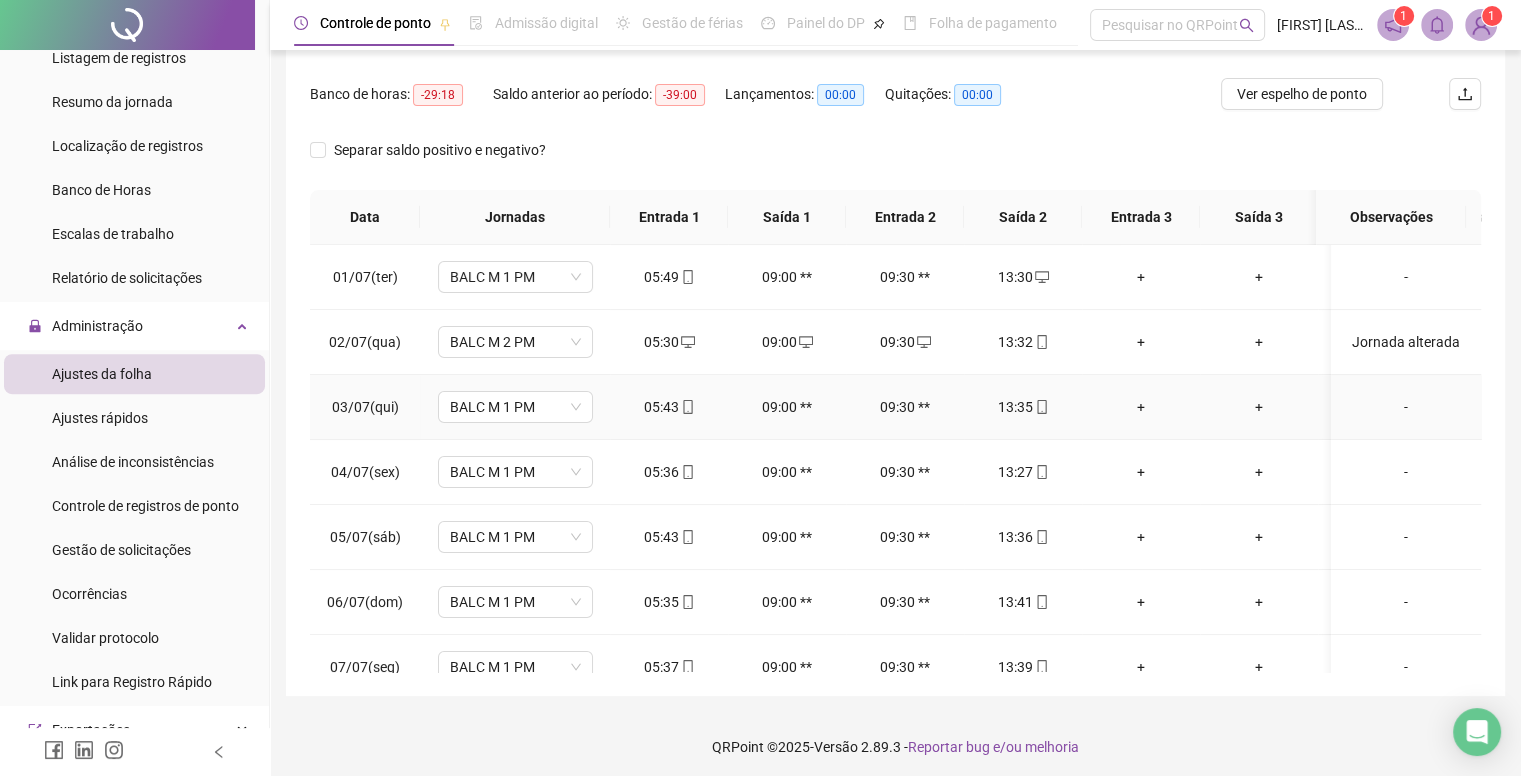 scroll, scrollTop: 245, scrollLeft: 0, axis: vertical 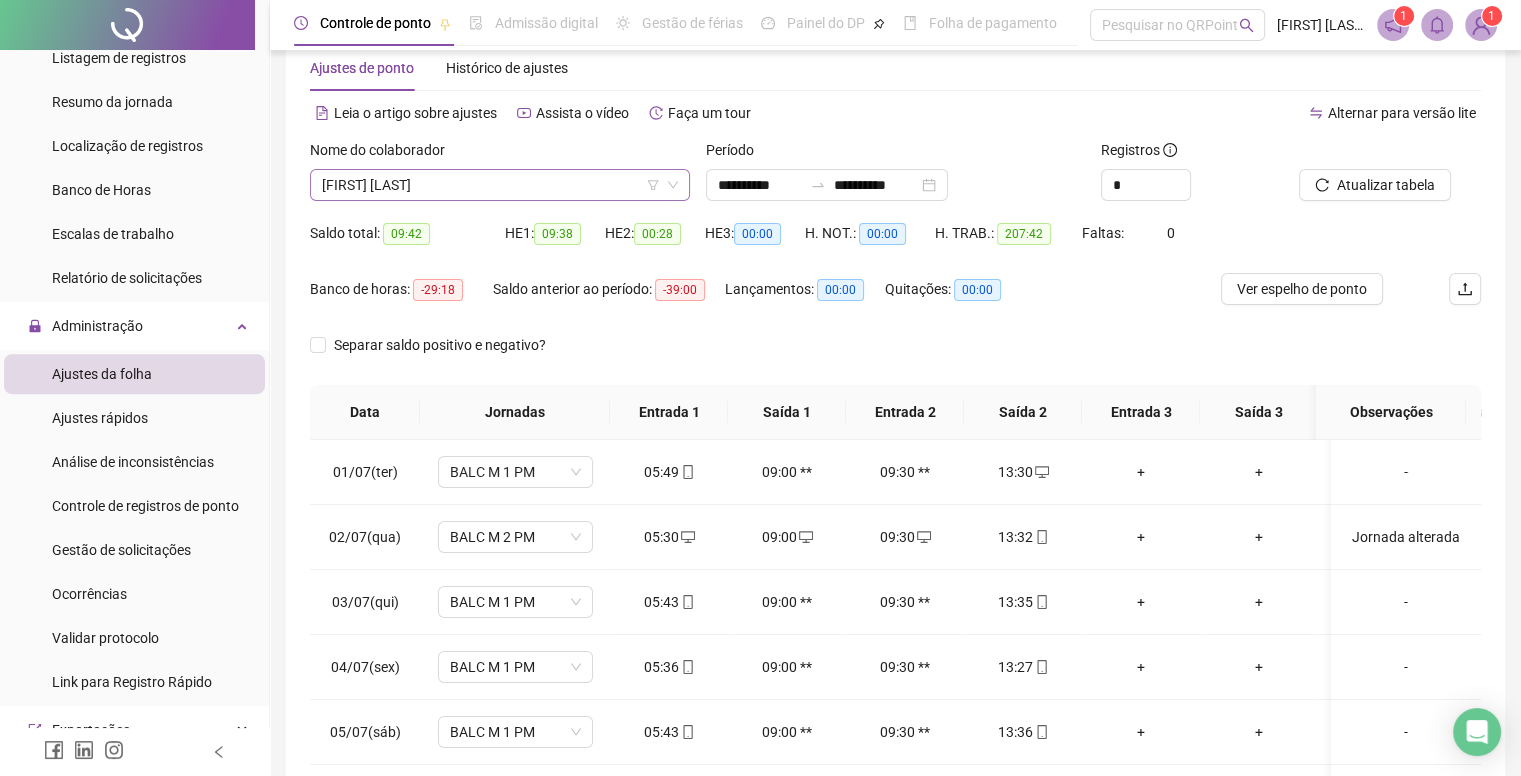 click on "[FIRST] [LAST]" at bounding box center [500, 185] 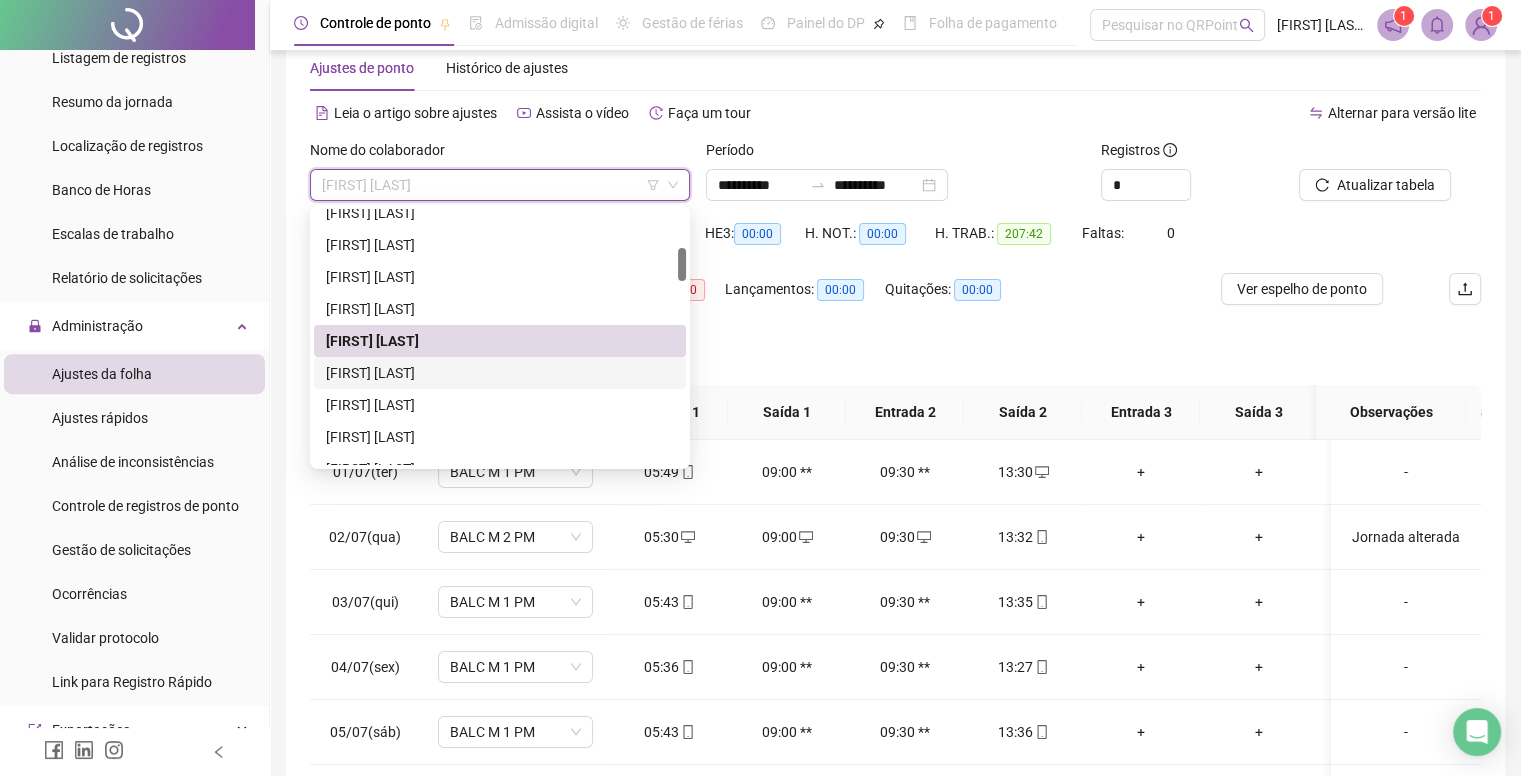 click on "[FIRST] [LAST]" at bounding box center (500, 373) 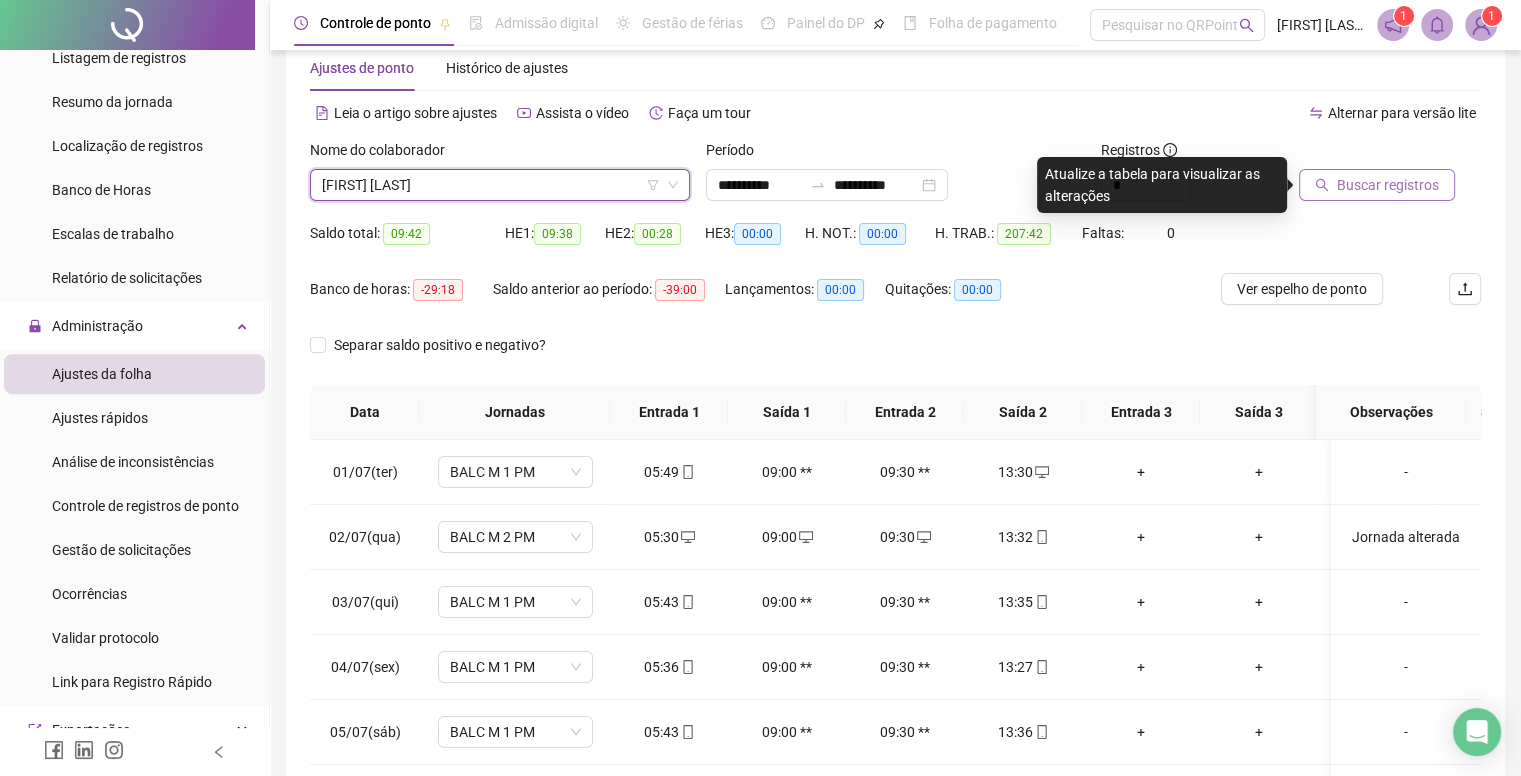 click on "Buscar registros" at bounding box center (1388, 185) 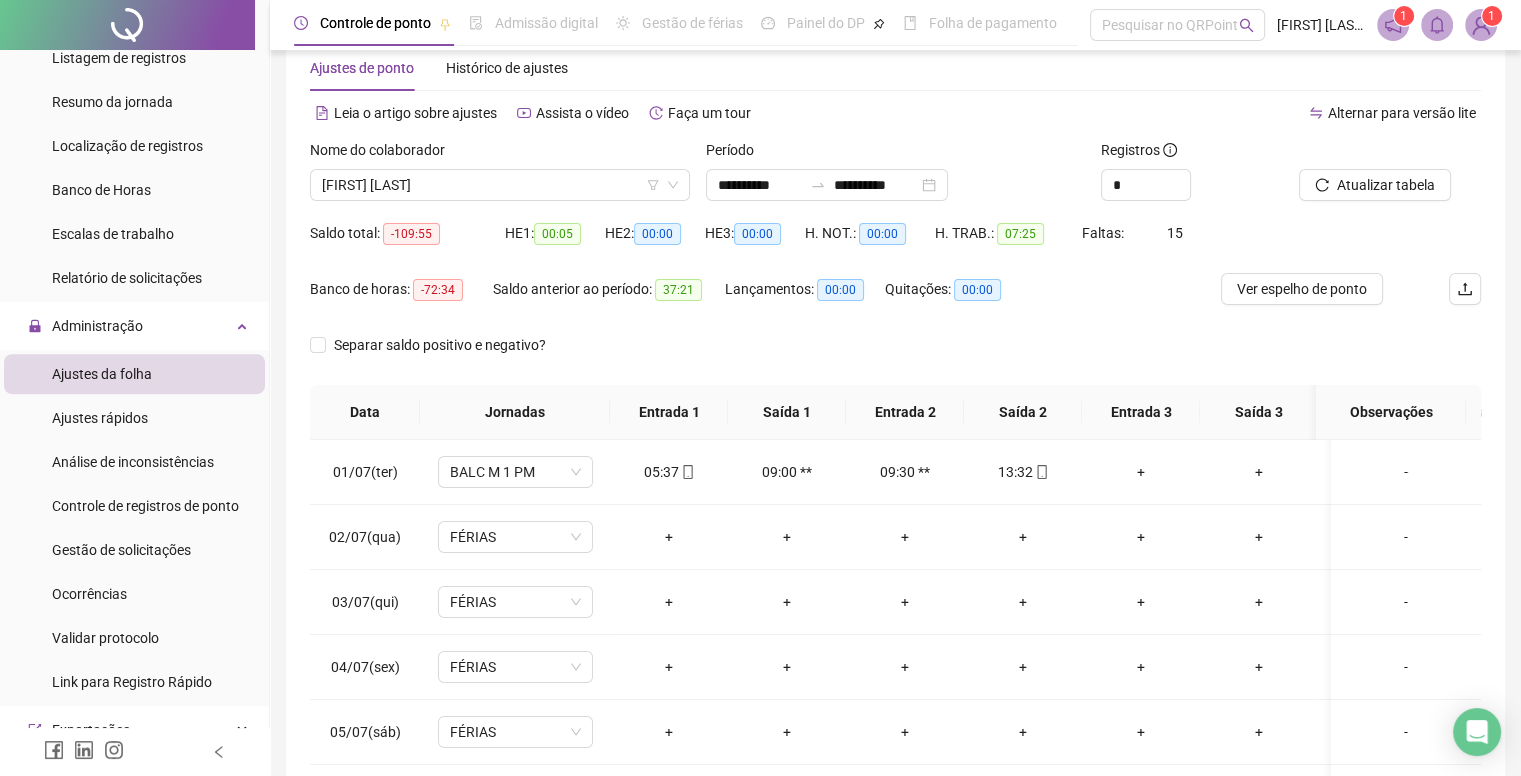 click on "Período" at bounding box center (896, 154) 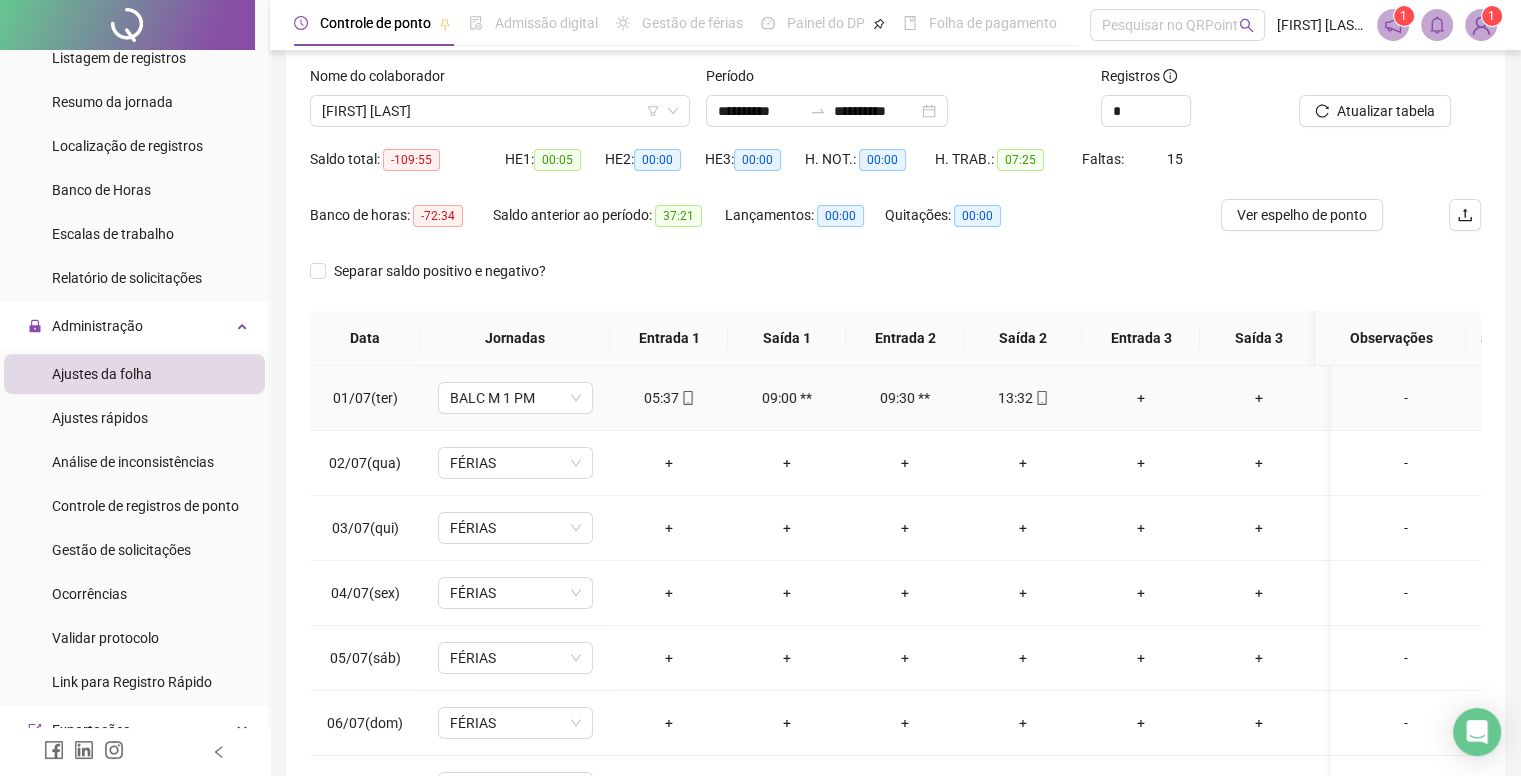 scroll, scrollTop: 145, scrollLeft: 0, axis: vertical 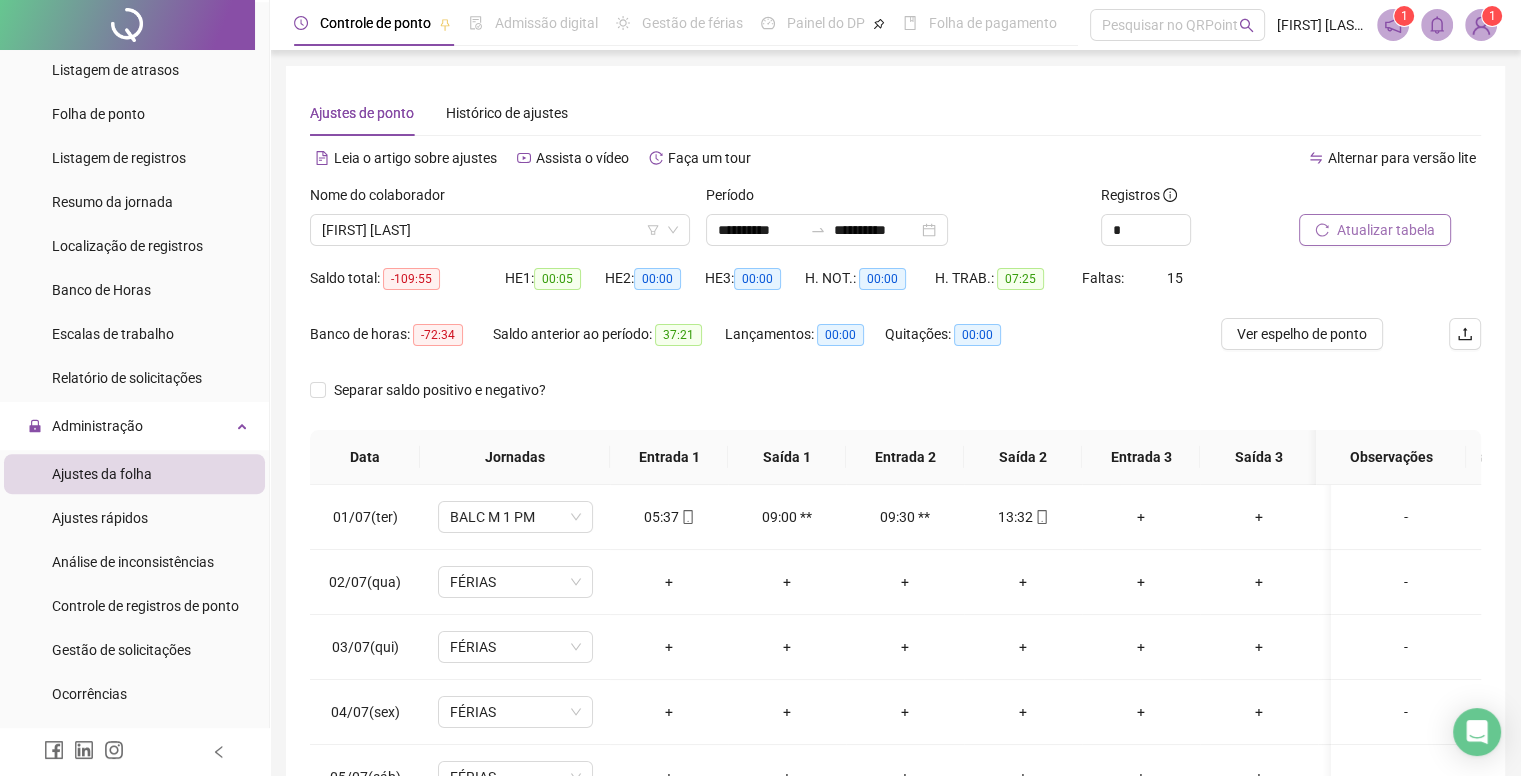 click on "Atualizar tabela" at bounding box center [1386, 230] 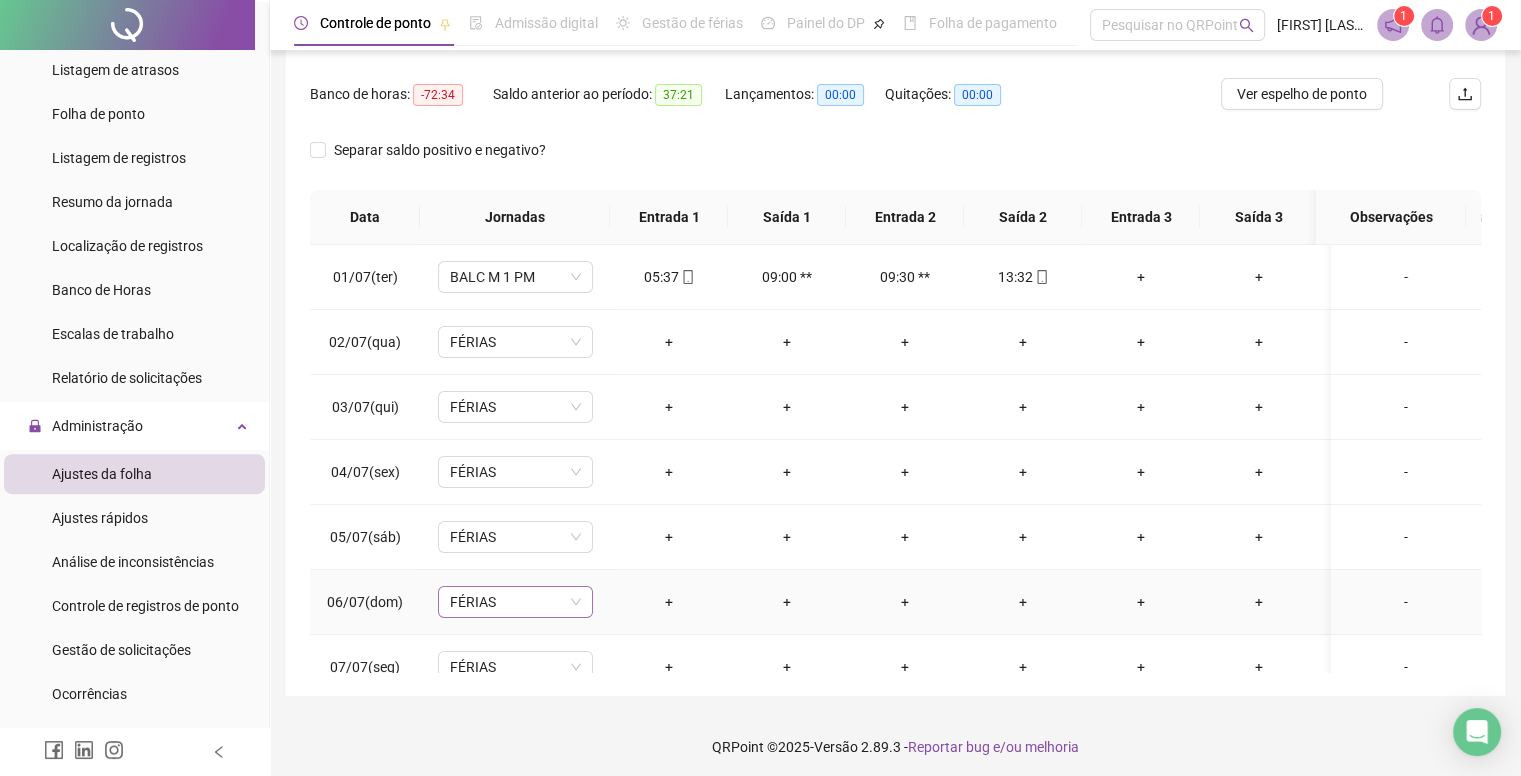 scroll, scrollTop: 245, scrollLeft: 0, axis: vertical 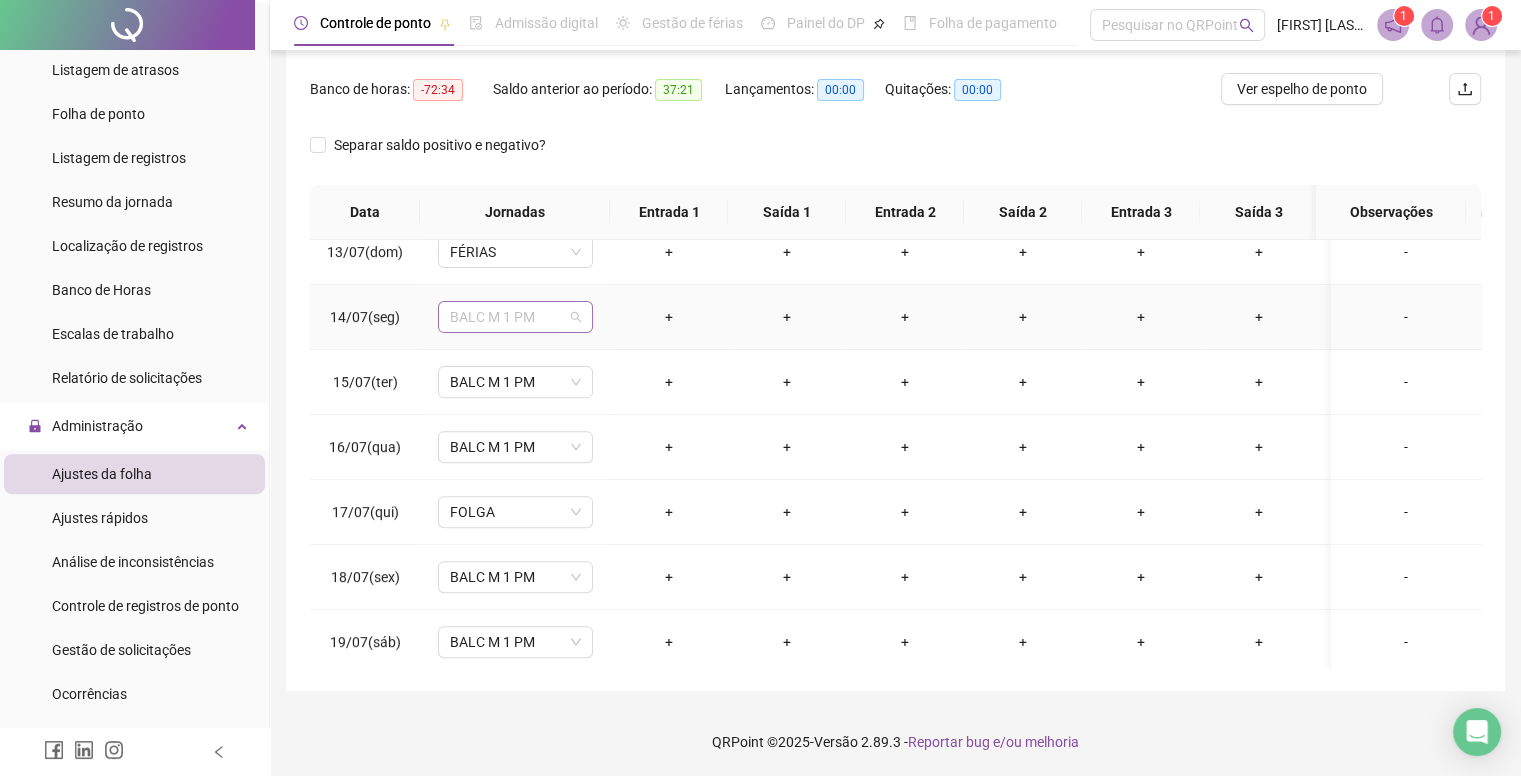 click on "BALC M 1 PM" at bounding box center [515, 317] 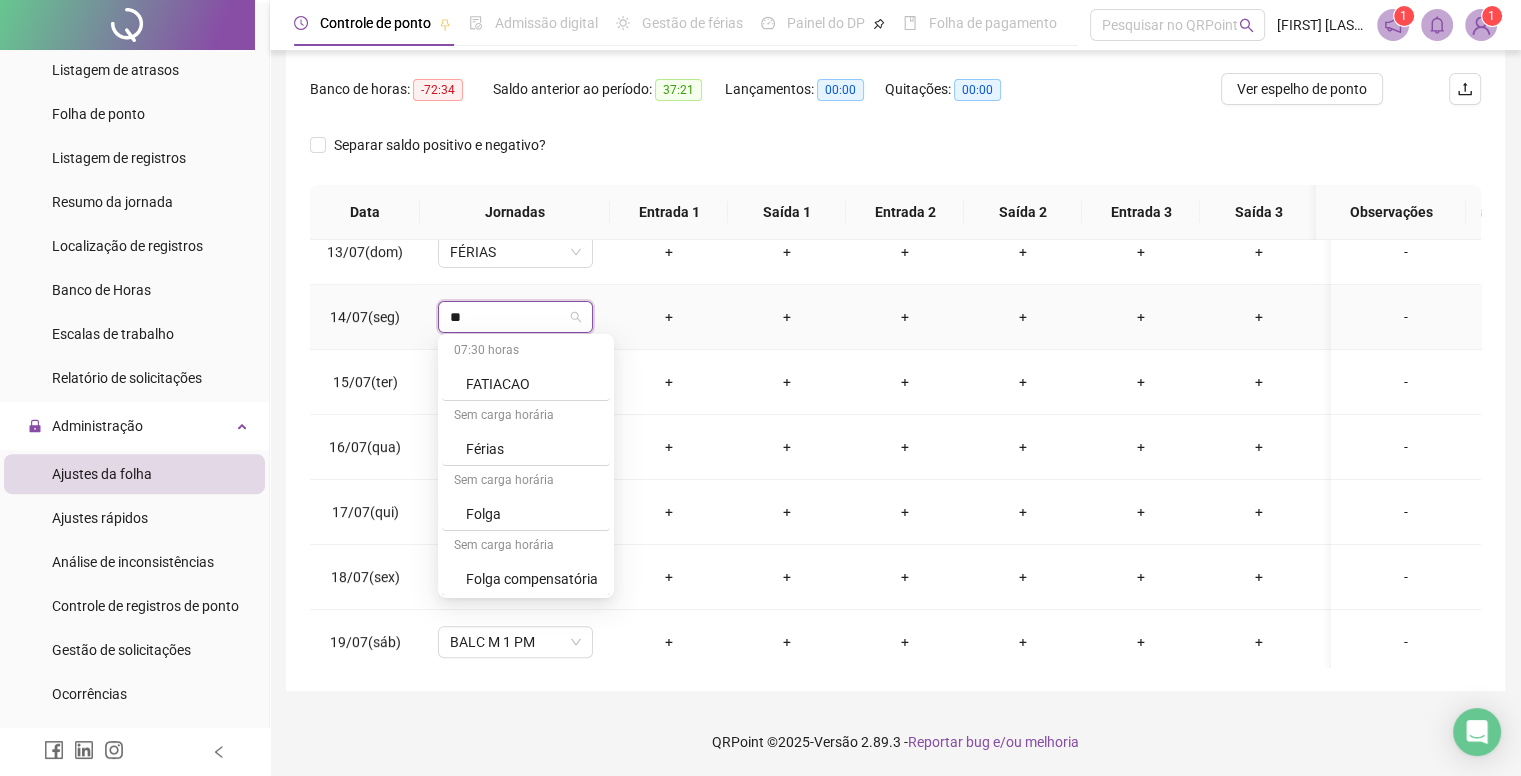 scroll, scrollTop: 0, scrollLeft: 0, axis: both 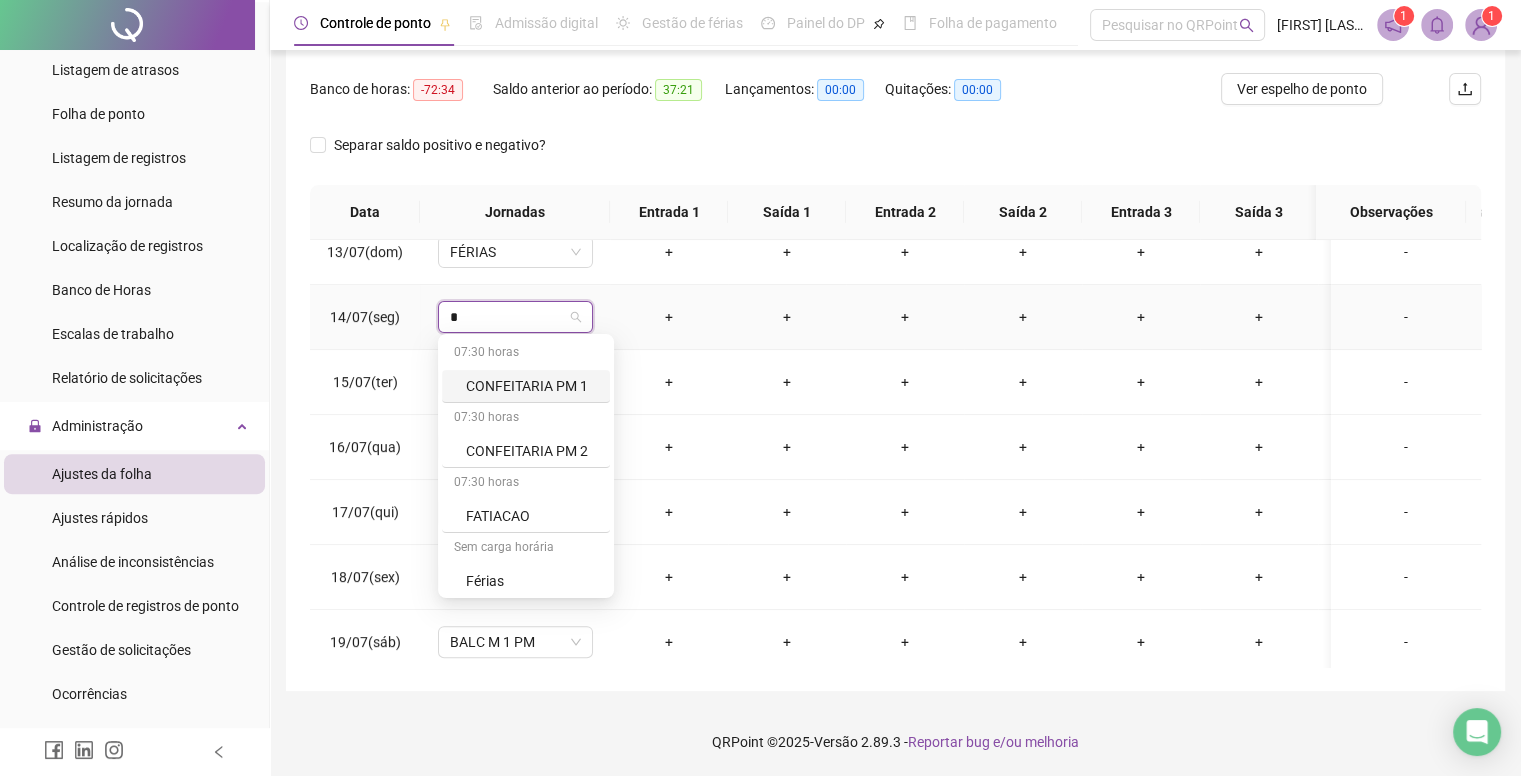 type on "**" 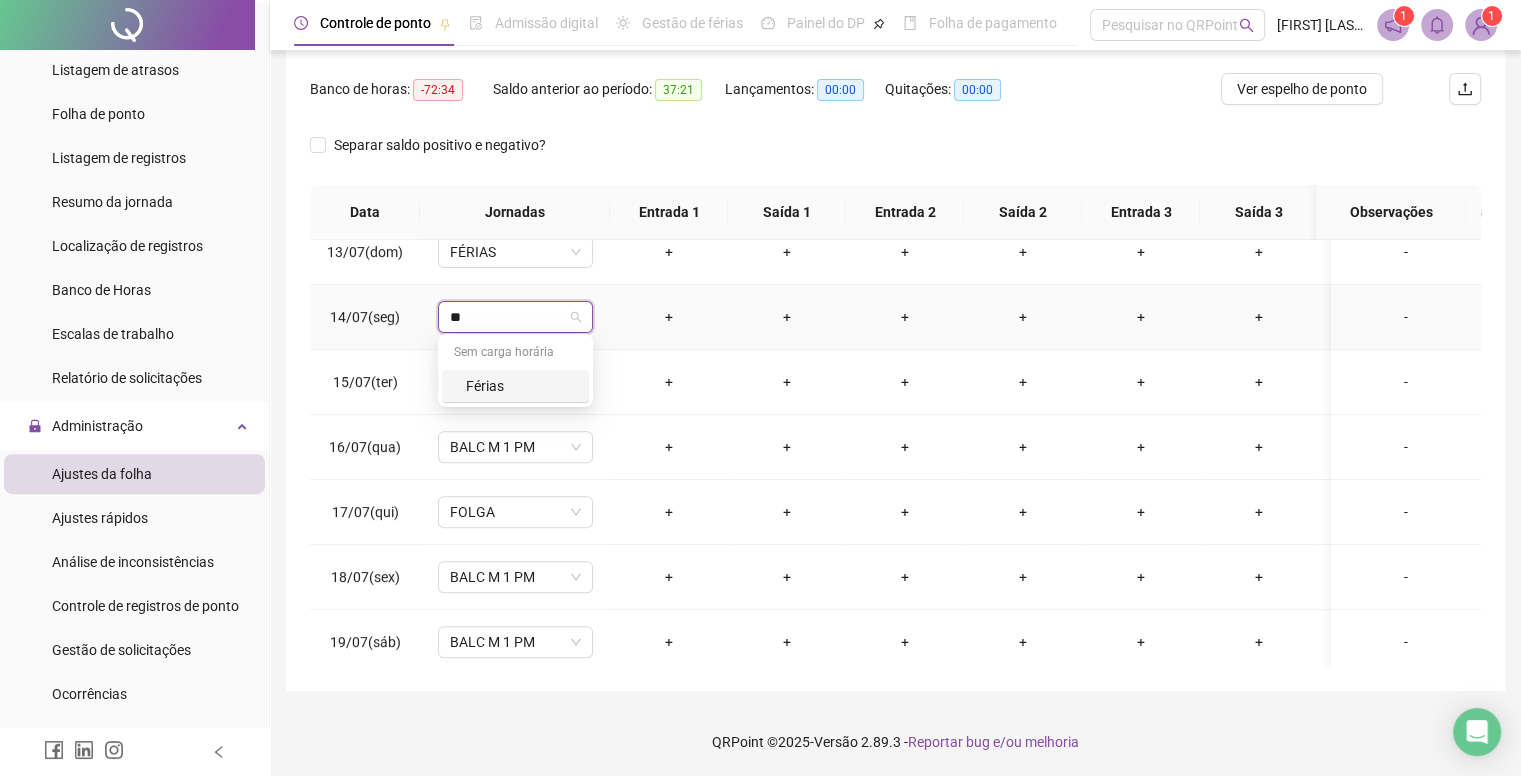 click on "Férias" at bounding box center [521, 386] 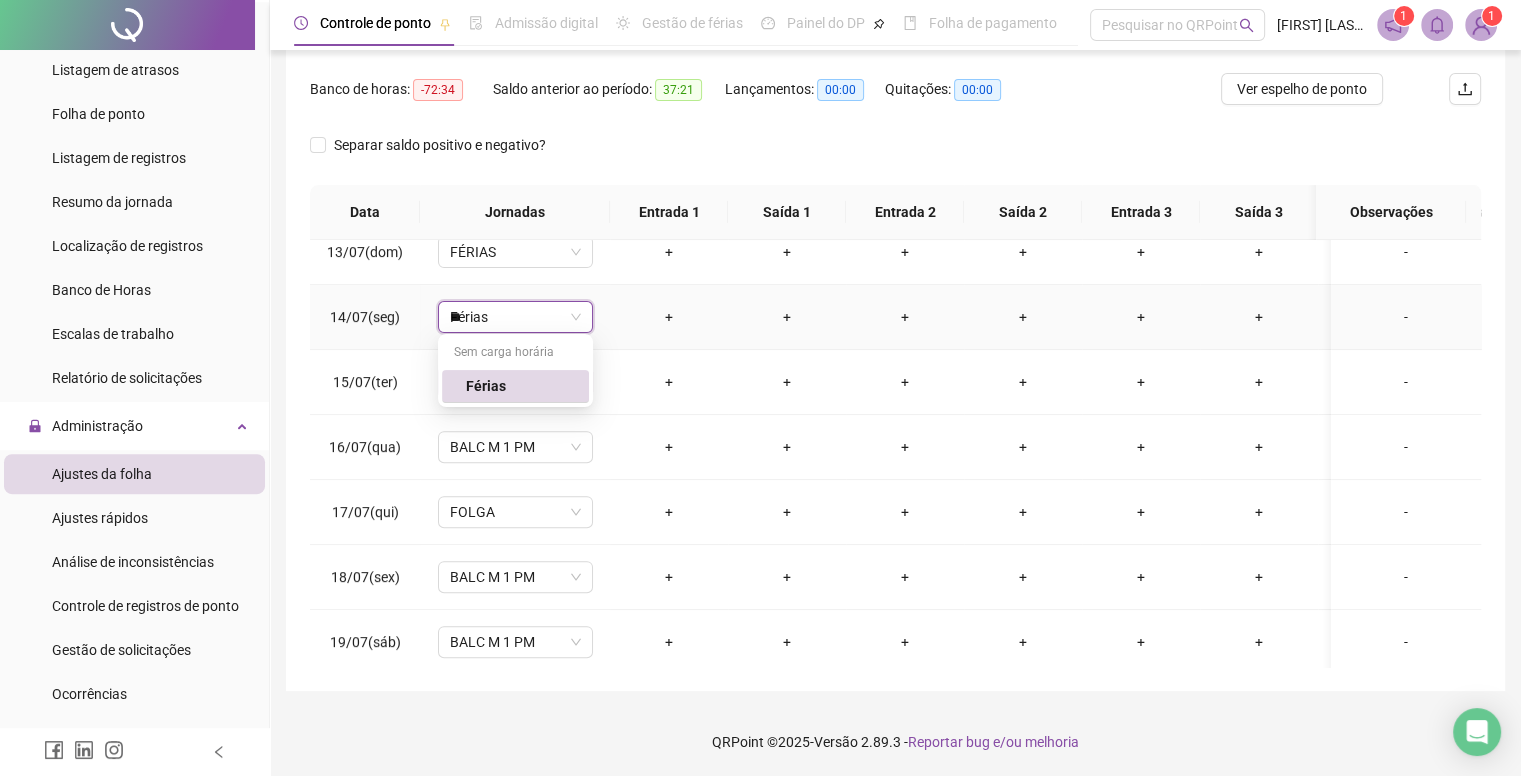 type 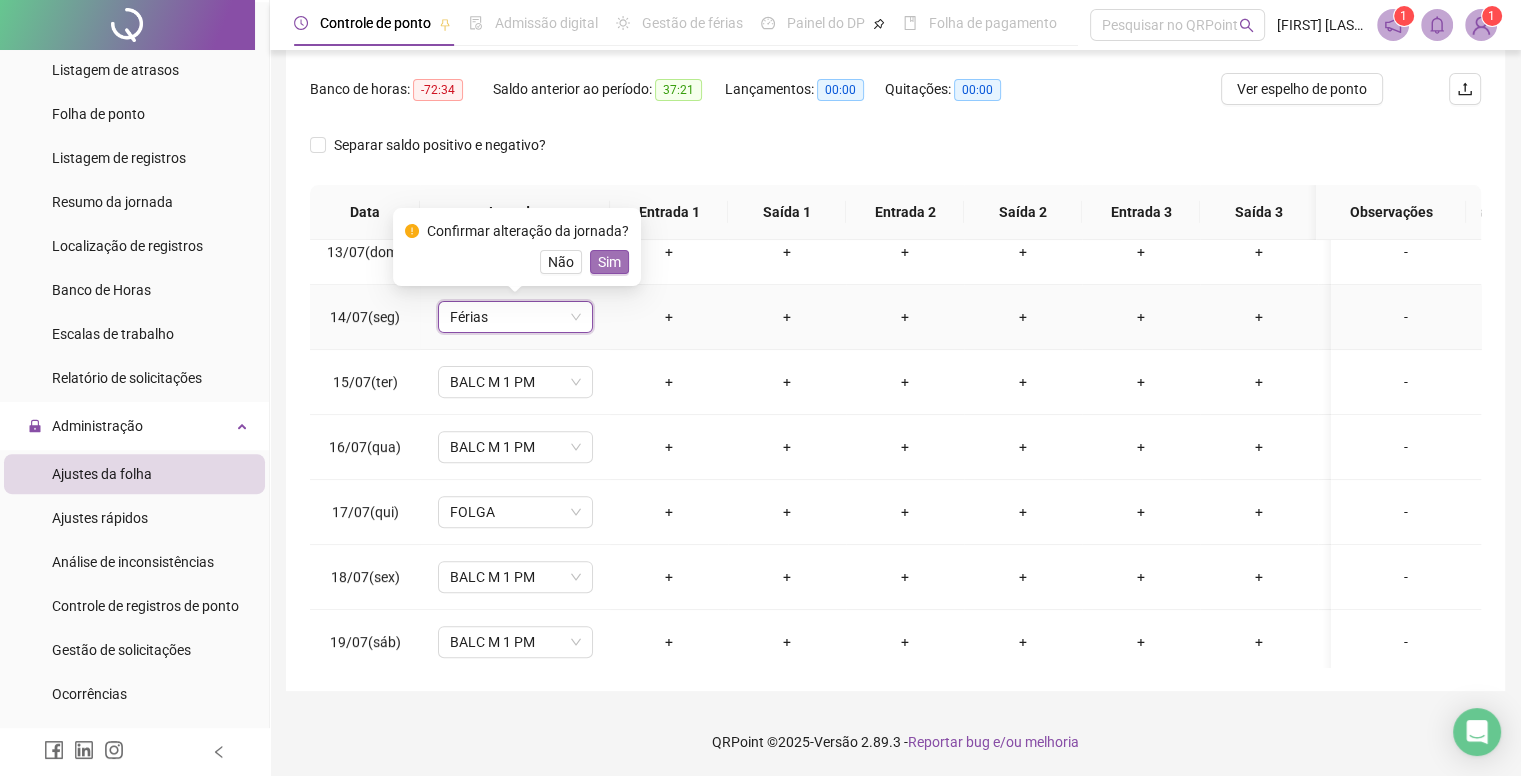 click on "Sim" at bounding box center (609, 262) 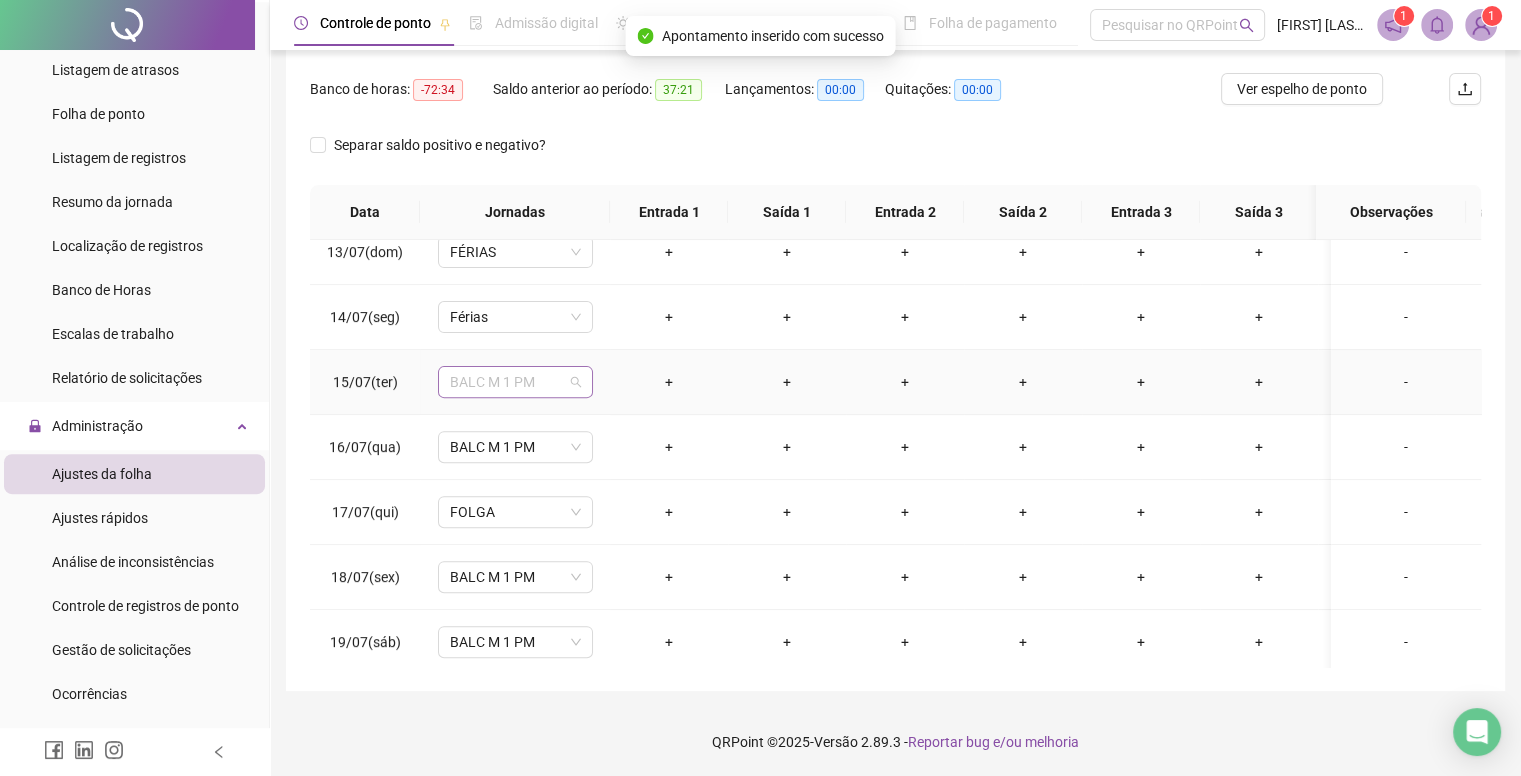 click on "BALC M 1 PM" at bounding box center [515, 382] 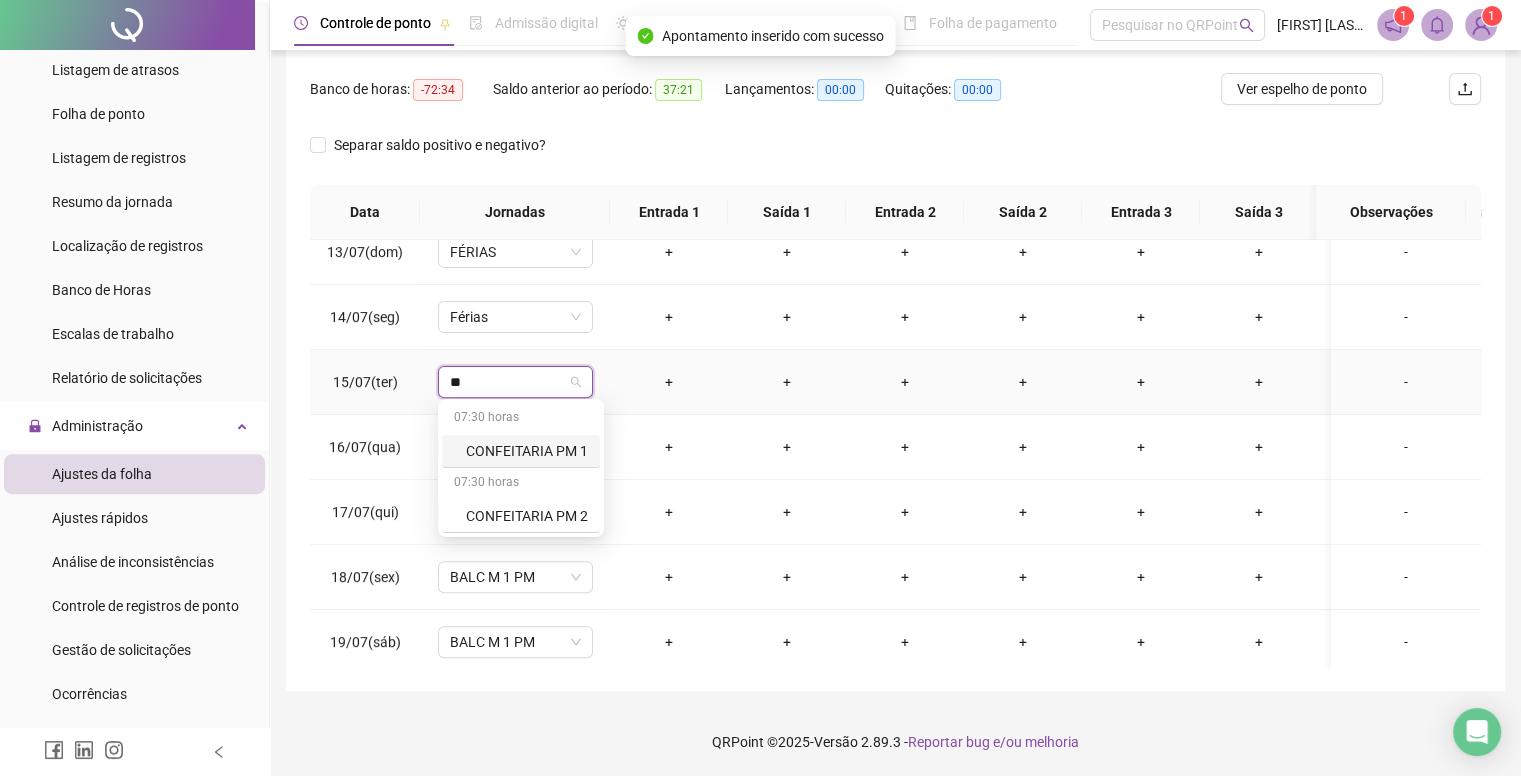type on "*" 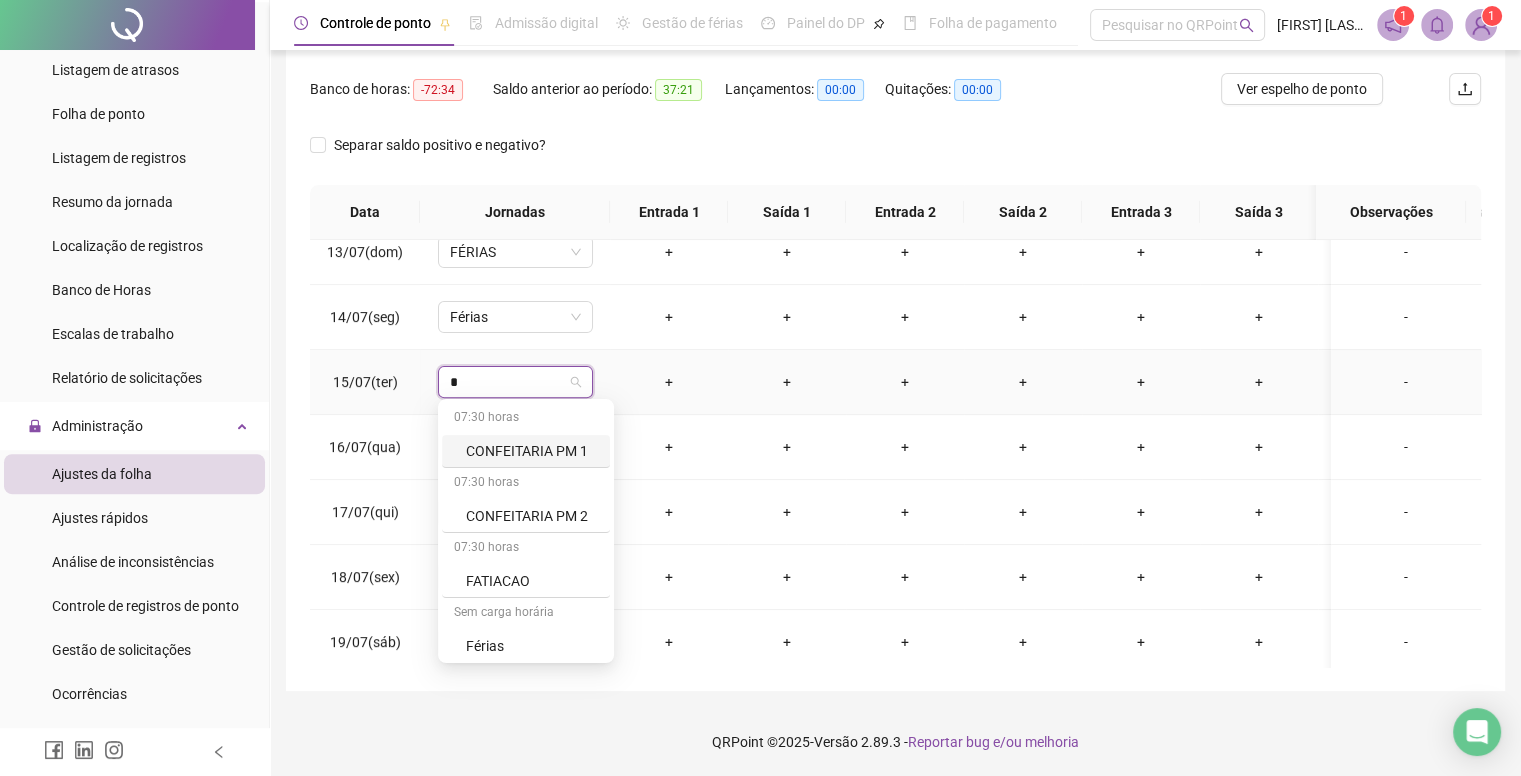 type on "**" 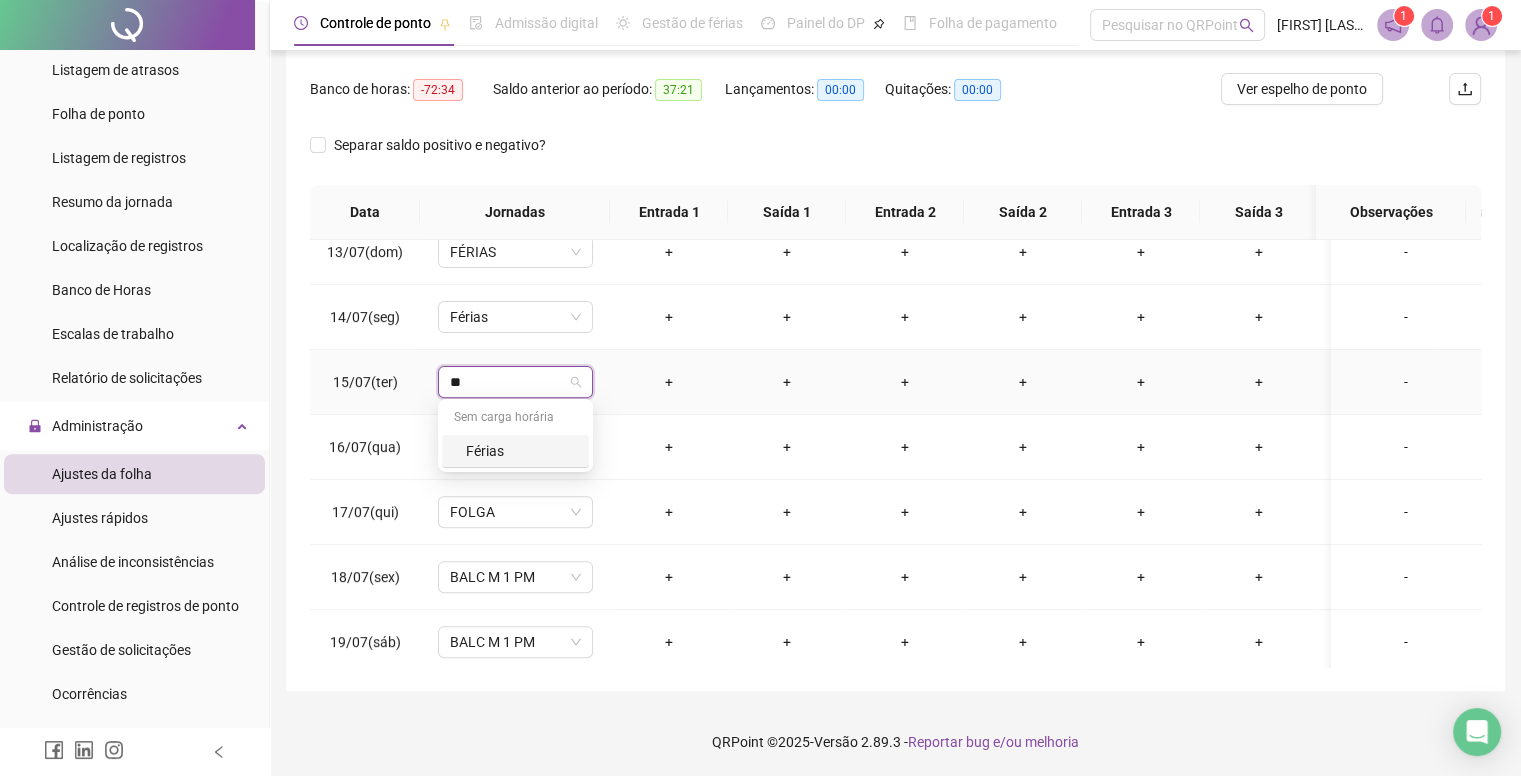click on "Férias" at bounding box center [521, 451] 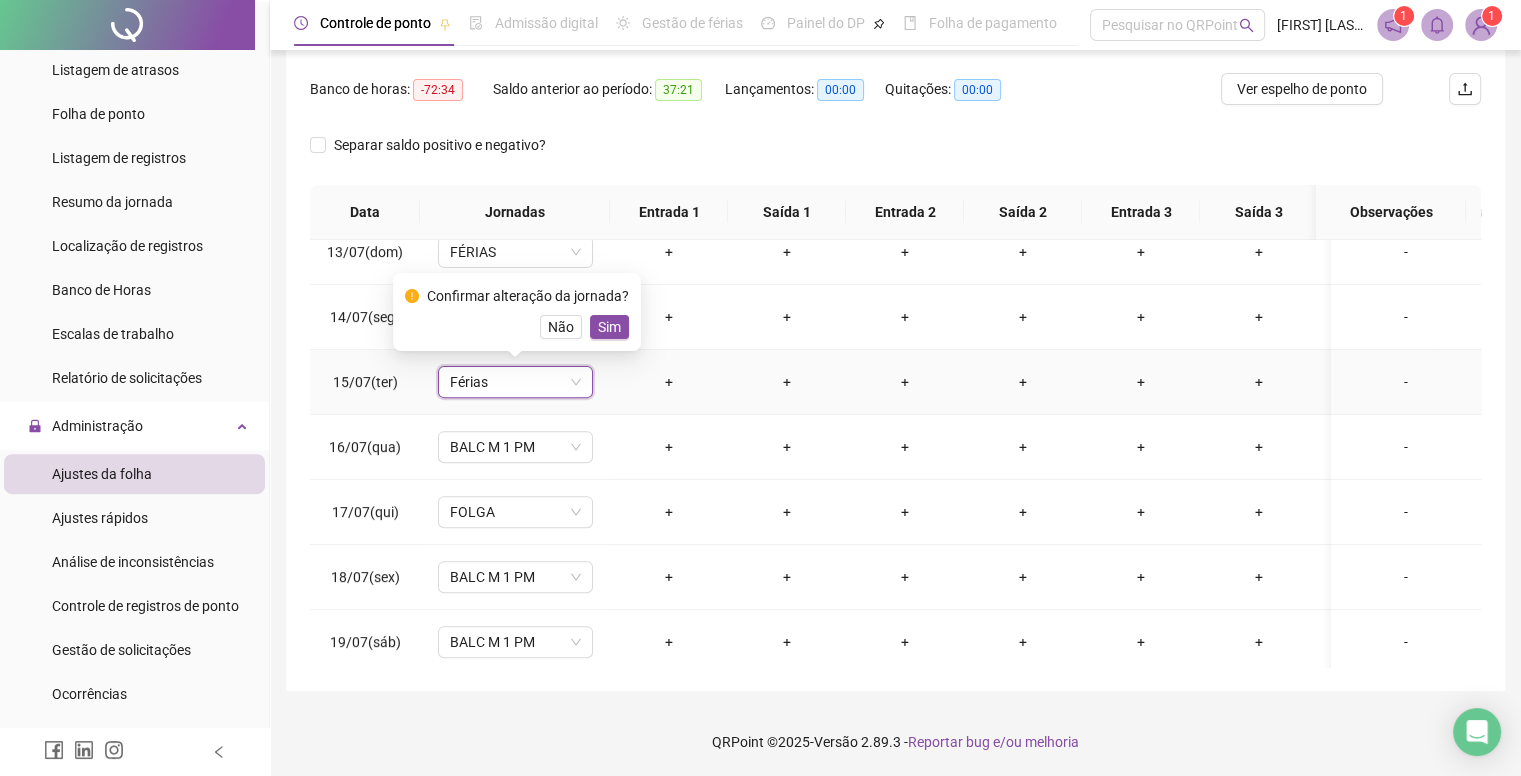 scroll, scrollTop: 2084, scrollLeft: 0, axis: vertical 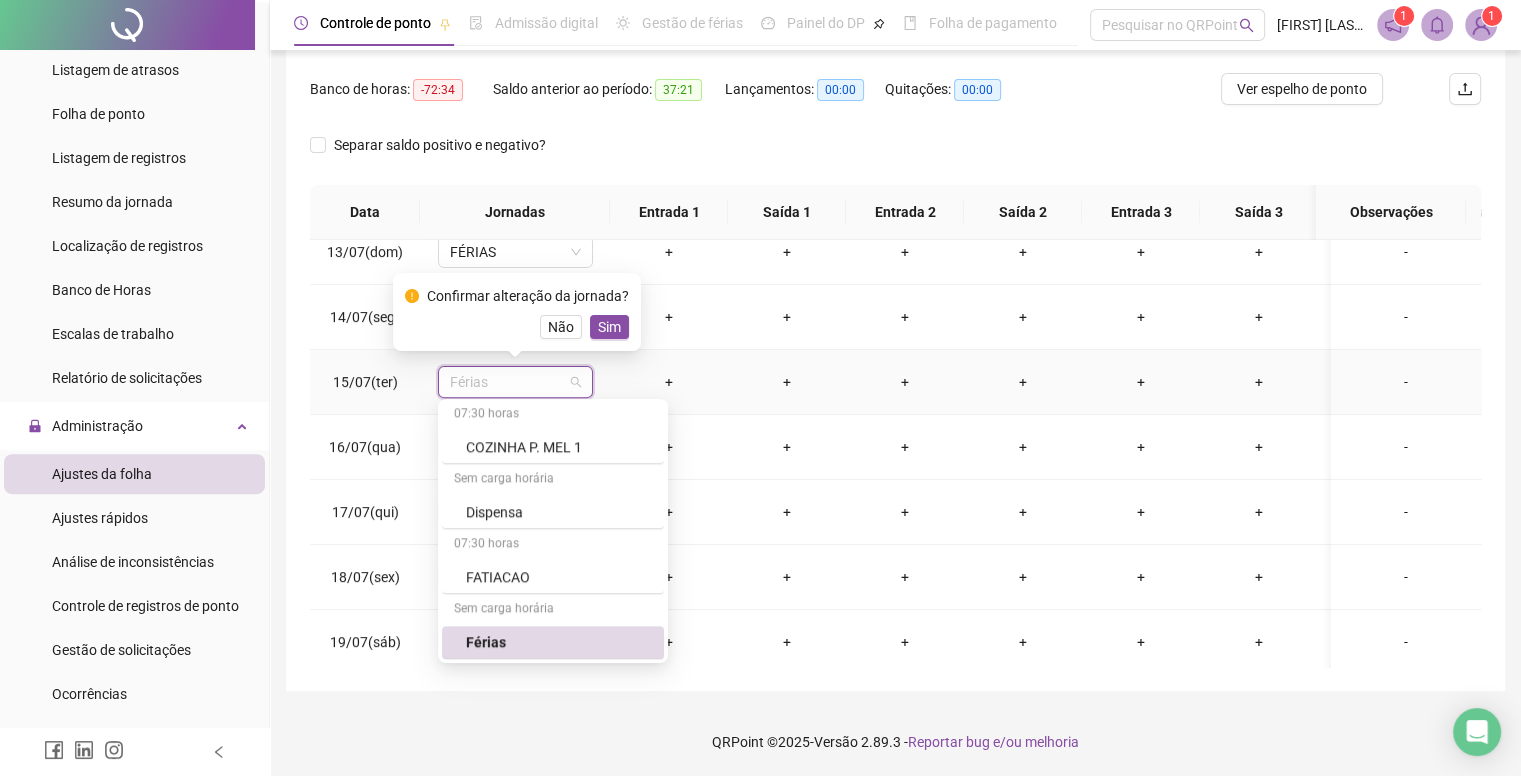click on "Férias" at bounding box center [515, 382] 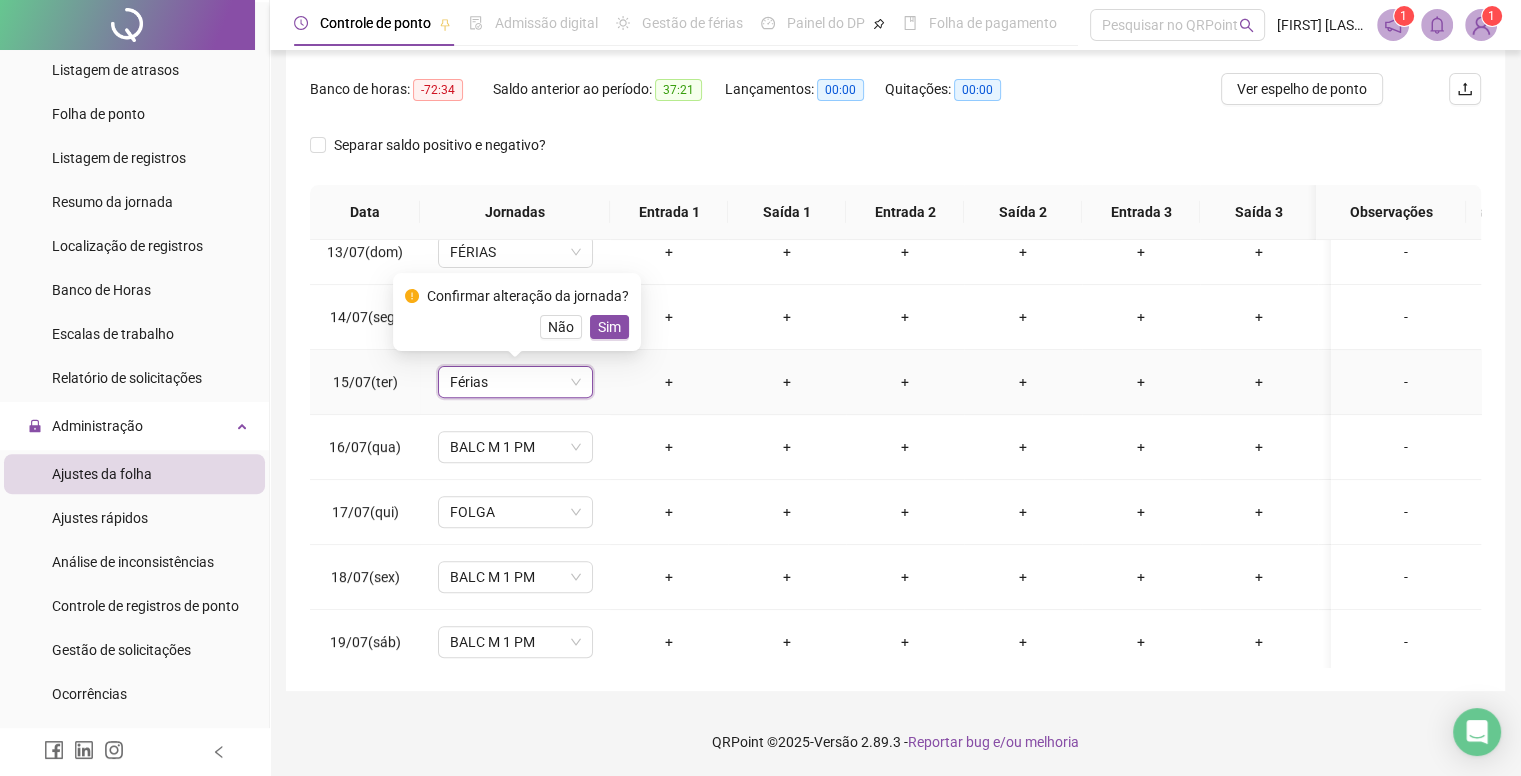 click on "Férias" at bounding box center (515, 382) 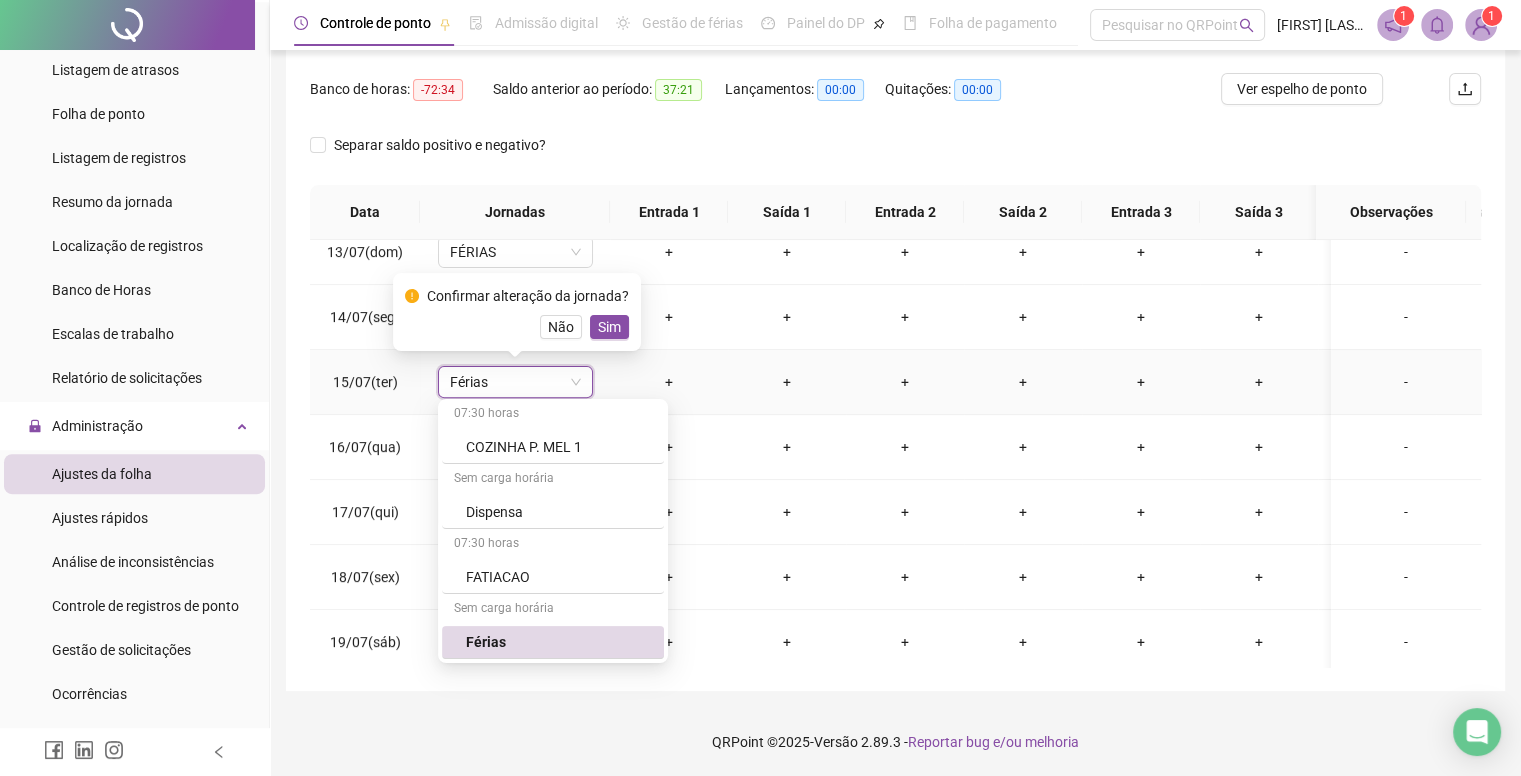 click on "Férias" at bounding box center [515, 382] 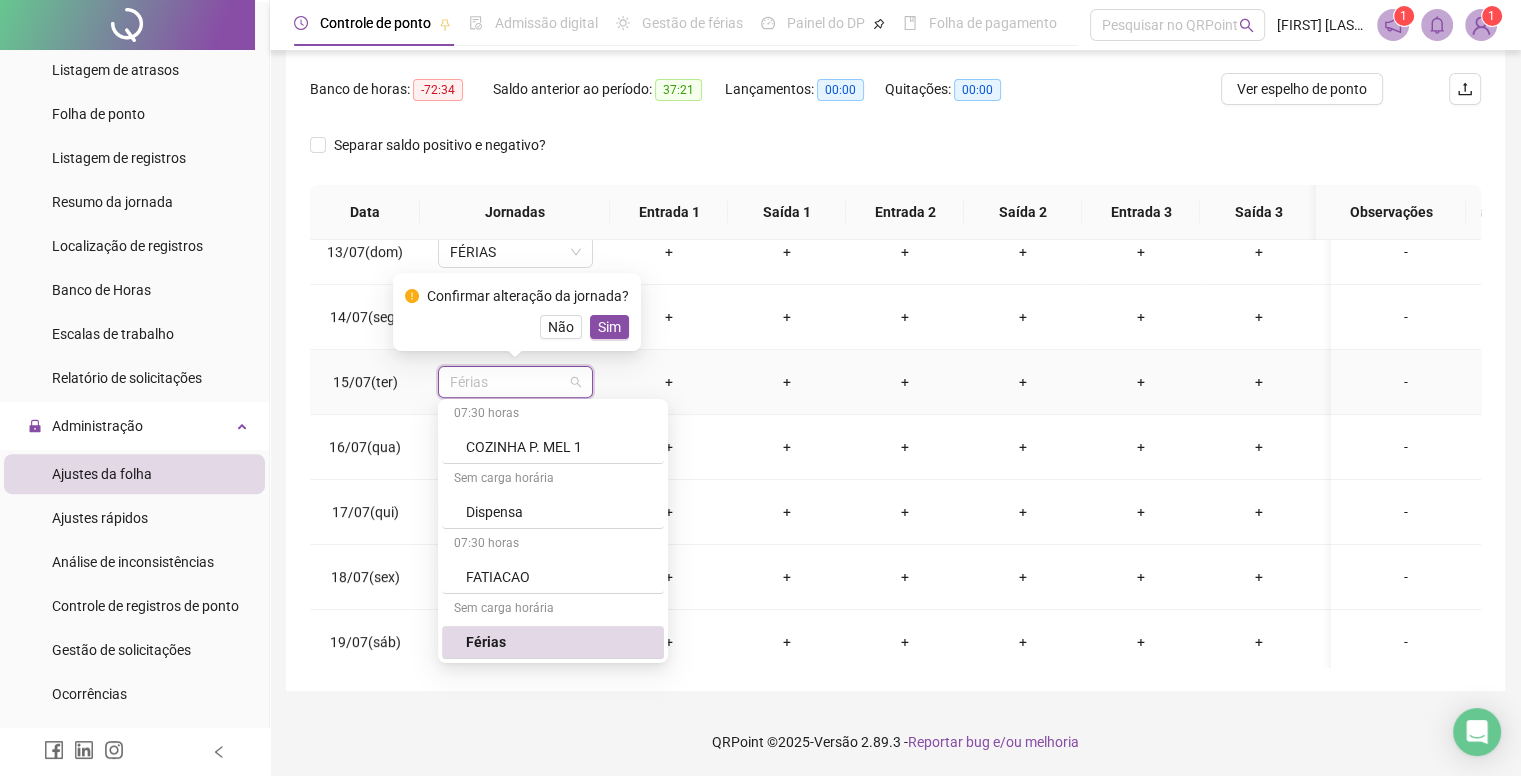 drag, startPoint x: 476, startPoint y: 371, endPoint x: 426, endPoint y: 363, distance: 50.635956 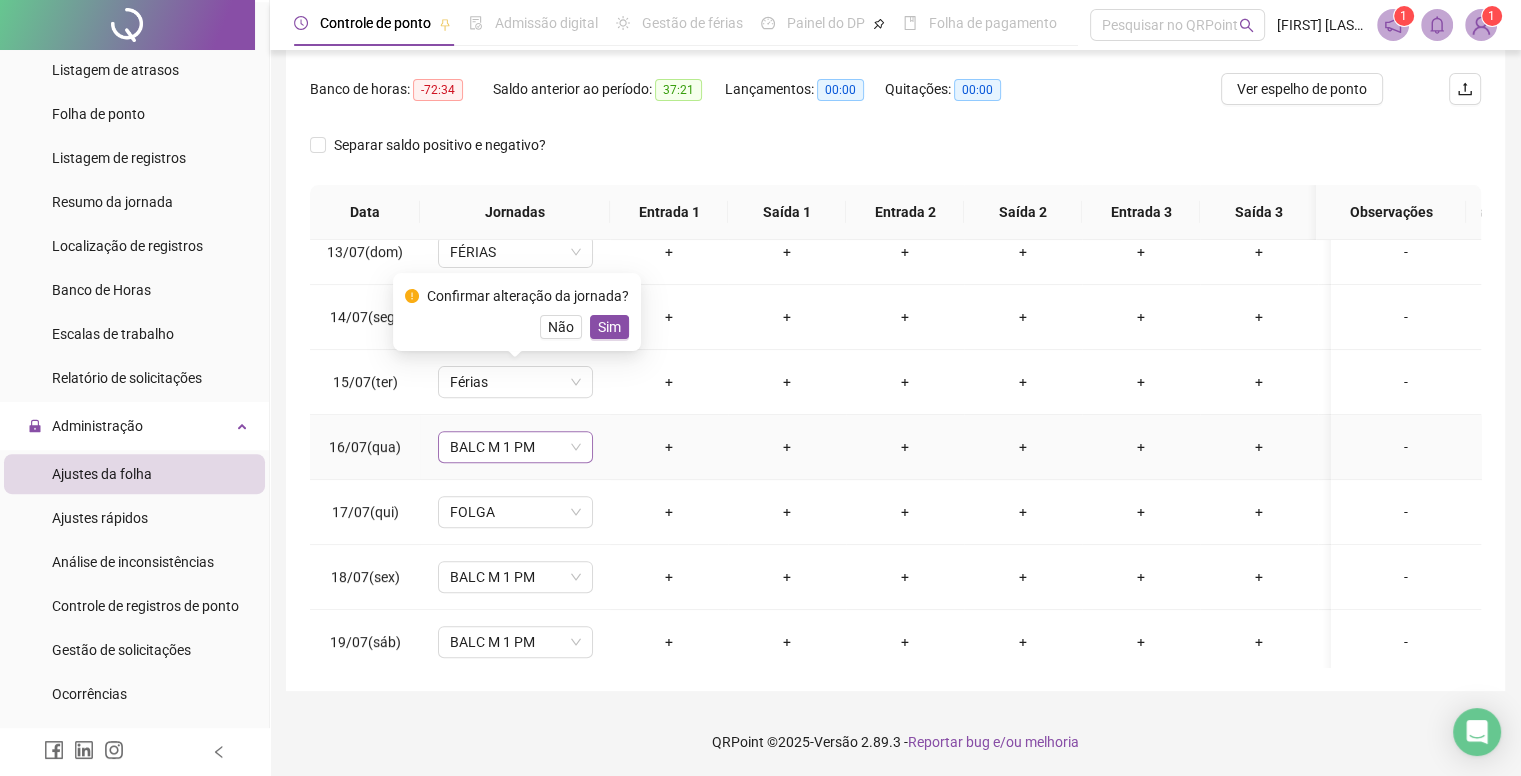 click on "BALC M 1 PM" at bounding box center (515, 447) 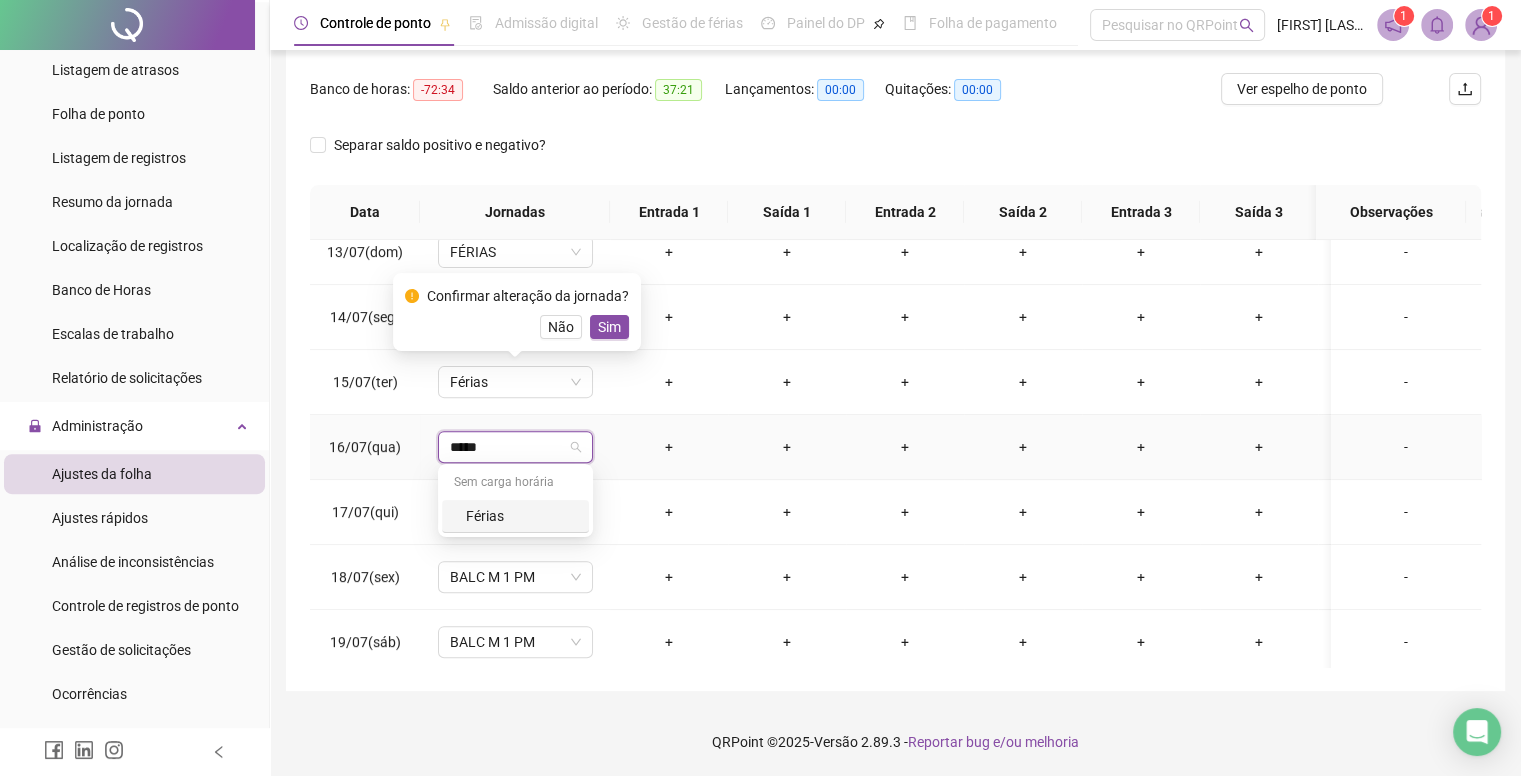 type on "******" 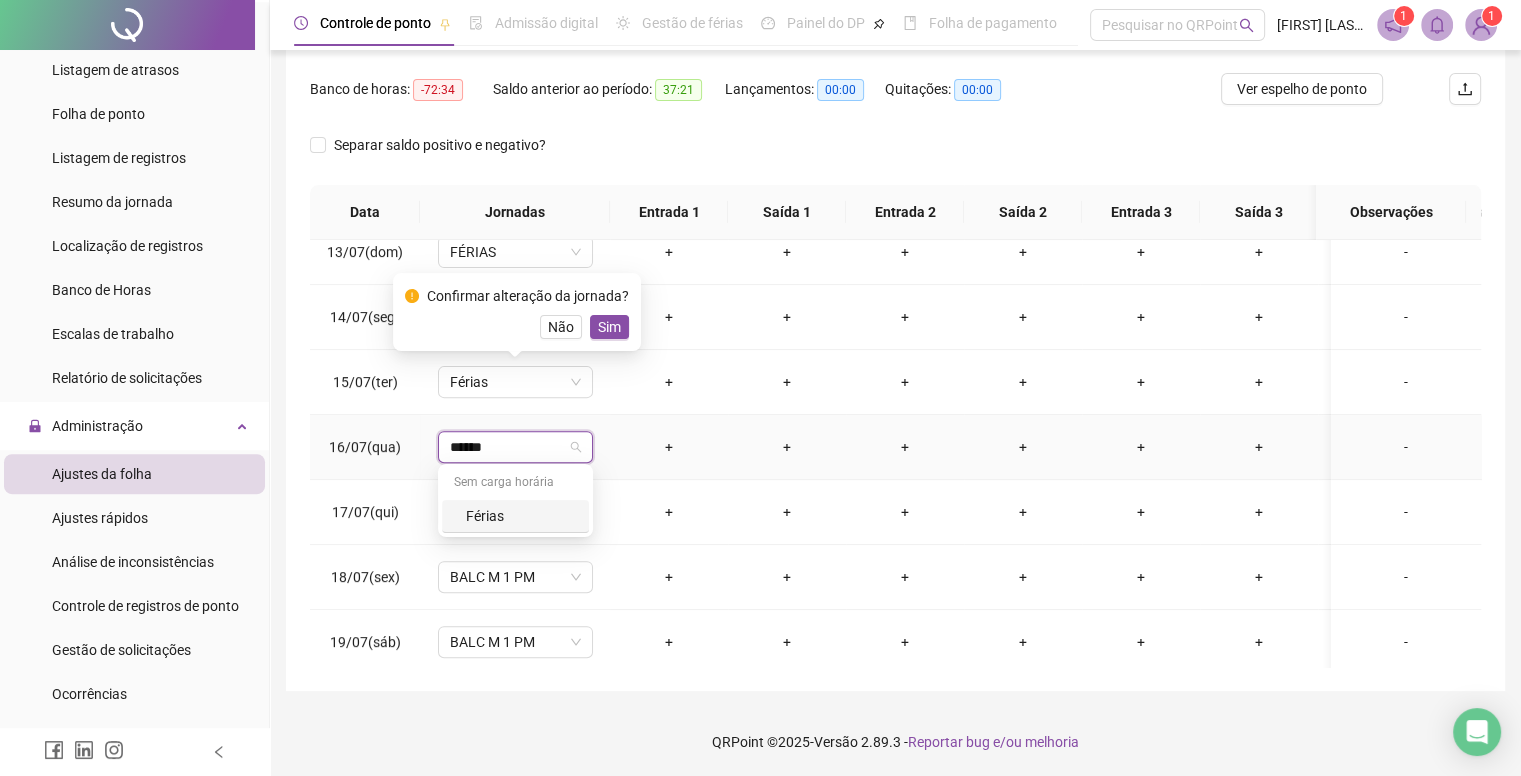 click on "******" at bounding box center [506, 447] 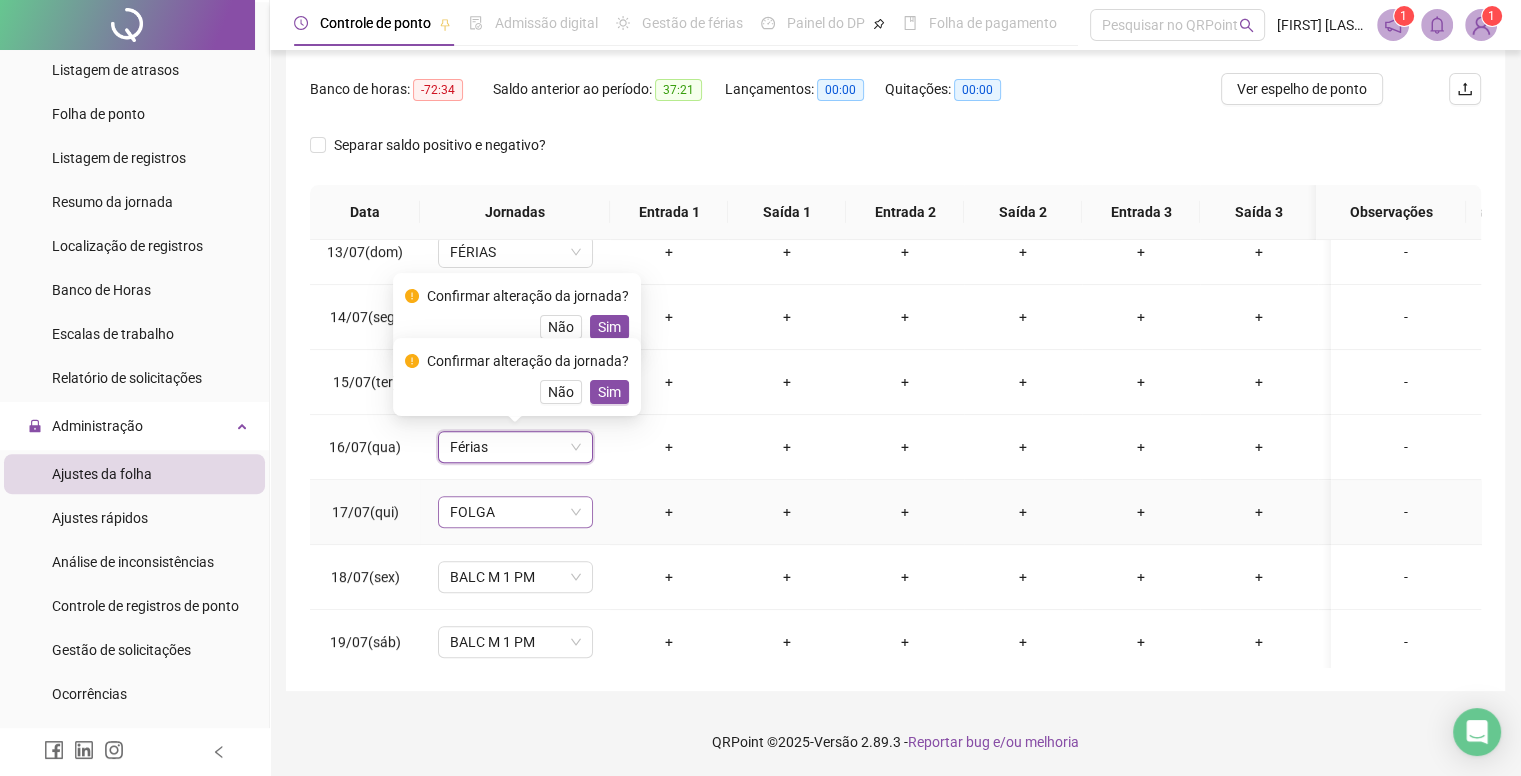 click on "FOLGA" at bounding box center [515, 512] 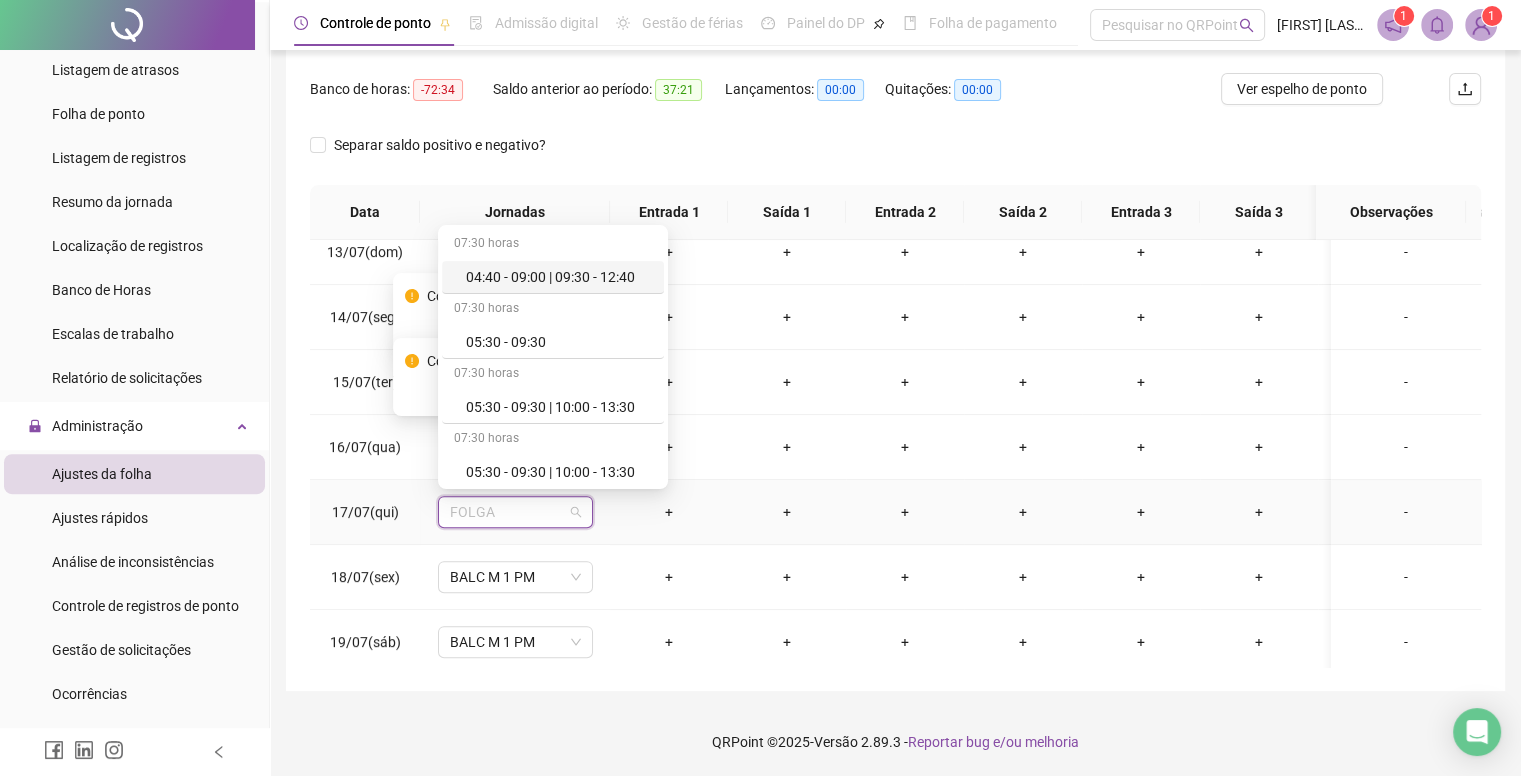 paste on "******" 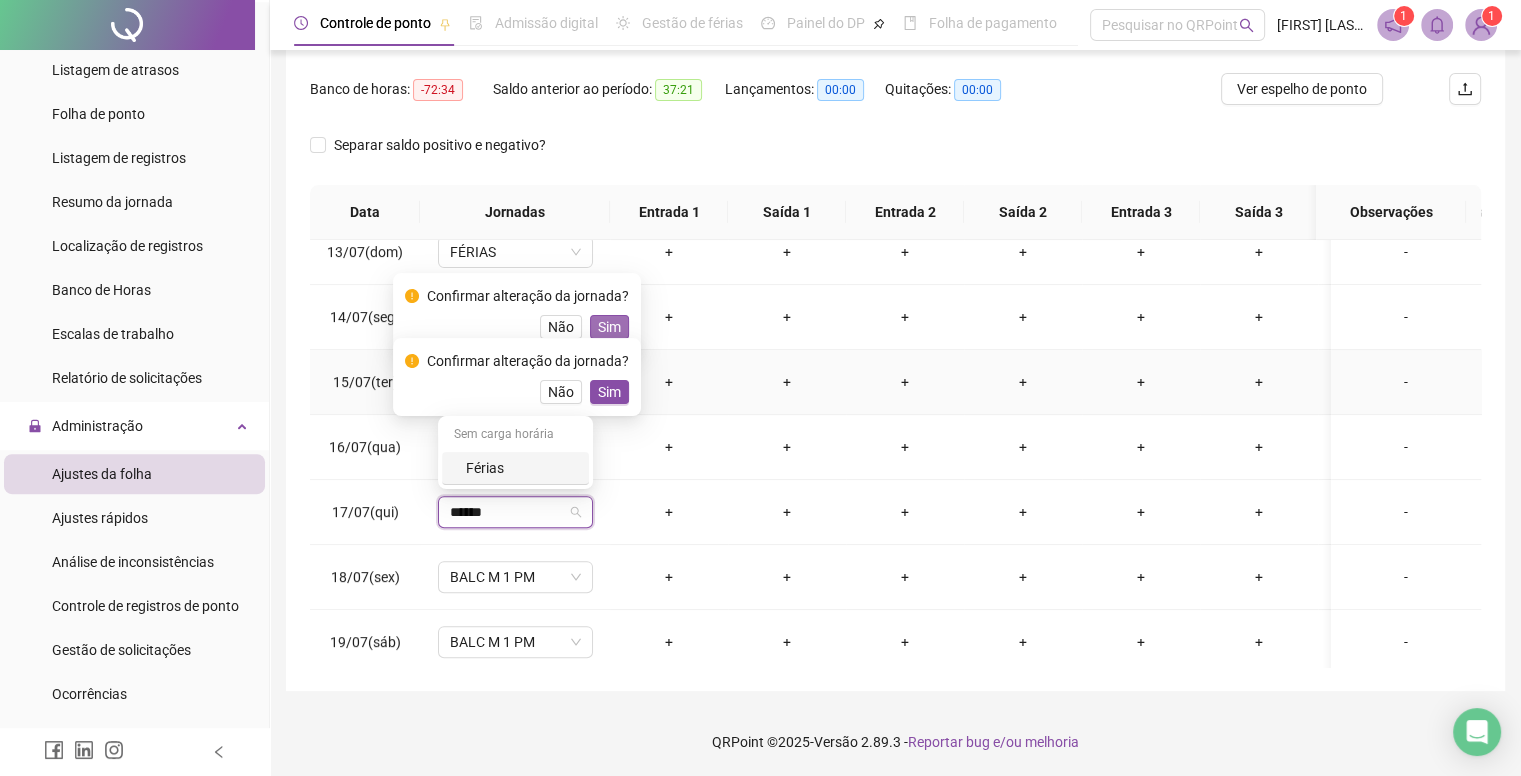 type on "******" 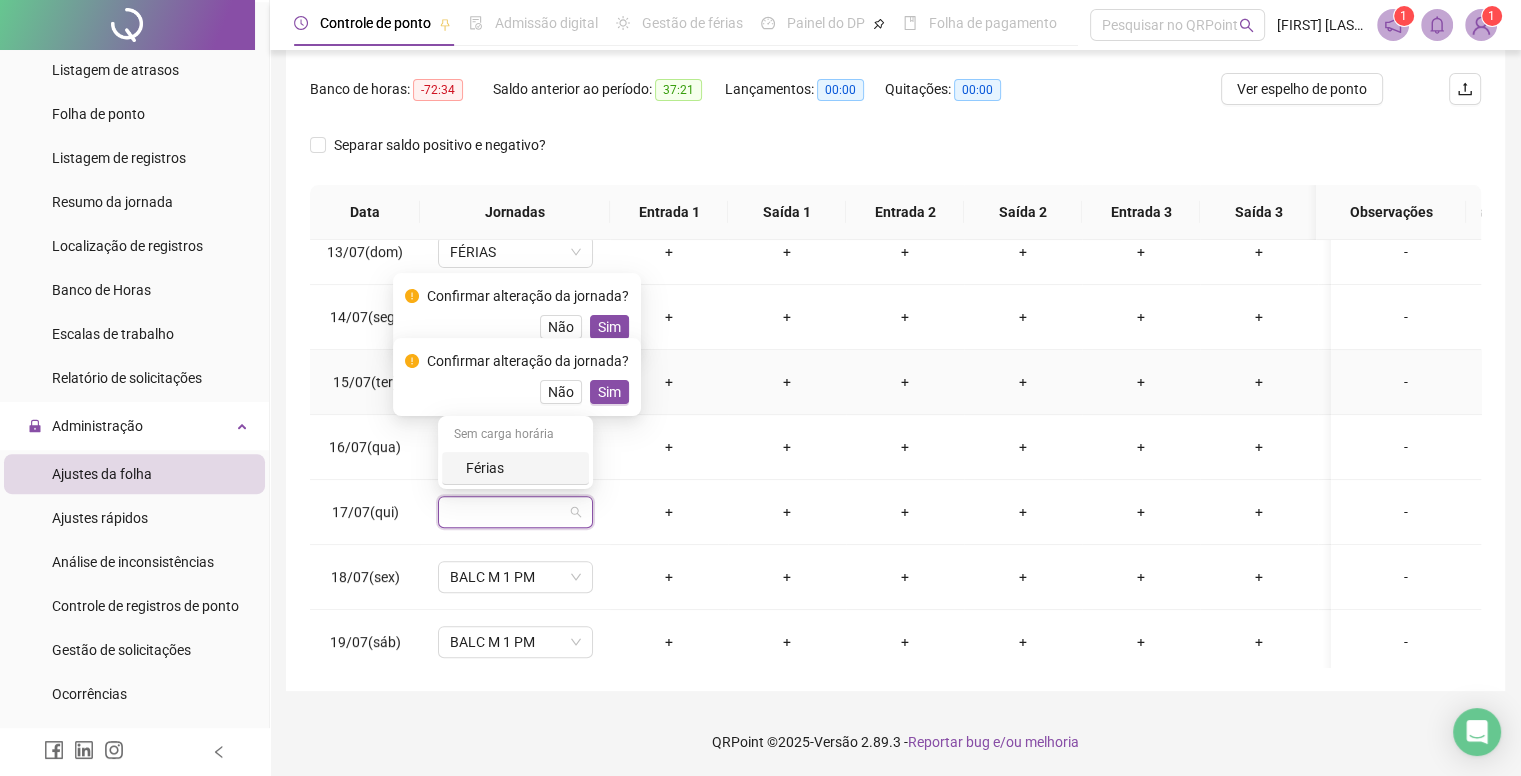 drag, startPoint x: 600, startPoint y: 319, endPoint x: 612, endPoint y: 373, distance: 55.31727 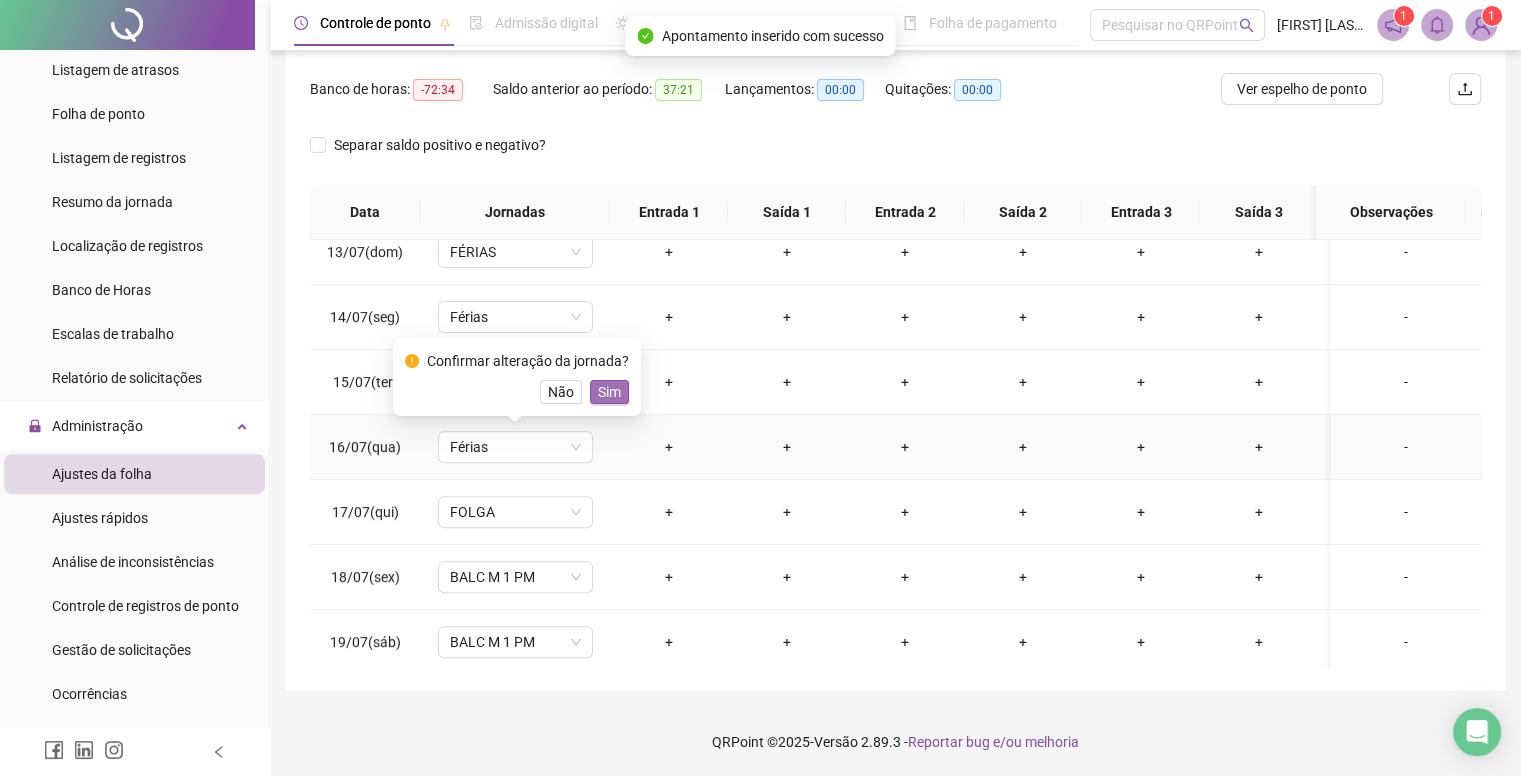 click on "Sim" at bounding box center [609, 392] 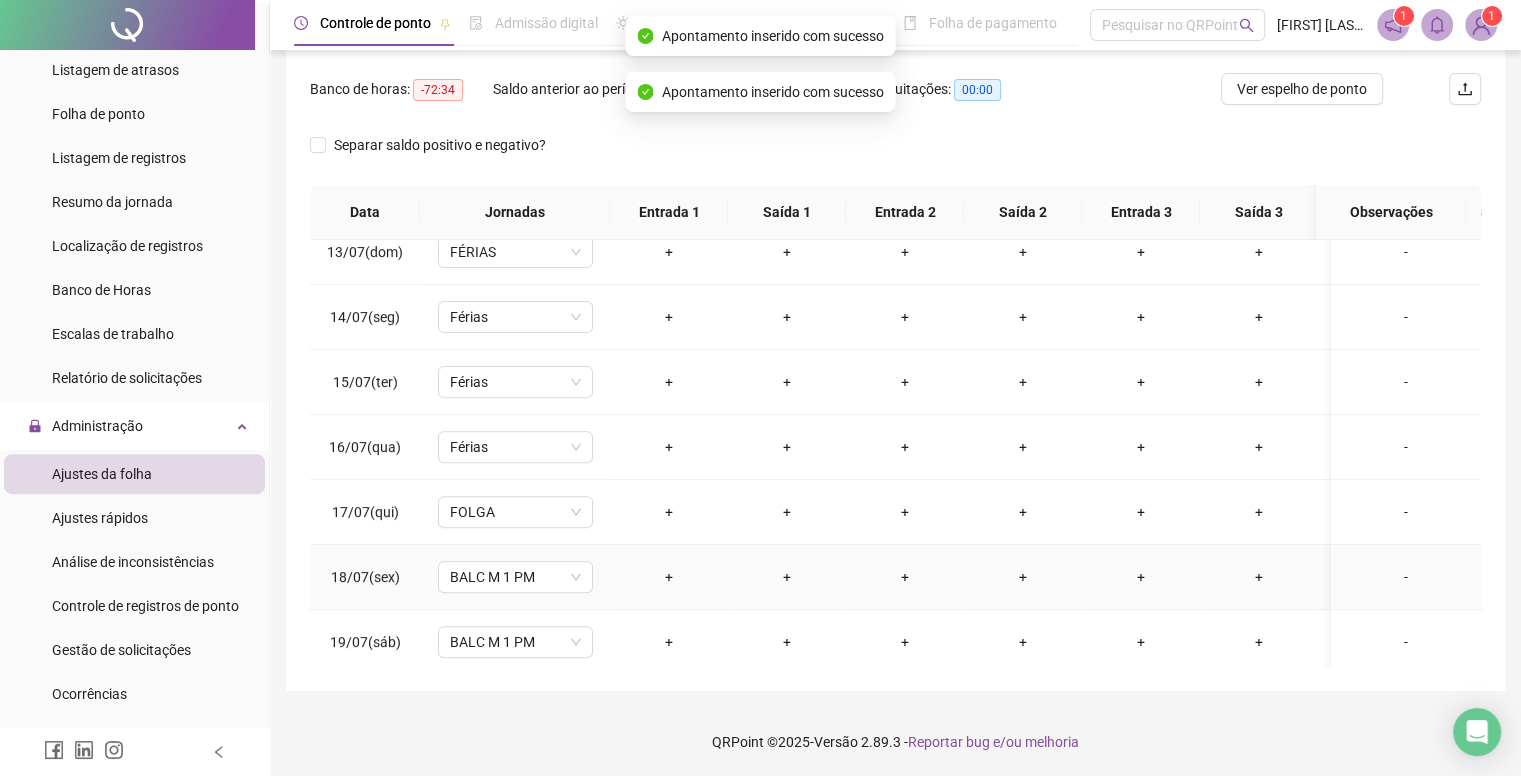 click on "BALC M 1 PM" at bounding box center (515, 577) 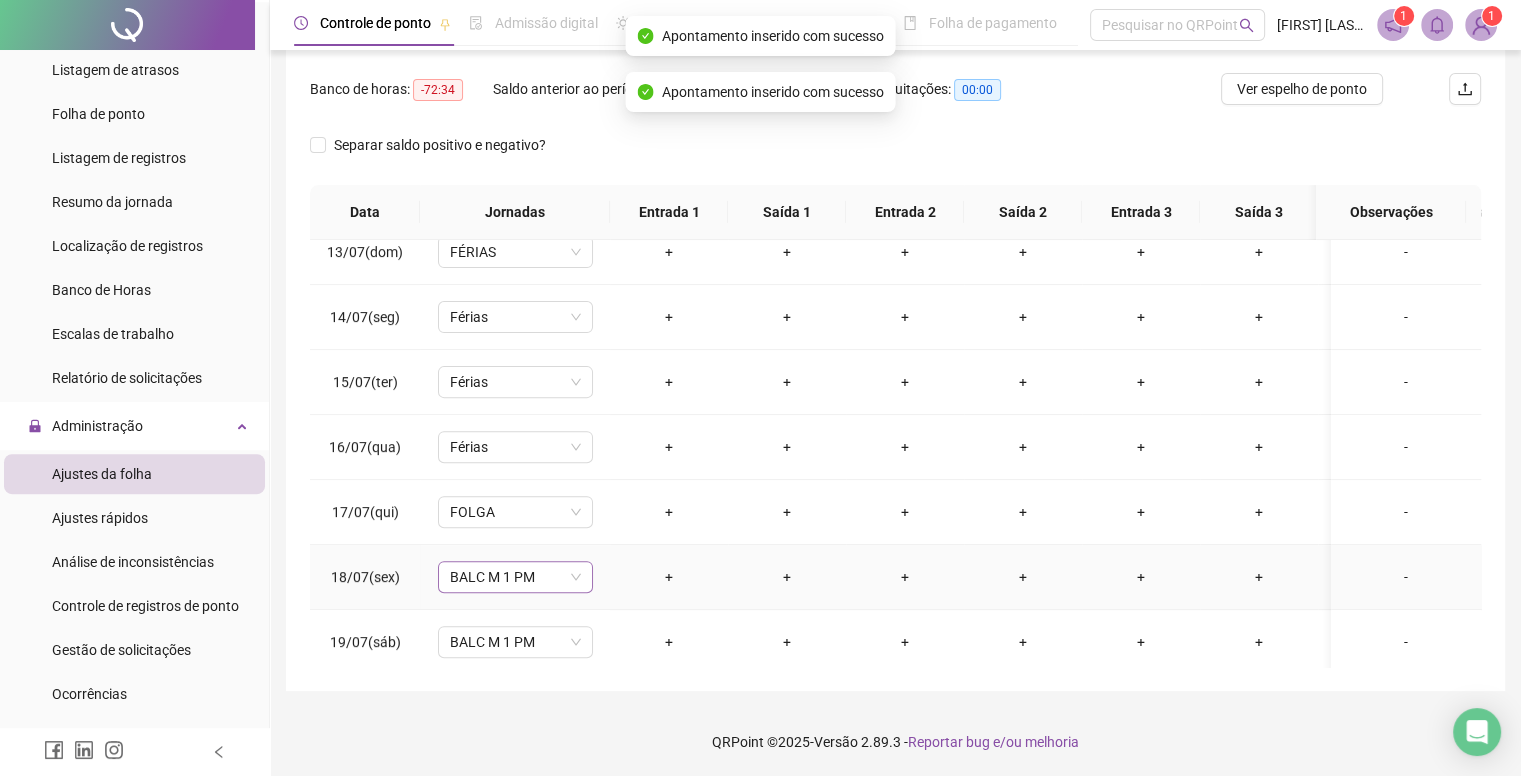 click on "BALC M 1 PM" at bounding box center (515, 577) 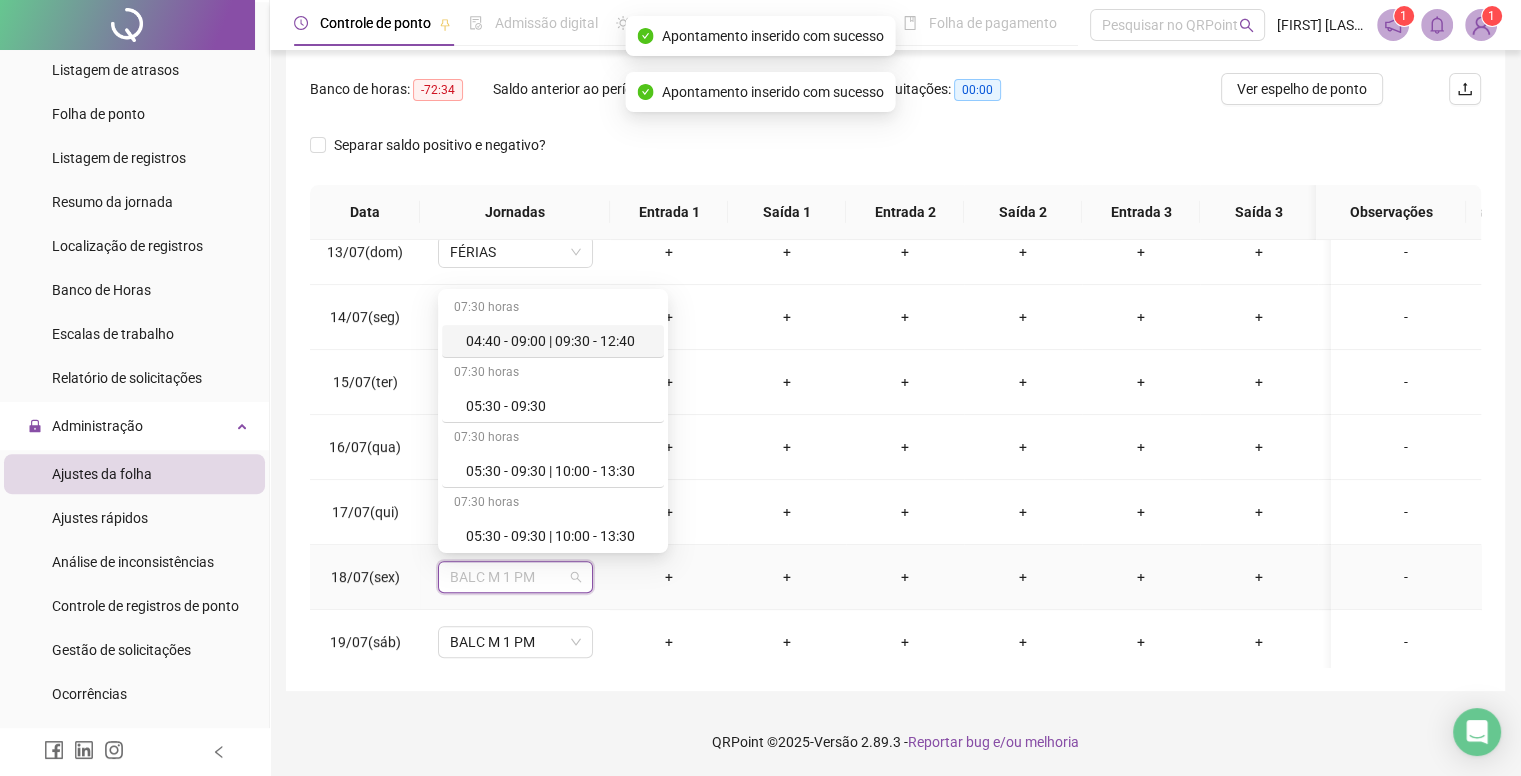 paste on "******" 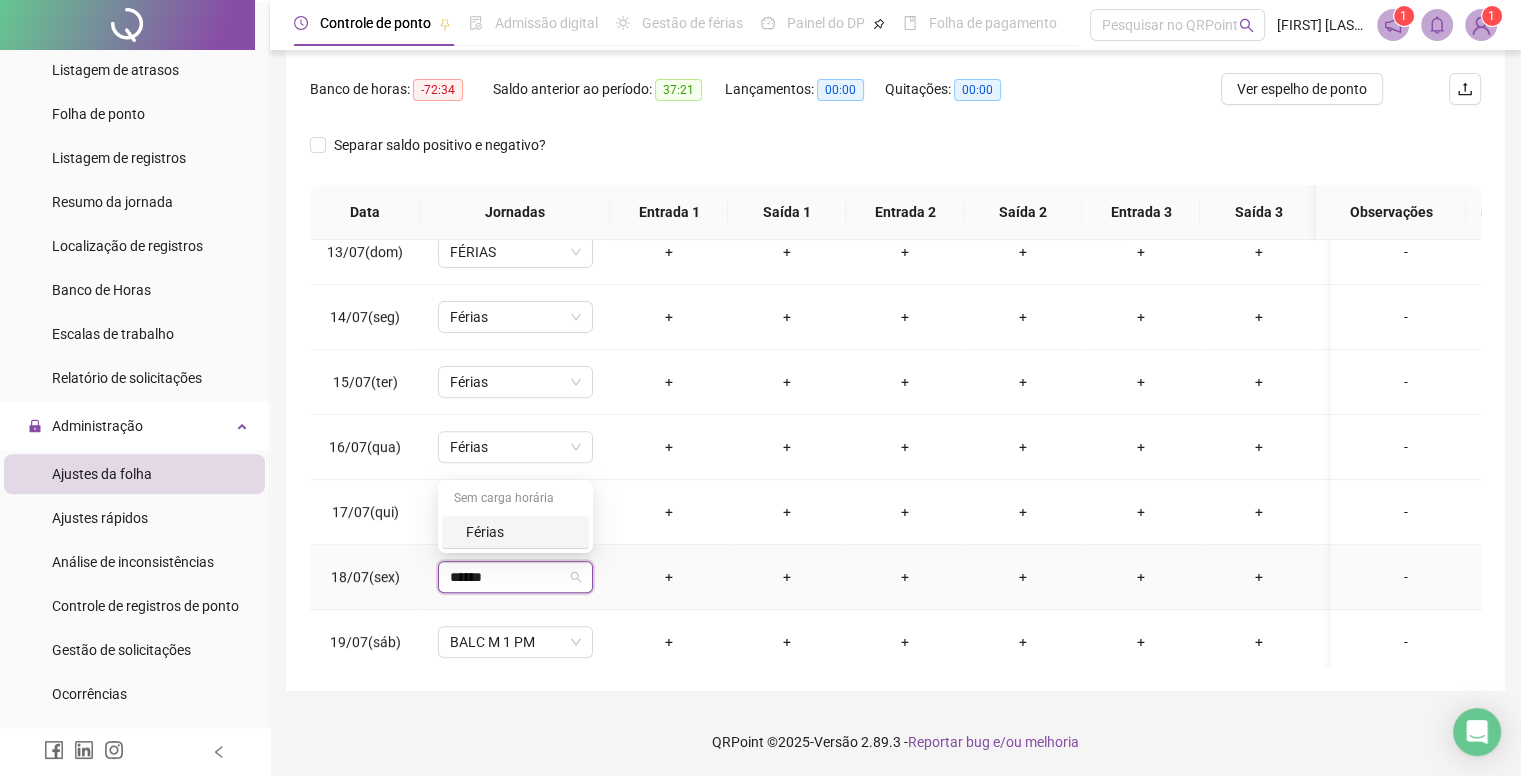 click on "Férias" at bounding box center (521, 532) 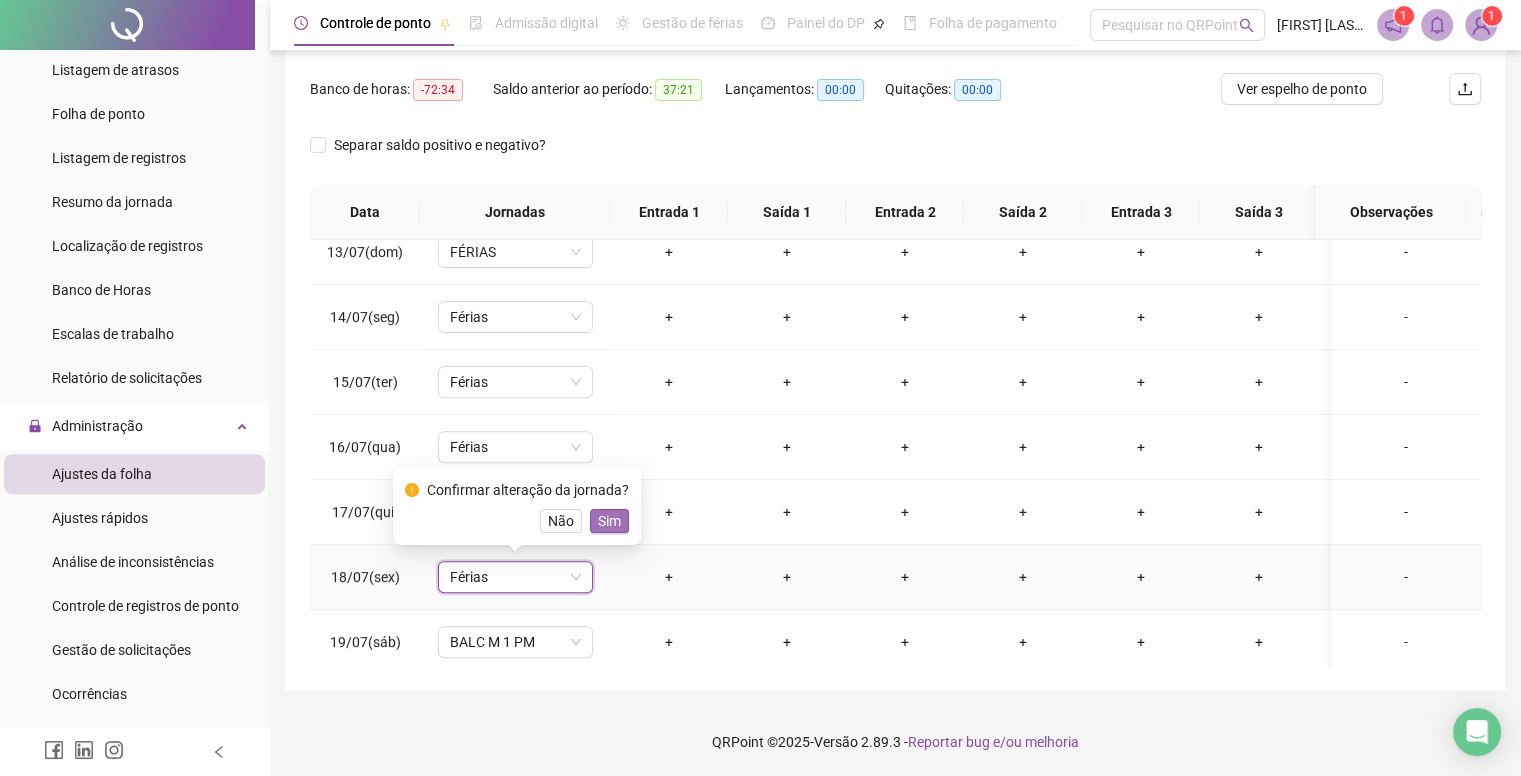 click on "Sim" at bounding box center [609, 521] 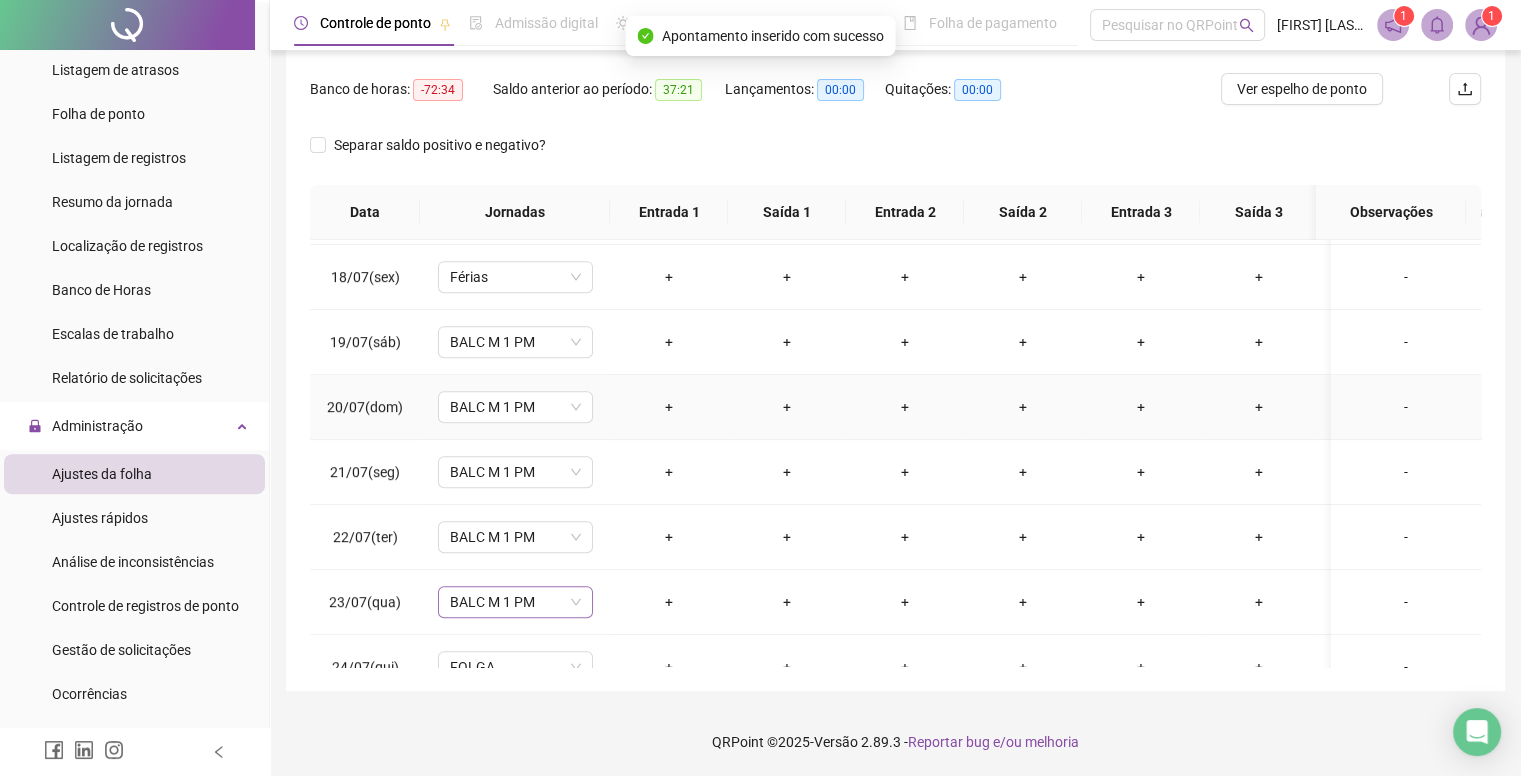 scroll, scrollTop: 1000, scrollLeft: 0, axis: vertical 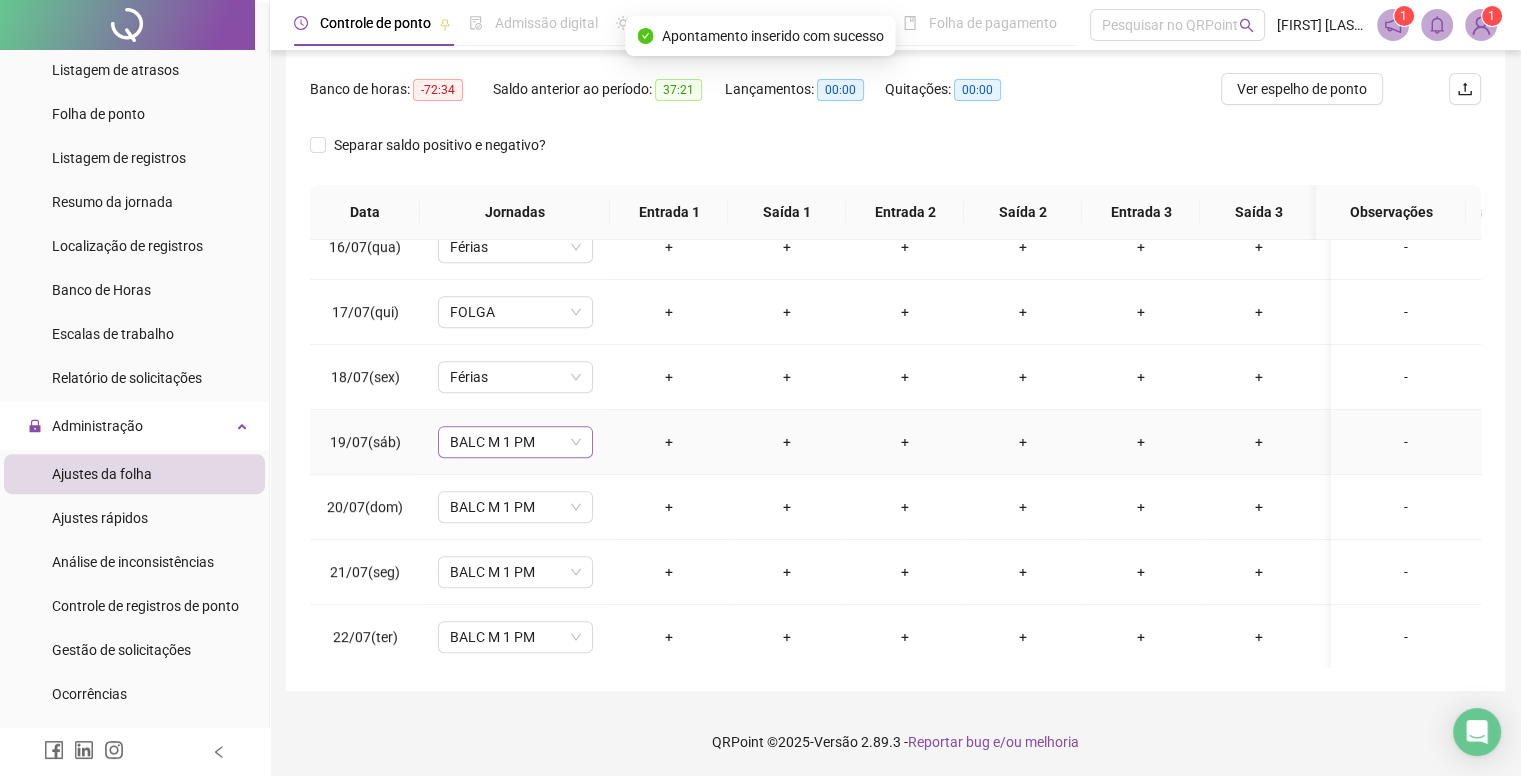 click on "BALC M 1 PM" at bounding box center (515, 442) 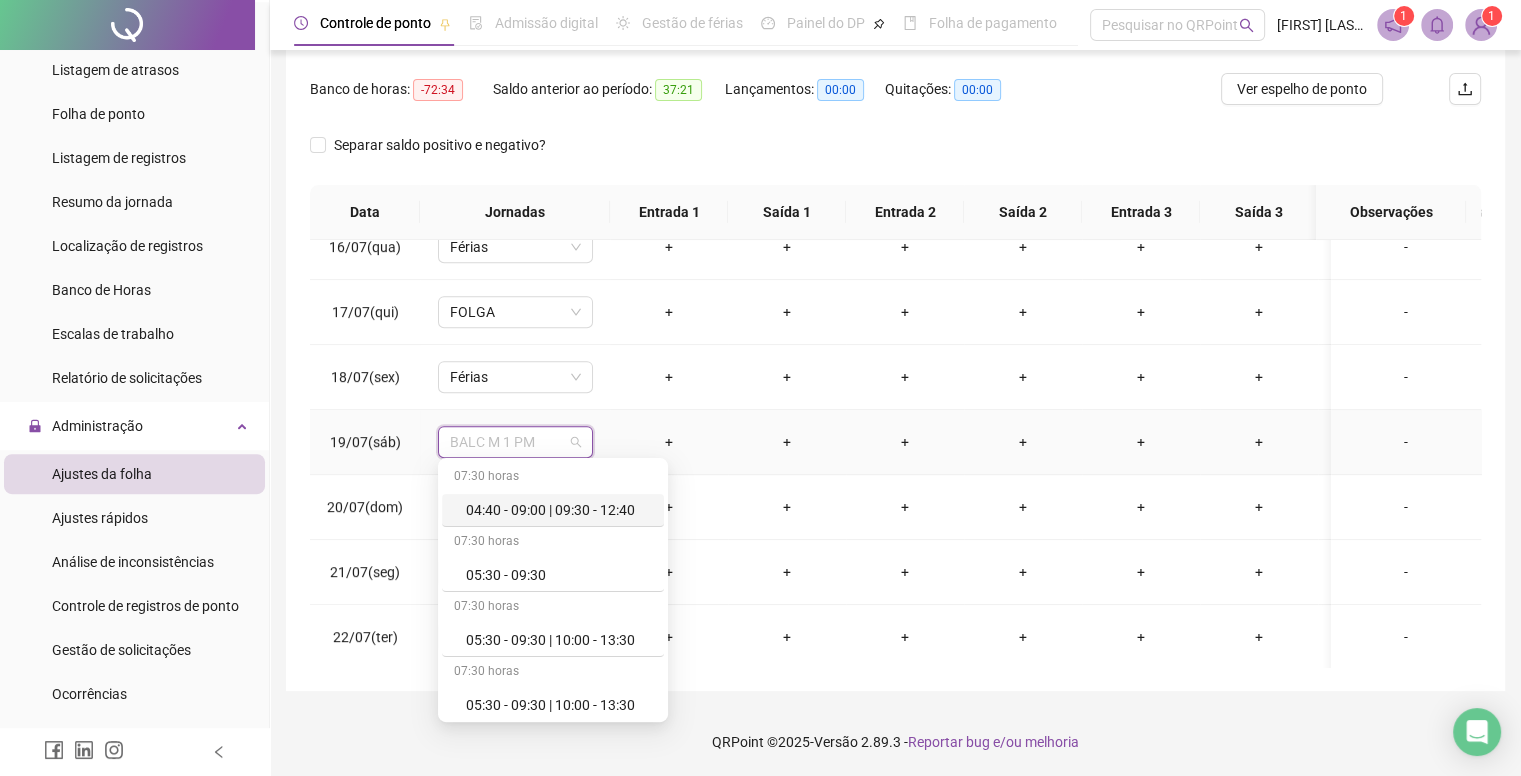 paste on "******" 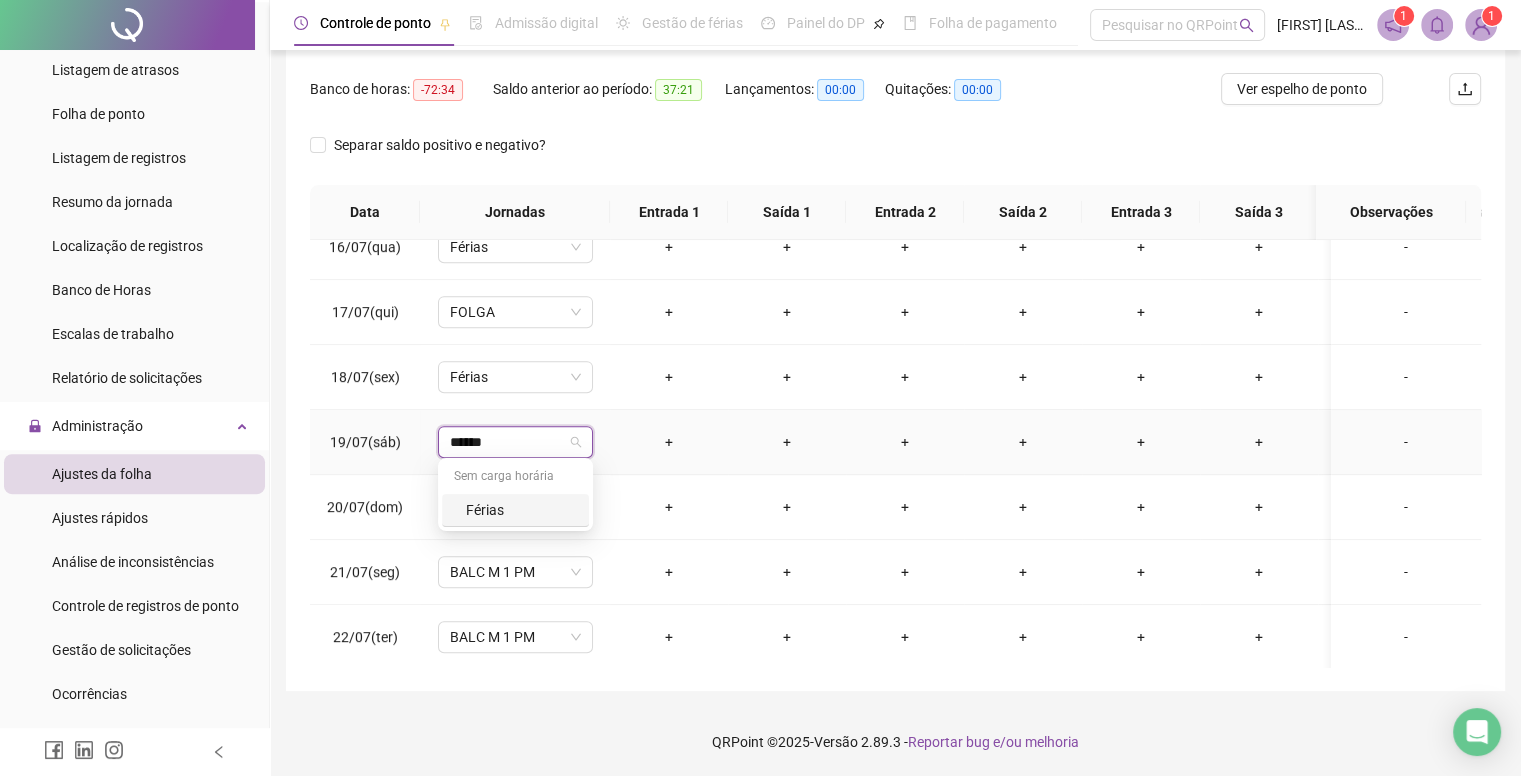 click on "Férias" at bounding box center (521, 510) 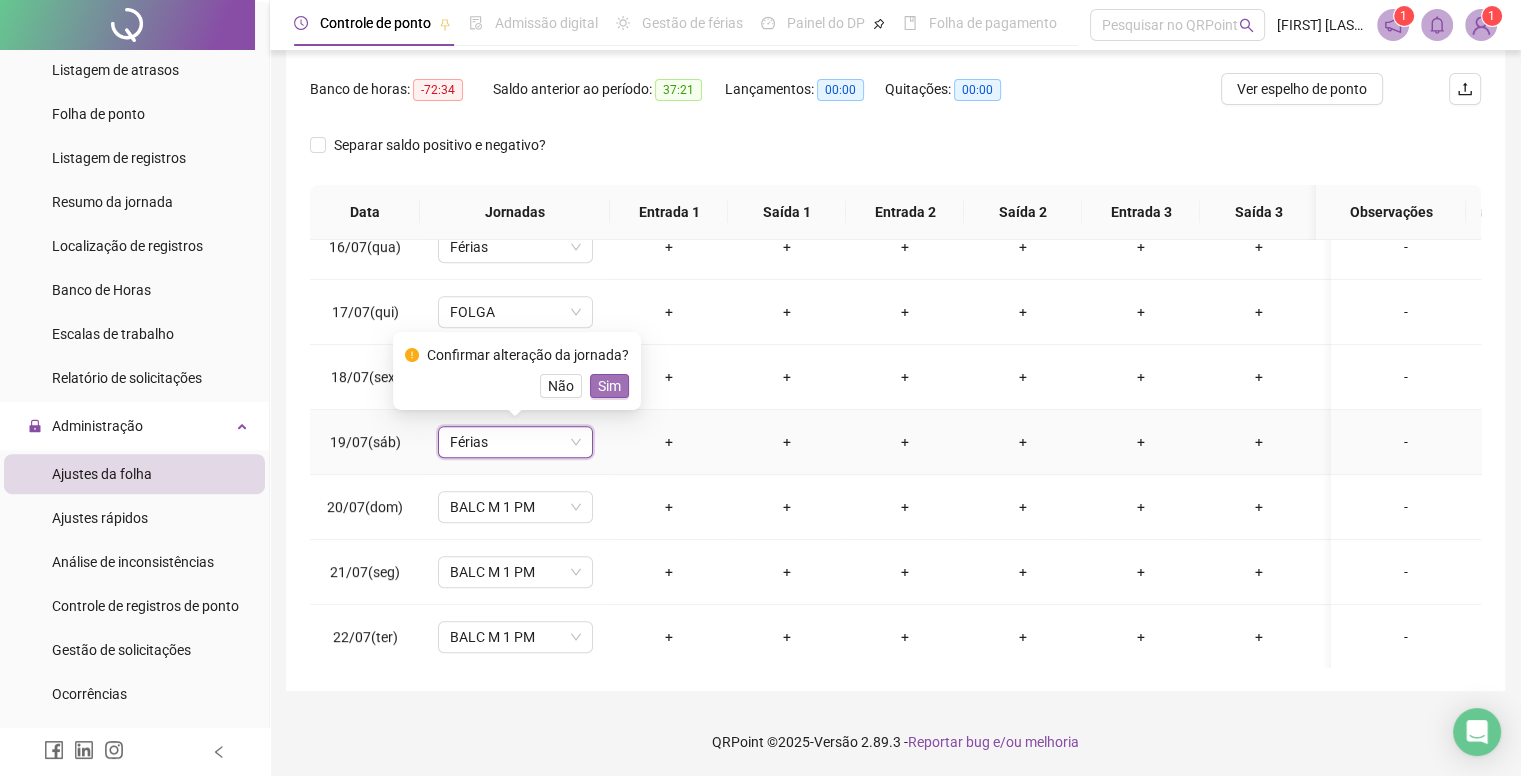 click on "Sim" at bounding box center [609, 386] 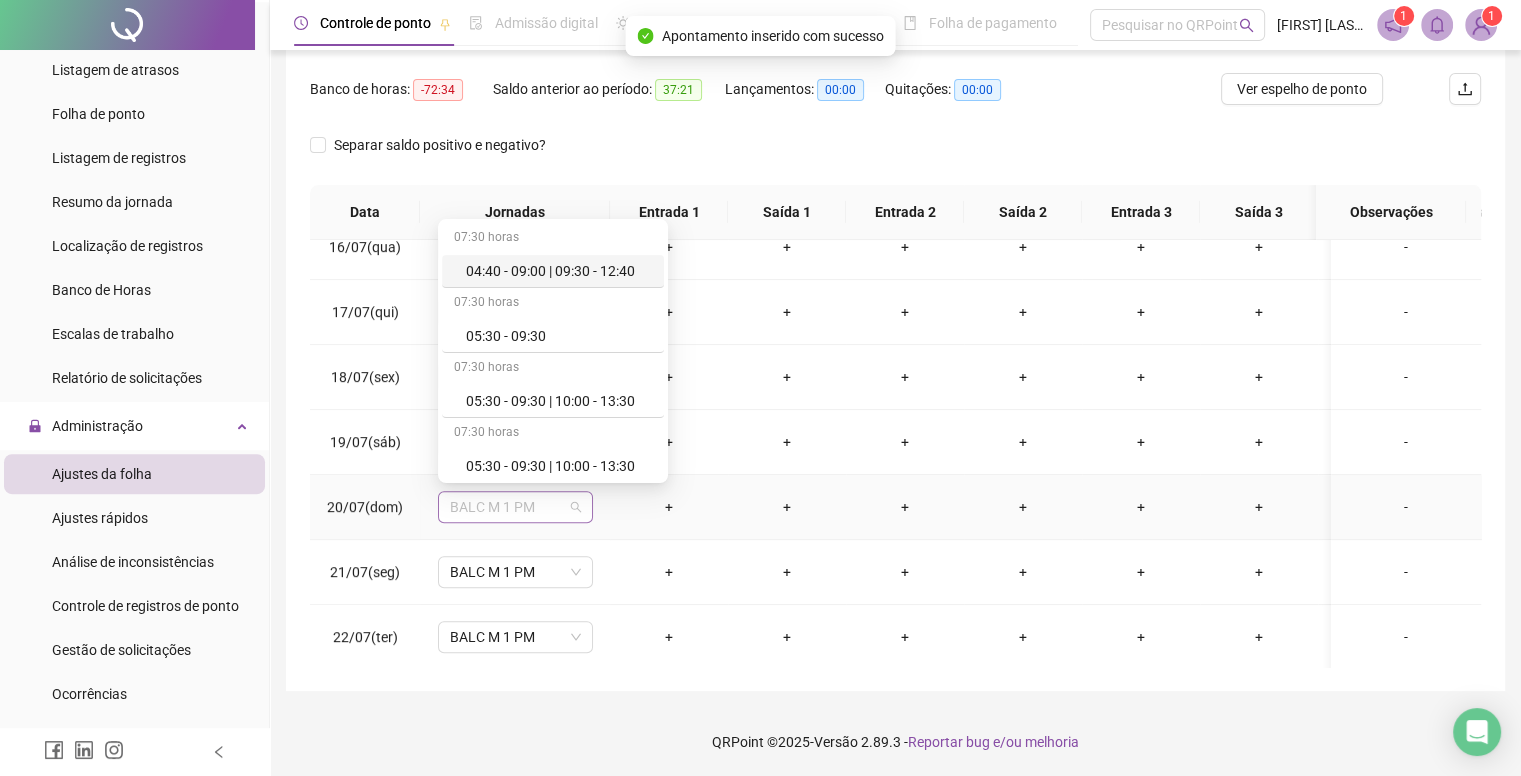 click on "BALC M 1 PM" at bounding box center (515, 507) 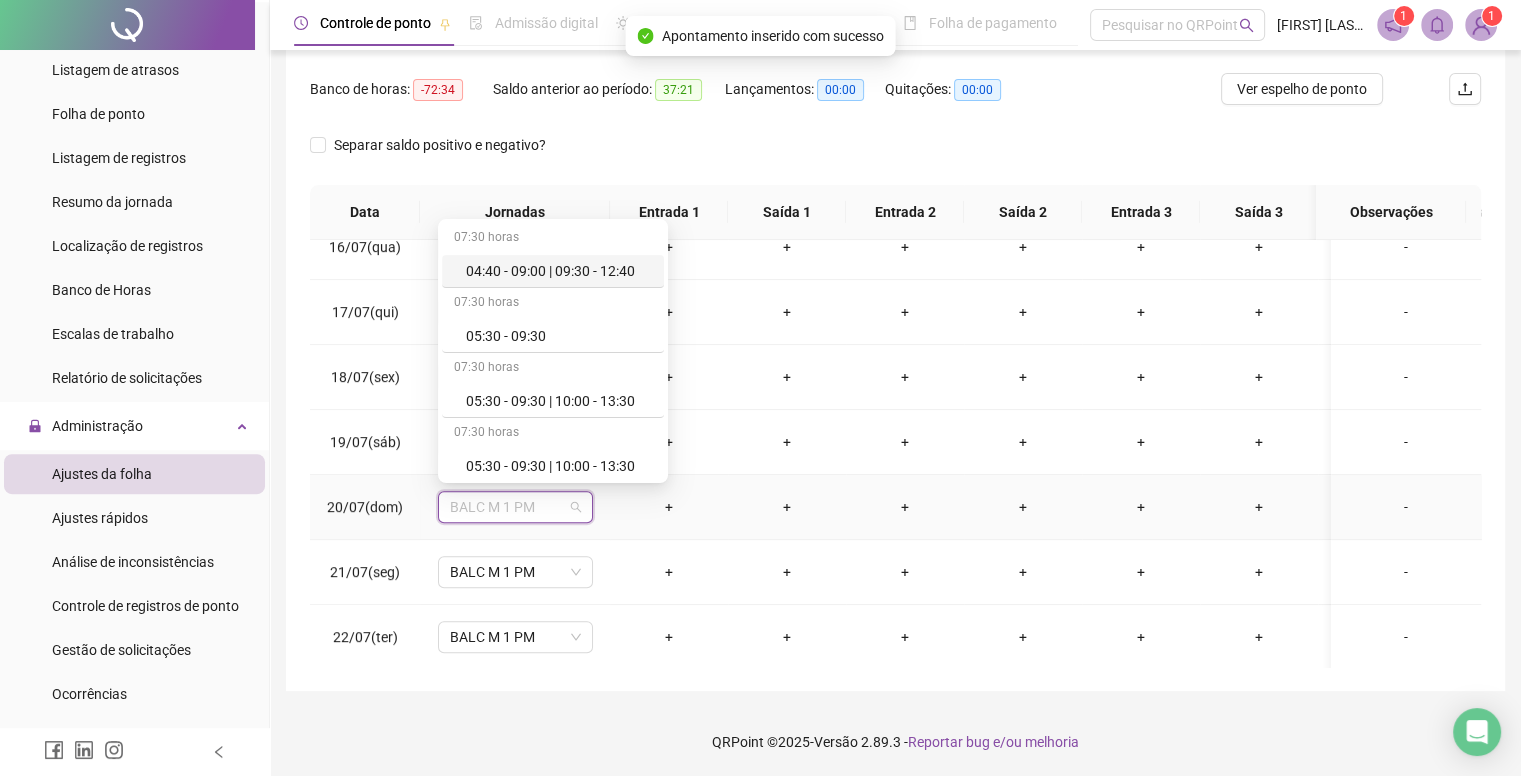 paste on "******" 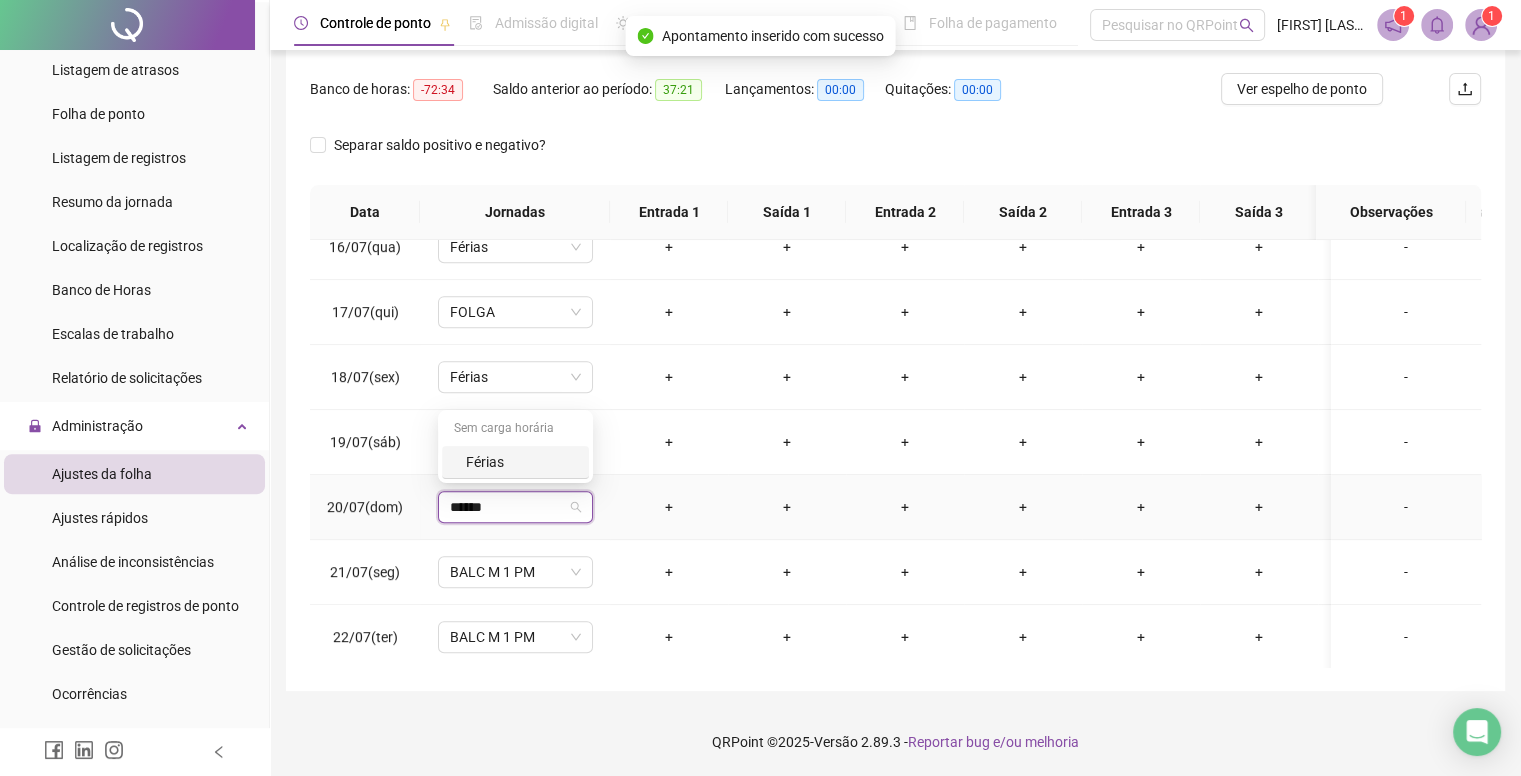 click on "Férias" at bounding box center (521, 462) 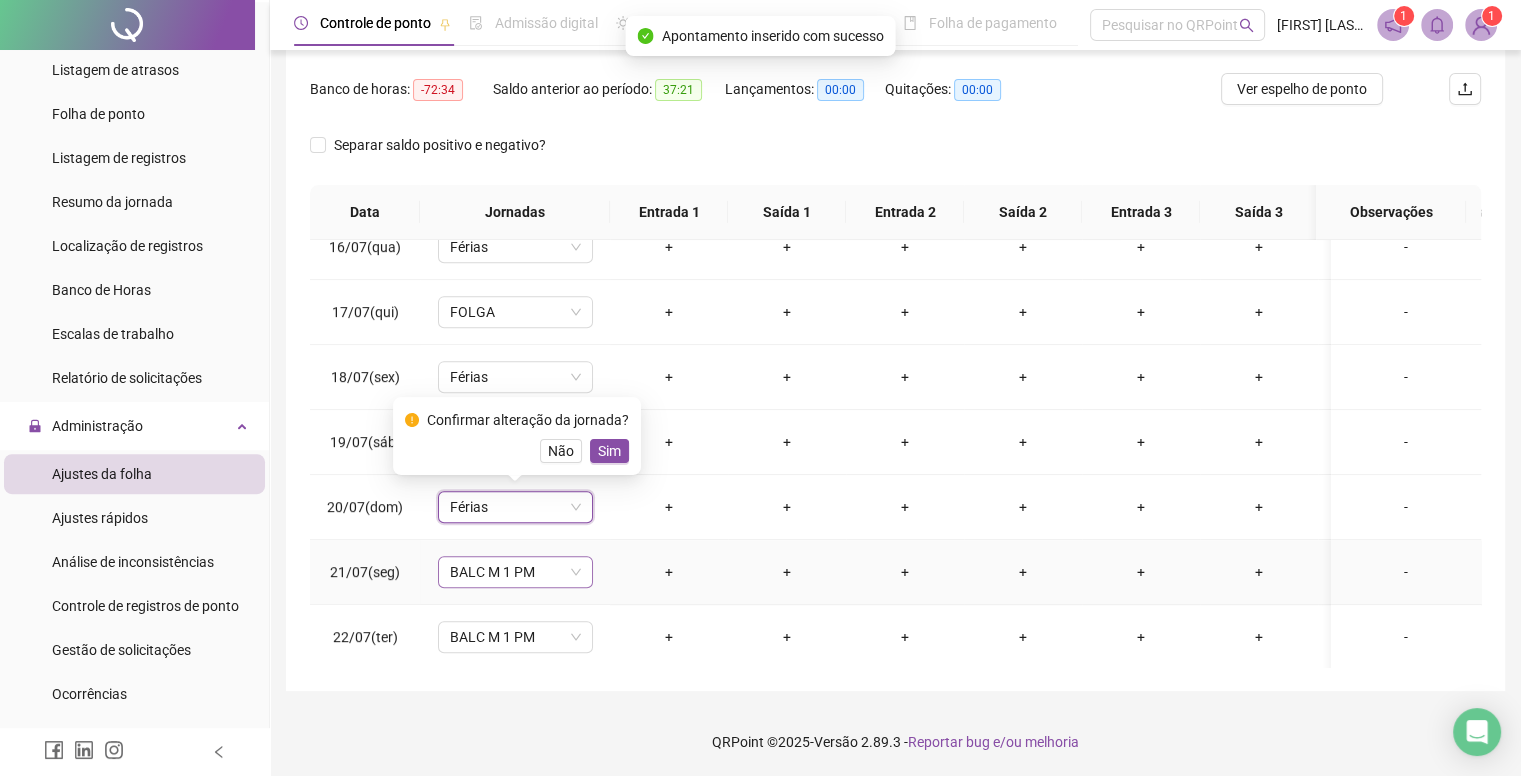click on "BALC M 1 PM" at bounding box center (515, 572) 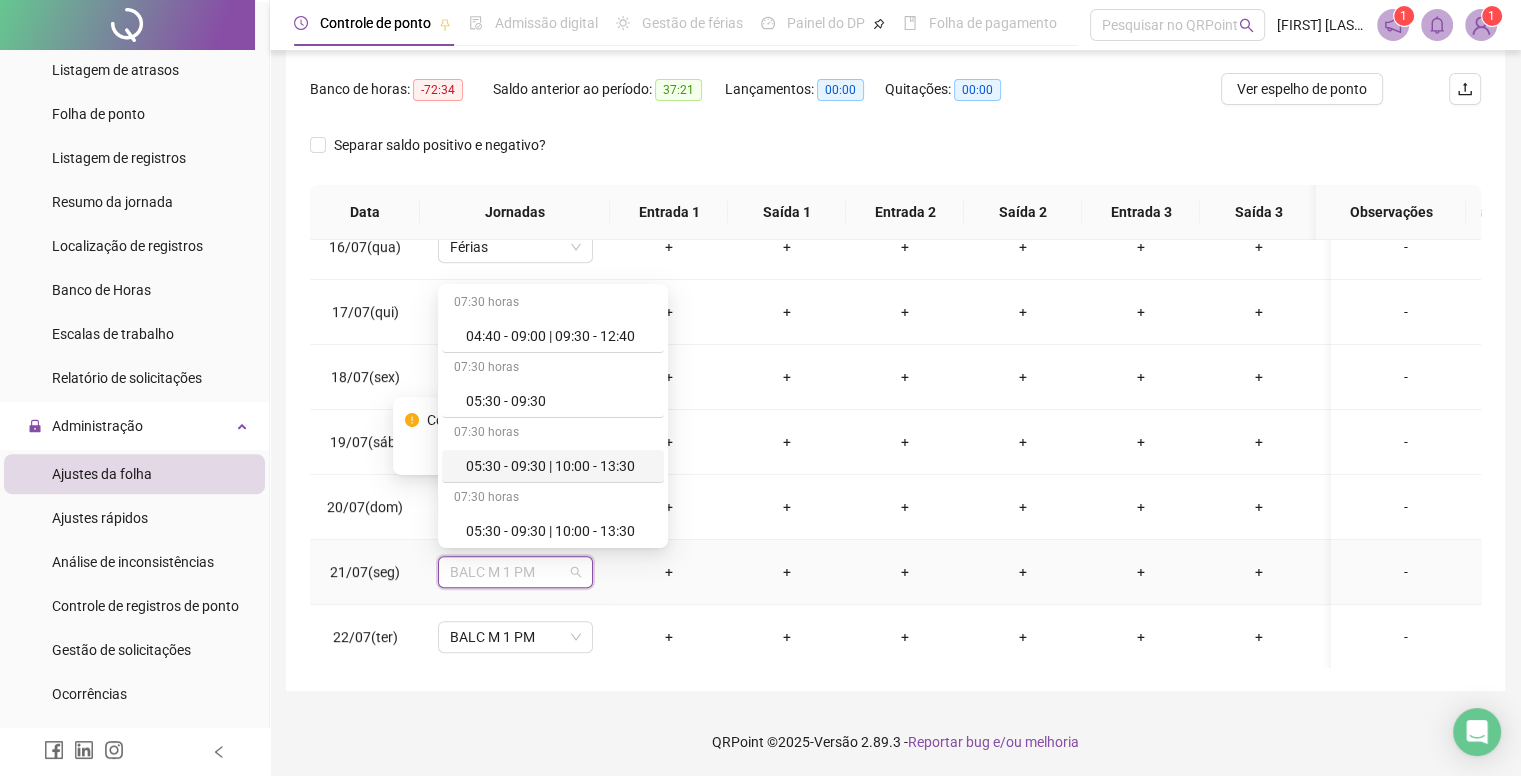 paste on "******" 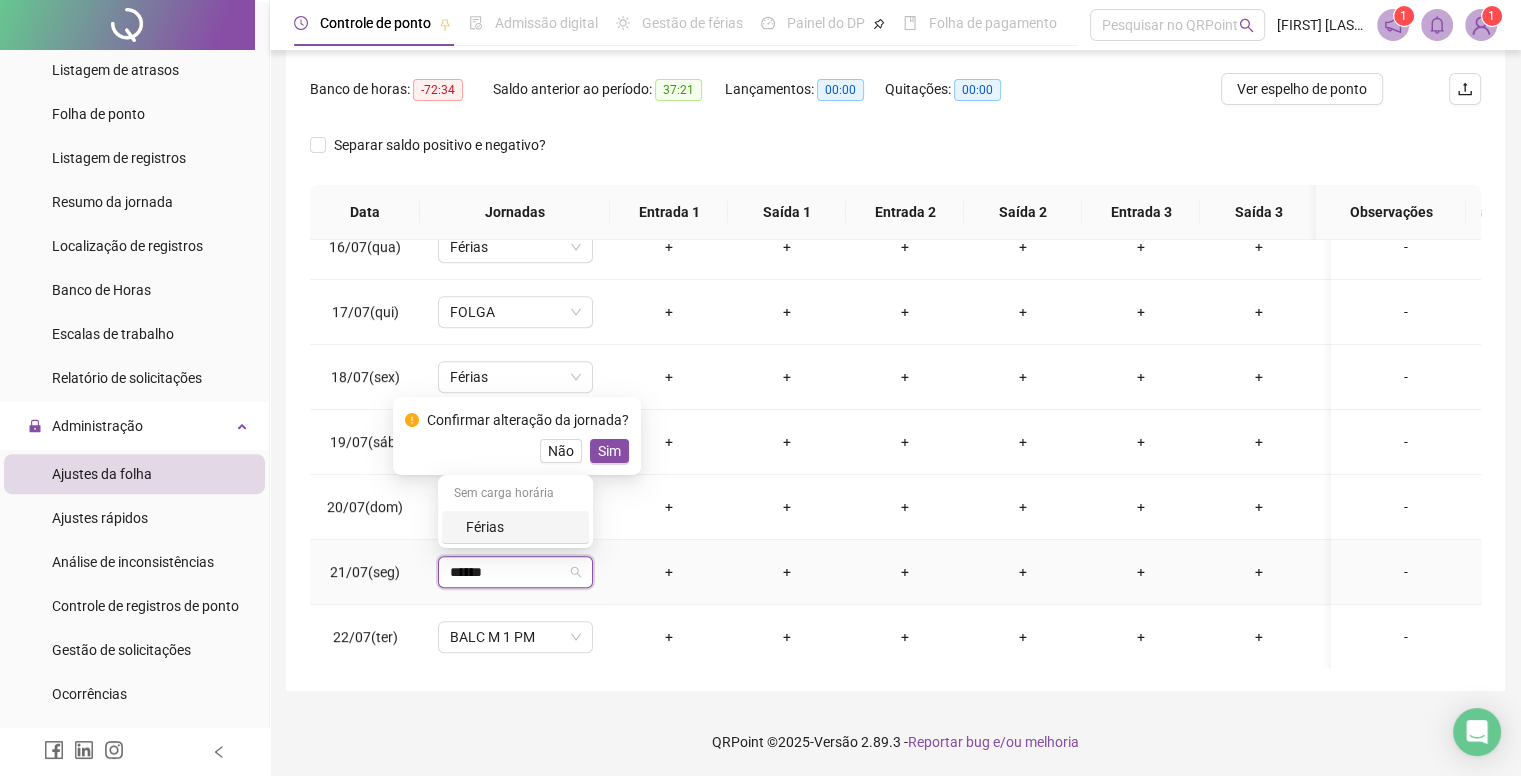 click on "Férias" at bounding box center [521, 527] 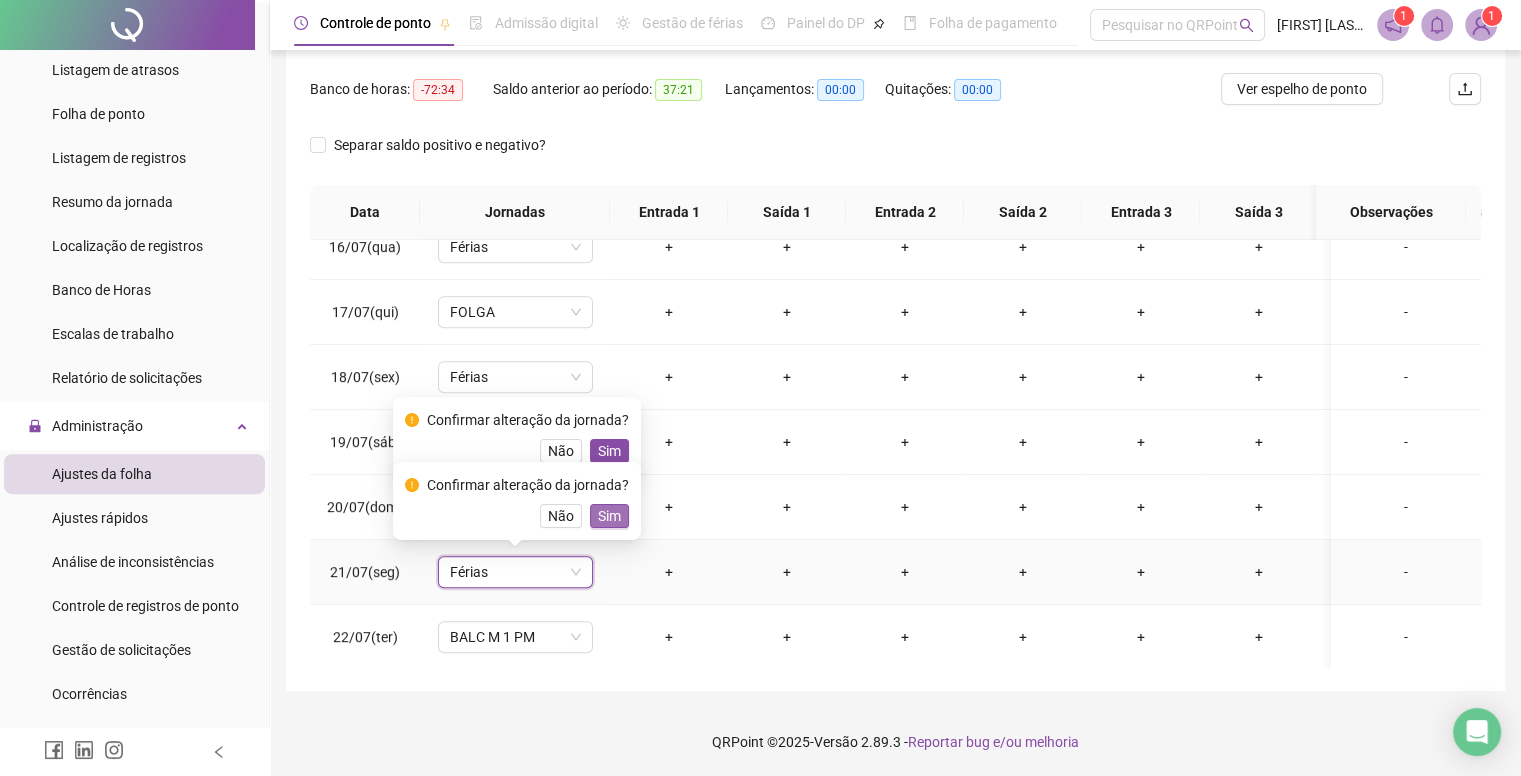 click on "Sim" at bounding box center [609, 516] 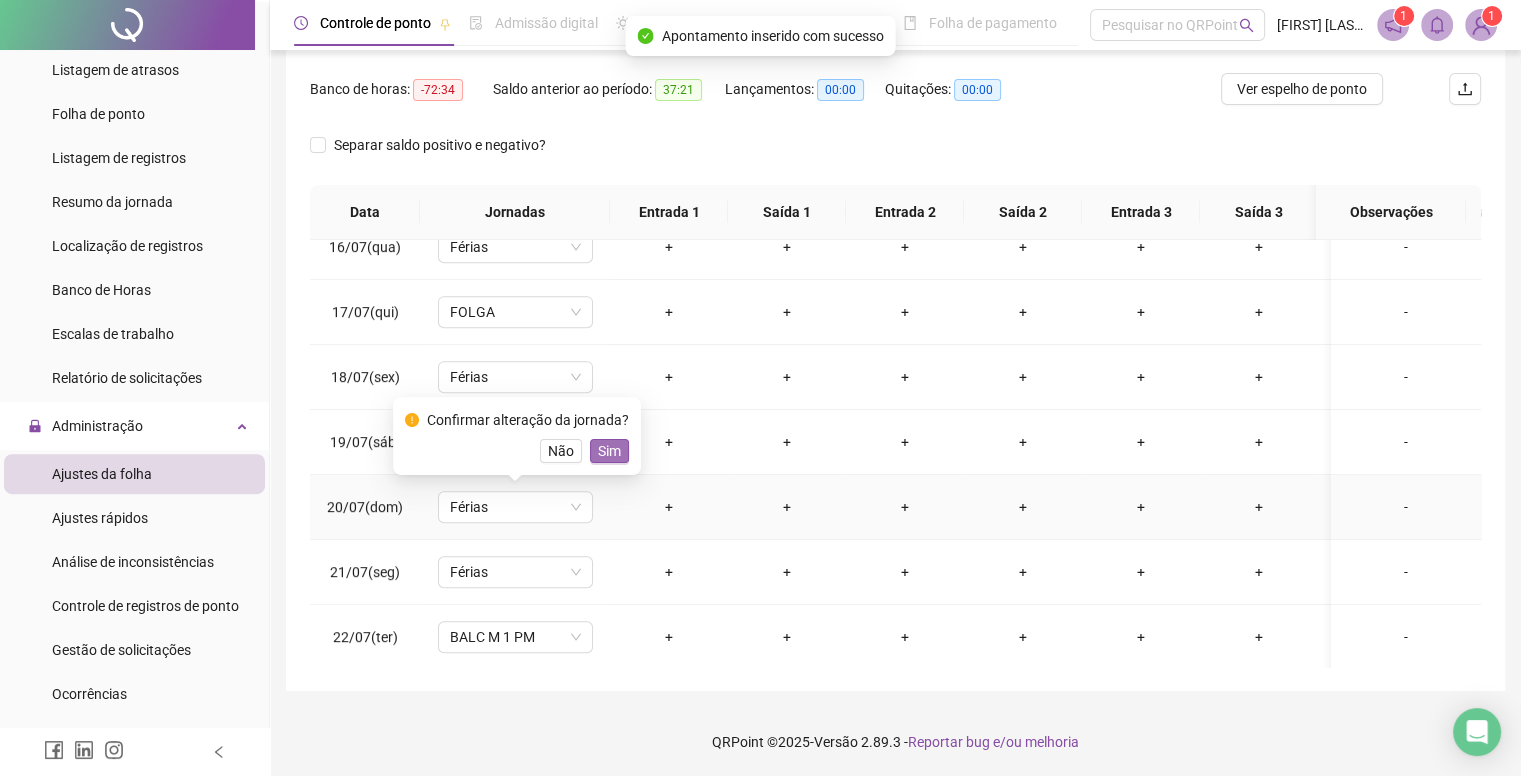click on "Sim" at bounding box center [609, 451] 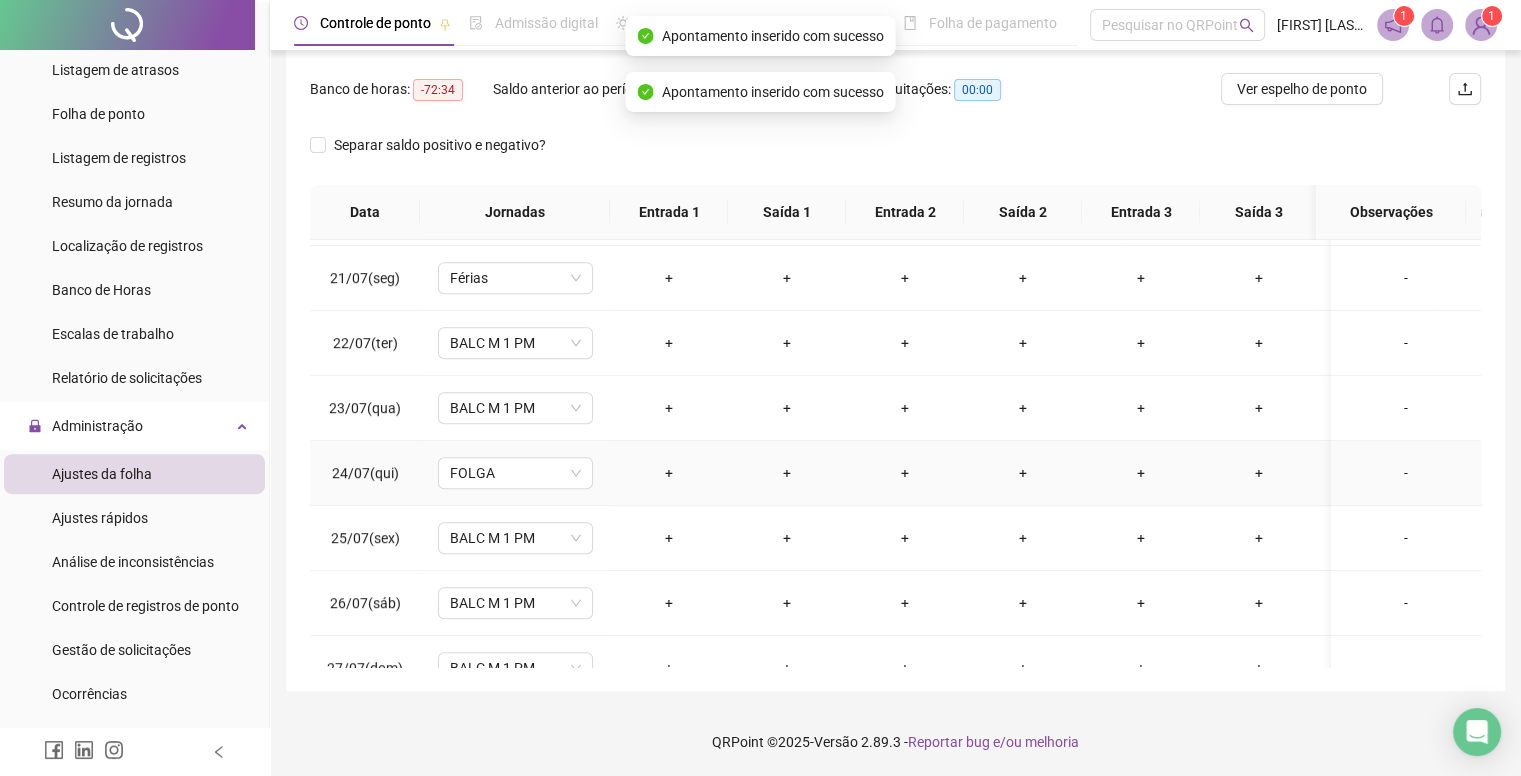 scroll, scrollTop: 1300, scrollLeft: 0, axis: vertical 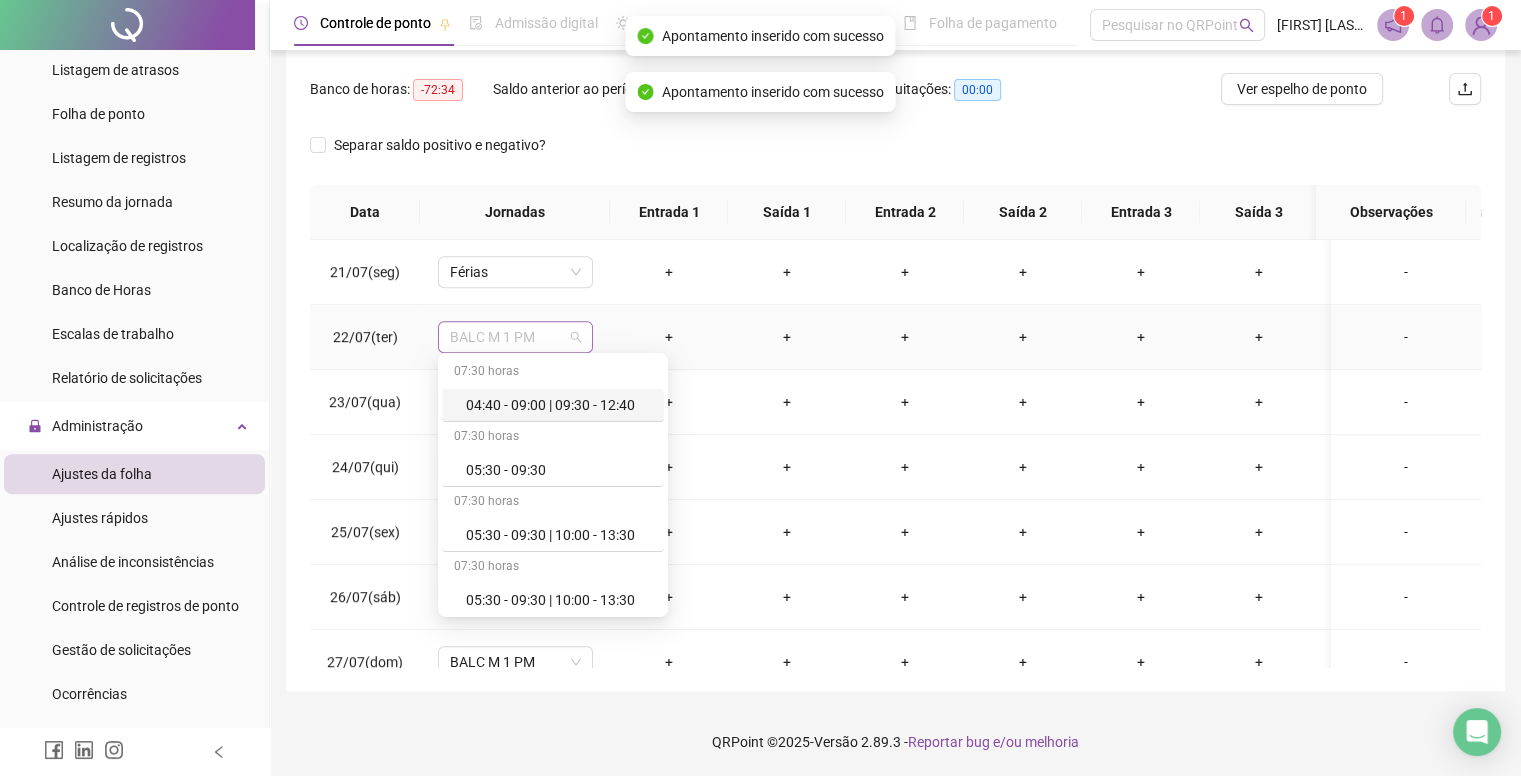 click on "BALC M 1 PM" at bounding box center (515, 337) 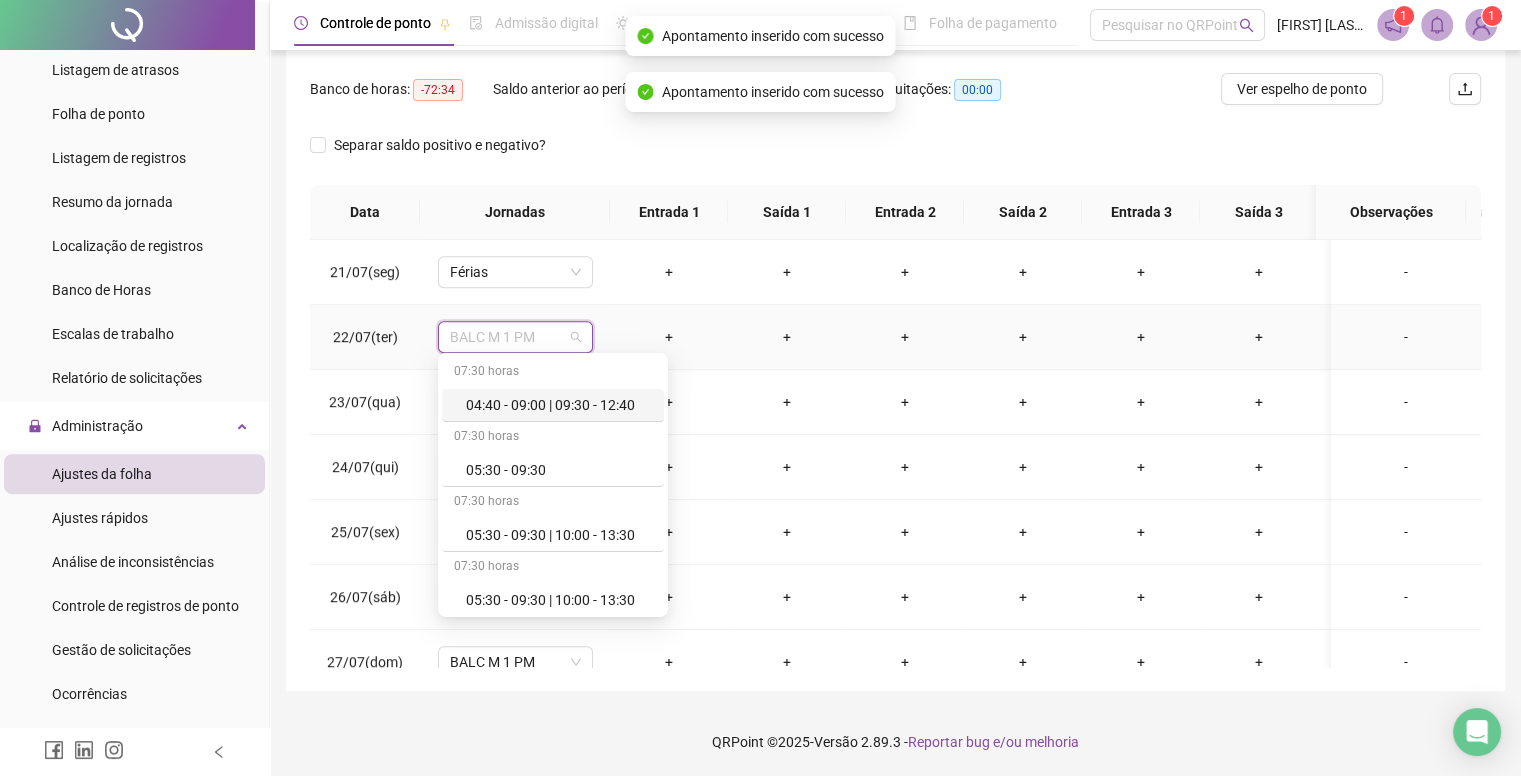 paste on "******" 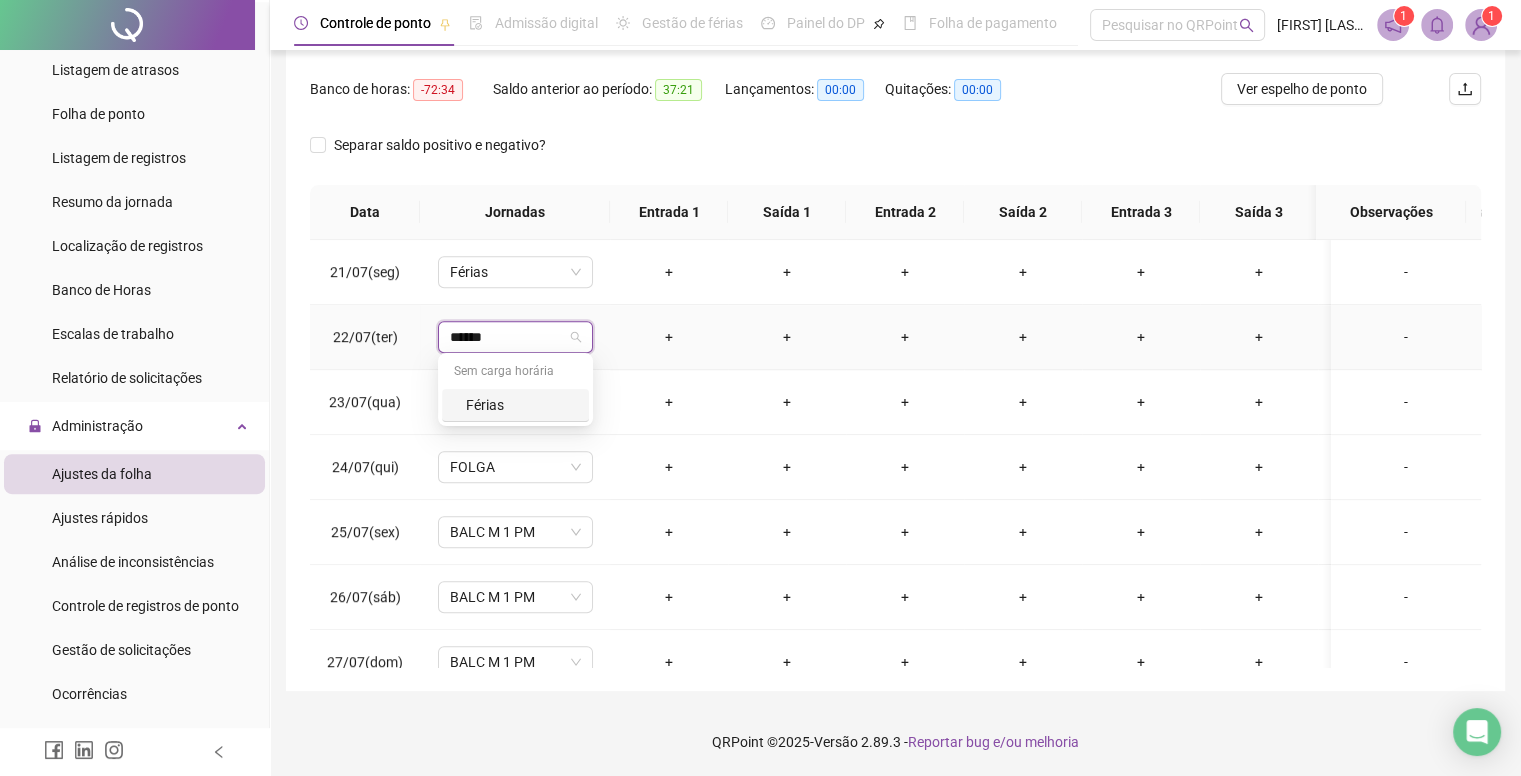click on "Férias" at bounding box center [521, 405] 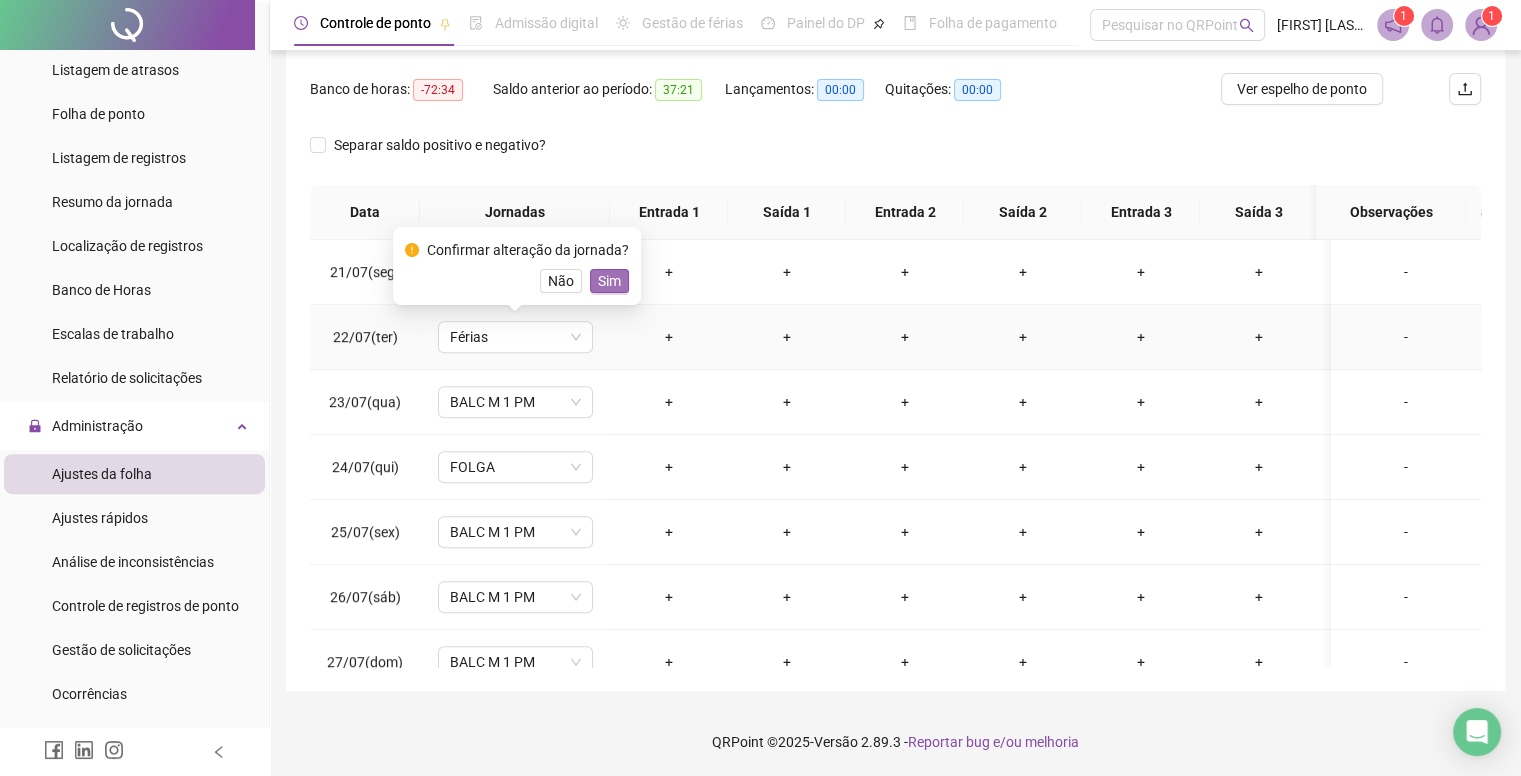 click on "Sim" at bounding box center (609, 281) 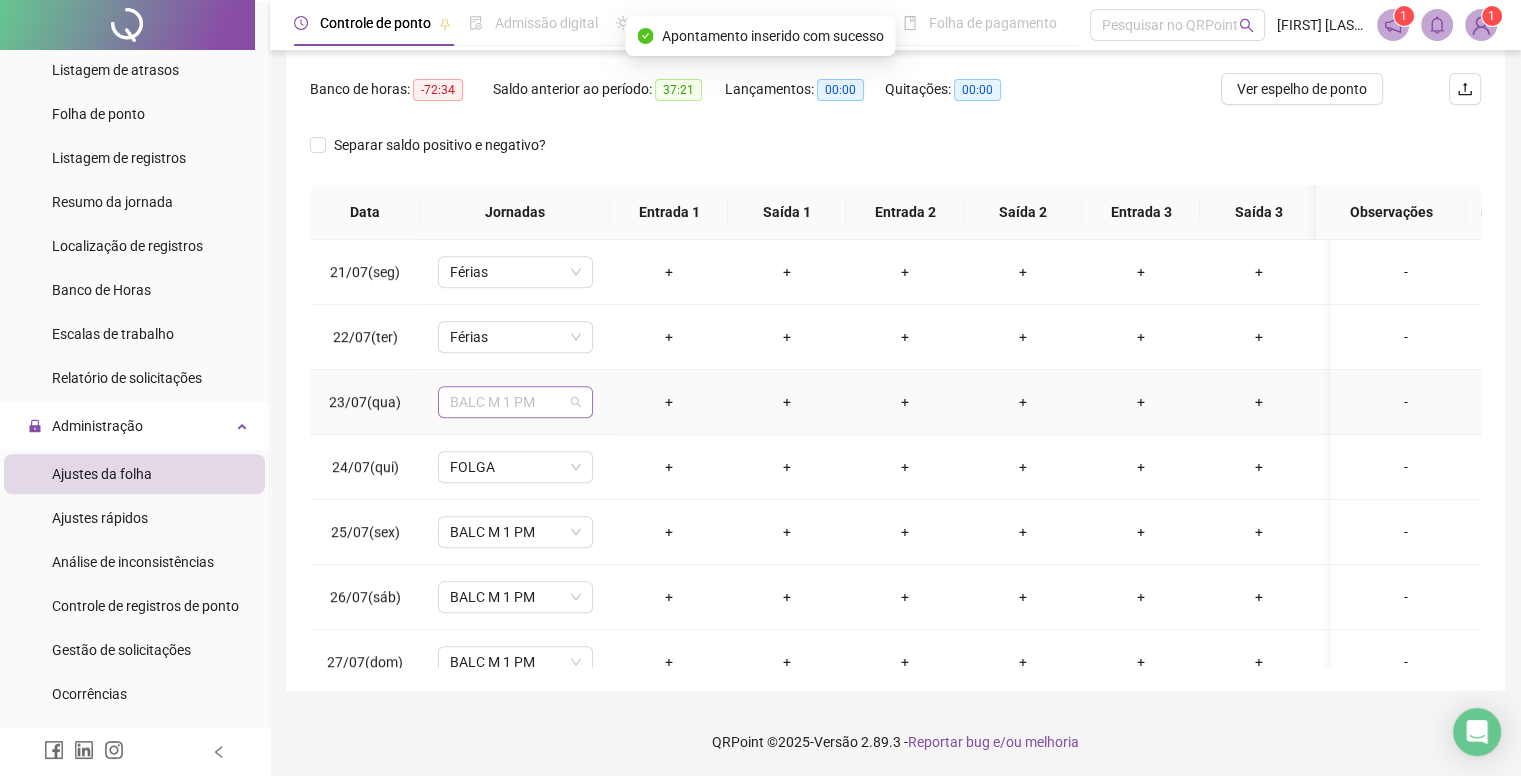 click on "BALC M 1 PM" at bounding box center (515, 402) 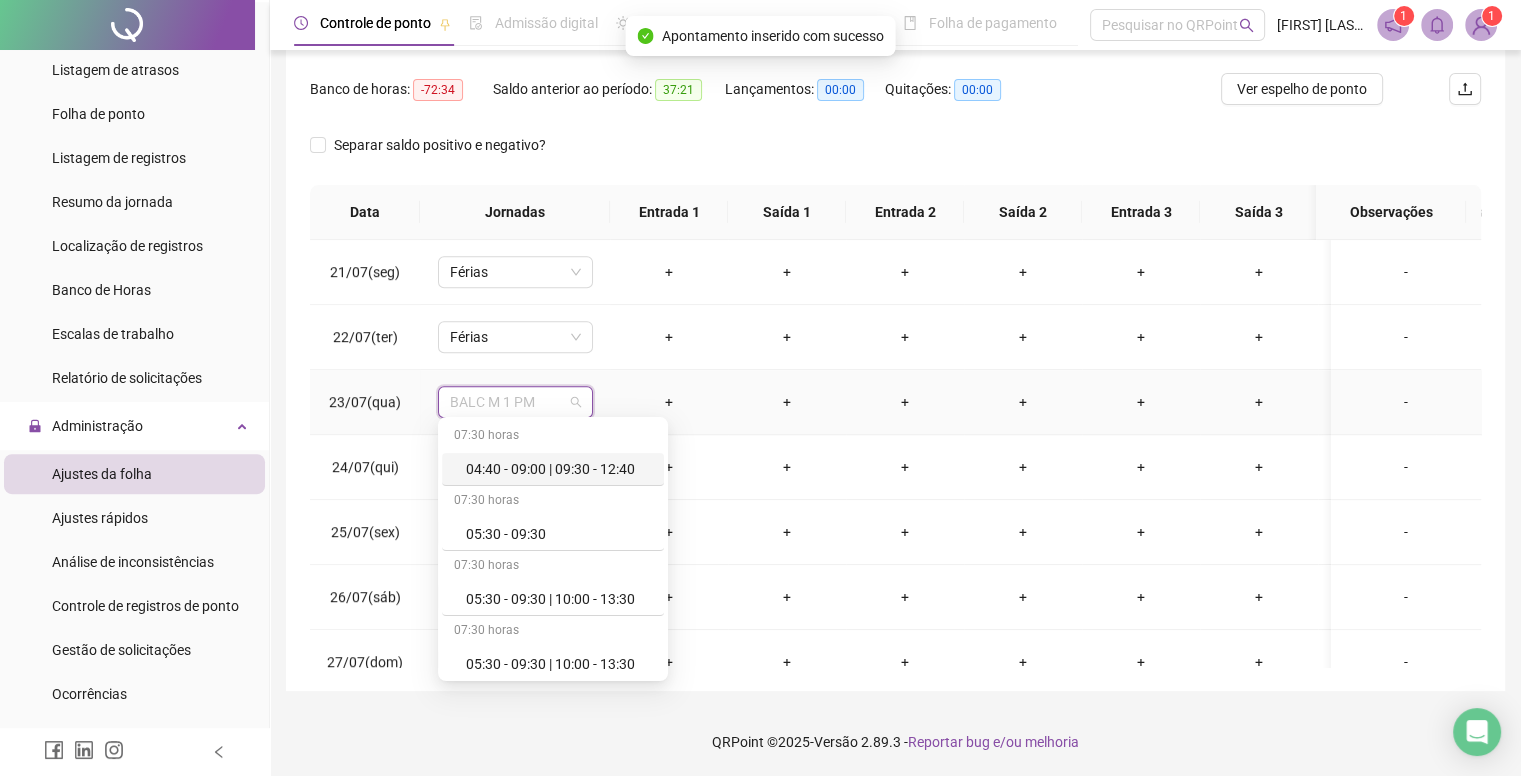 paste on "******" 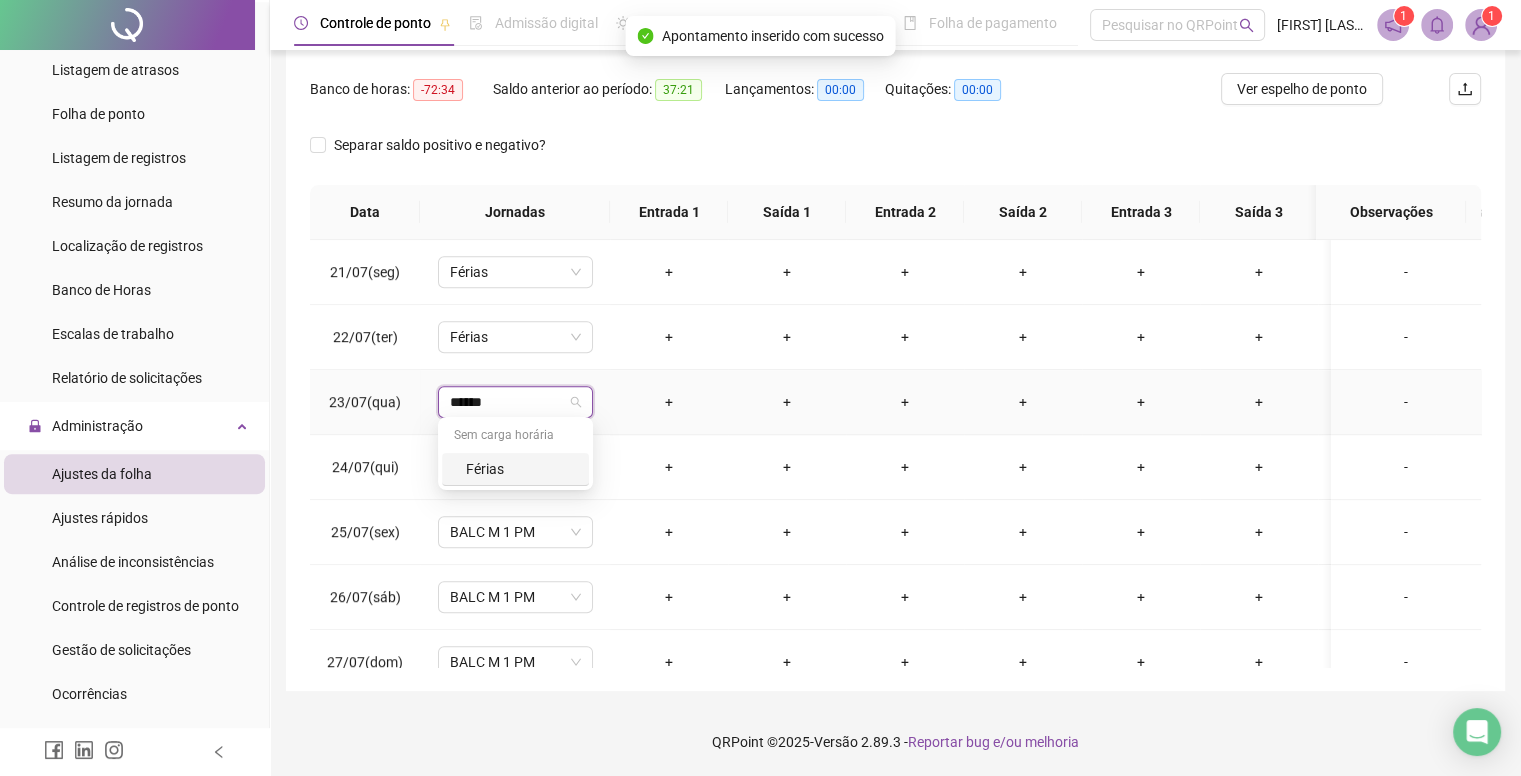 click on "Férias" at bounding box center [515, 469] 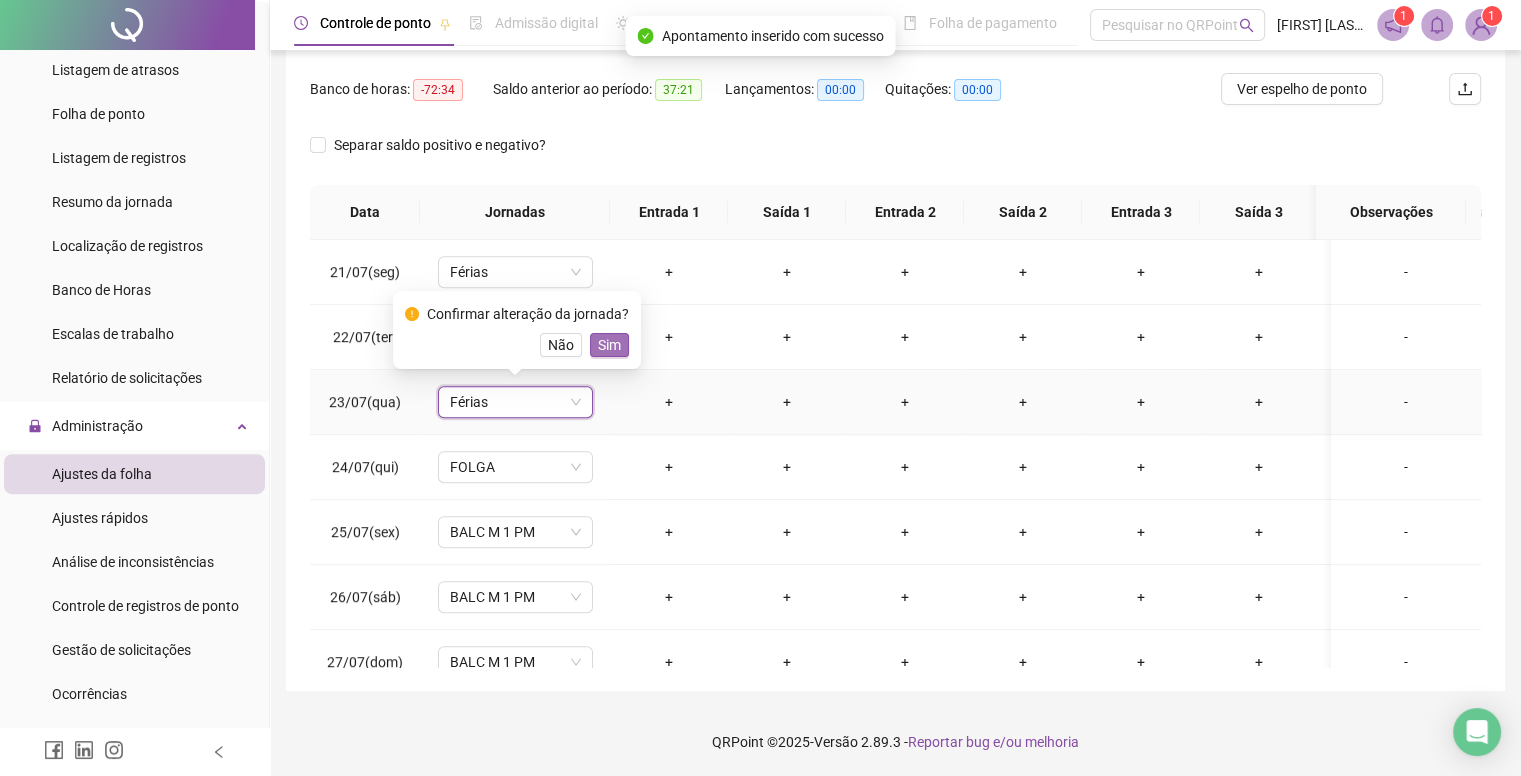 click on "Sim" at bounding box center (609, 345) 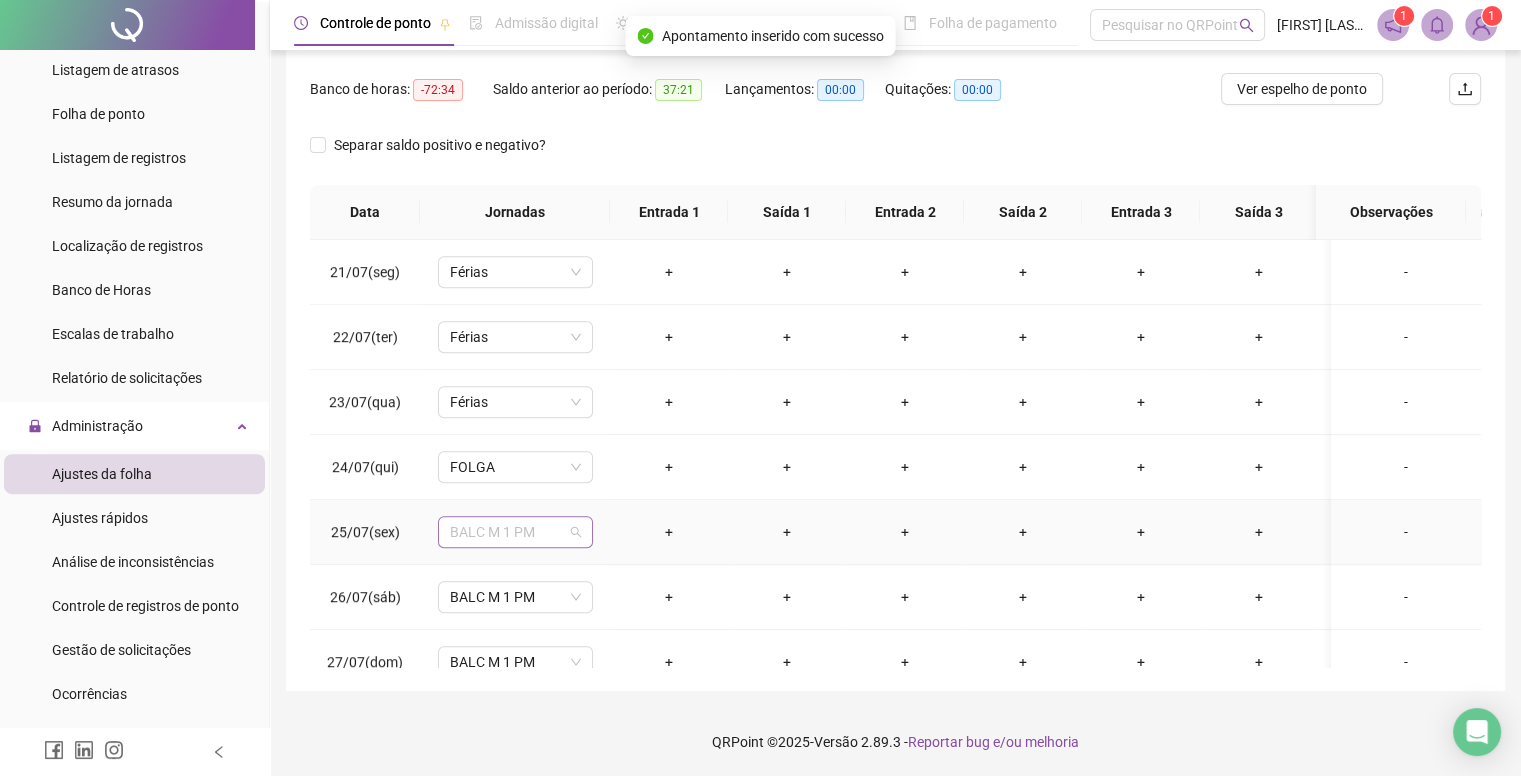 click on "BALC M 1 PM" at bounding box center [515, 532] 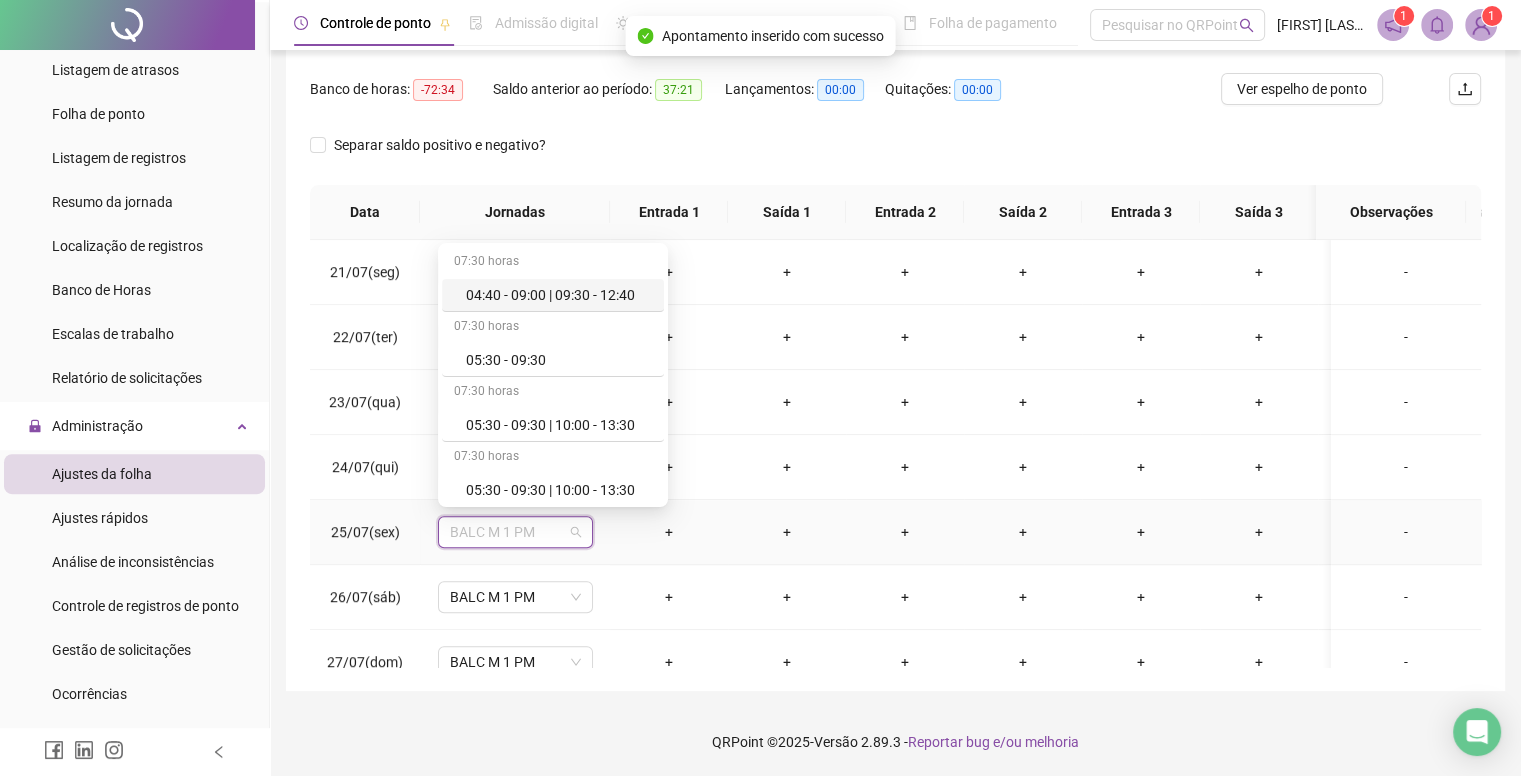 paste on "******" 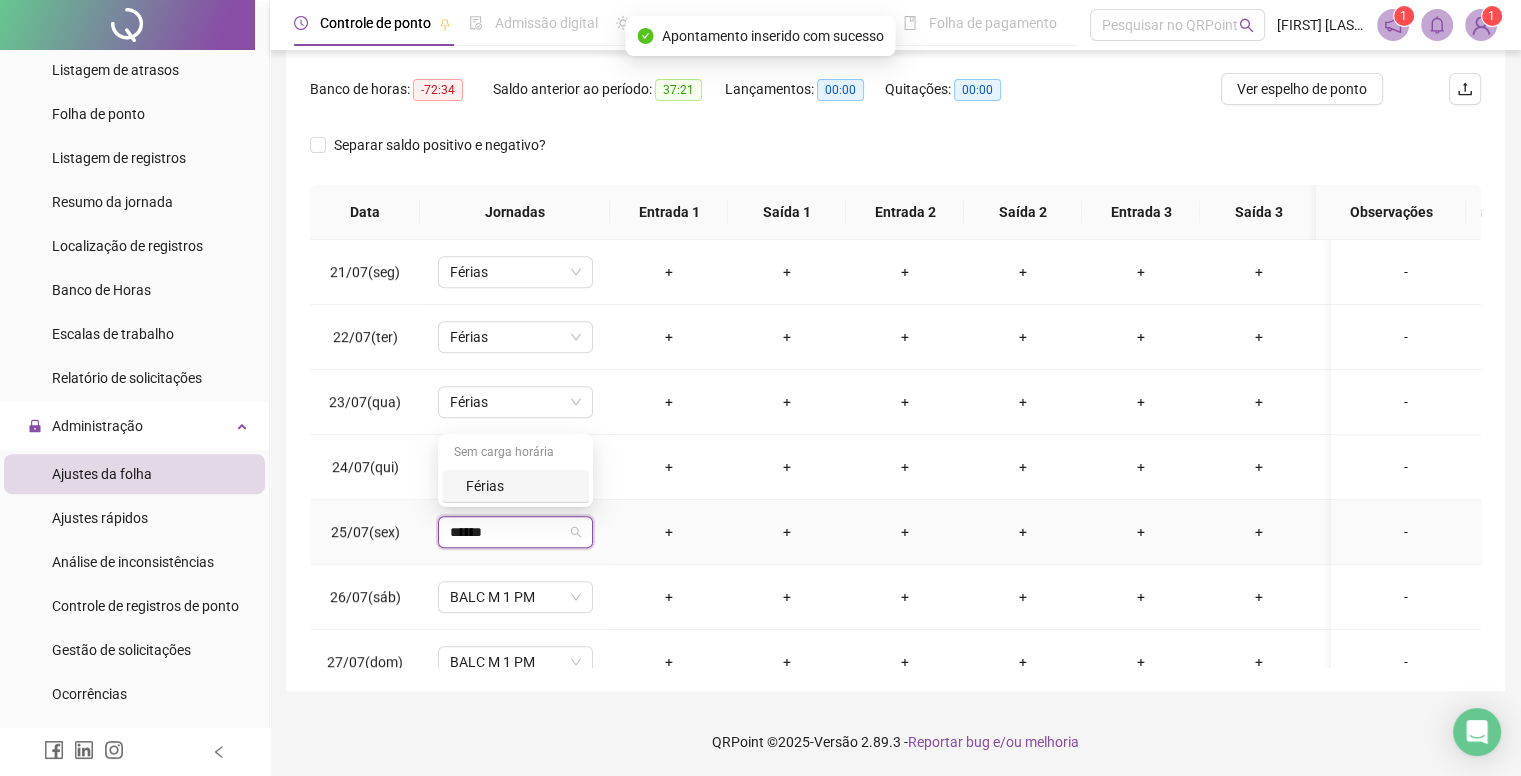 click on "Férias" at bounding box center (521, 486) 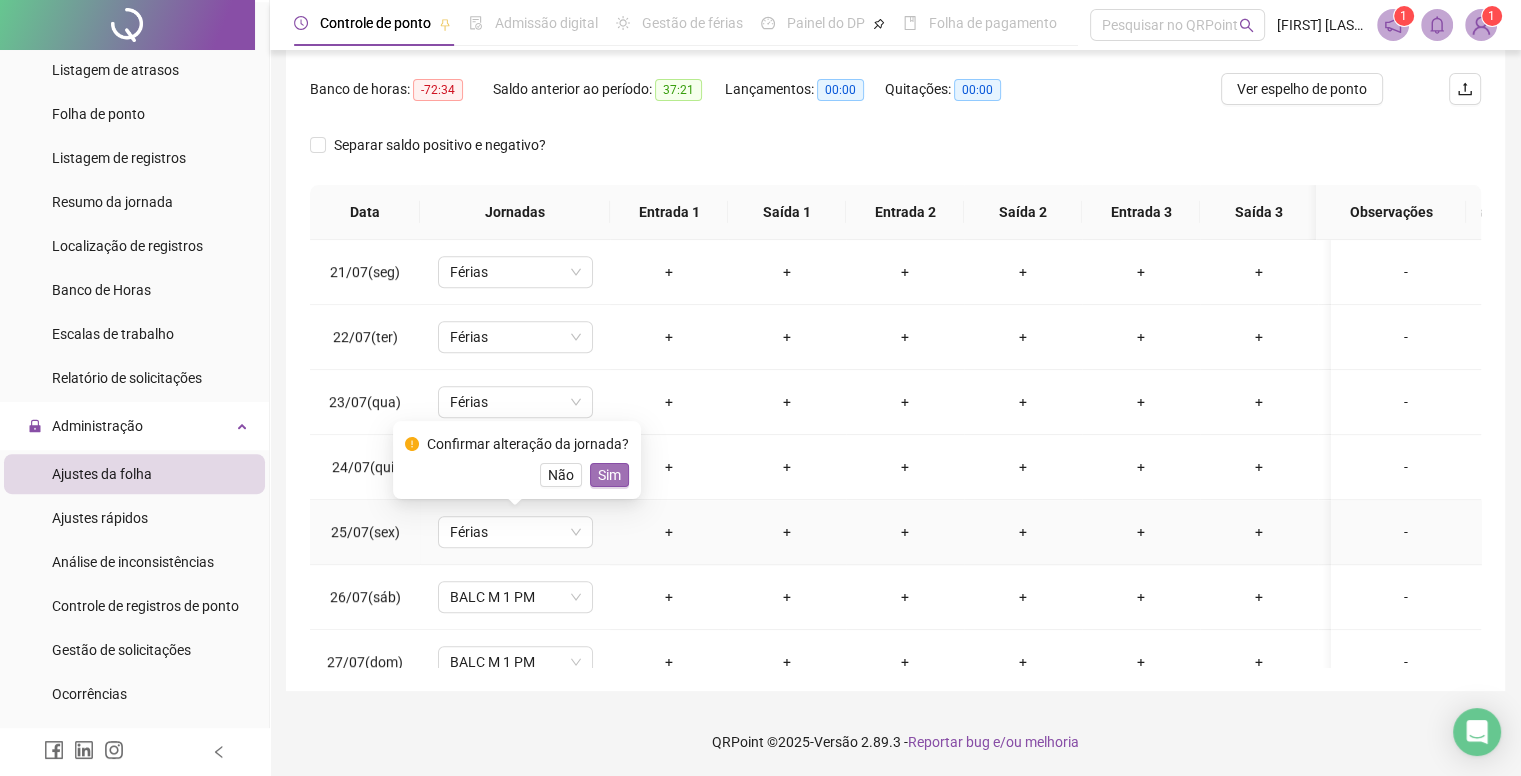 click on "Sim" at bounding box center (609, 475) 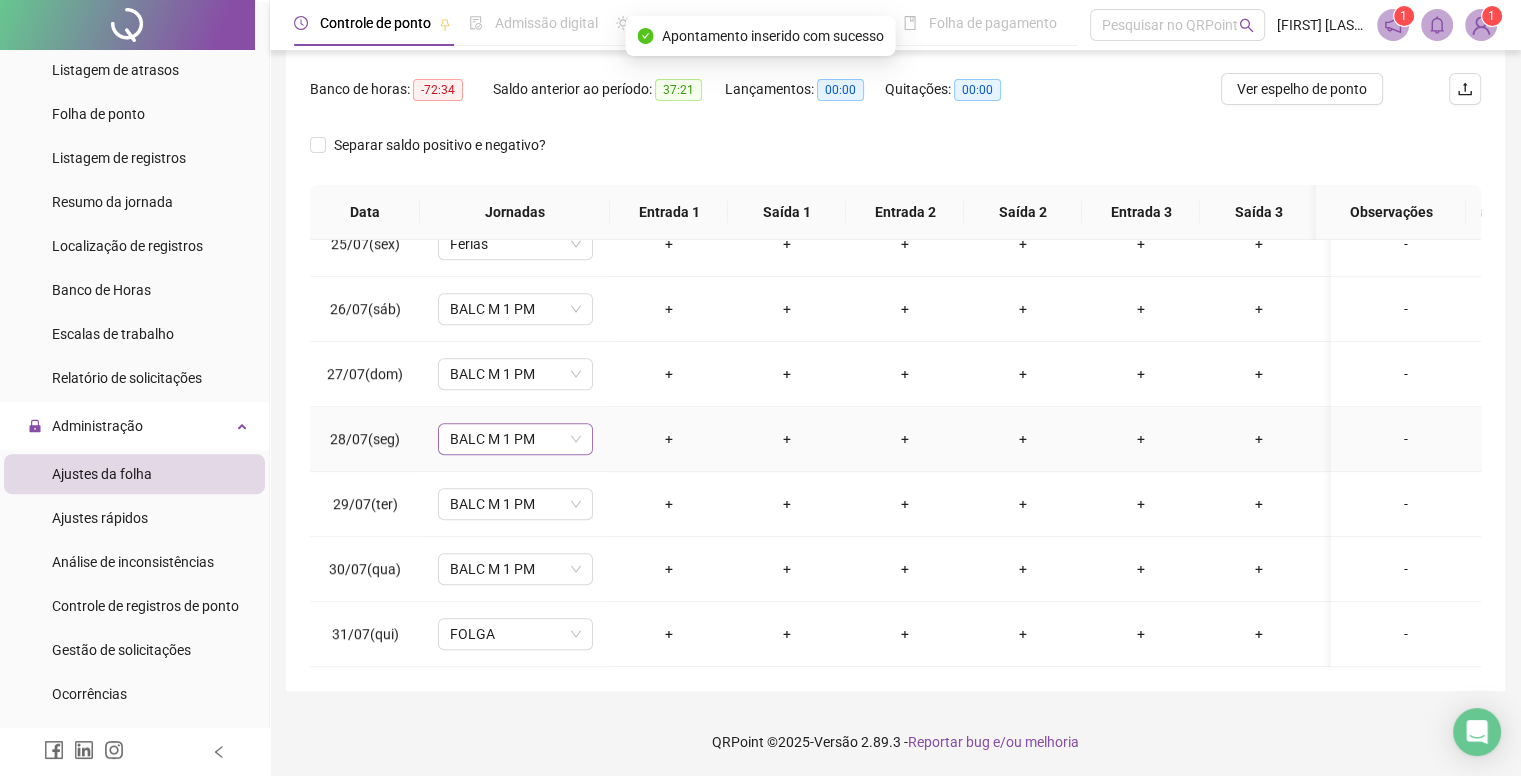 scroll, scrollTop: 1596, scrollLeft: 0, axis: vertical 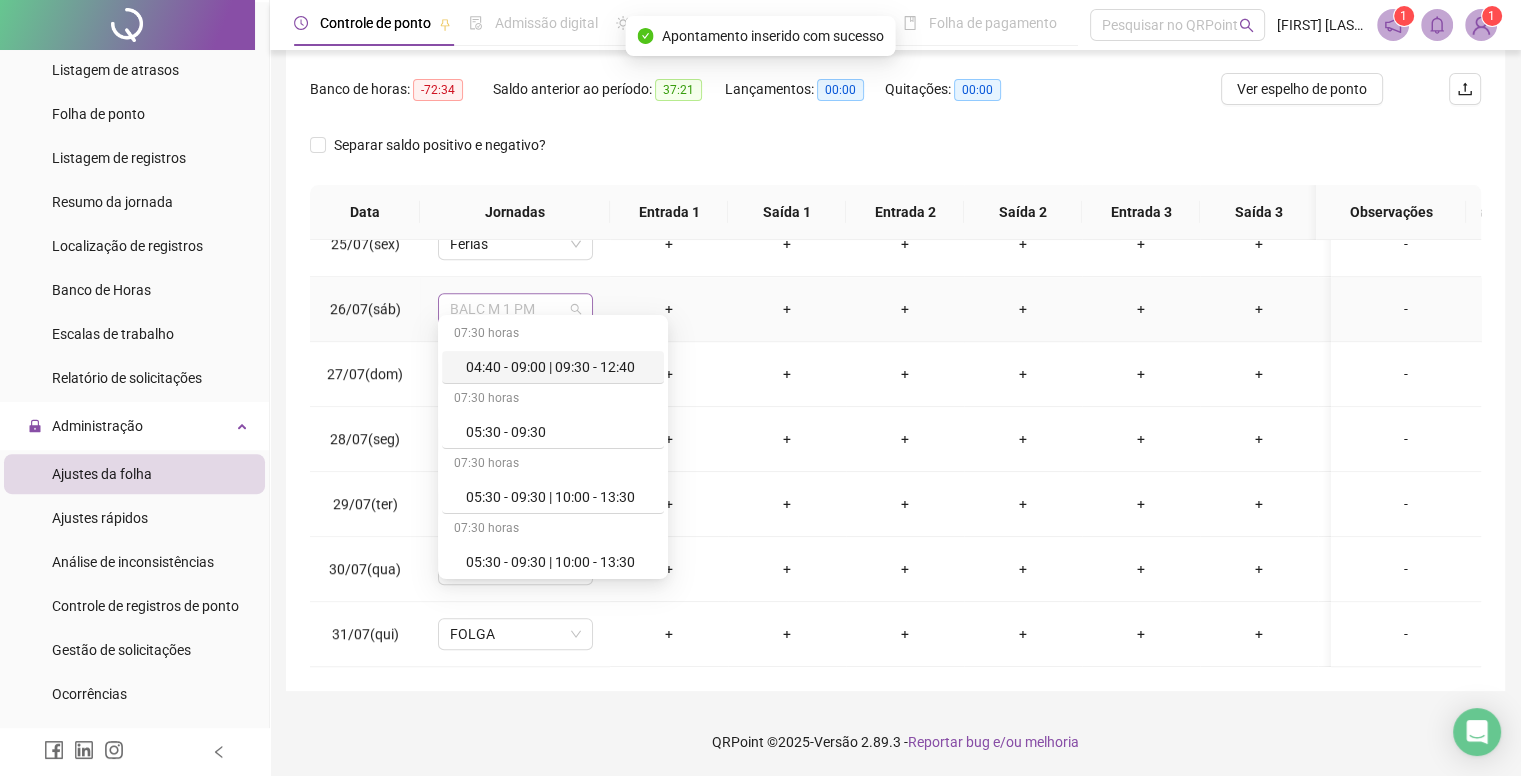 click on "BALC M 1 PM" at bounding box center [515, 309] 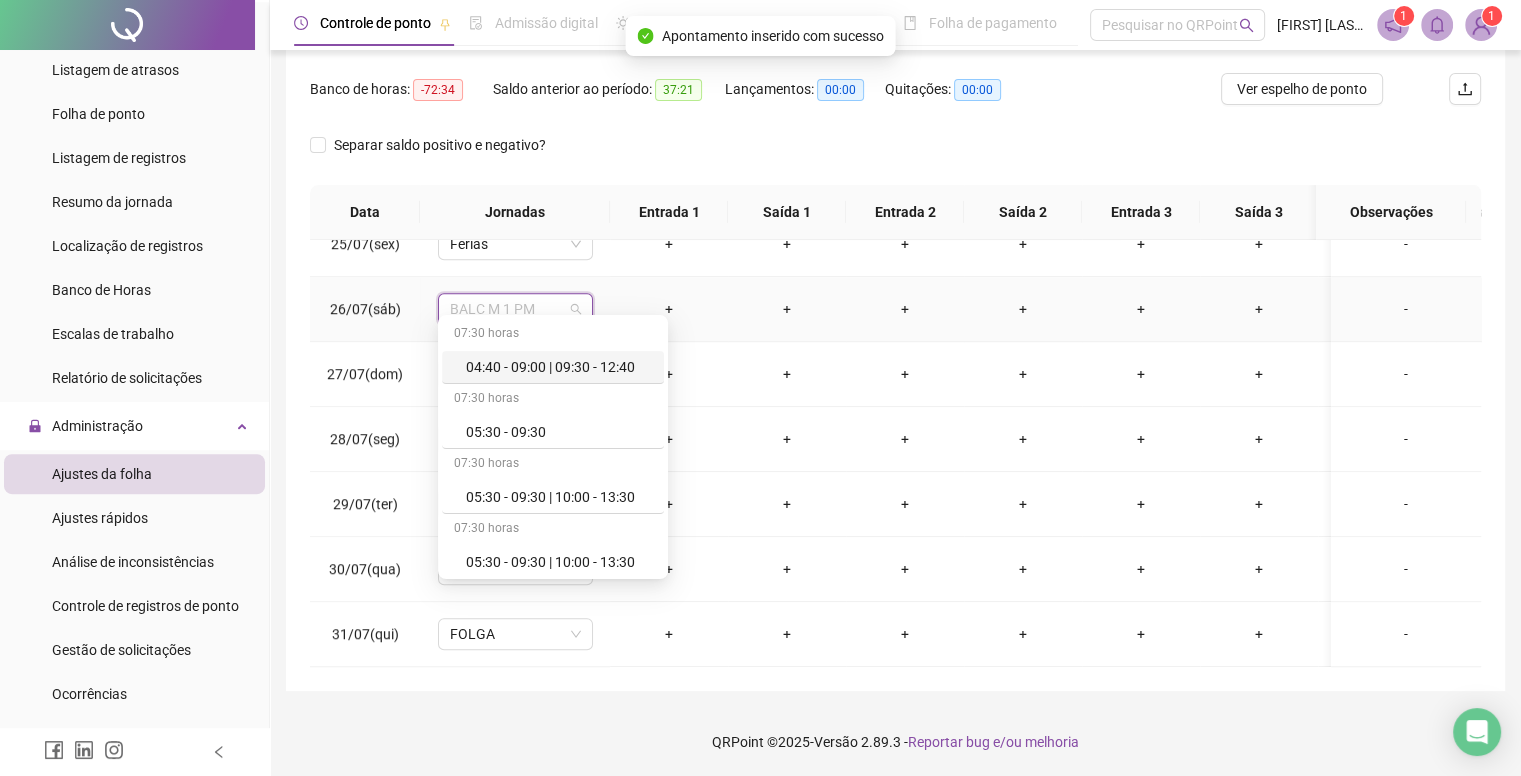 paste on "******" 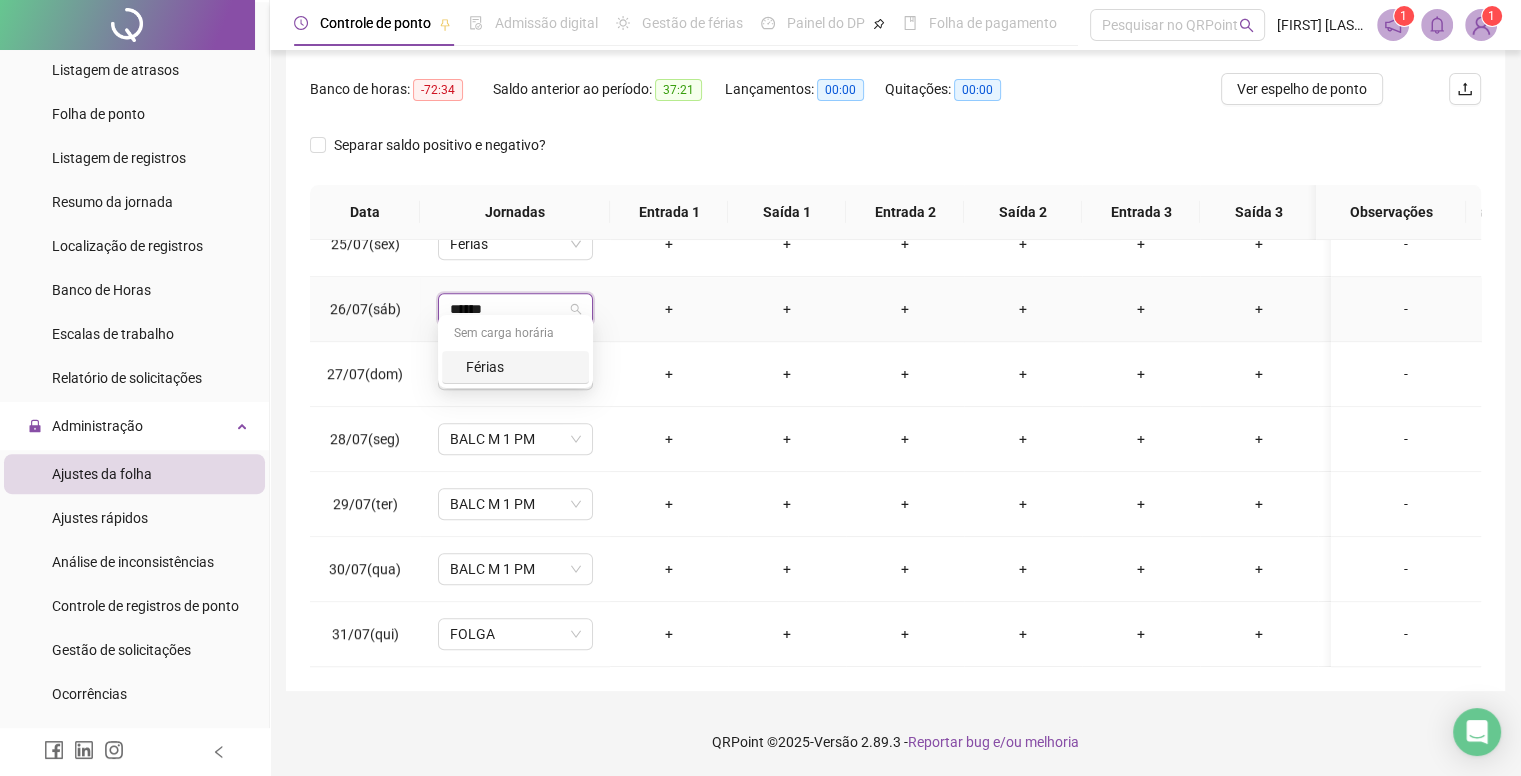 click on "Férias" at bounding box center [521, 367] 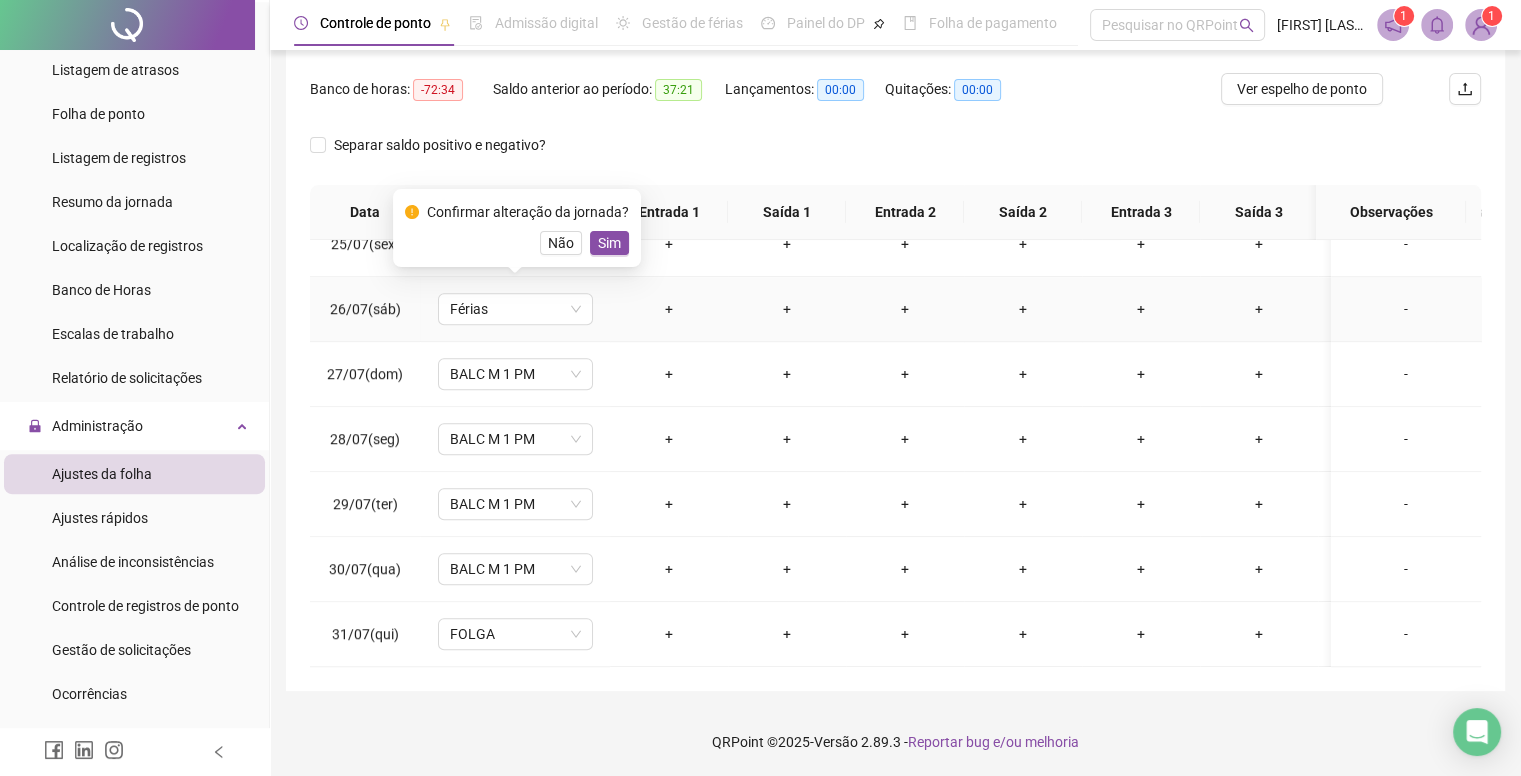 click on "Confirmar alteração da jornada? Não Sim" at bounding box center [517, 228] 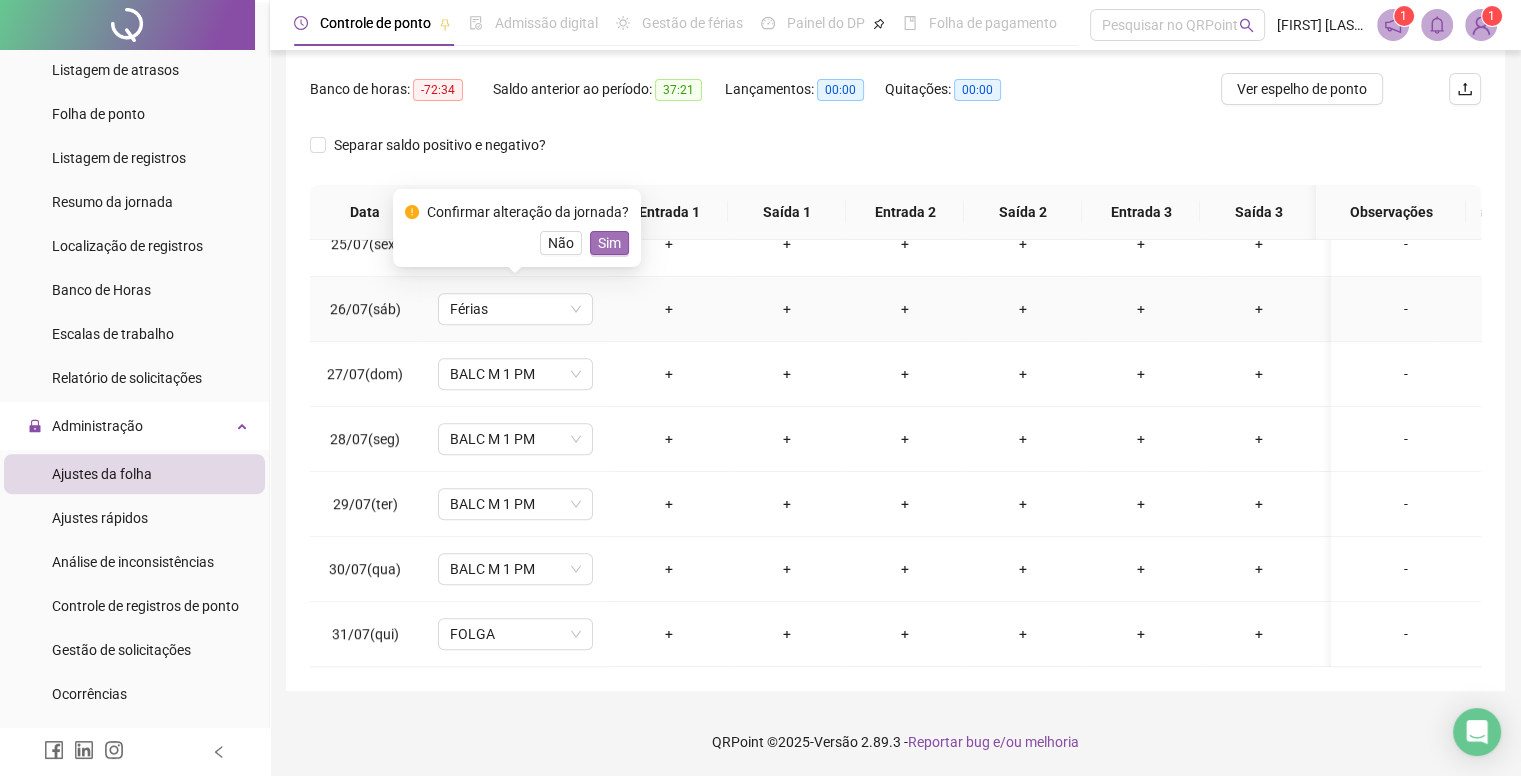 click on "Sim" at bounding box center (609, 243) 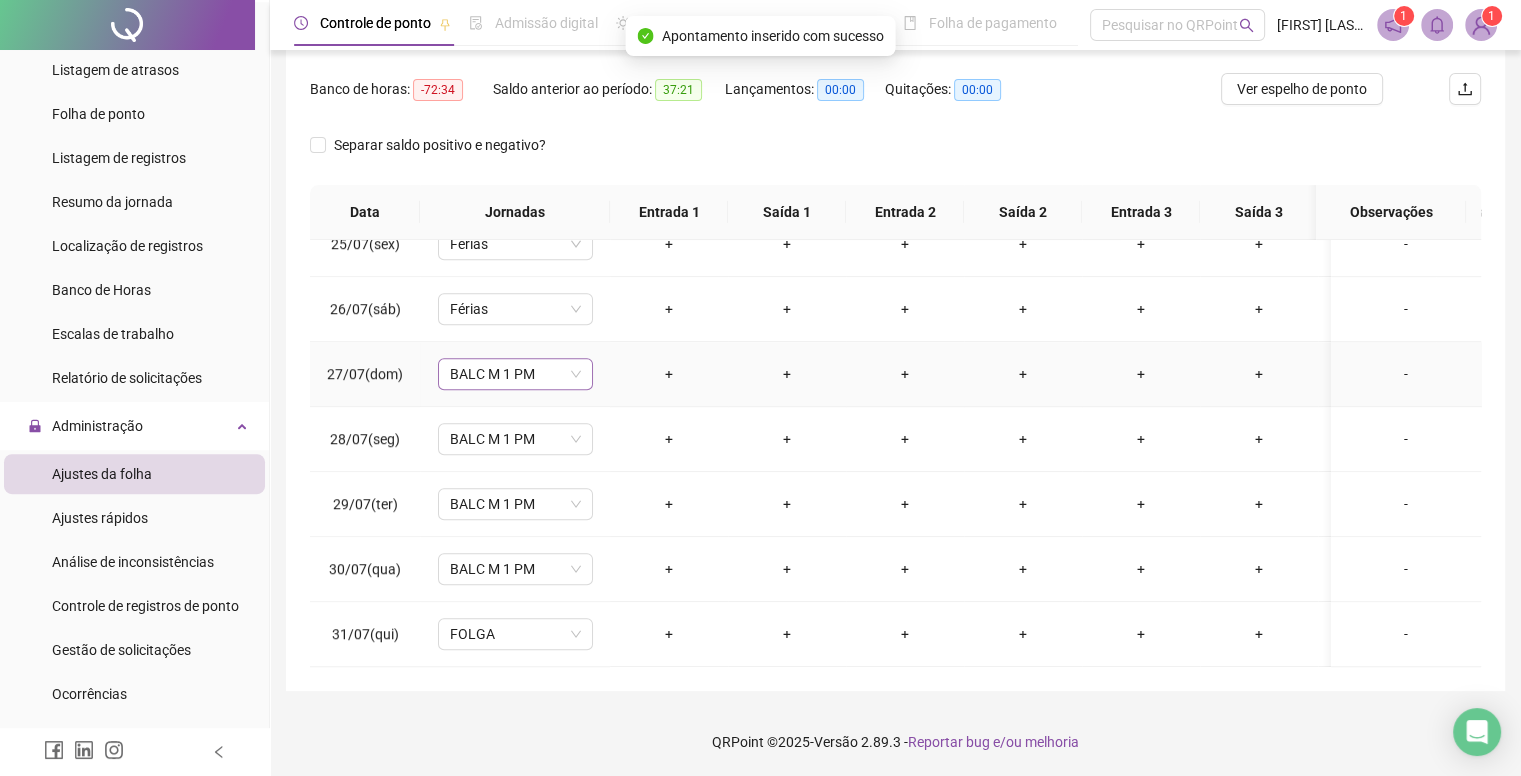 click on "BALC M 1 PM" at bounding box center [515, 374] 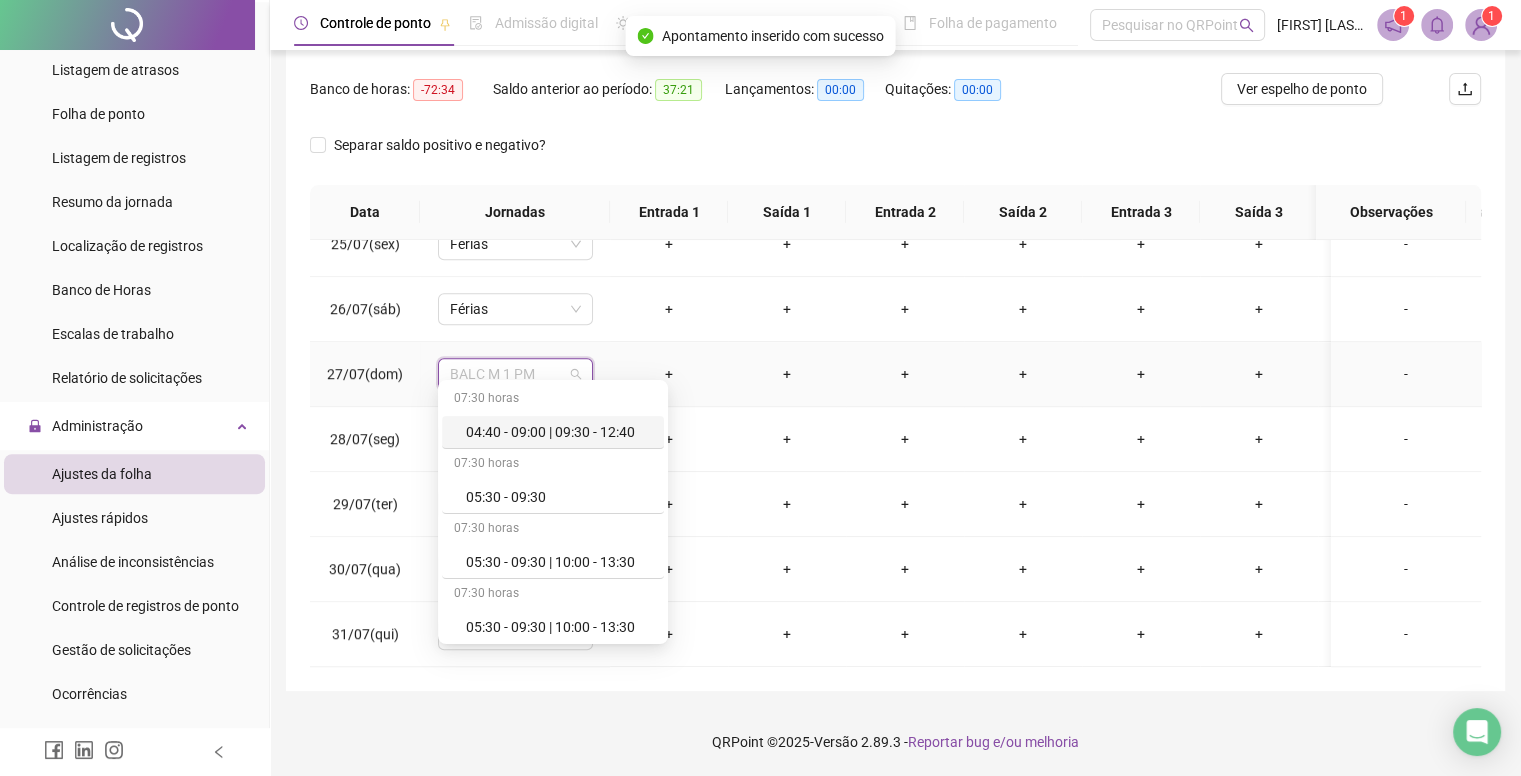 paste on "******" 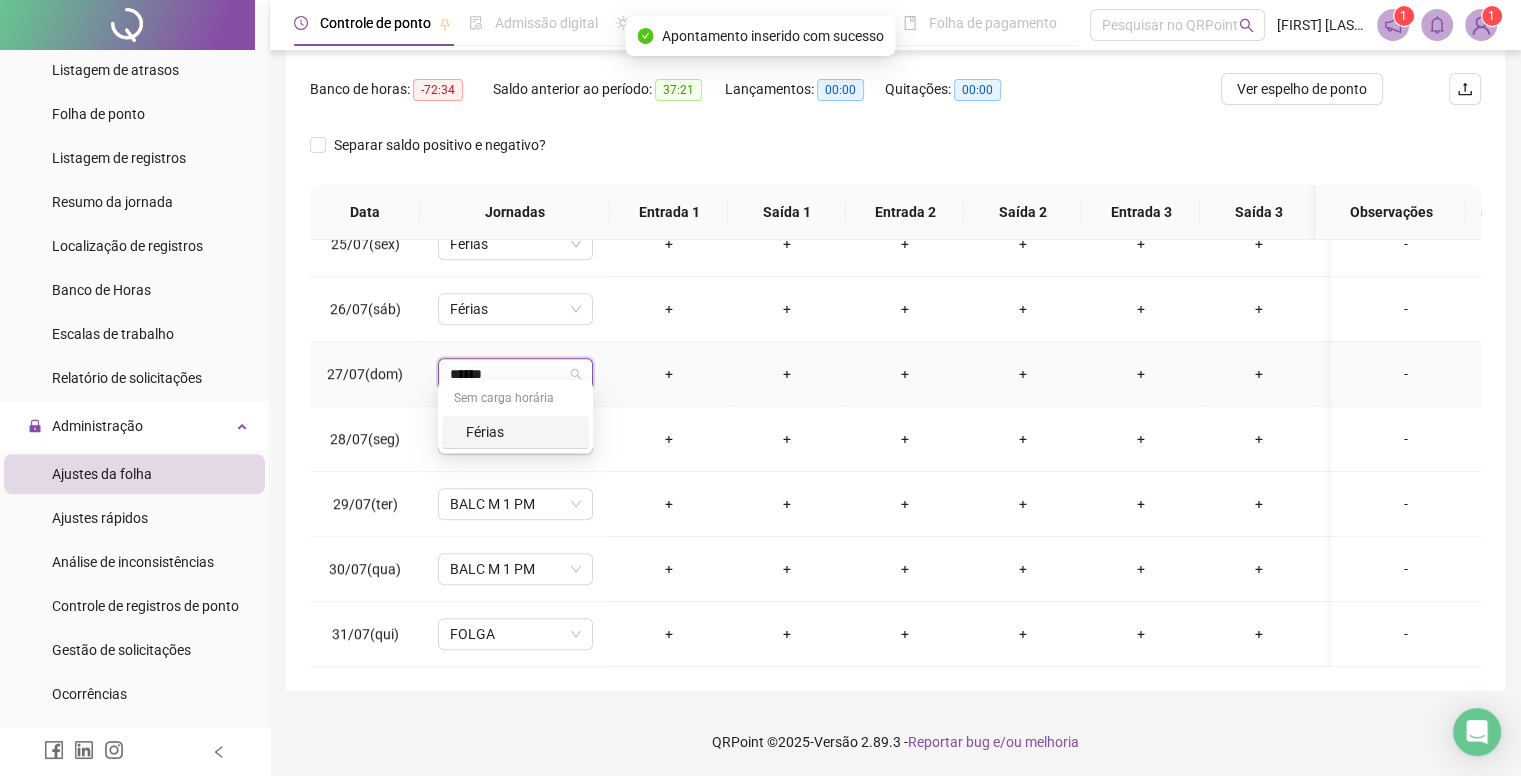click on "Férias" at bounding box center [521, 432] 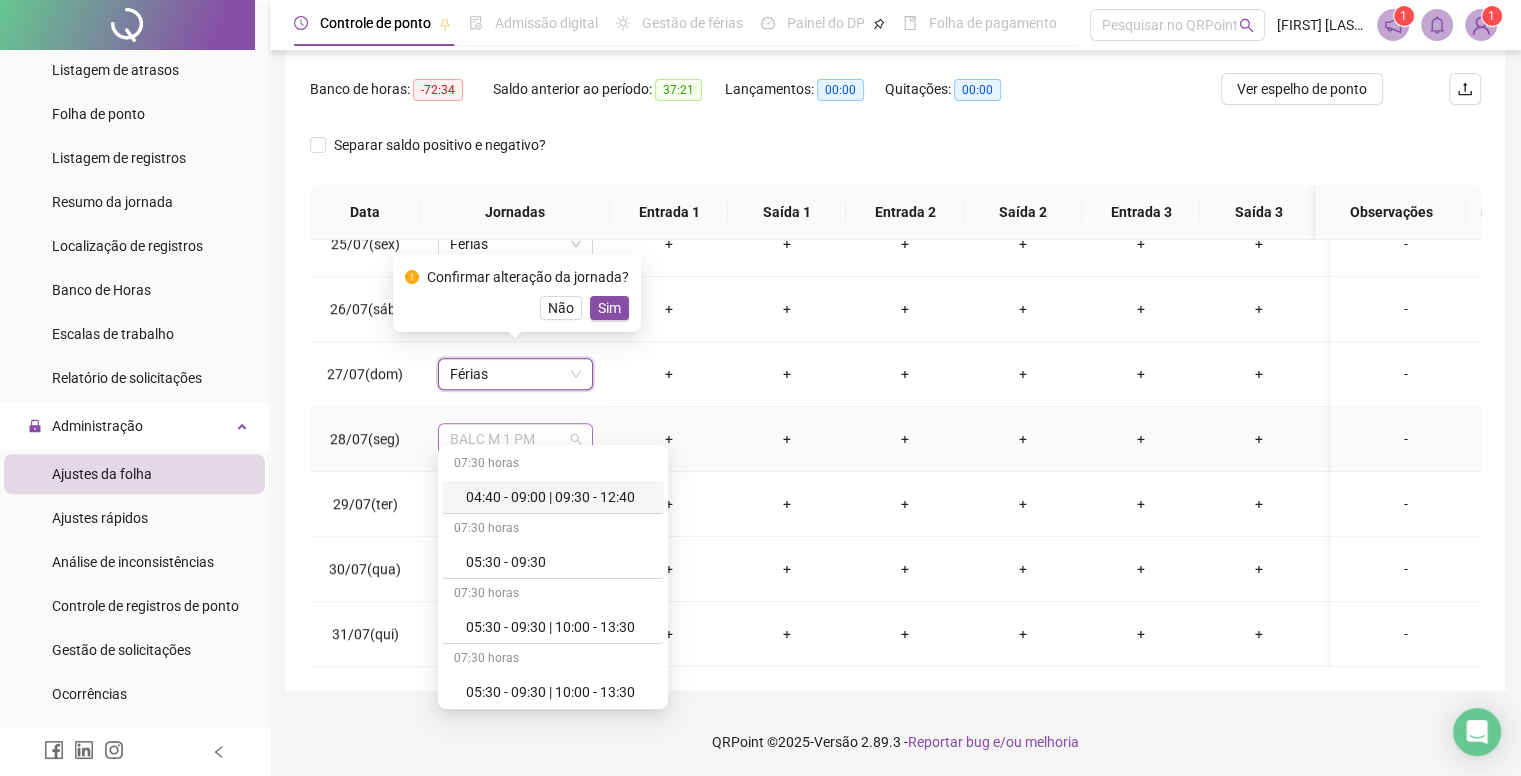 click on "BALC M 1 PM" at bounding box center (515, 439) 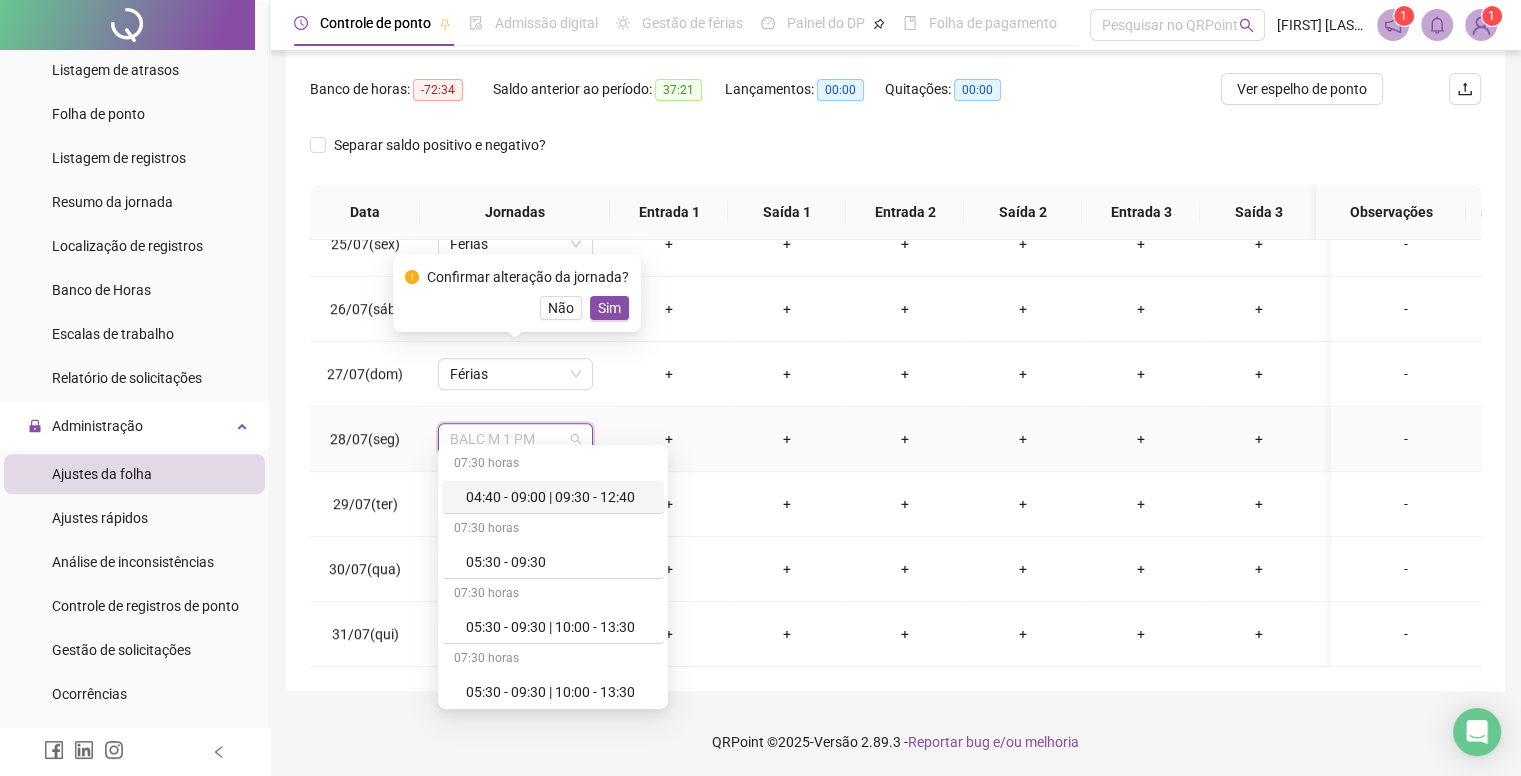 paste on "******" 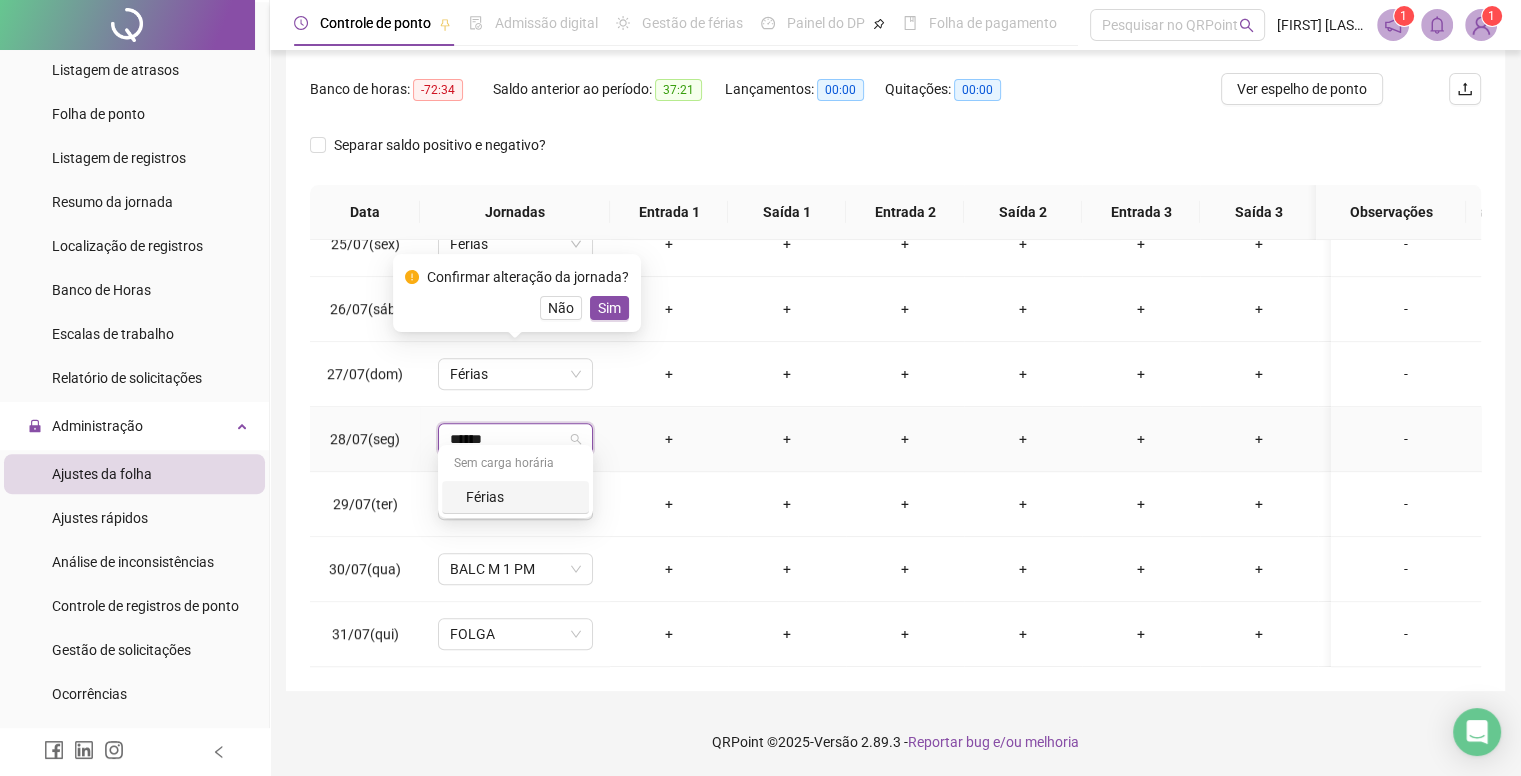 click on "Férias" at bounding box center [521, 497] 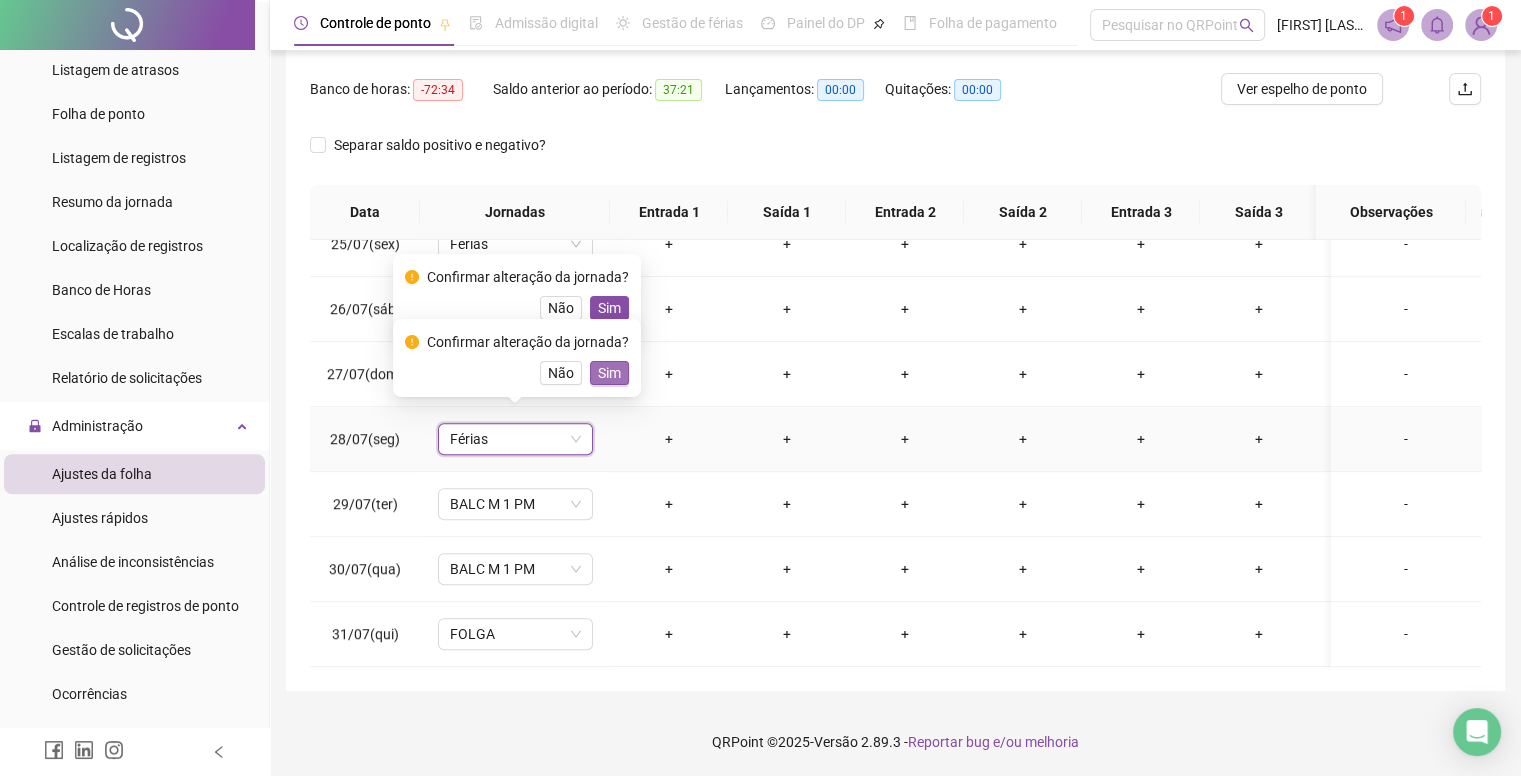 click on "Sim" at bounding box center [609, 373] 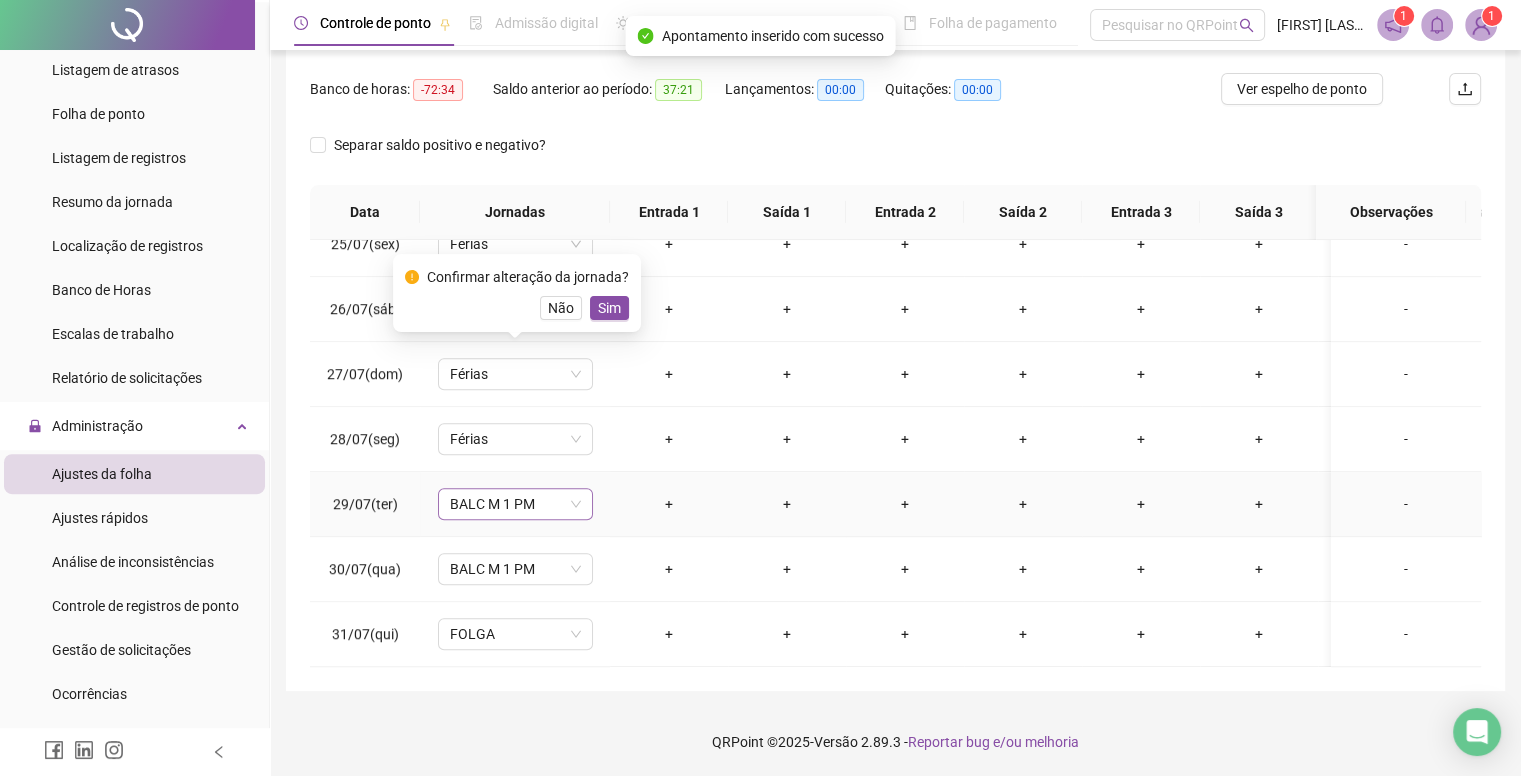 click on "BALC M 1 PM" at bounding box center [515, 504] 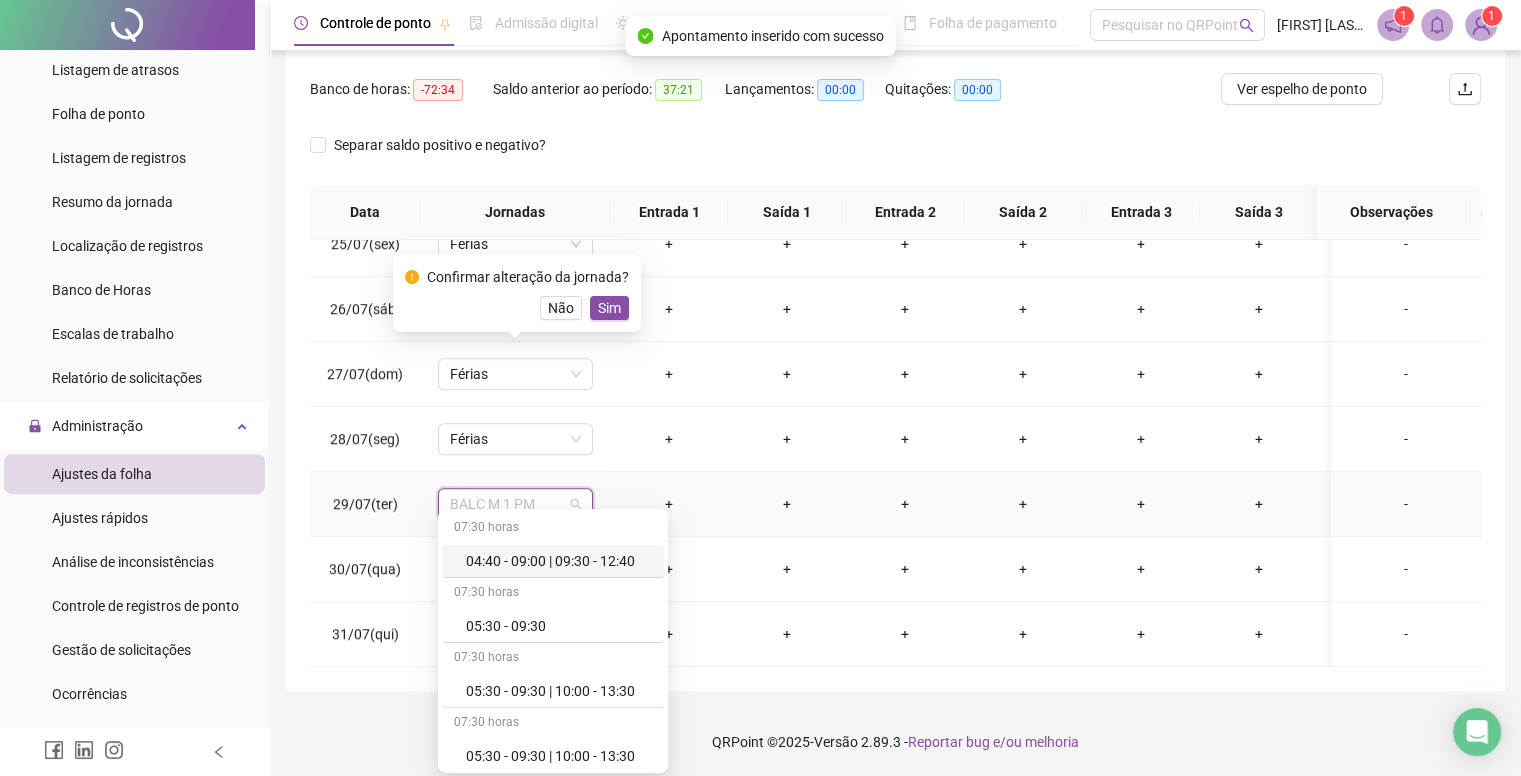 paste on "******" 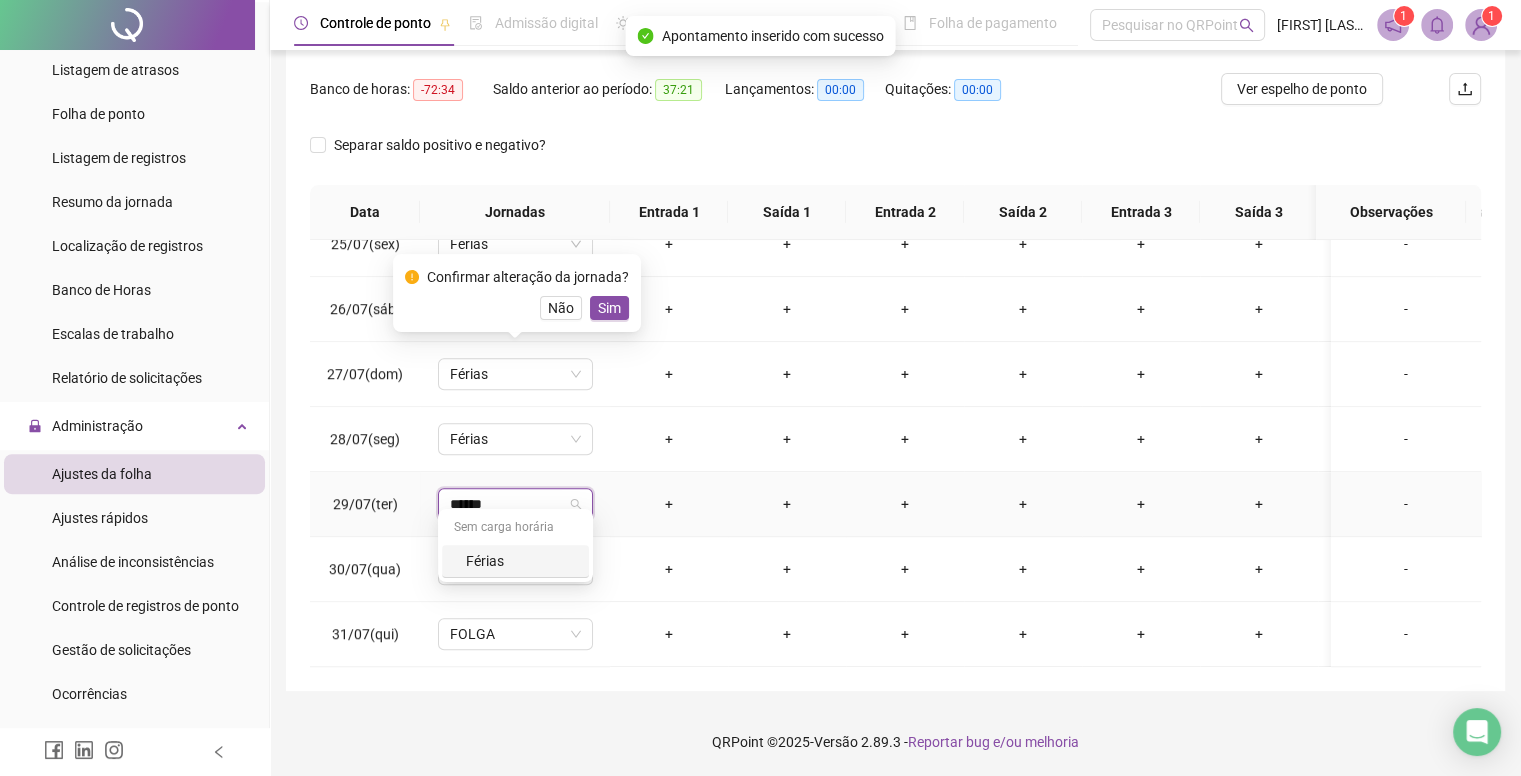 click on "Férias" at bounding box center [521, 561] 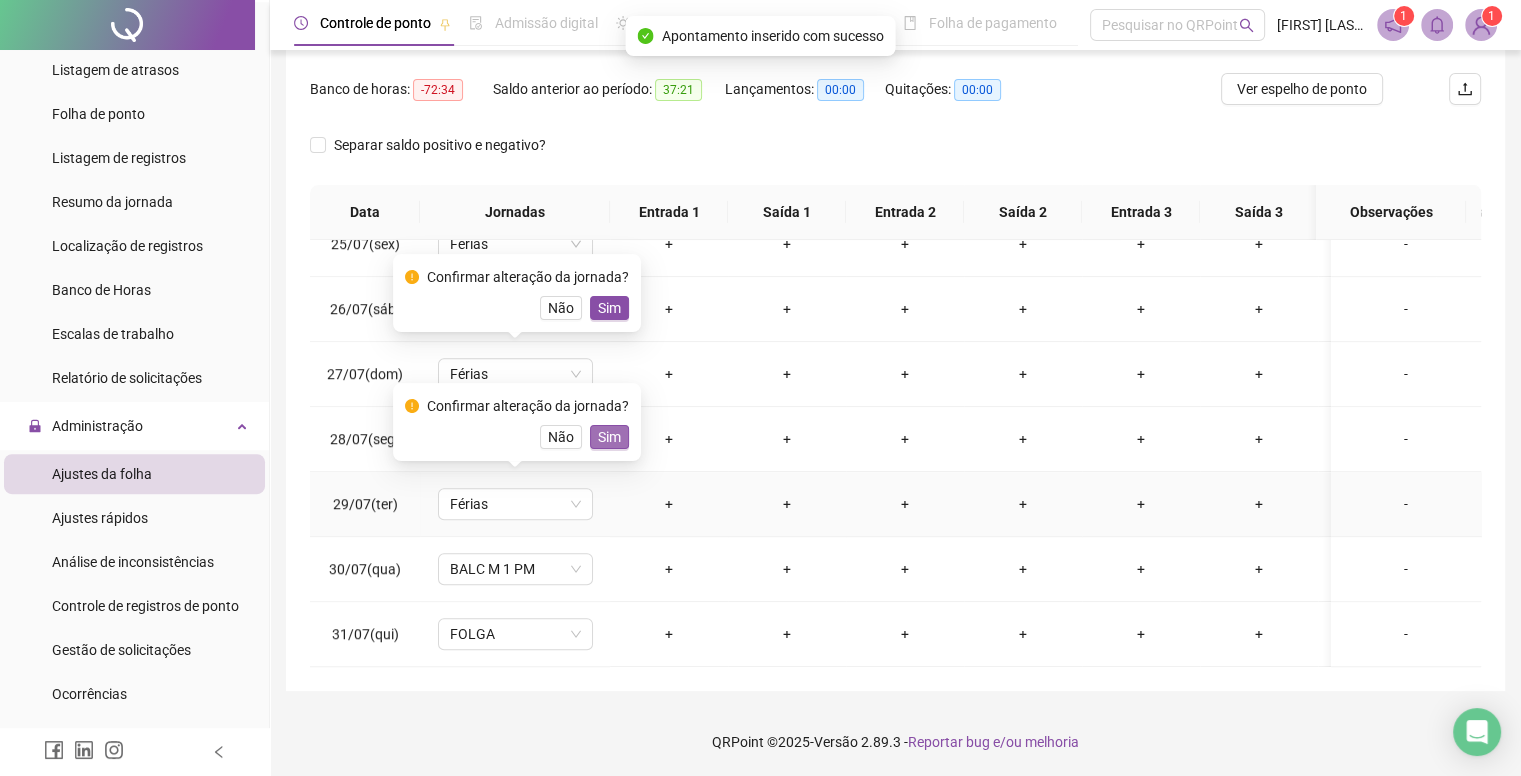 click on "Sim" at bounding box center (609, 437) 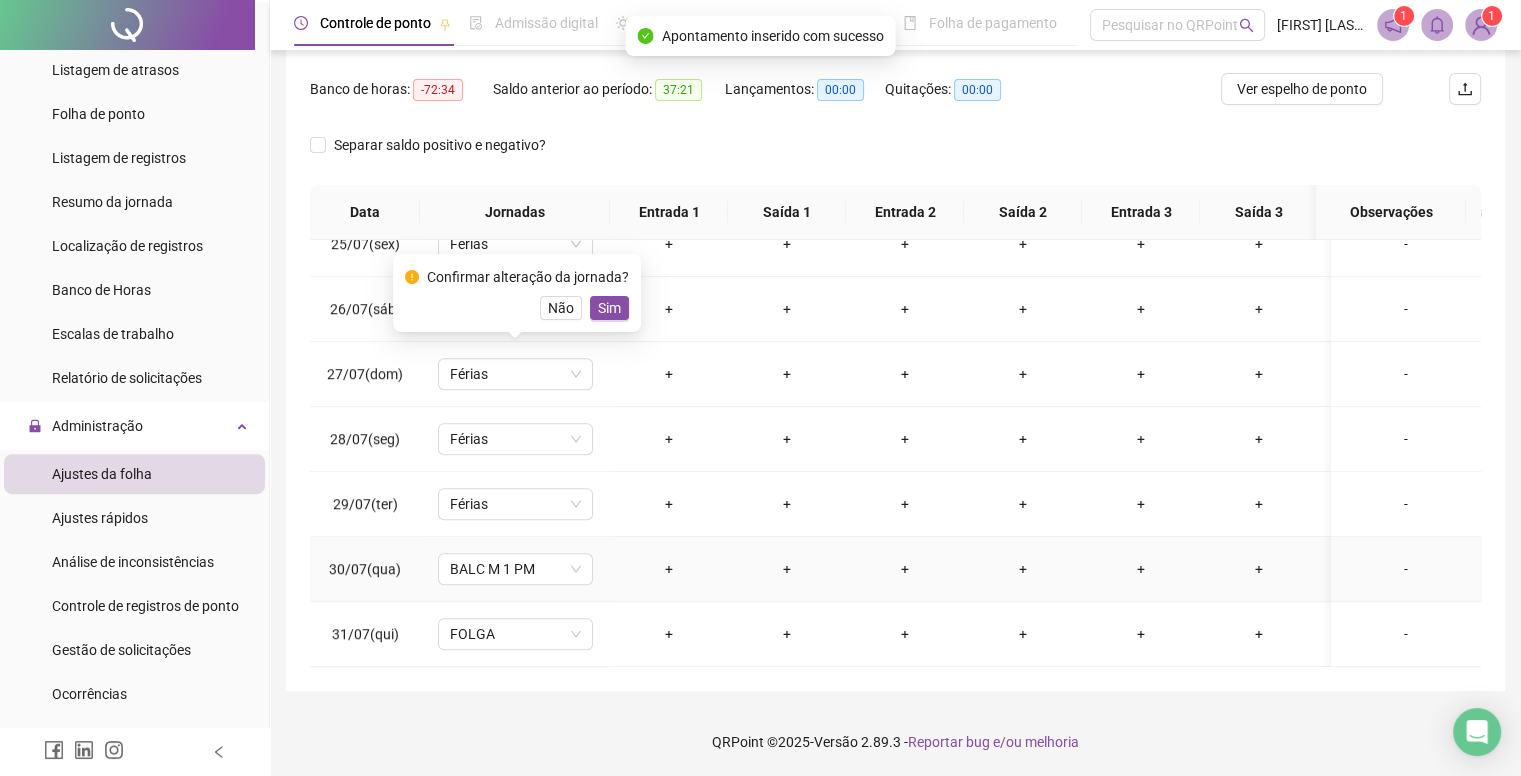 click on "BALC M 1 PM" at bounding box center (515, 569) 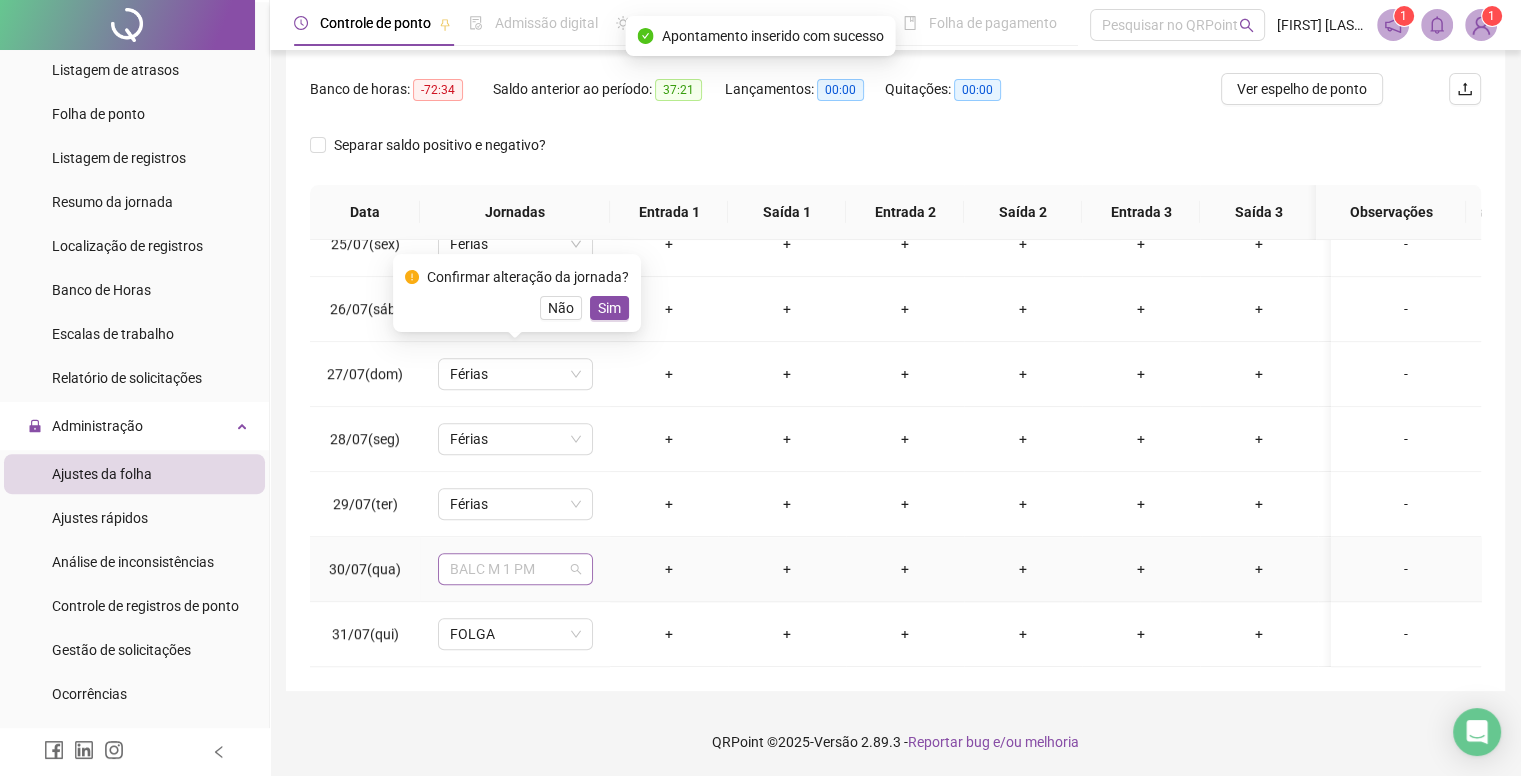 click on "BALC M 1 PM" at bounding box center (515, 569) 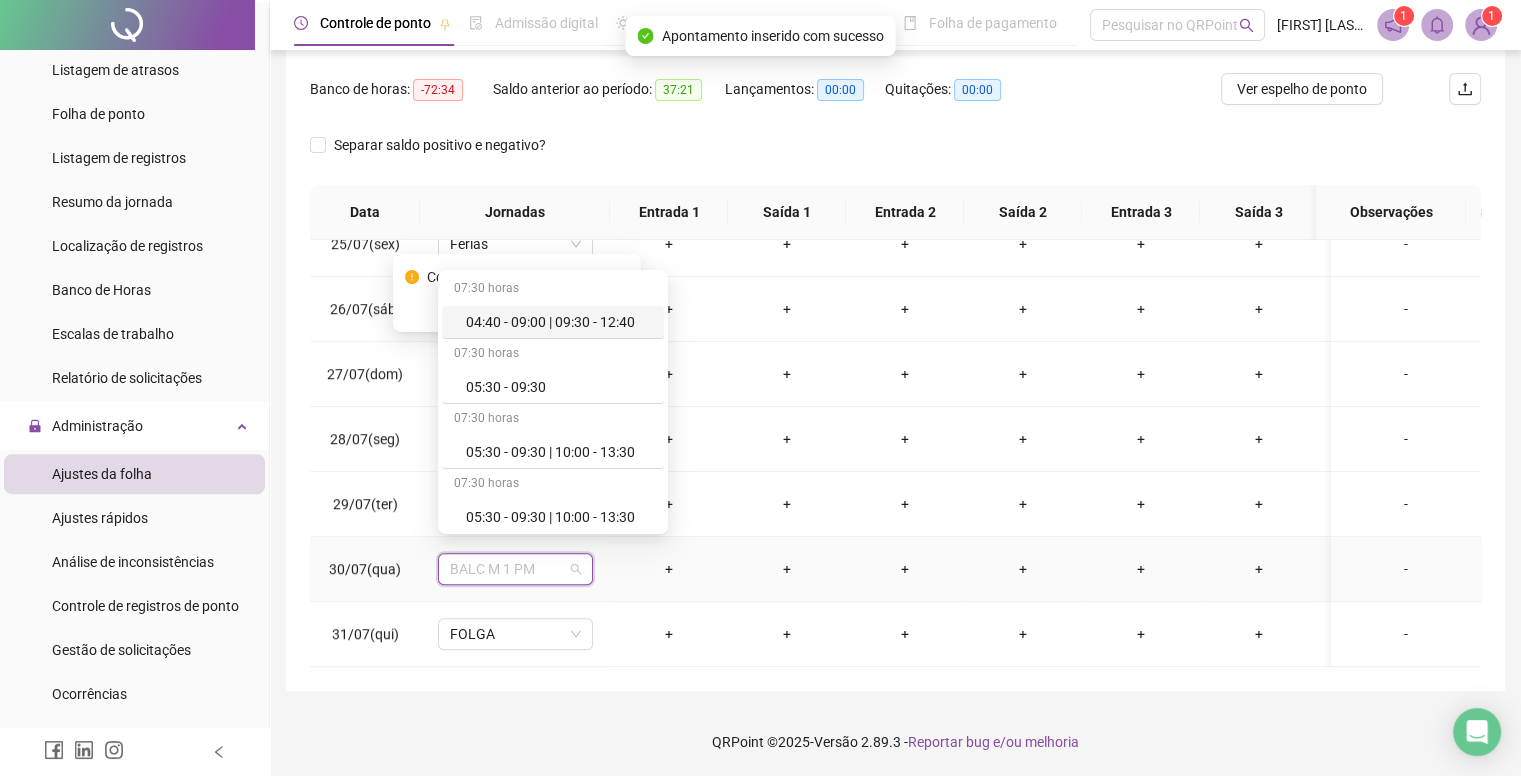 paste on "******" 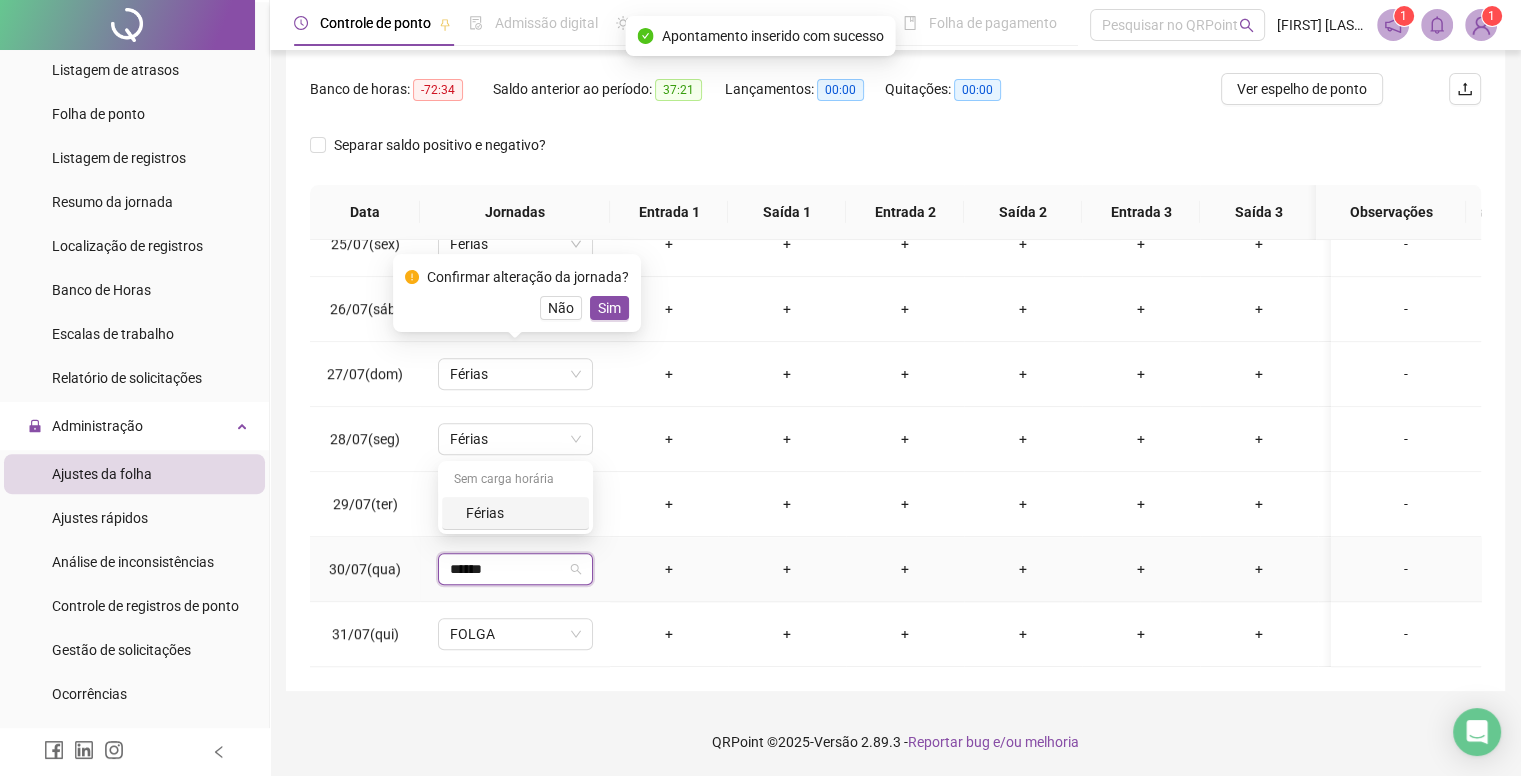 click on "Férias" at bounding box center [521, 513] 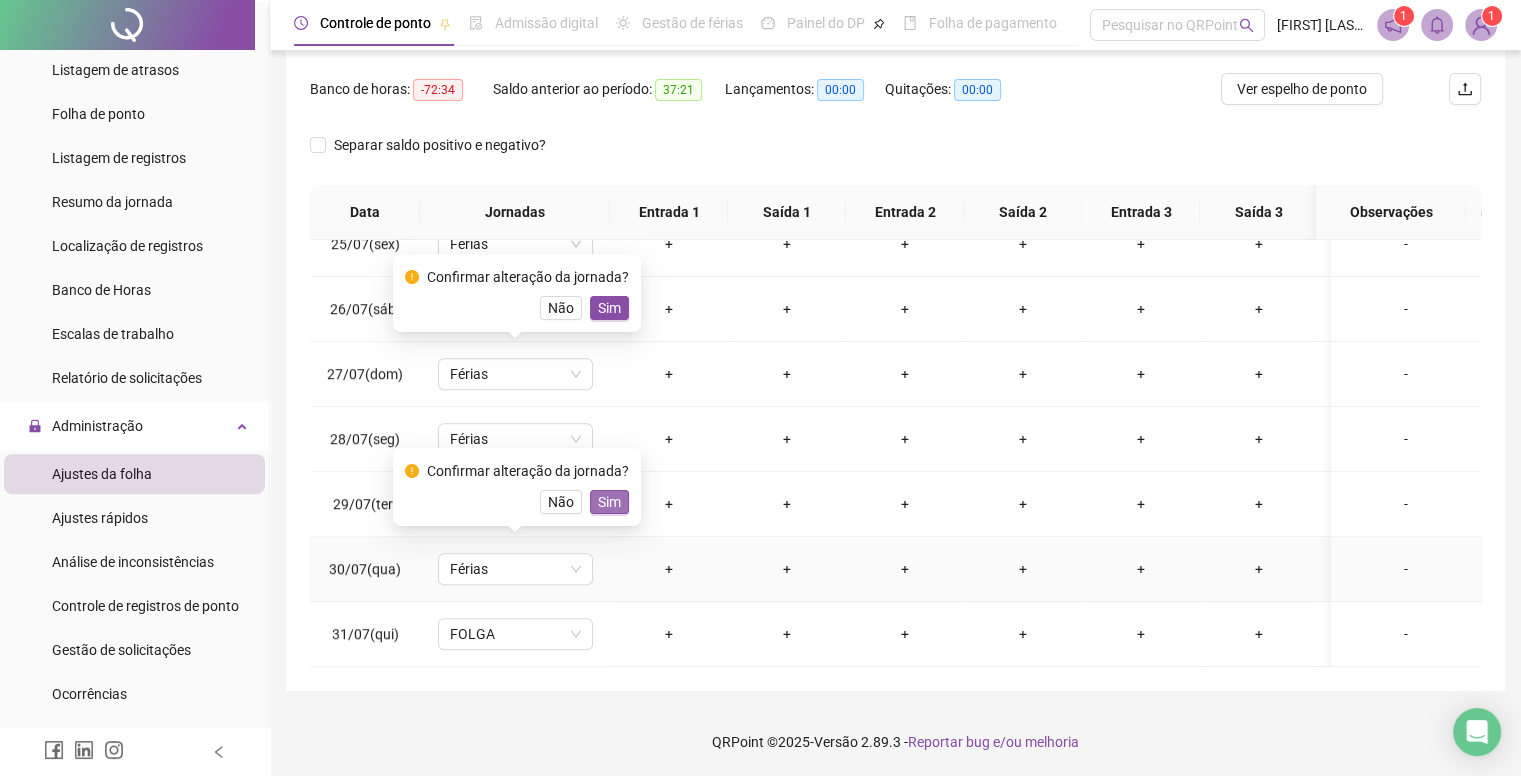 click on "Sim" at bounding box center [609, 502] 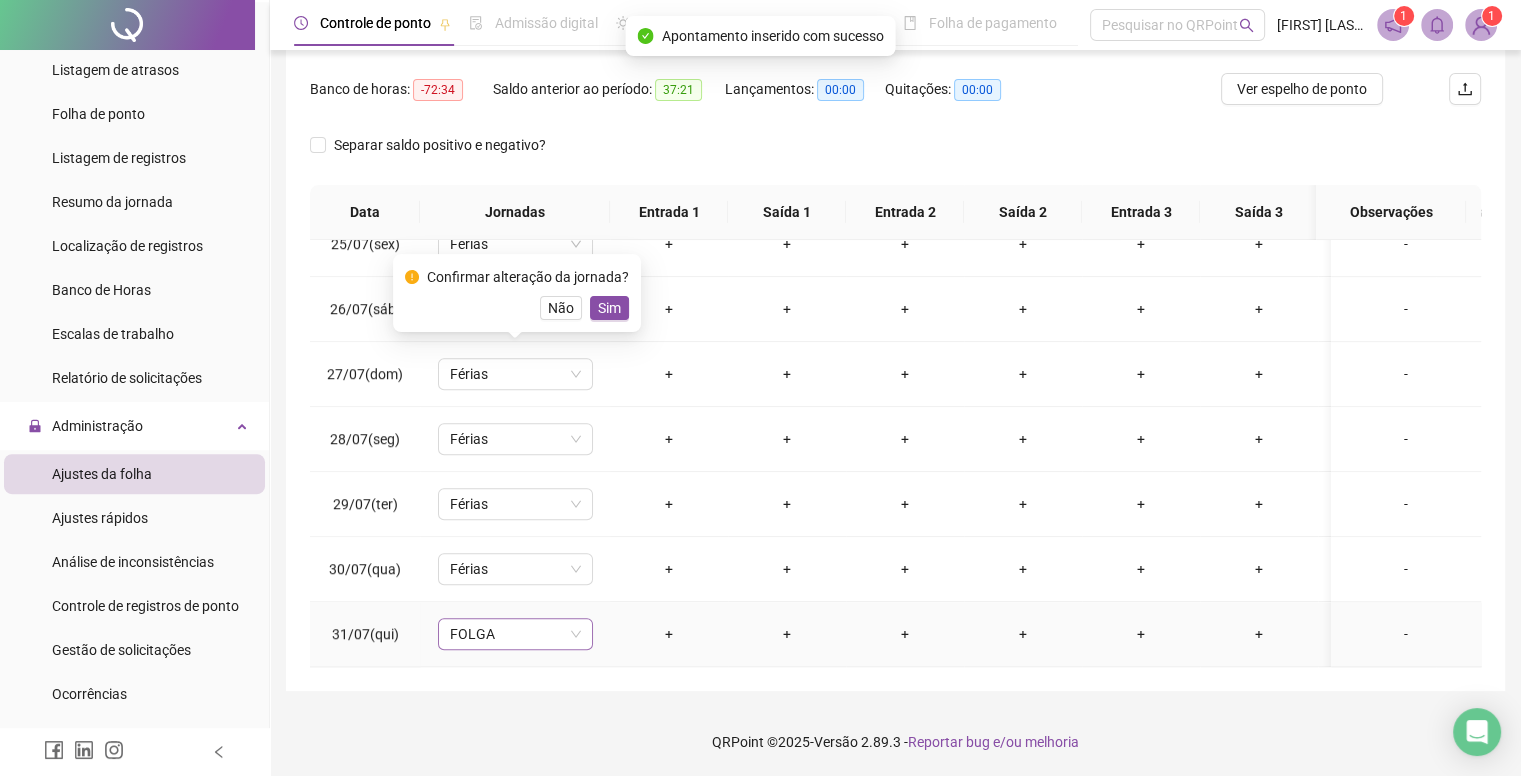 click on "FOLGA" at bounding box center (515, 634) 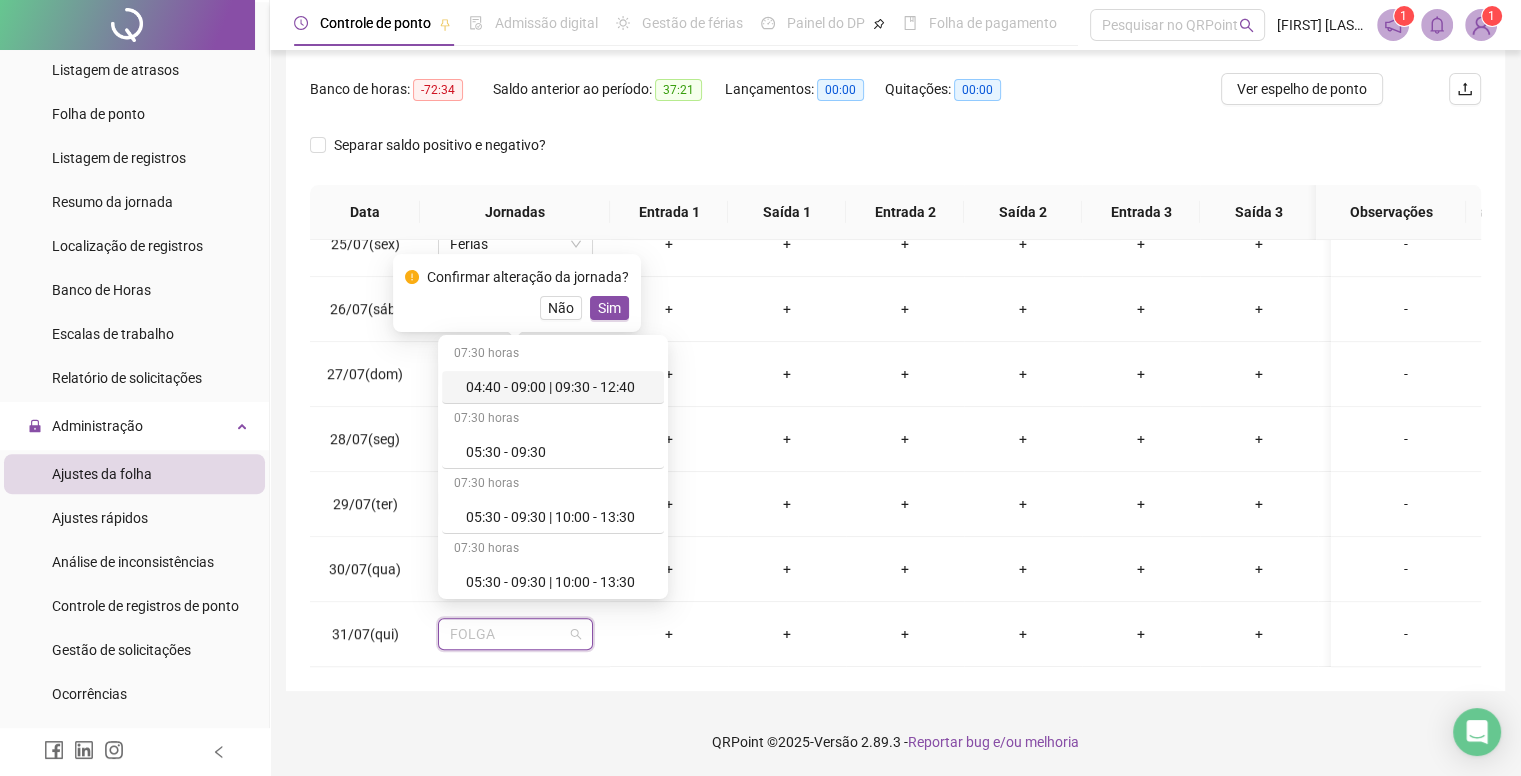 paste on "******" 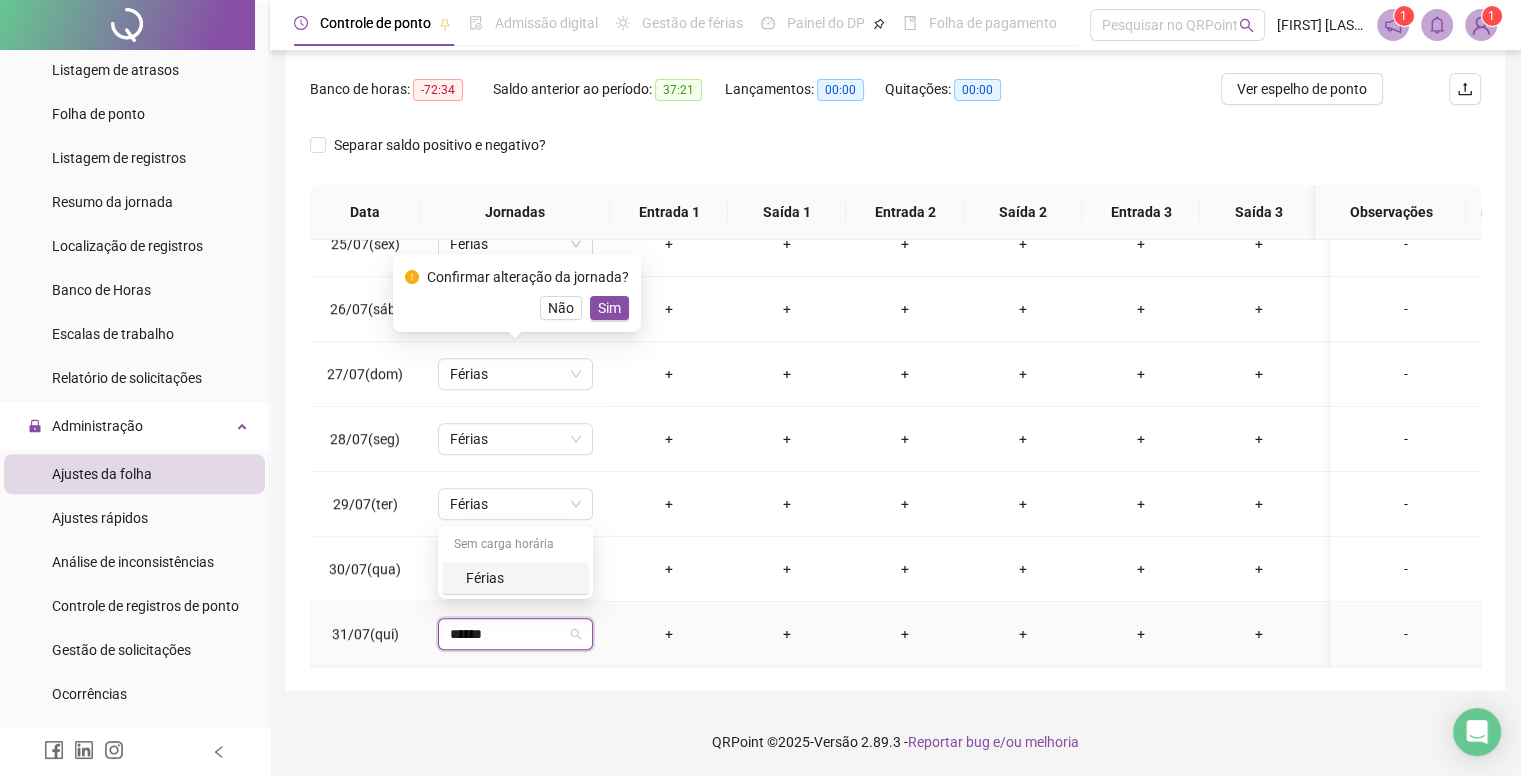 click on "Férias" at bounding box center (521, 578) 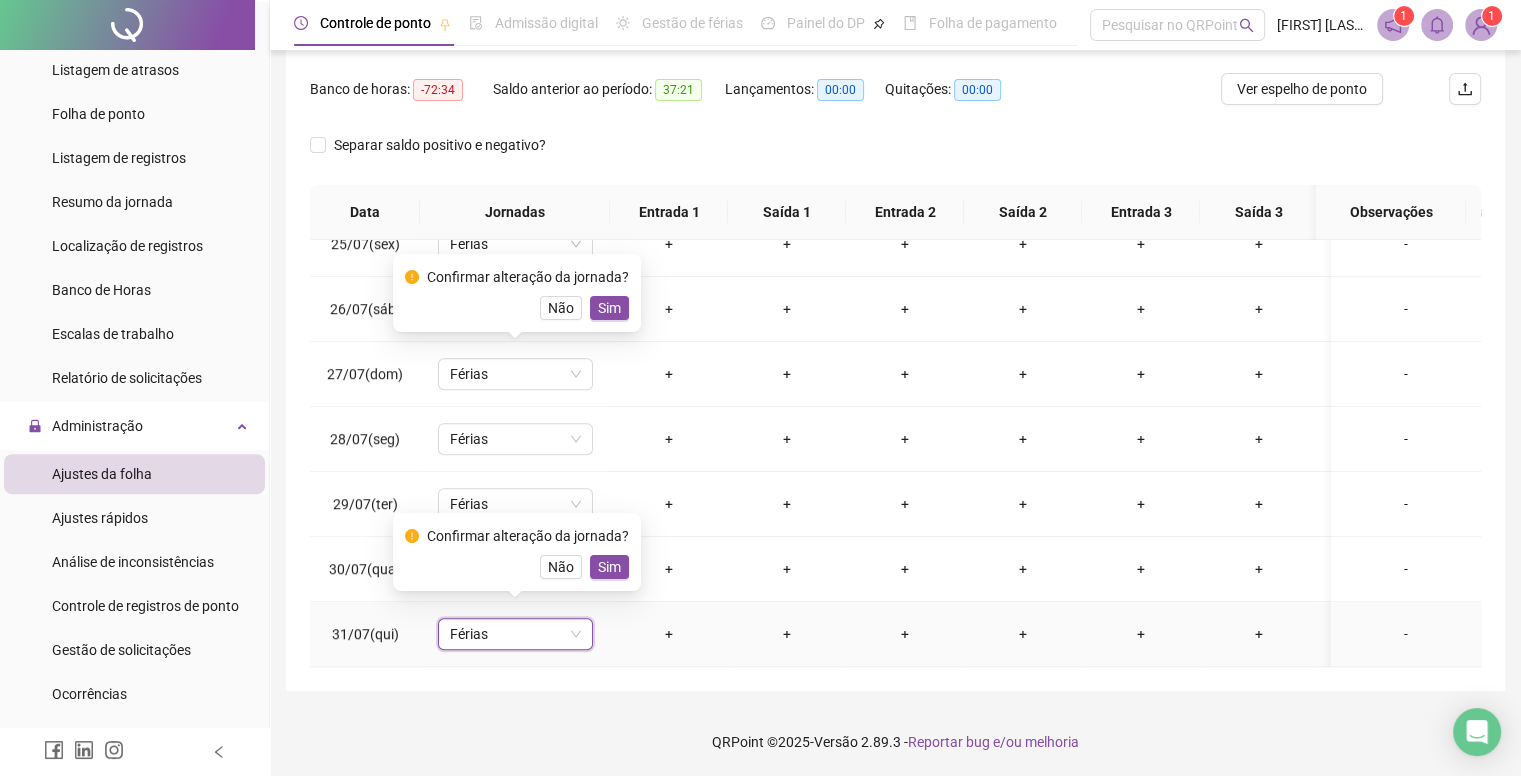 click on "Confirmar alteração da jornada? Não Sim" at bounding box center (517, 552) 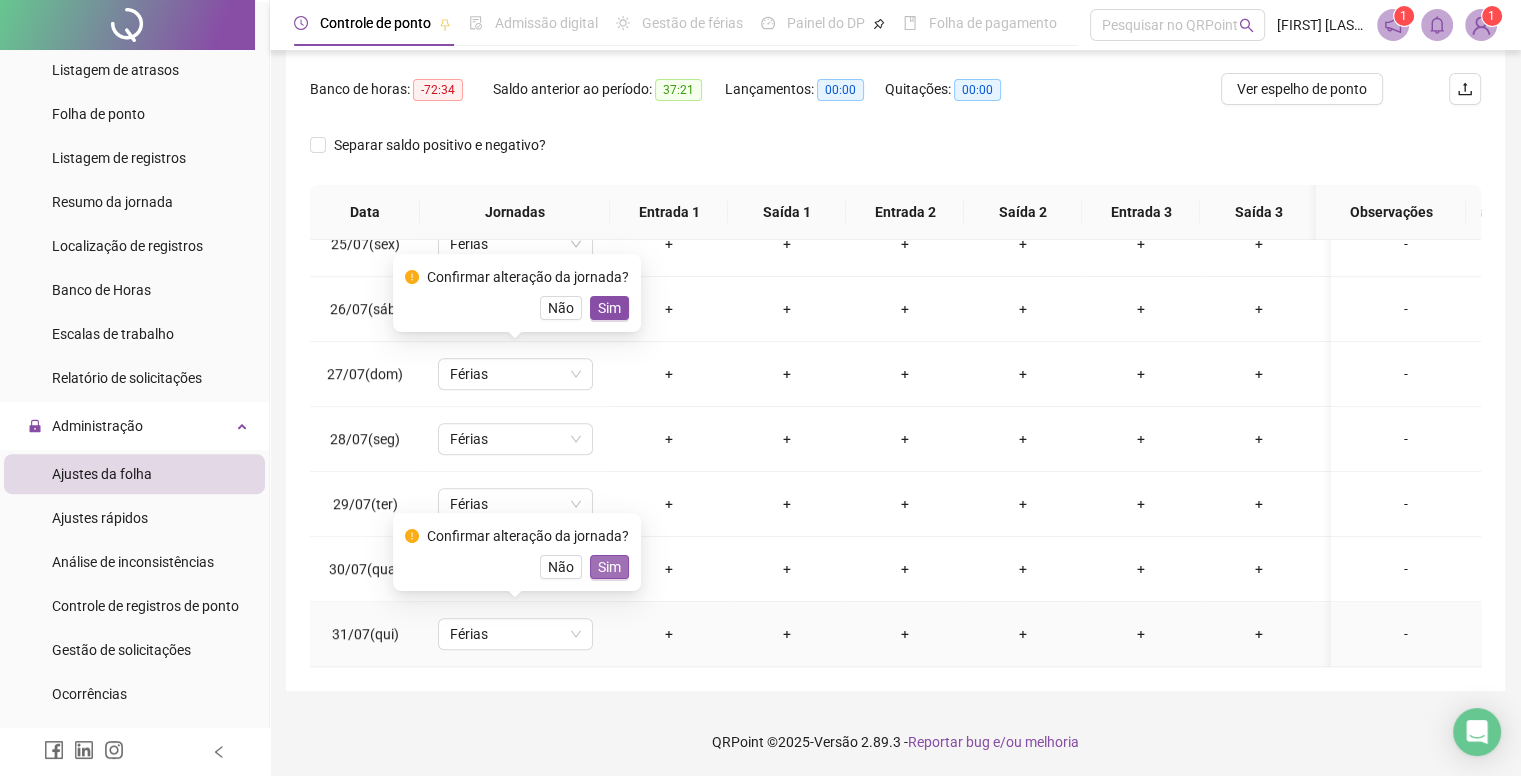 click on "Sim" at bounding box center (609, 567) 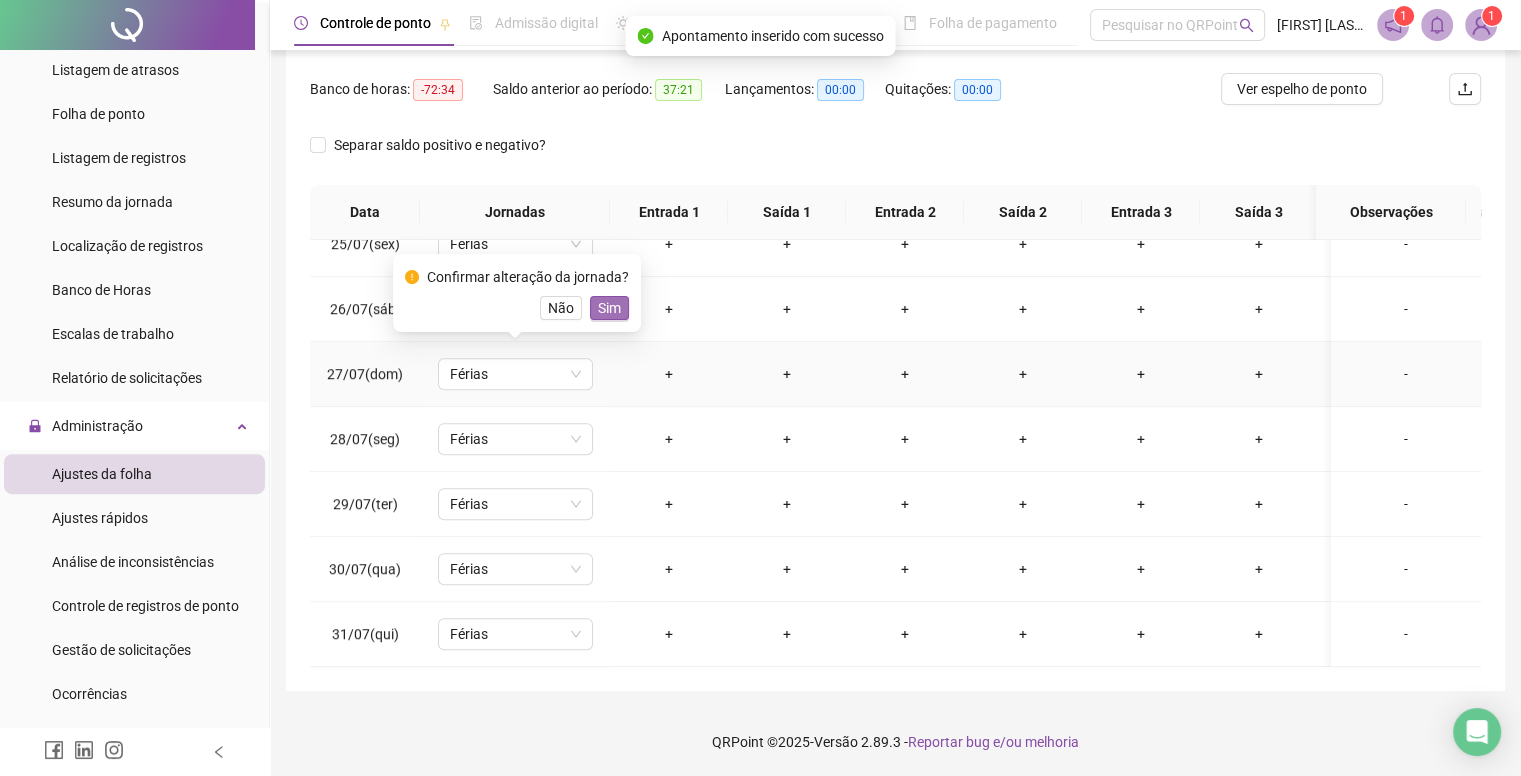 click on "Sim" at bounding box center [609, 308] 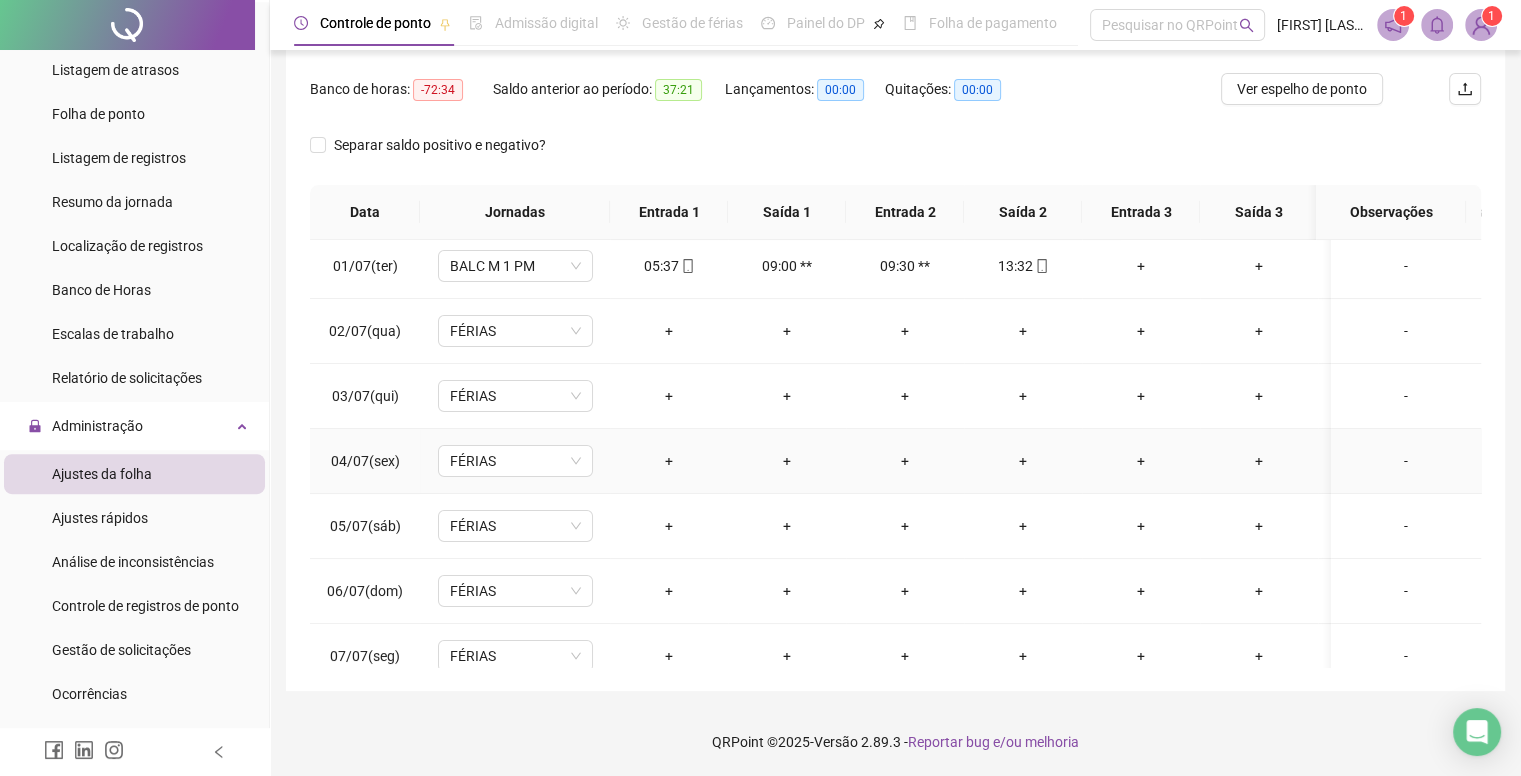 scroll, scrollTop: 0, scrollLeft: 0, axis: both 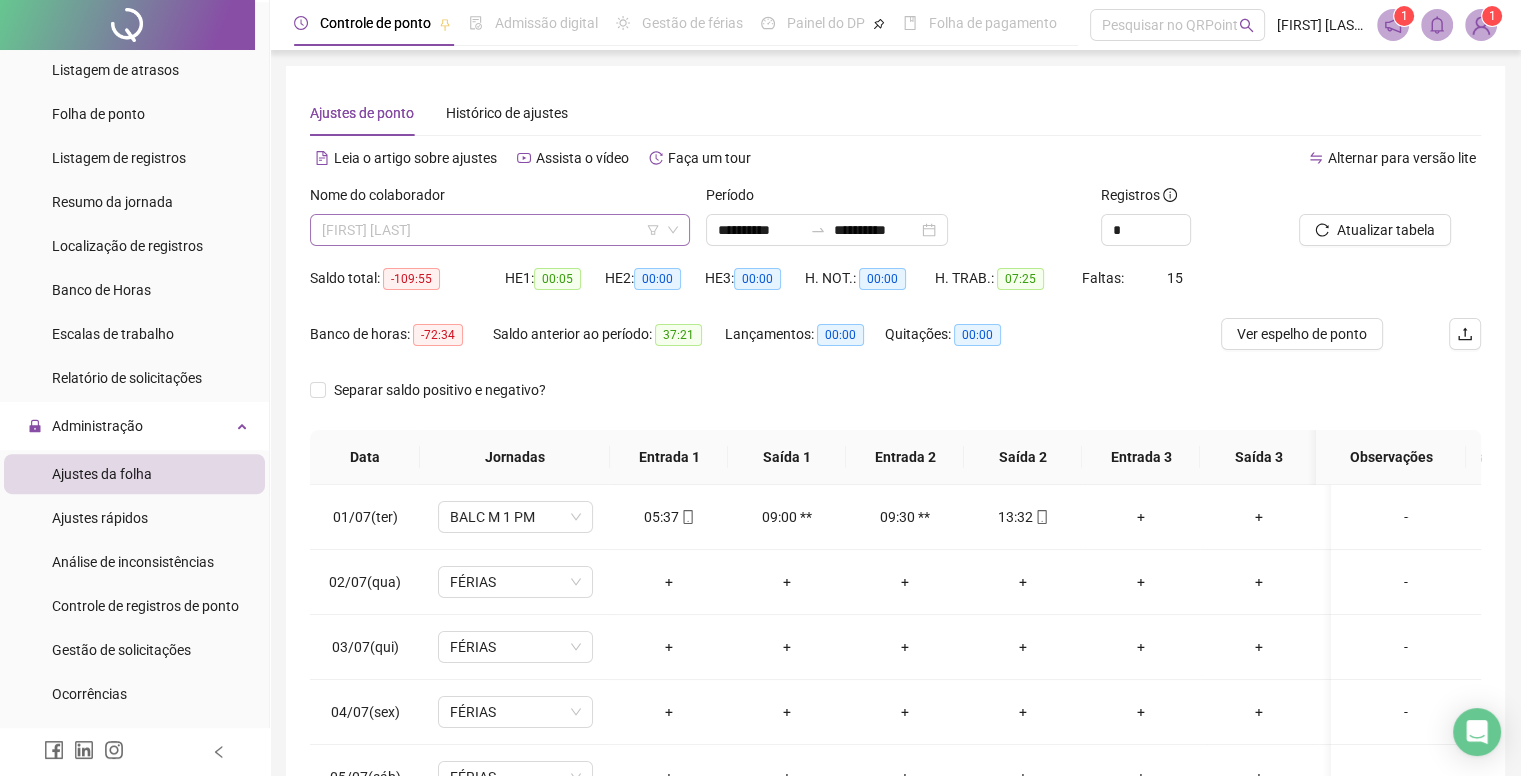 click on "[FIRST] [LAST]" at bounding box center (500, 230) 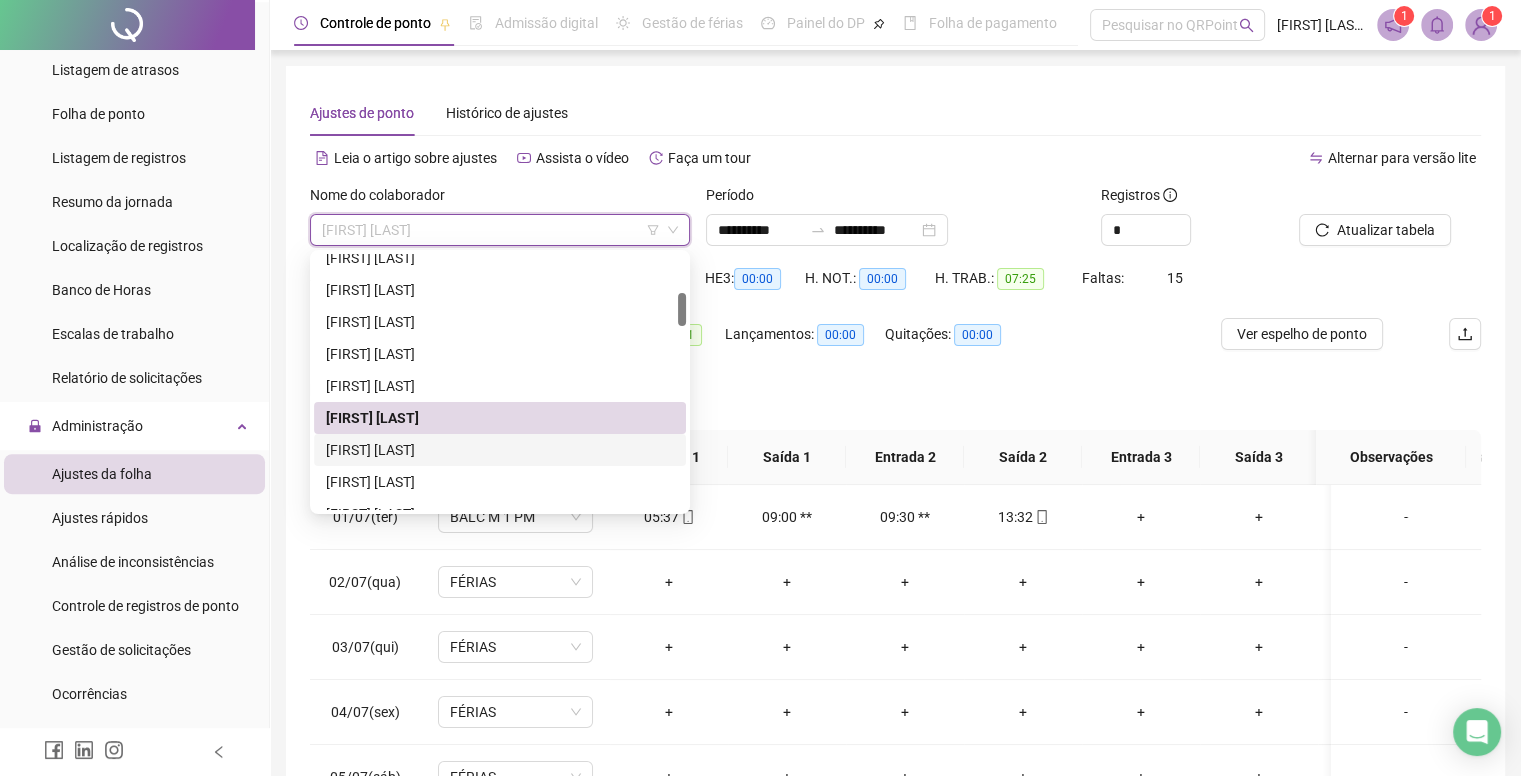 click on "[FIRST] [LAST]" at bounding box center (500, 450) 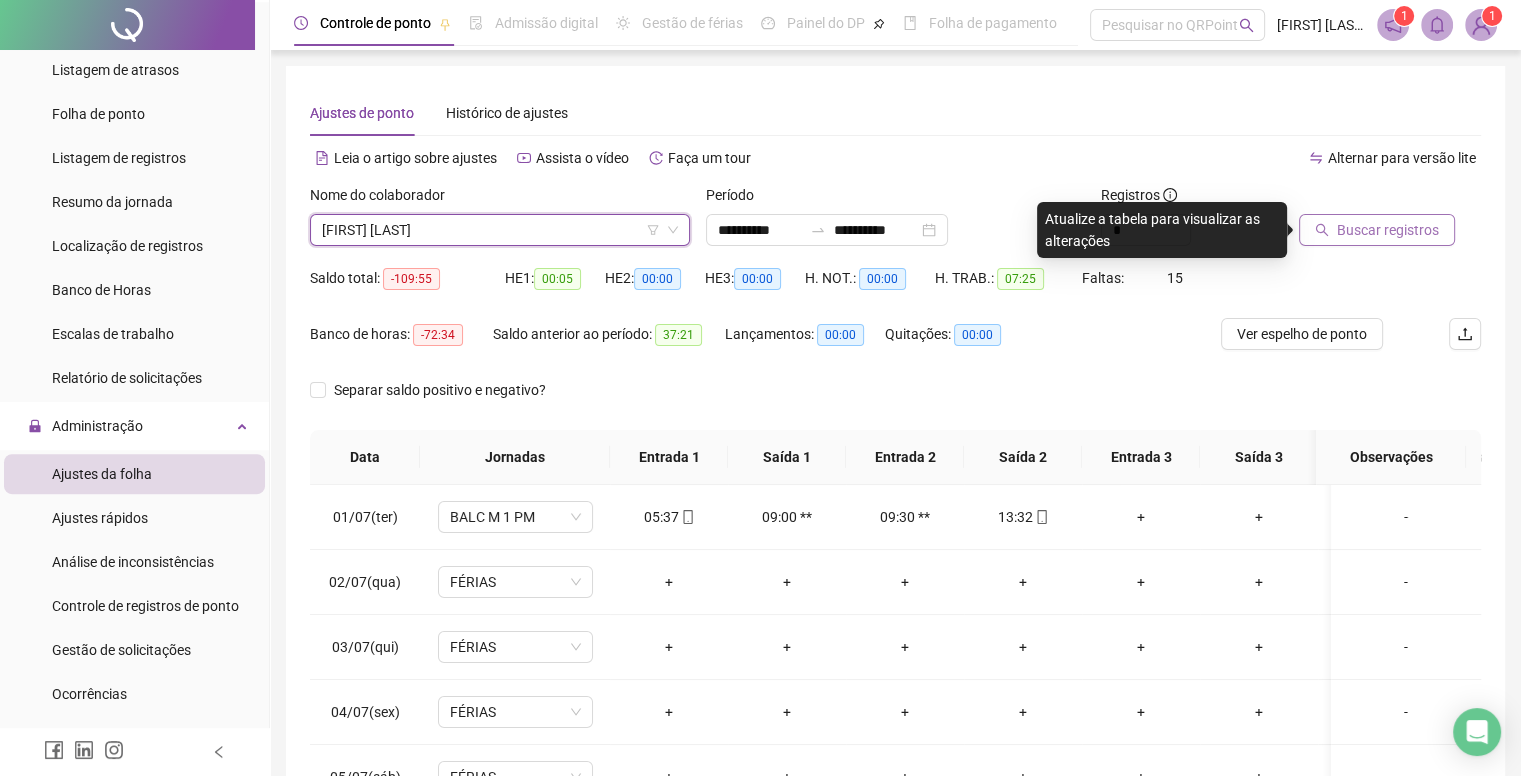 click on "Buscar registros" at bounding box center [1377, 230] 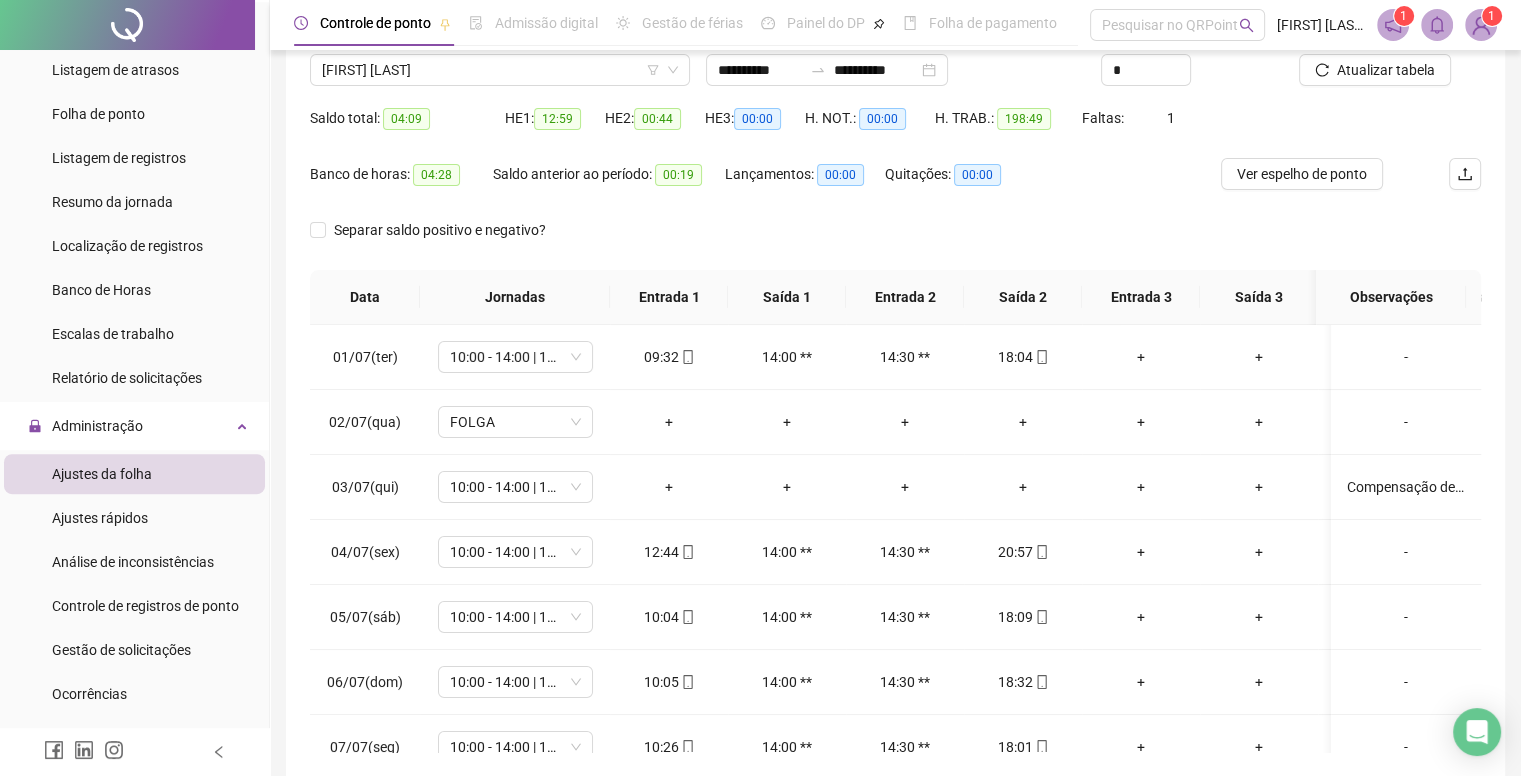 scroll, scrollTop: 245, scrollLeft: 0, axis: vertical 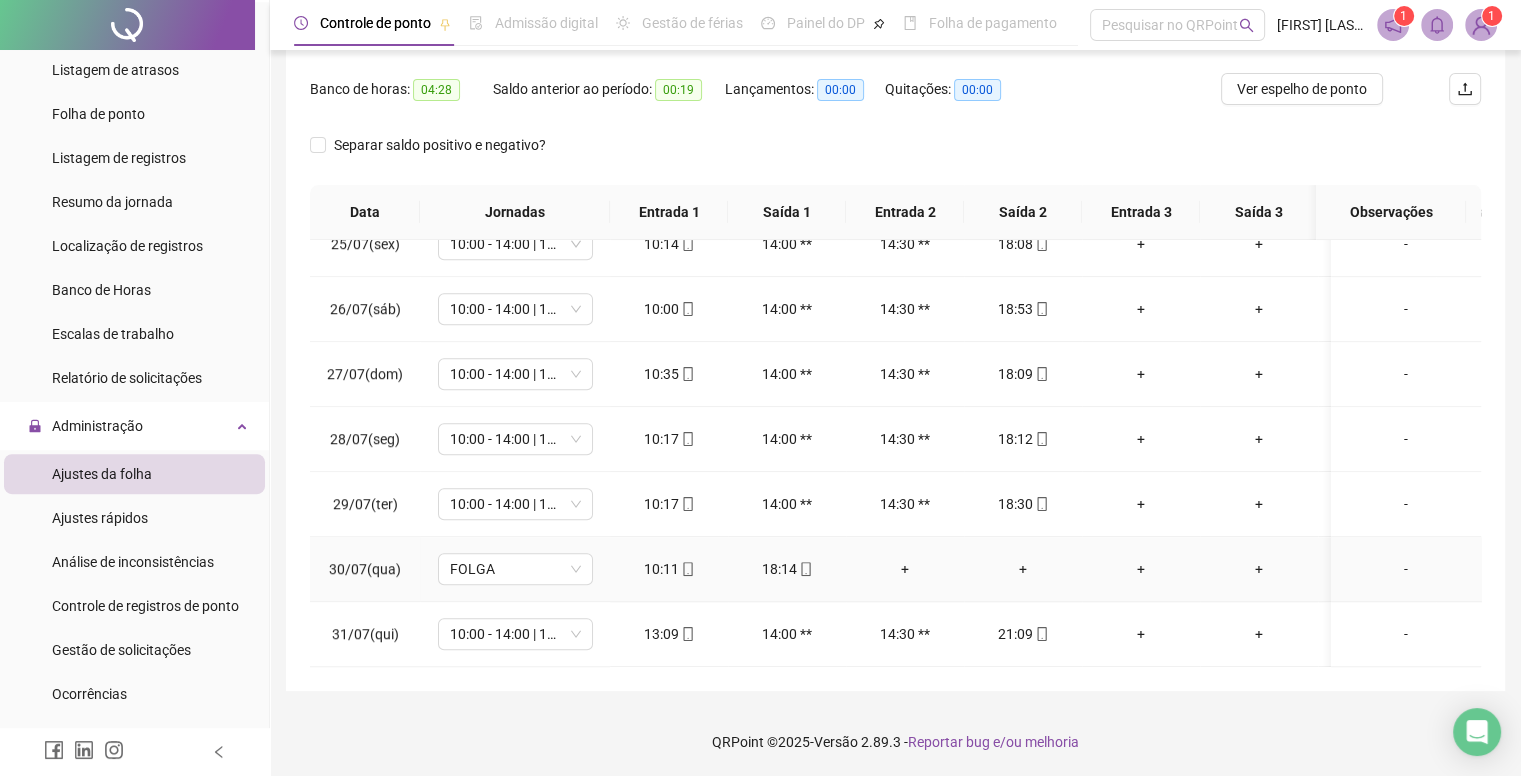 click on "-" at bounding box center [1406, 569] 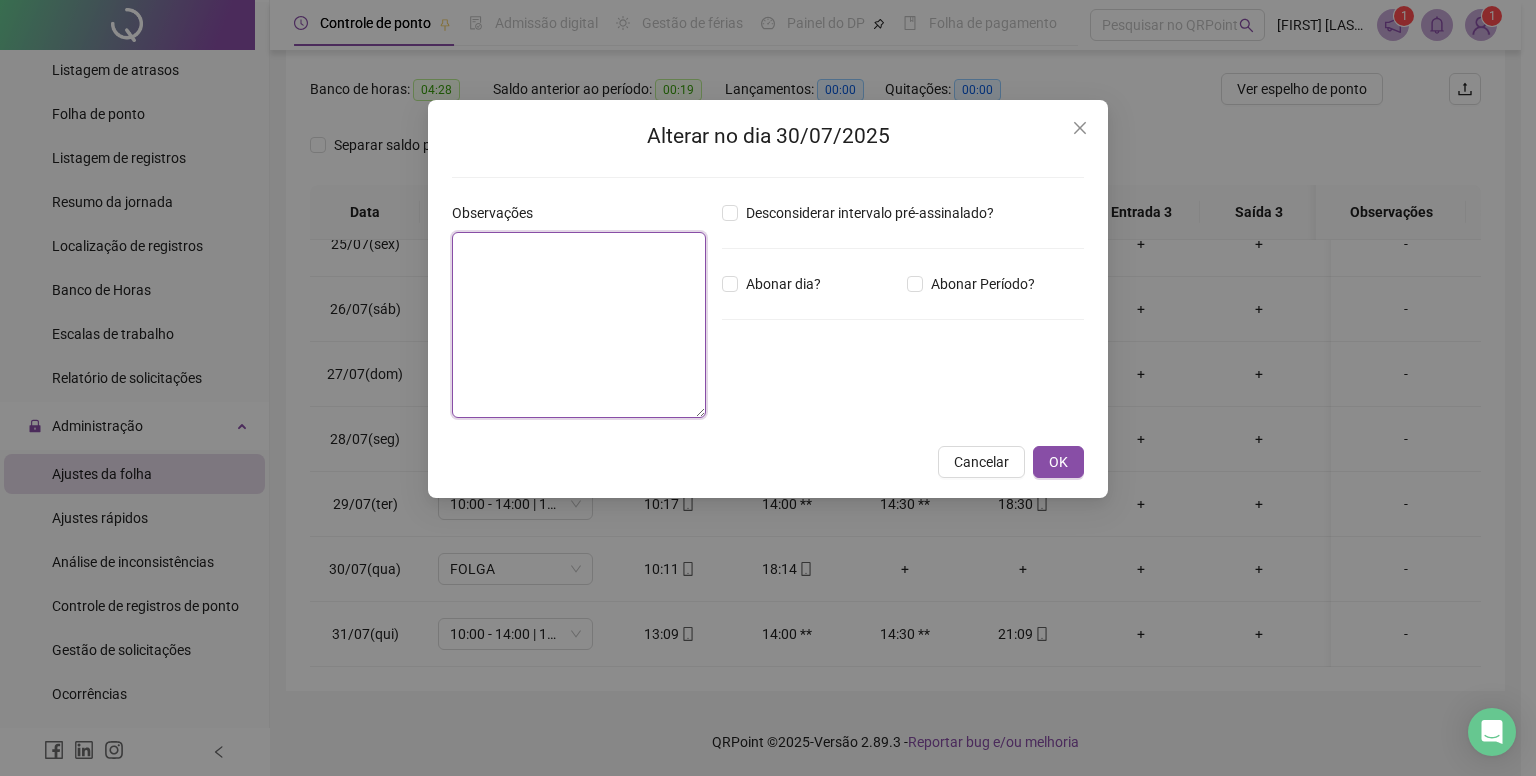 click at bounding box center (579, 325) 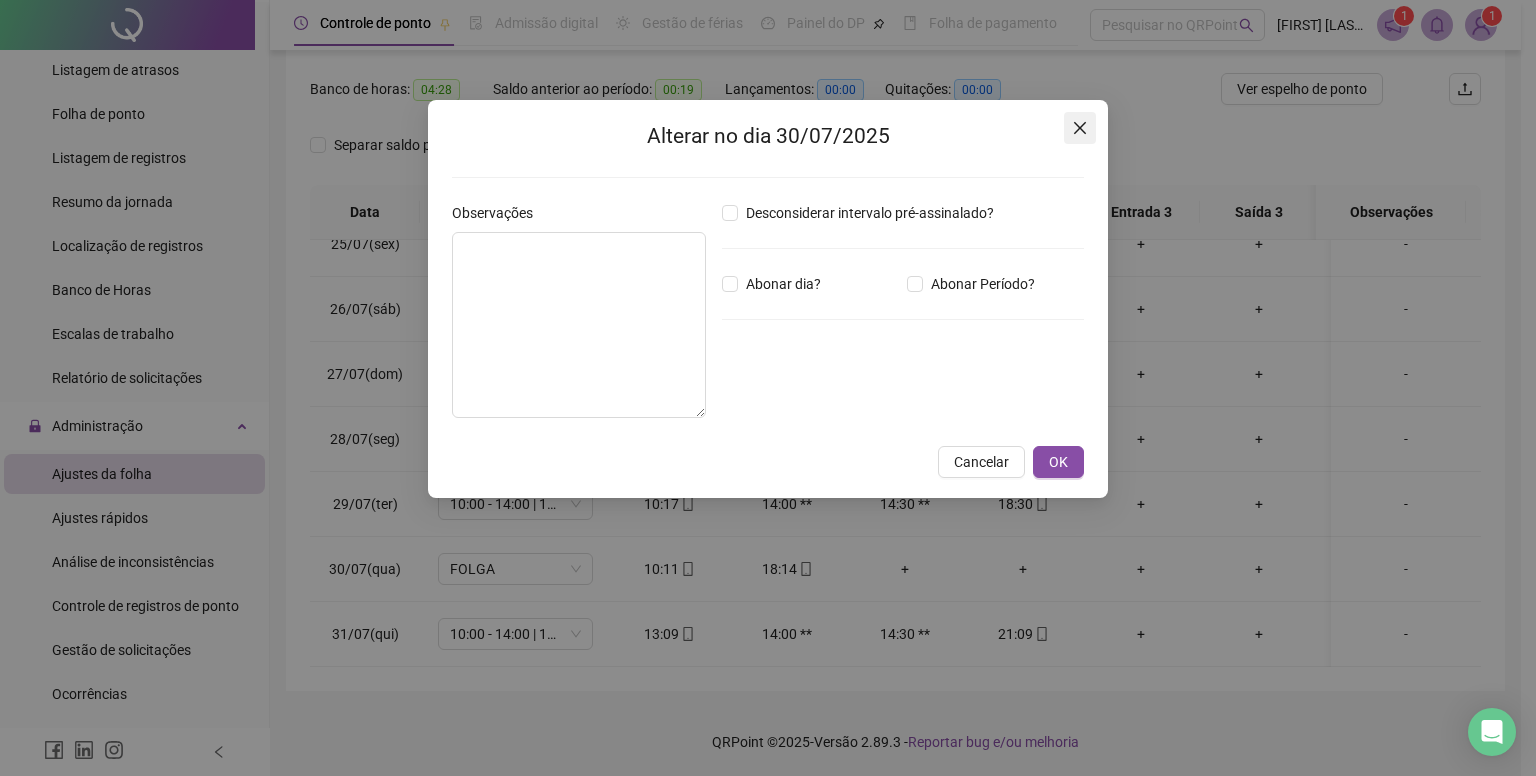 click 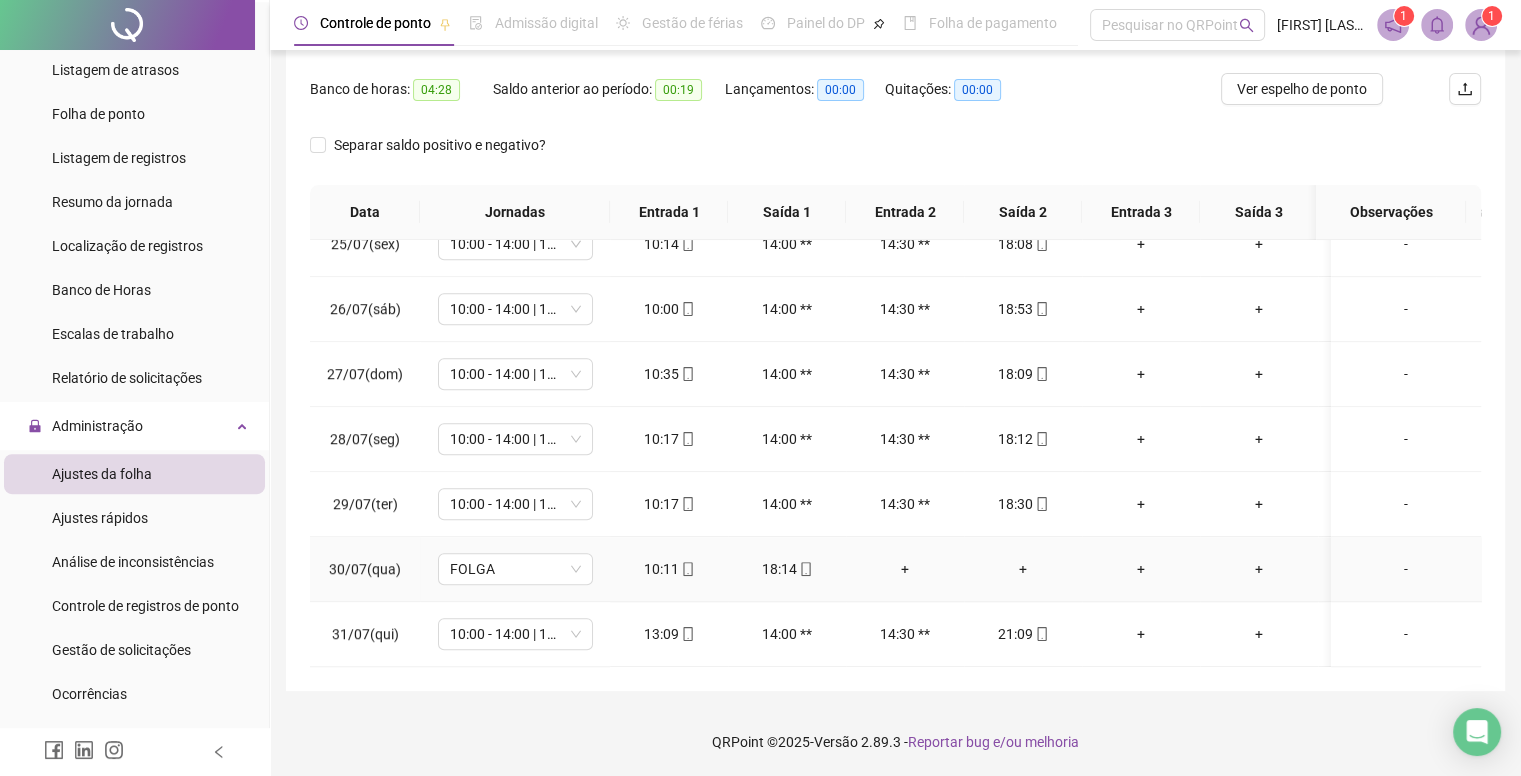 click on "-" at bounding box center [1406, 569] 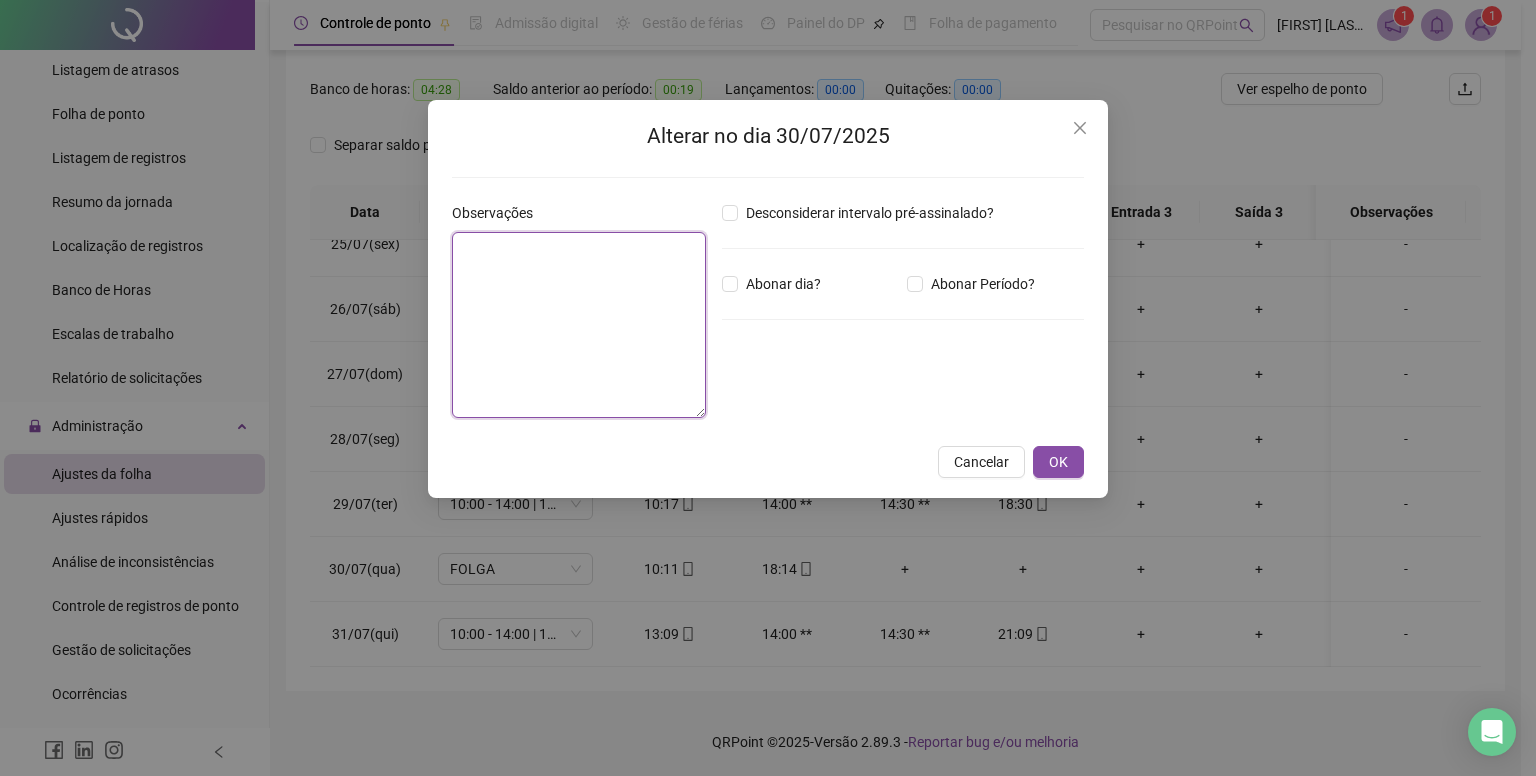 click at bounding box center (579, 325) 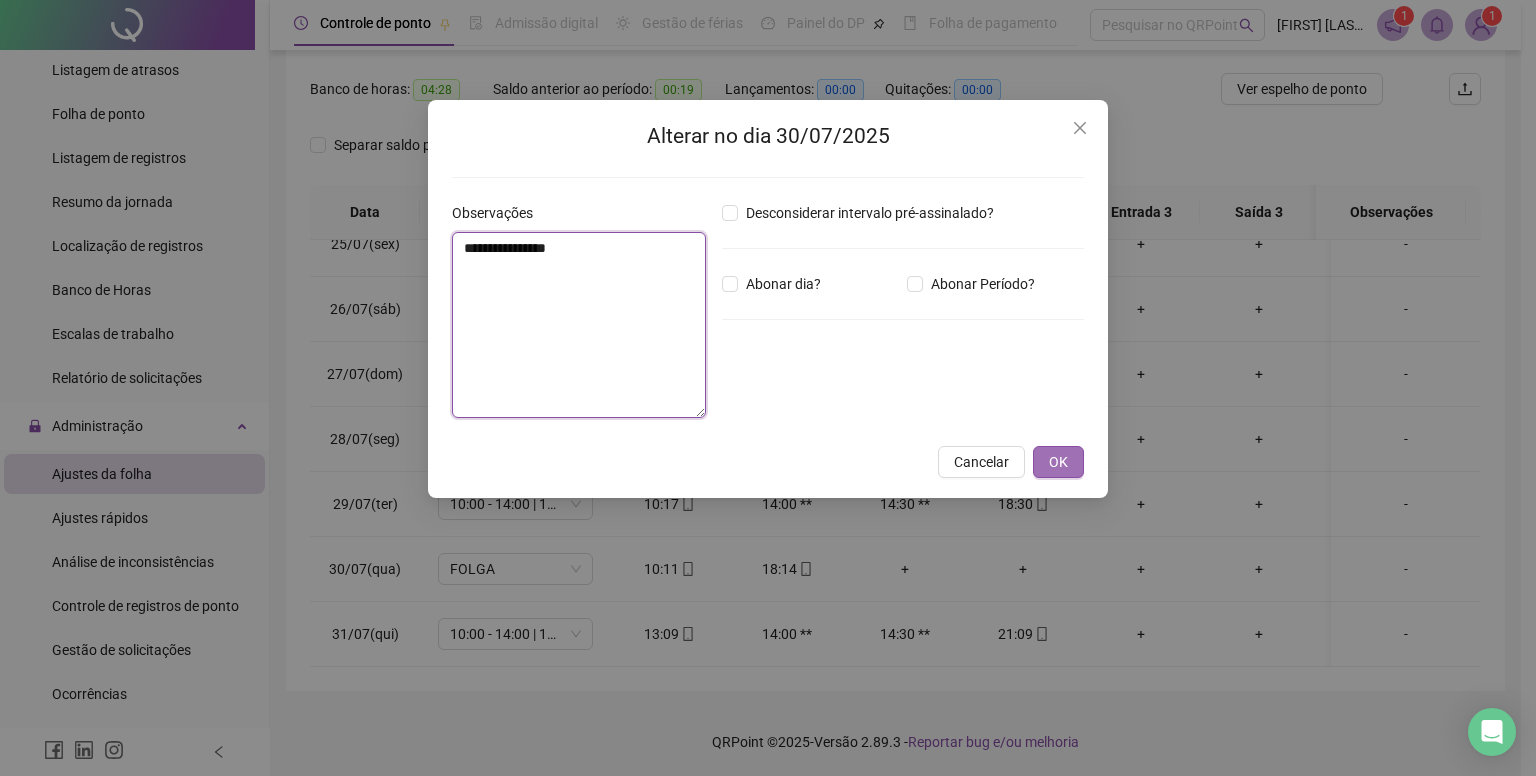 type on "**********" 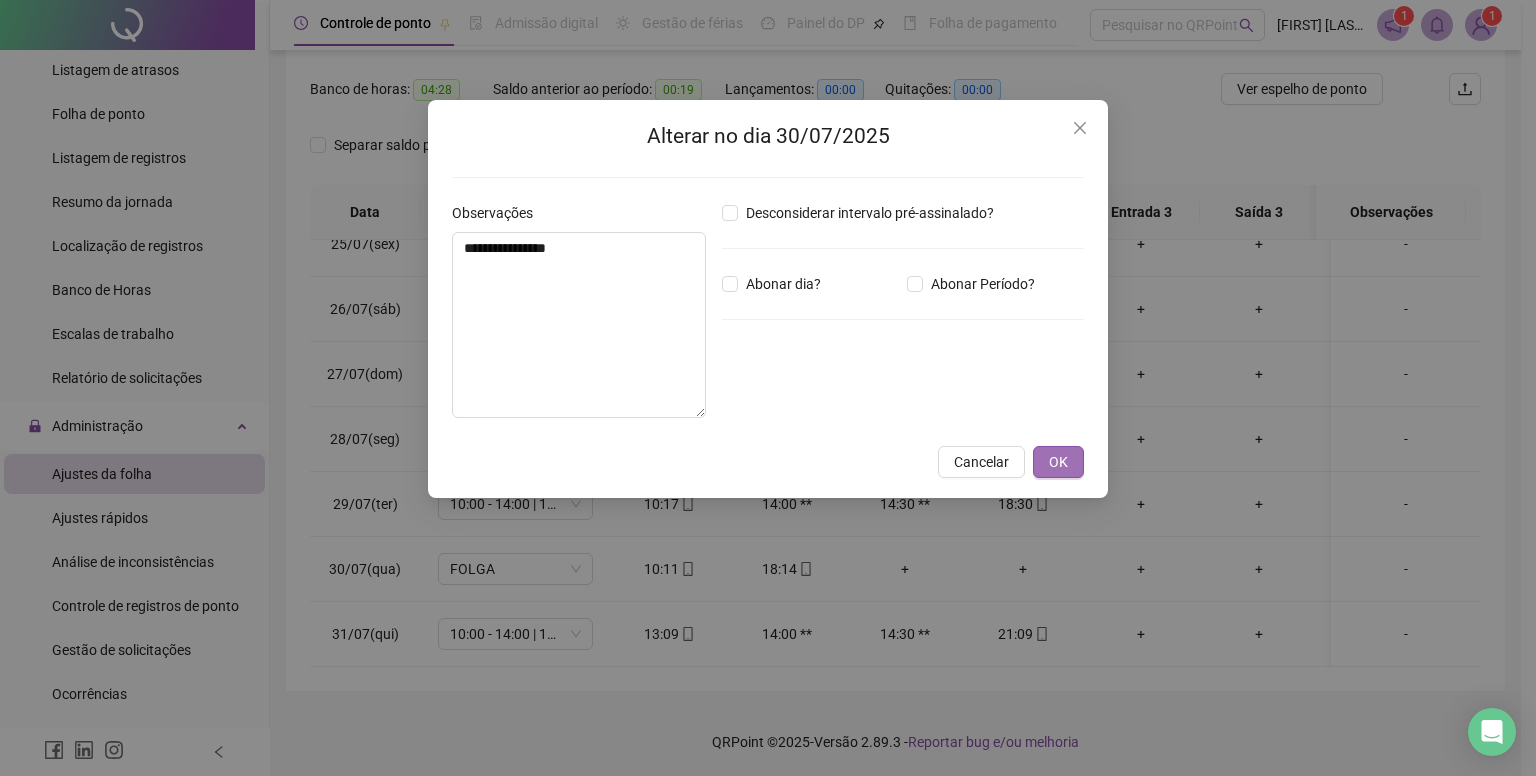 click on "OK" at bounding box center [1058, 462] 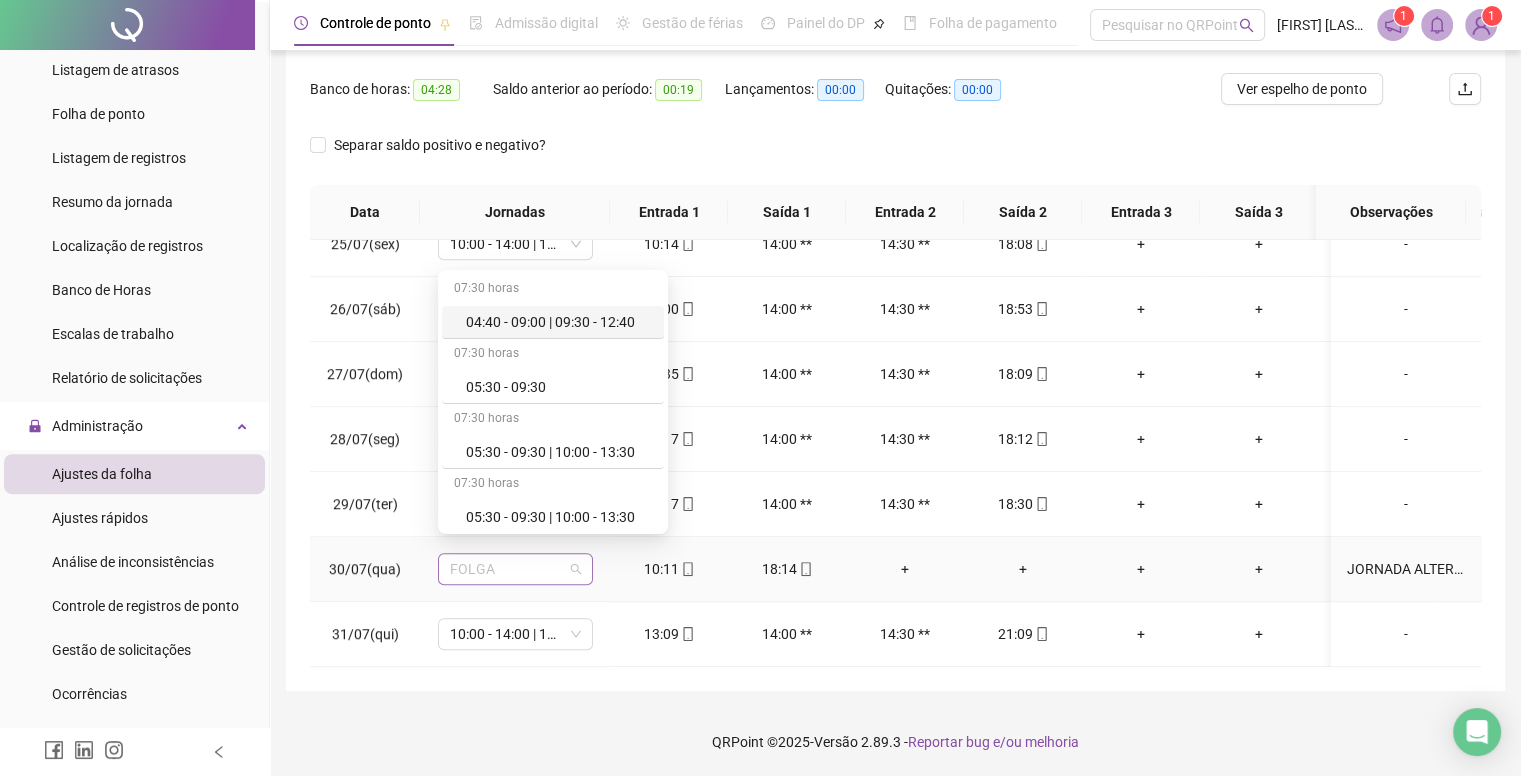 click on "FOLGA" at bounding box center [515, 569] 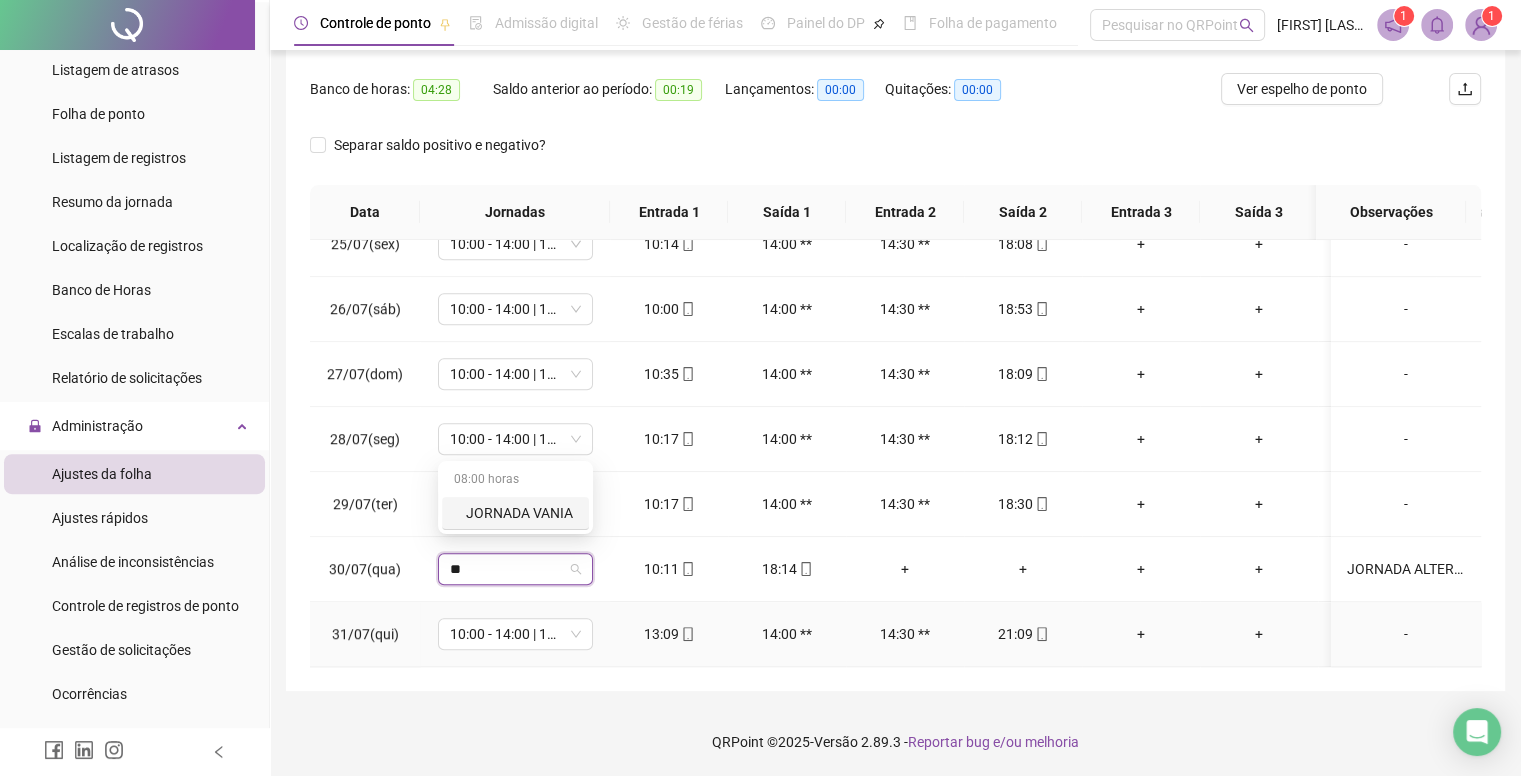 type on "**" 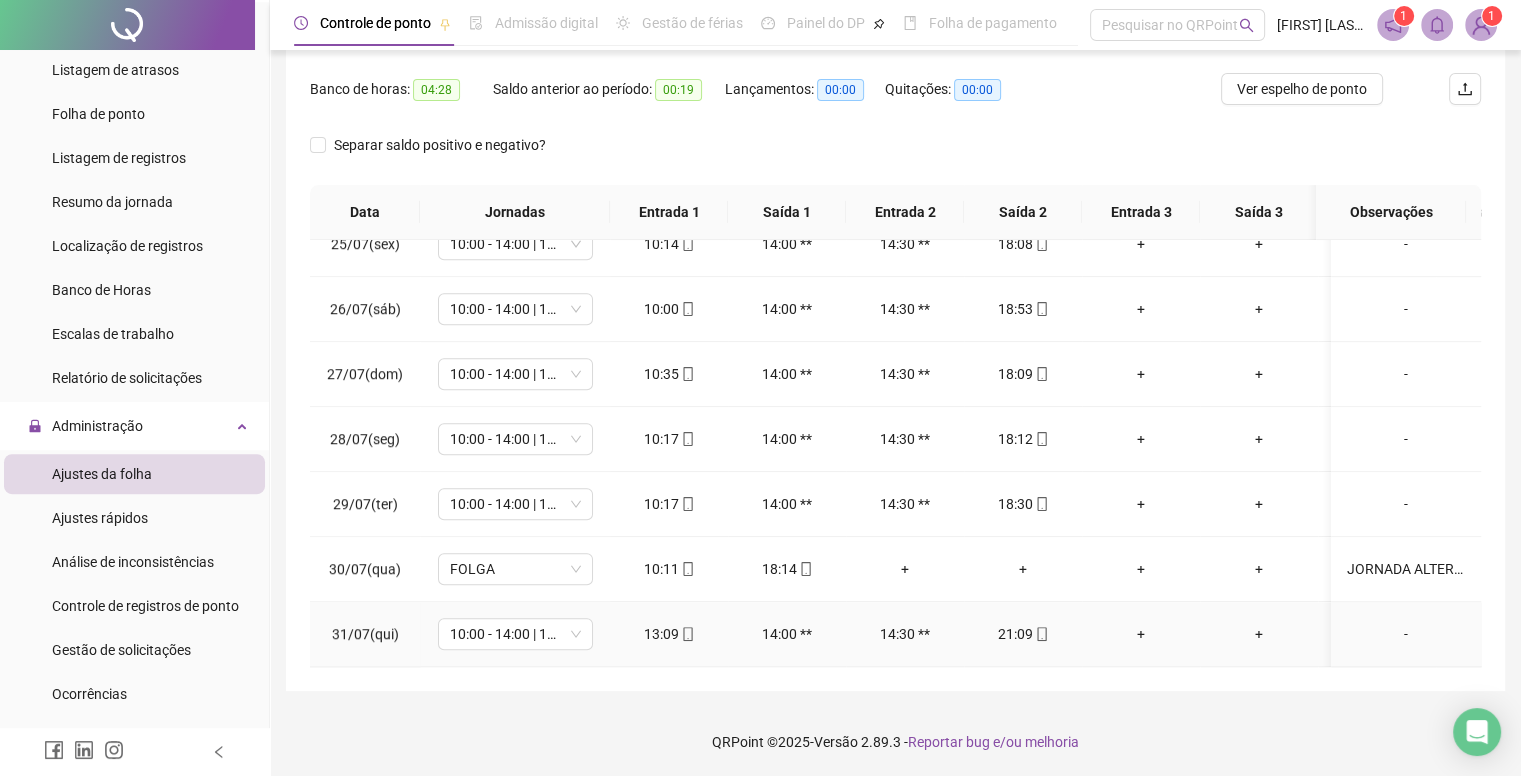 click on "10:00 - 14:00 | 14:30 - 18:00" at bounding box center (515, 634) 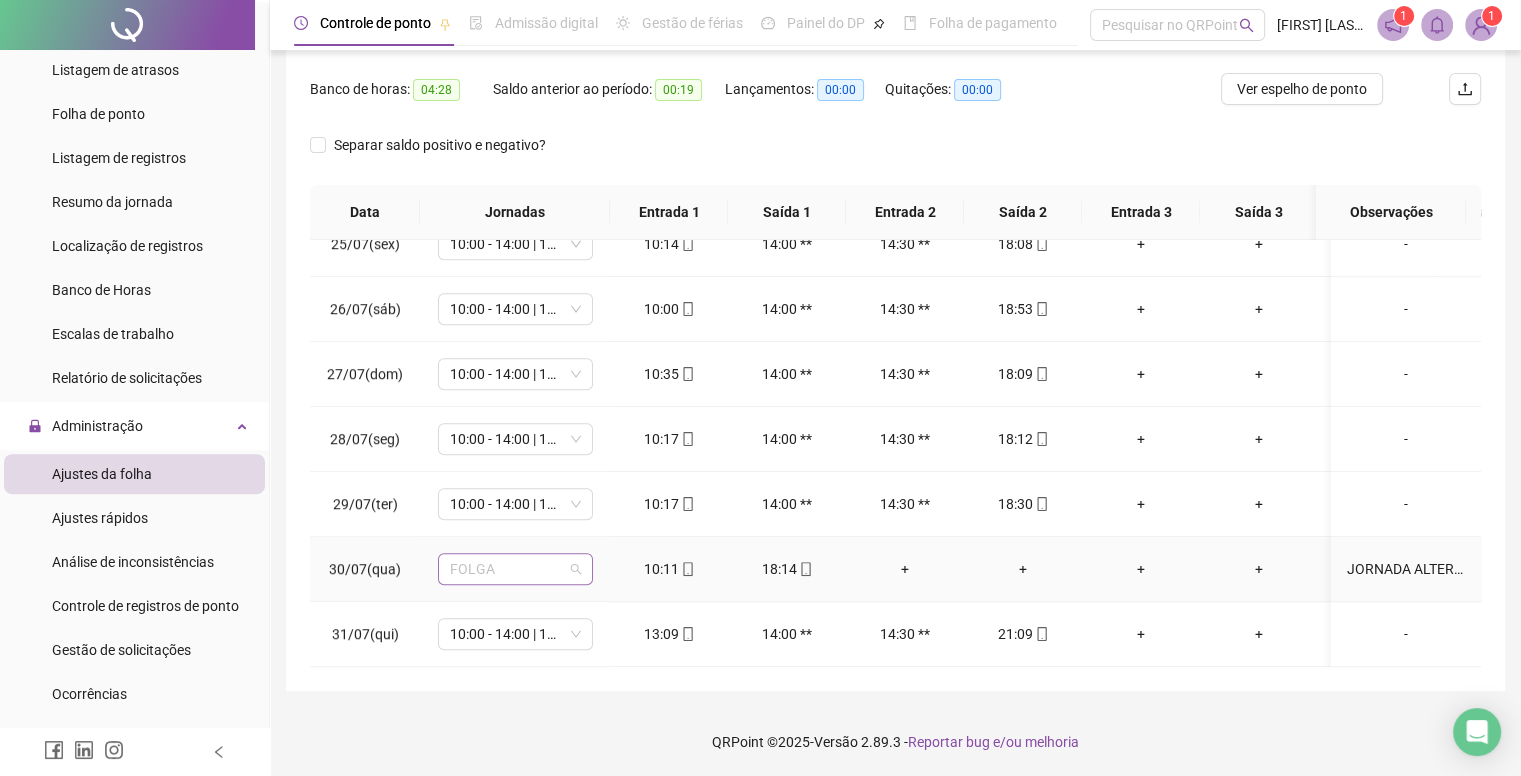 click on "FOLGA" at bounding box center (515, 569) 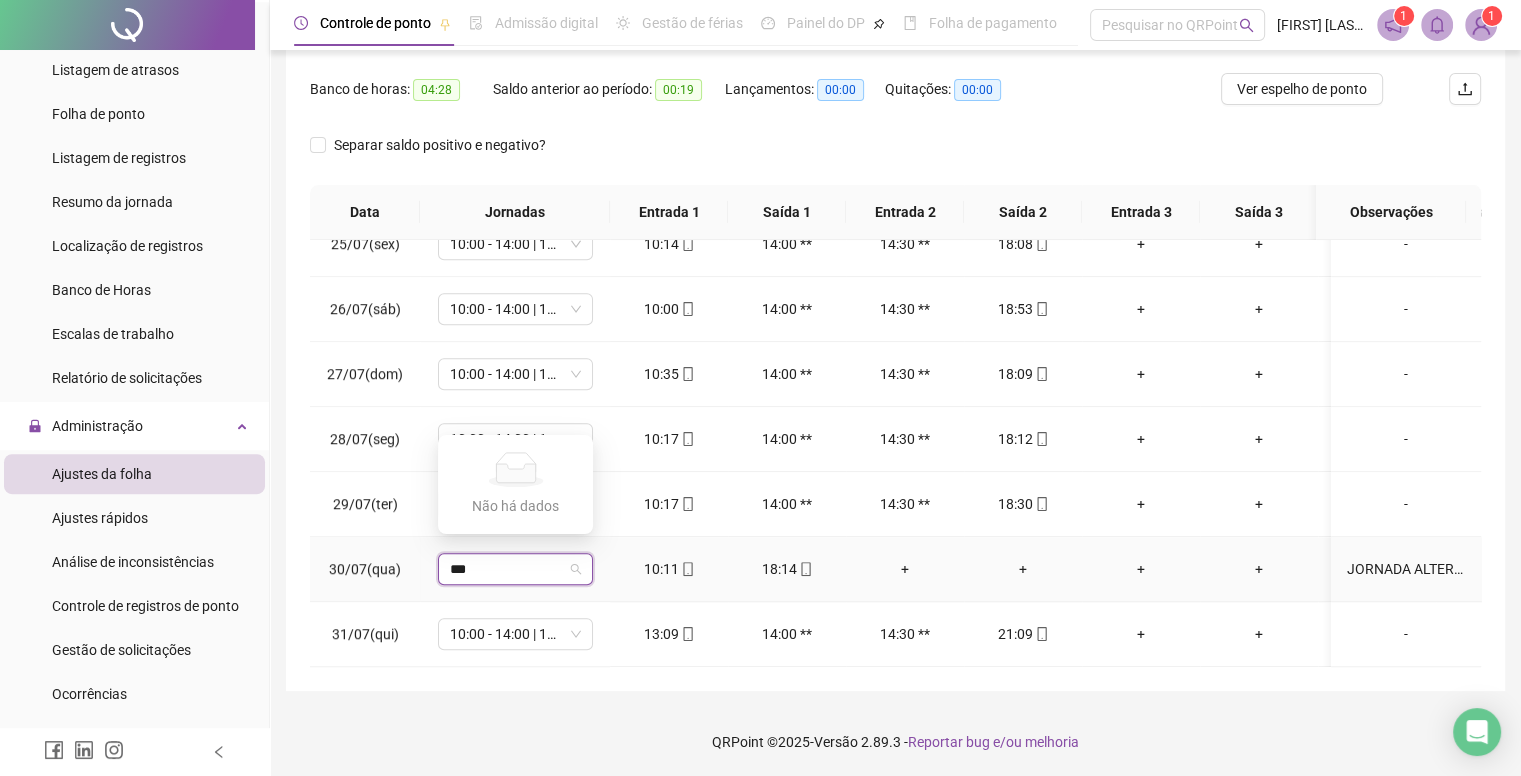 type on "**" 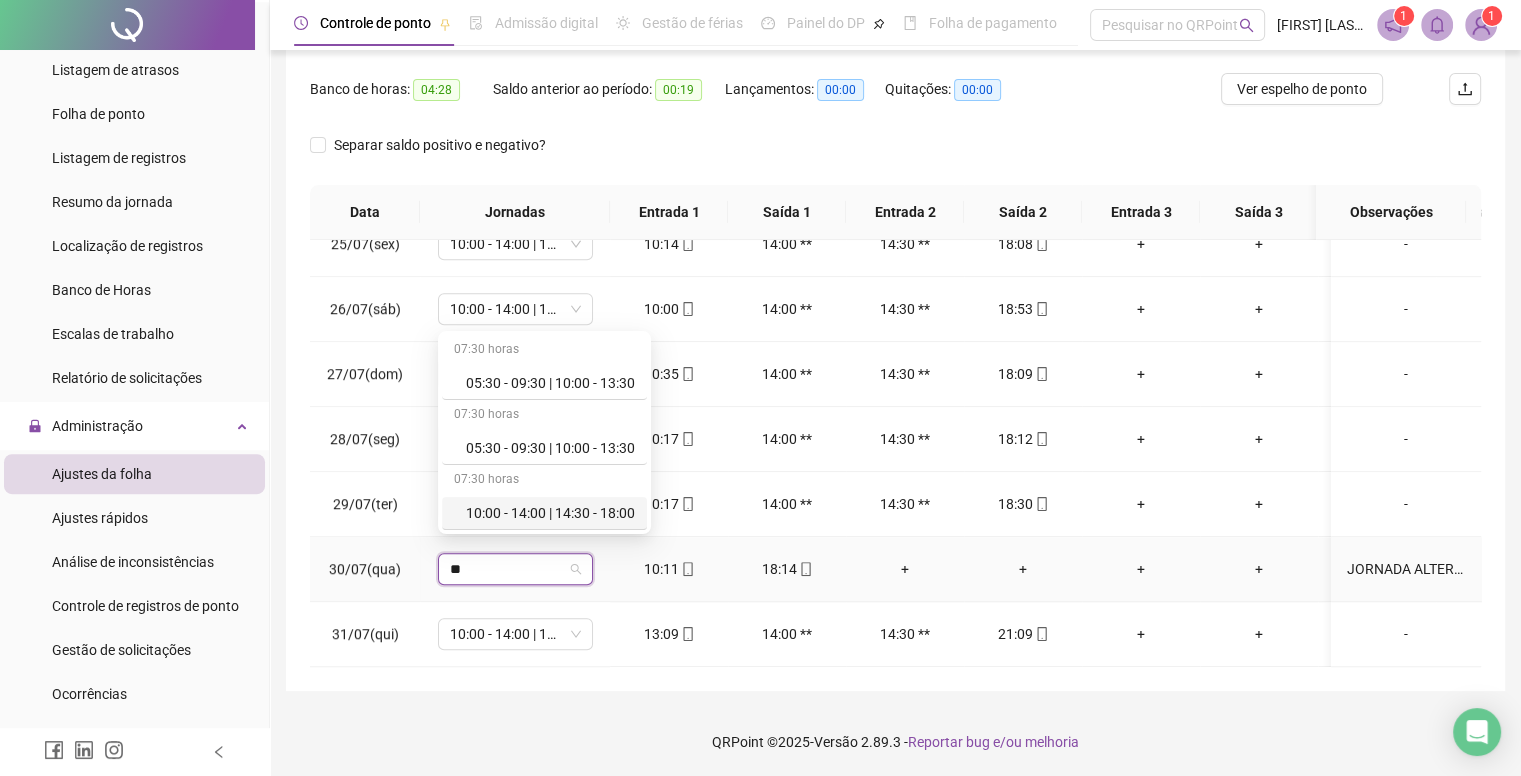 click on "10:00 - 14:00 | 14:30 - 18:00" at bounding box center (550, 513) 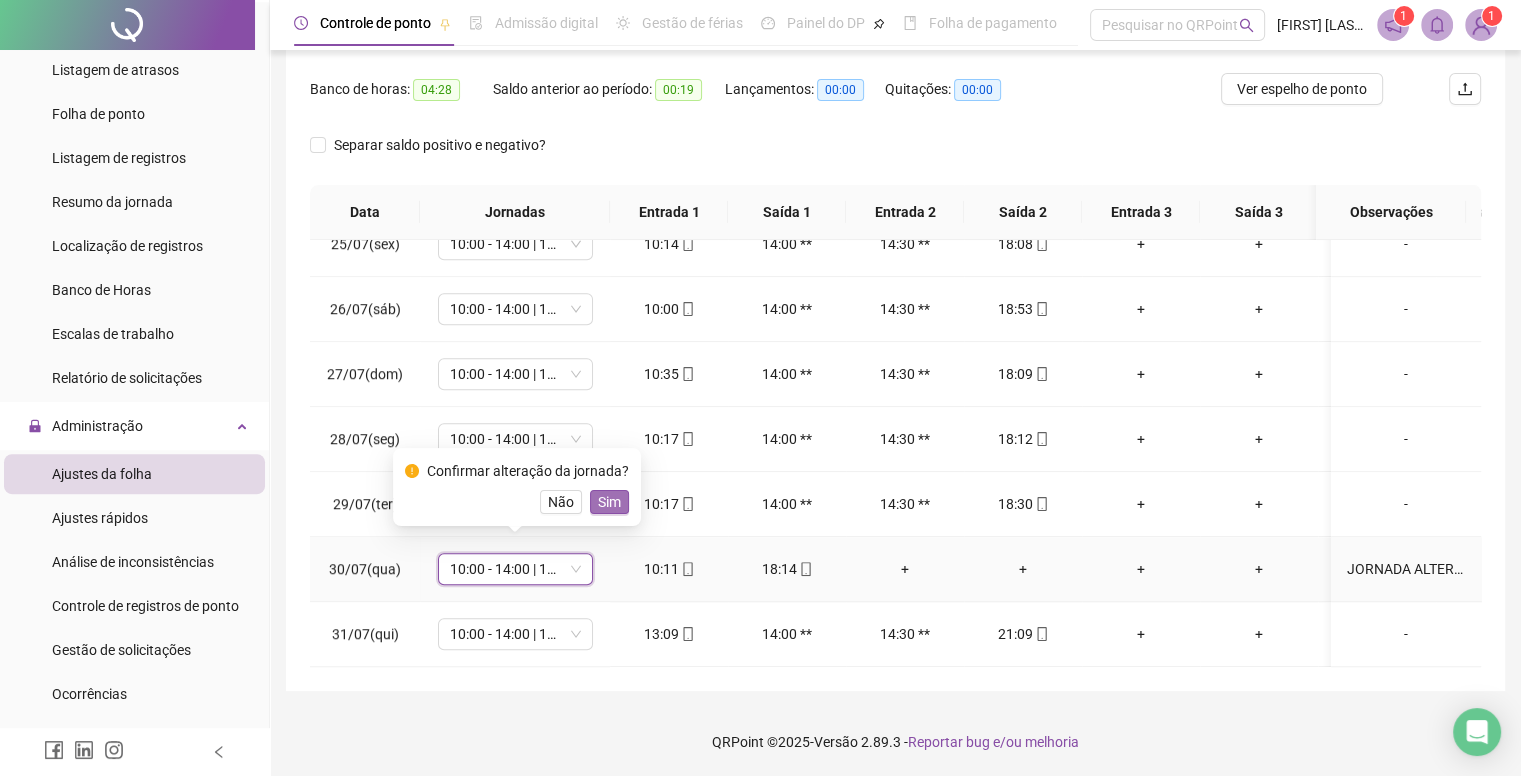 click on "Sim" at bounding box center (609, 502) 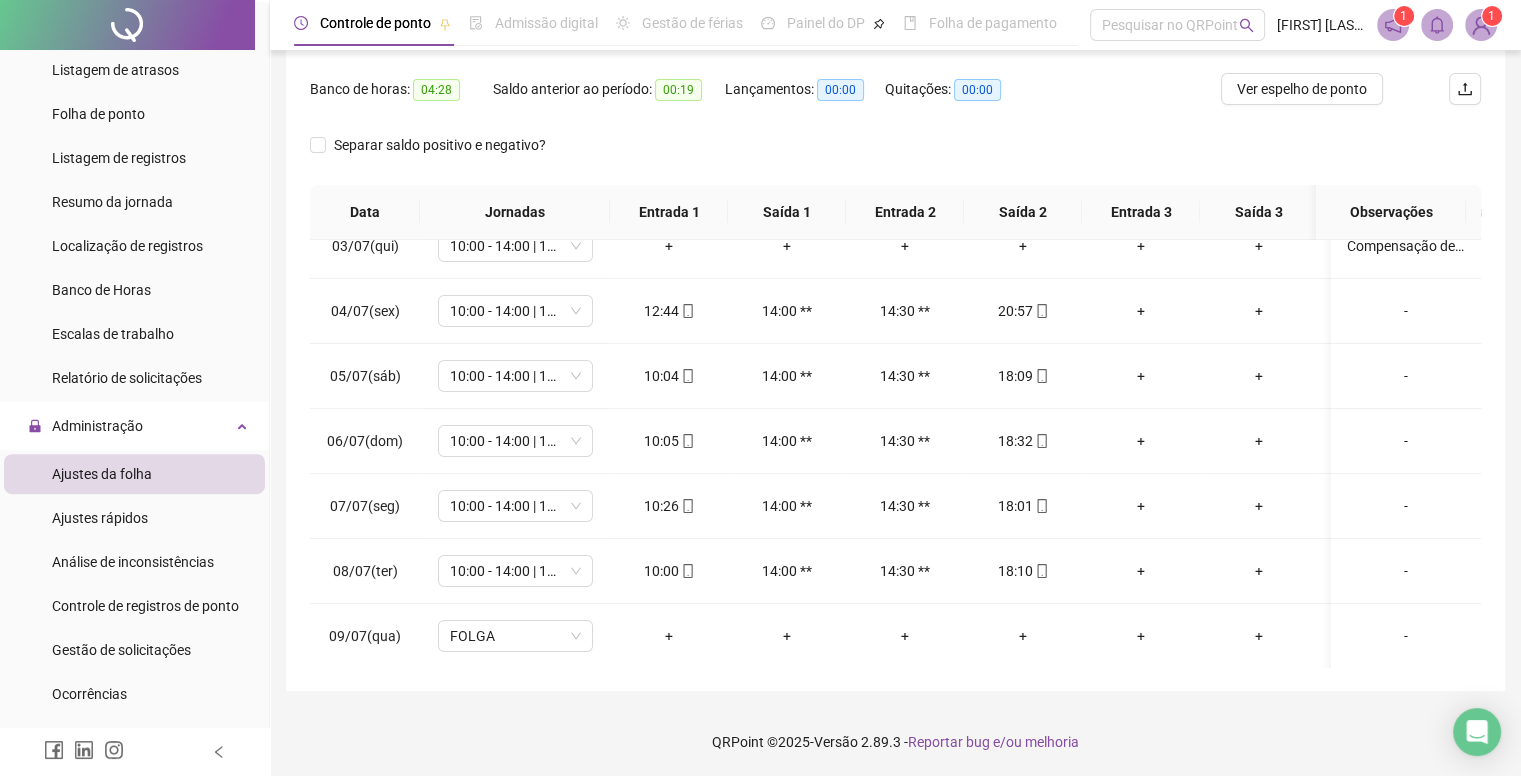 scroll, scrollTop: 0, scrollLeft: 0, axis: both 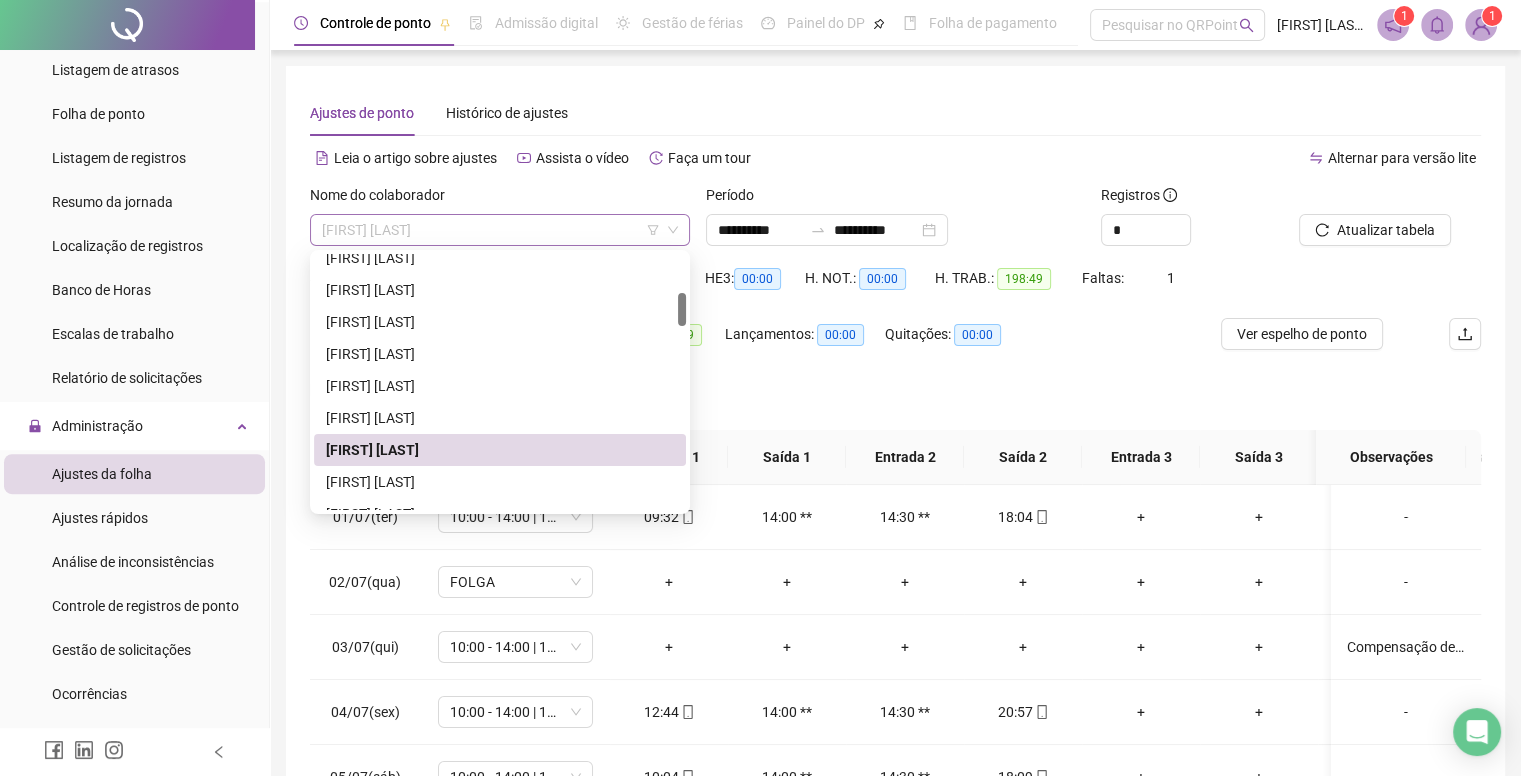 click on "[FIRST] [LAST]" at bounding box center (500, 230) 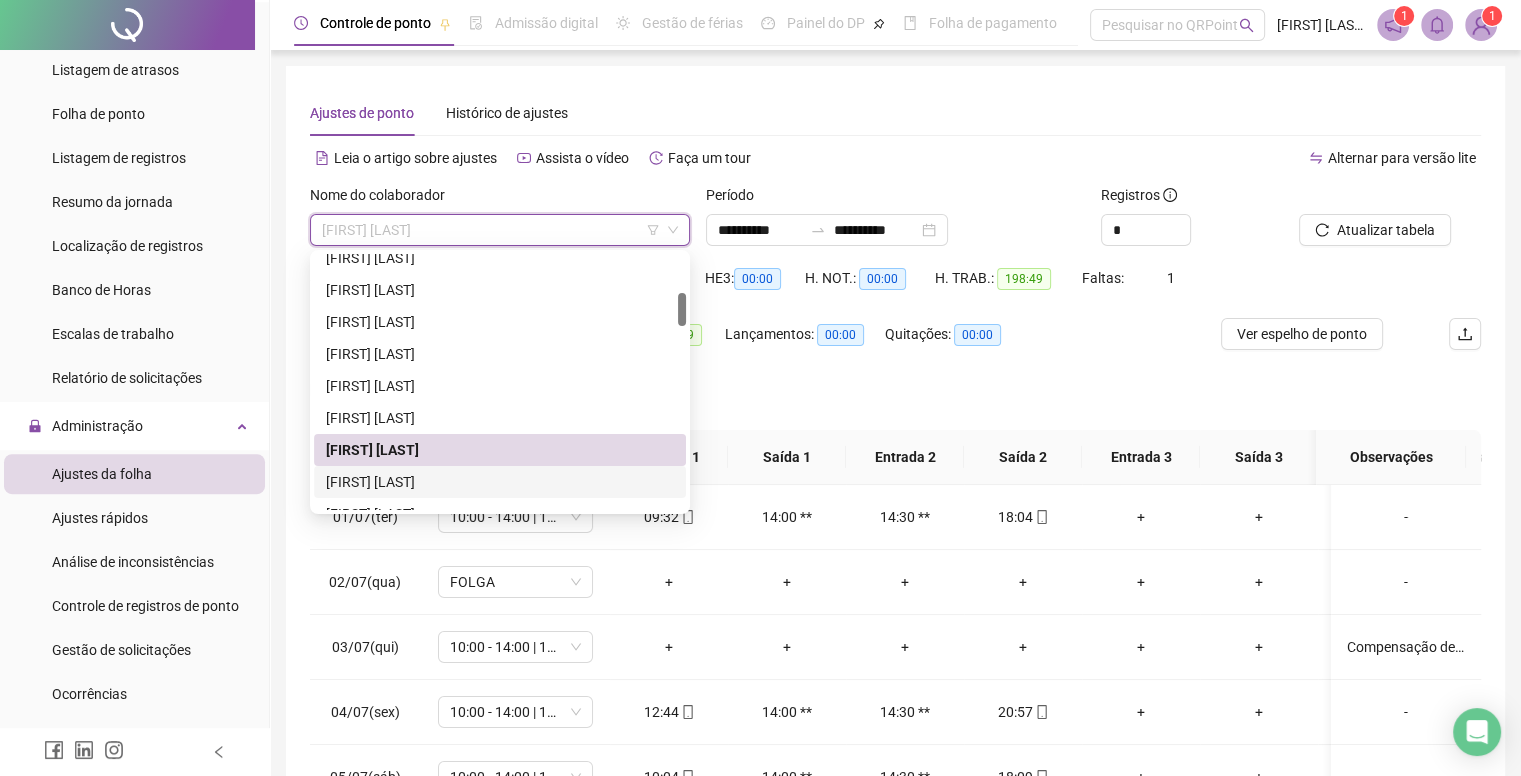click on "[FIRST] [LAST]" at bounding box center (500, 482) 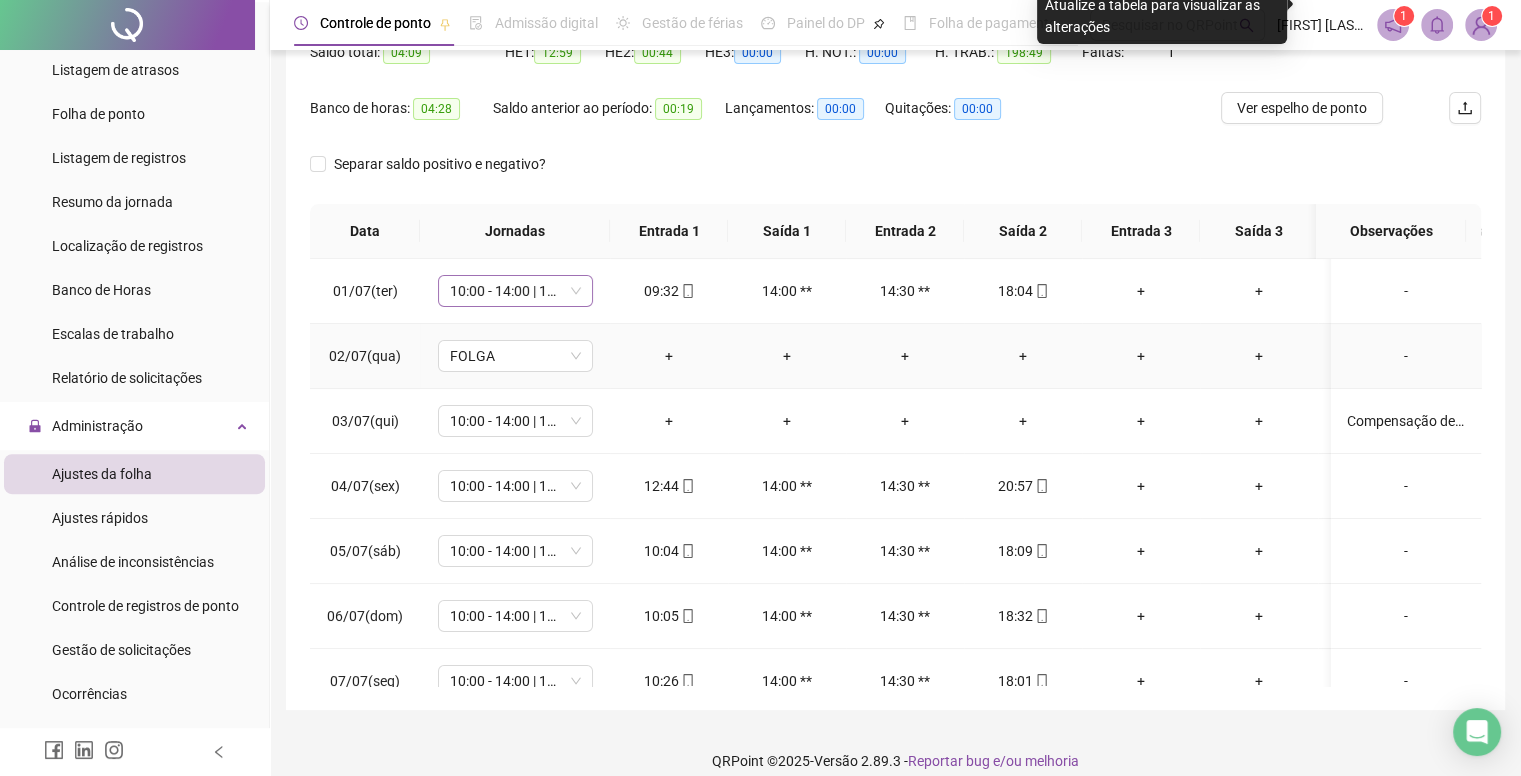 scroll, scrollTop: 245, scrollLeft: 0, axis: vertical 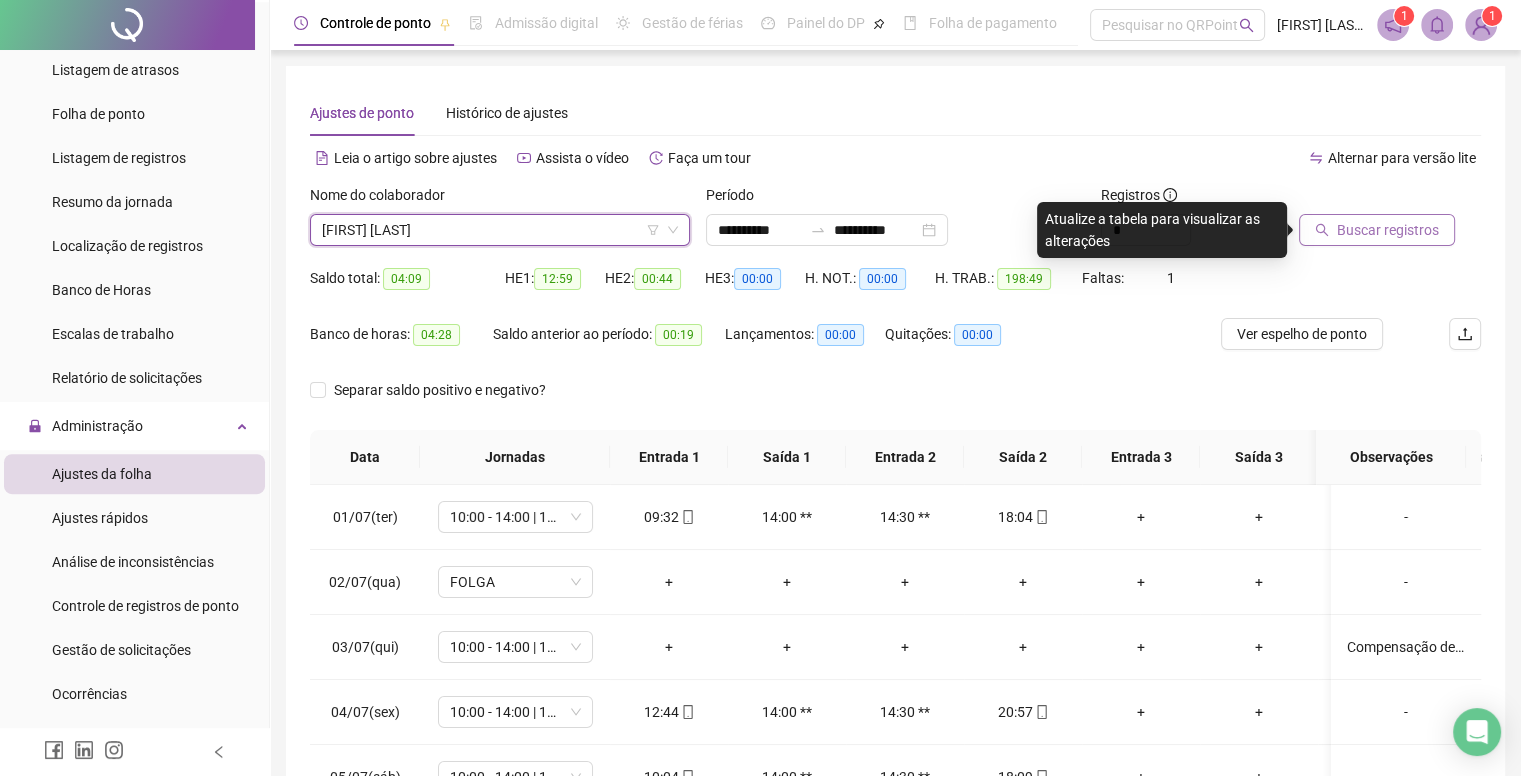 drag, startPoint x: 1381, startPoint y: 234, endPoint x: 1360, endPoint y: 245, distance: 23.70654 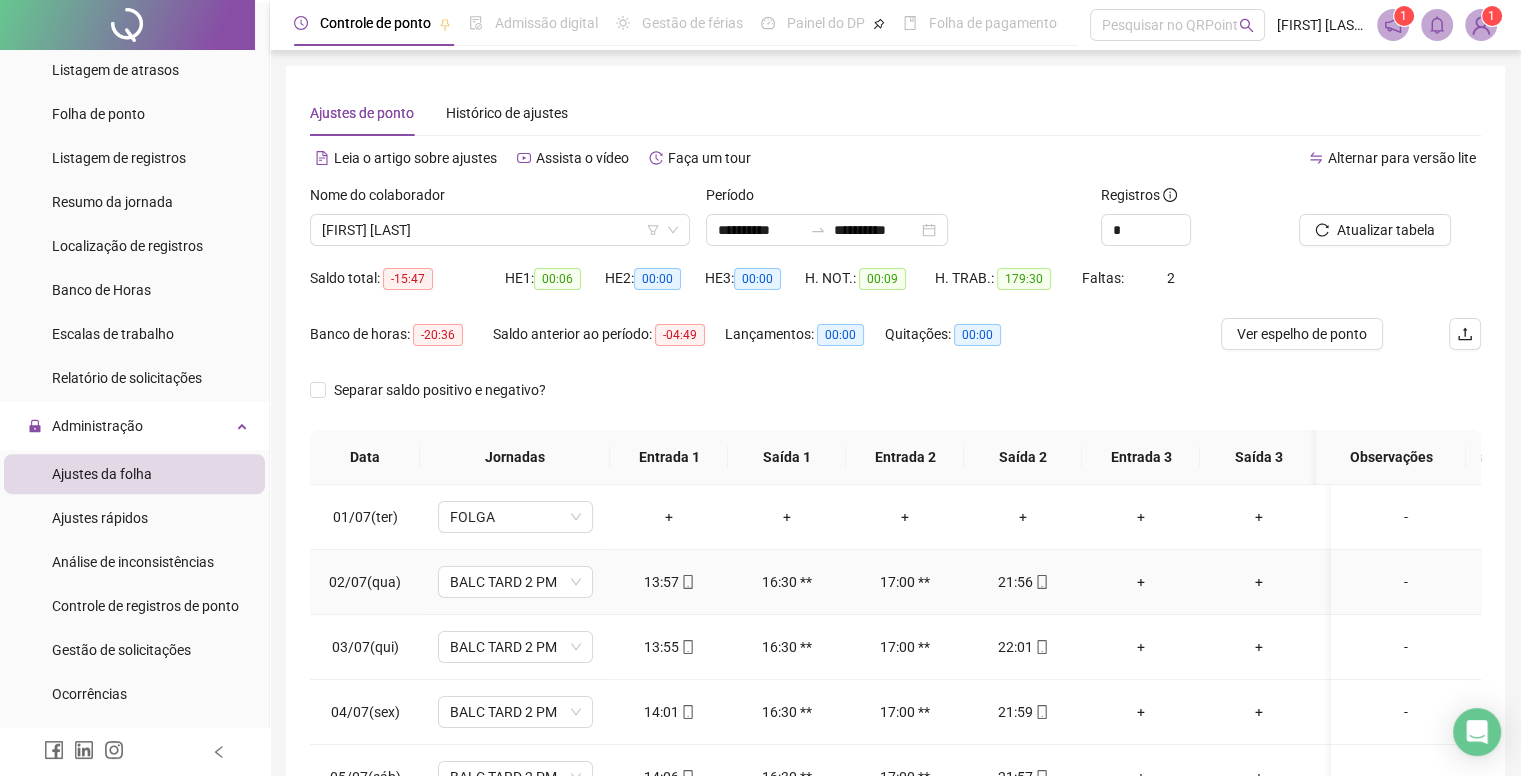 scroll, scrollTop: 100, scrollLeft: 0, axis: vertical 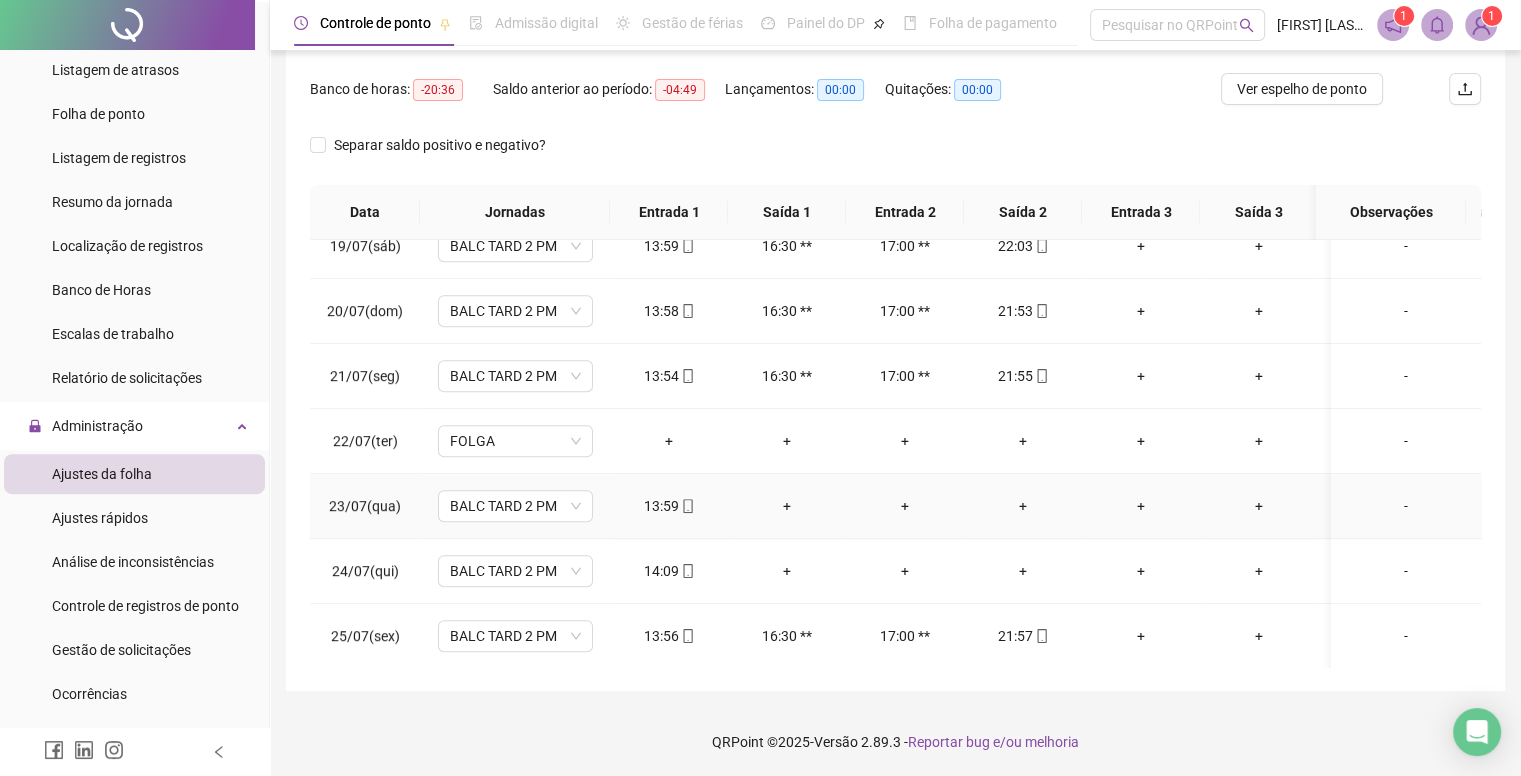 click on "+" at bounding box center [787, 506] 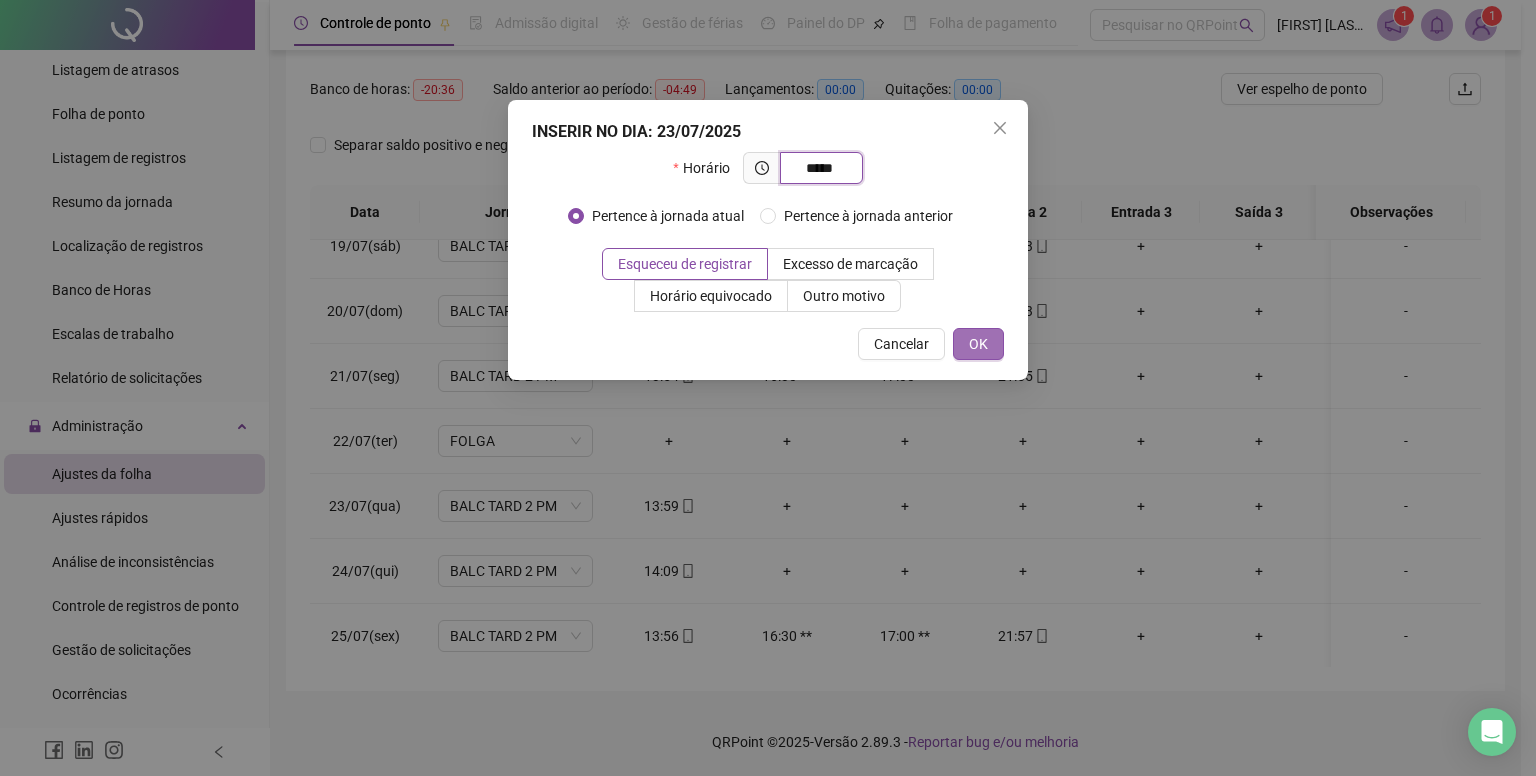 type on "*****" 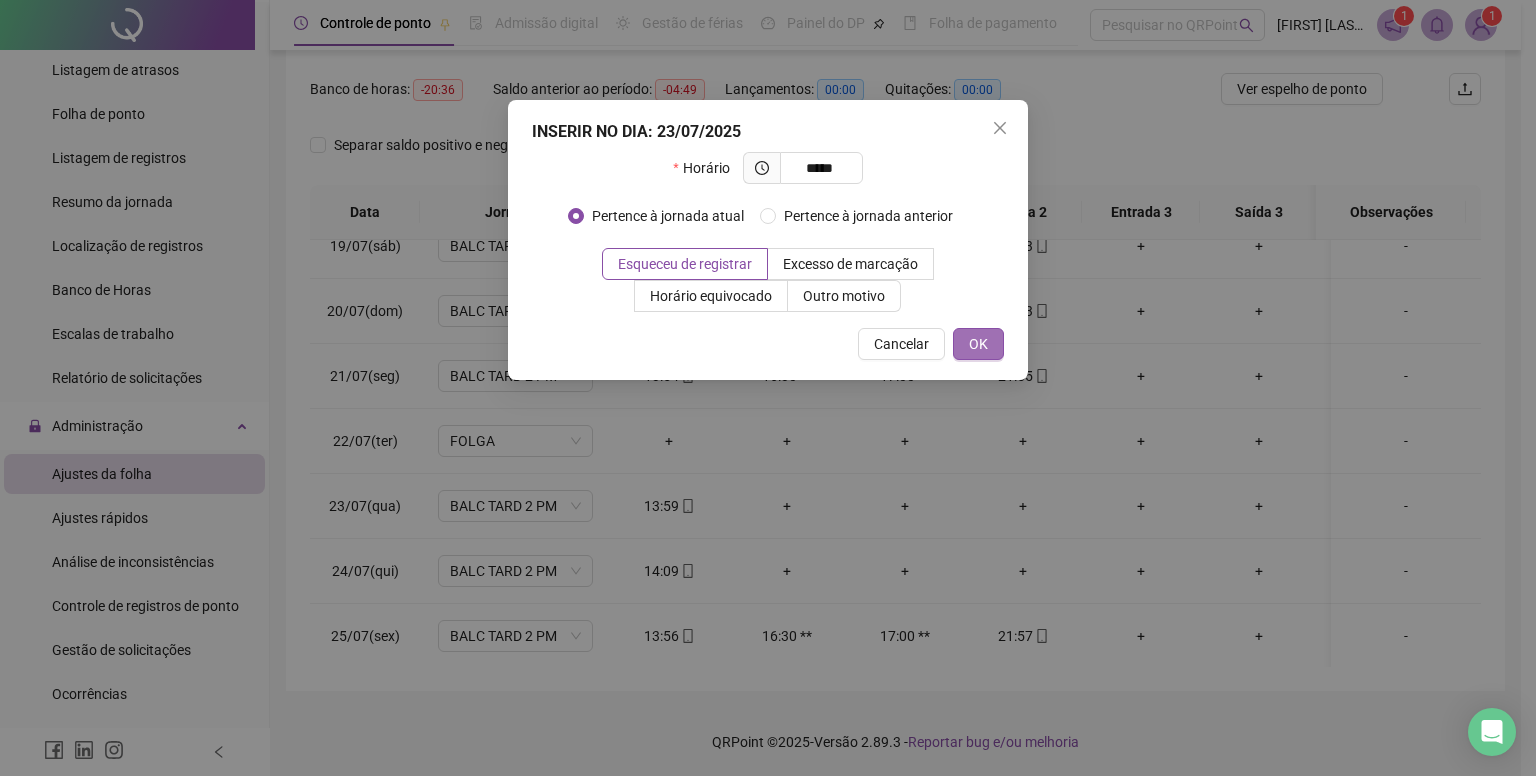 click on "OK" at bounding box center [978, 344] 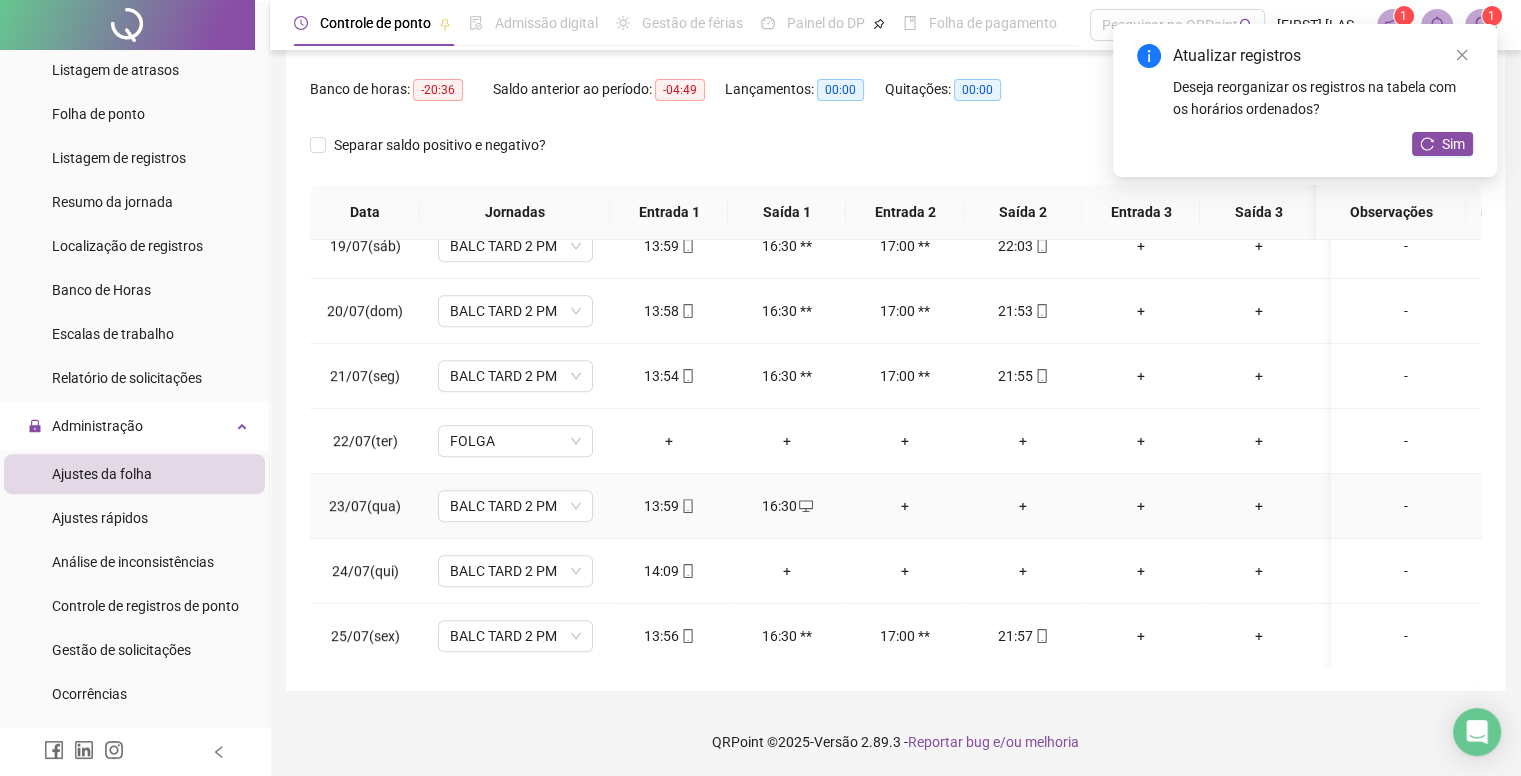 click on "+" at bounding box center [905, 506] 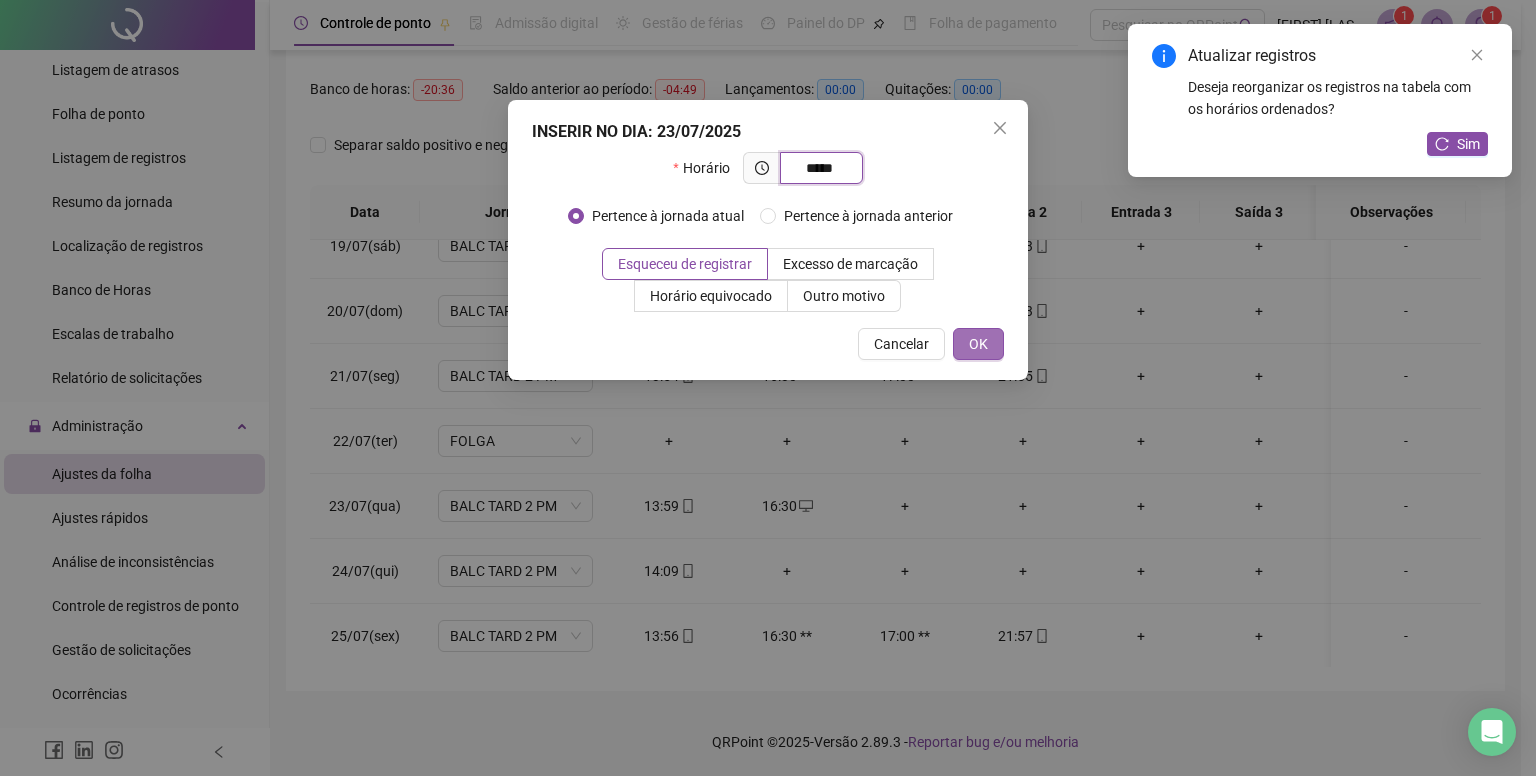 type on "*****" 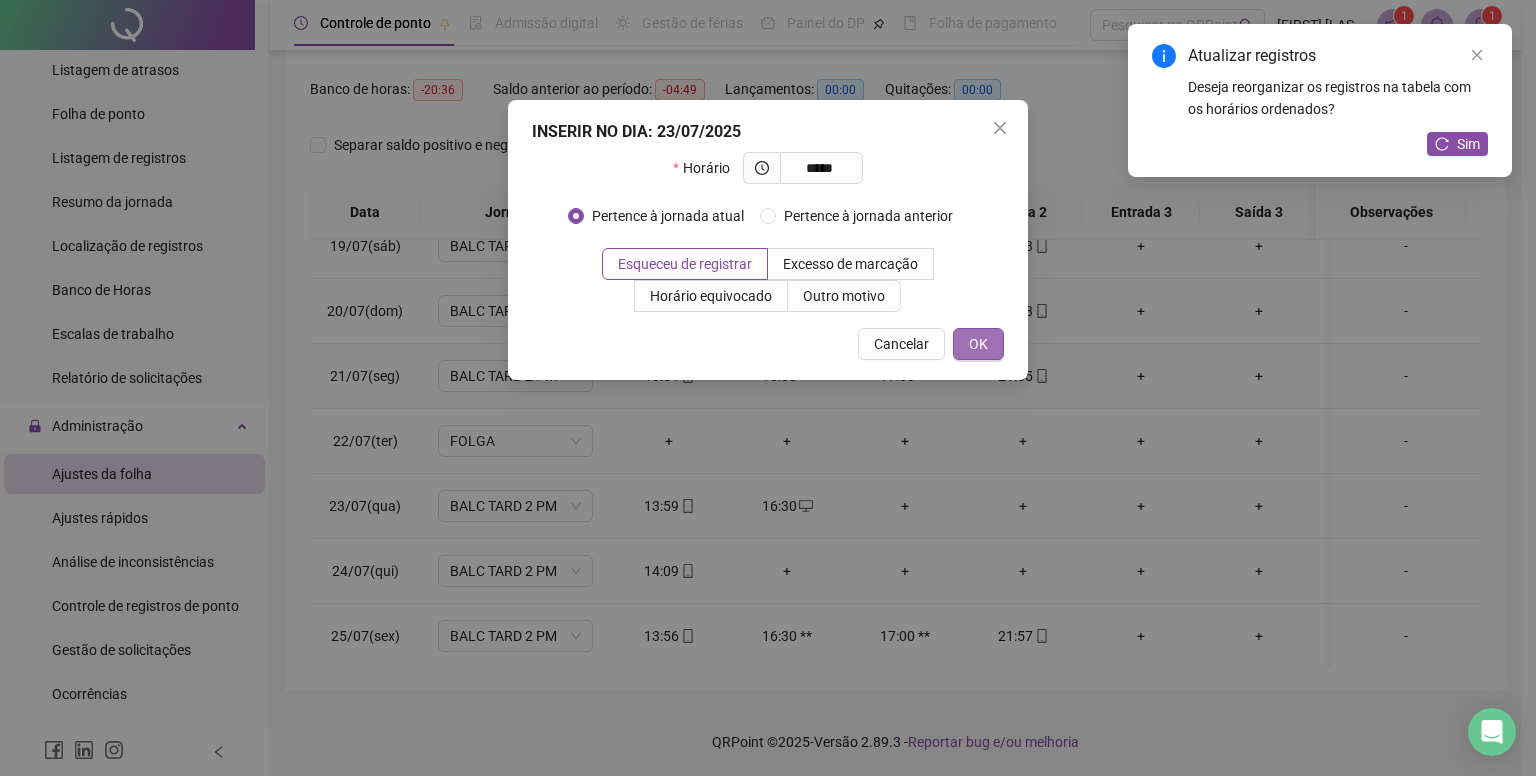click on "OK" at bounding box center [978, 344] 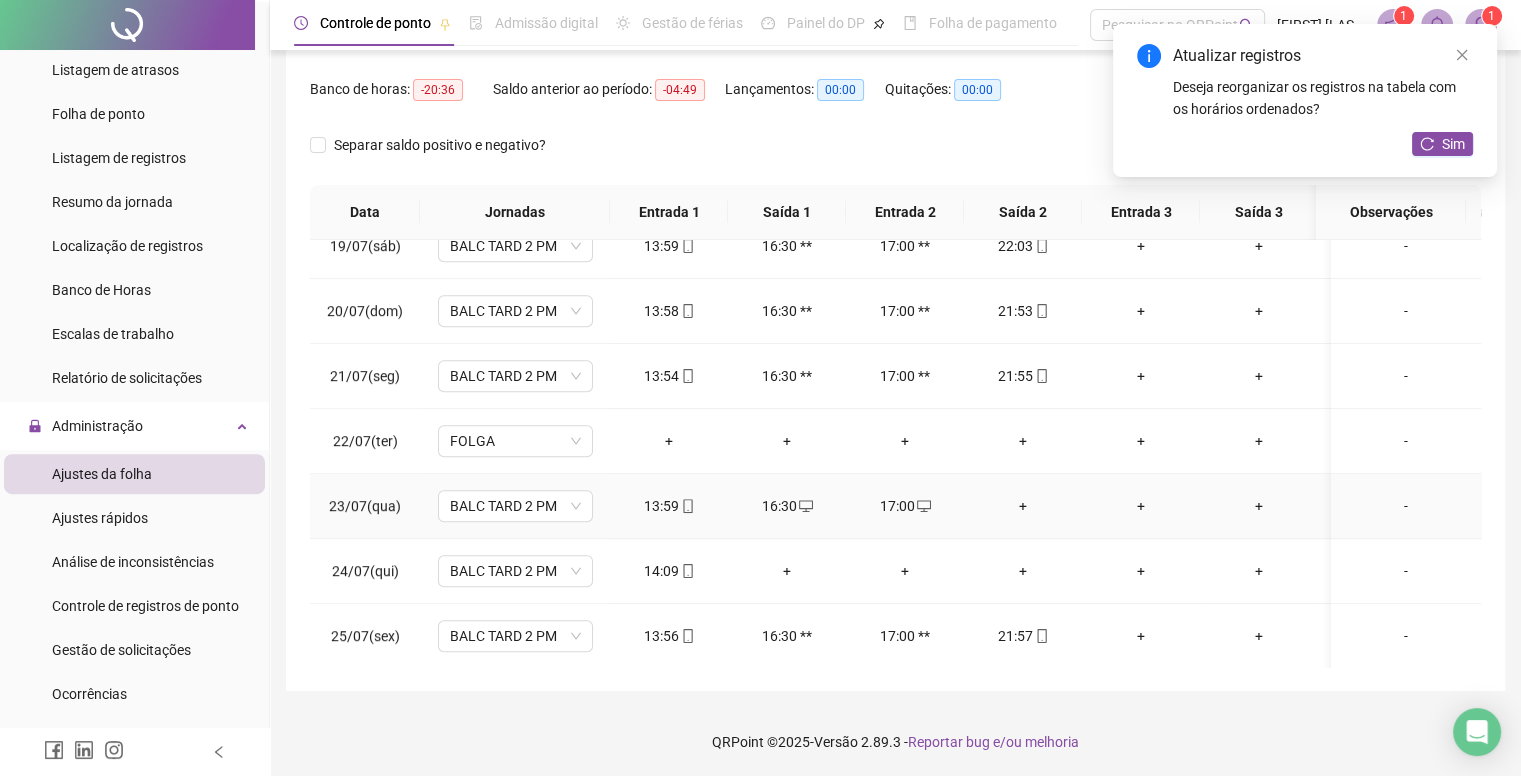 click on "+" at bounding box center [1023, 506] 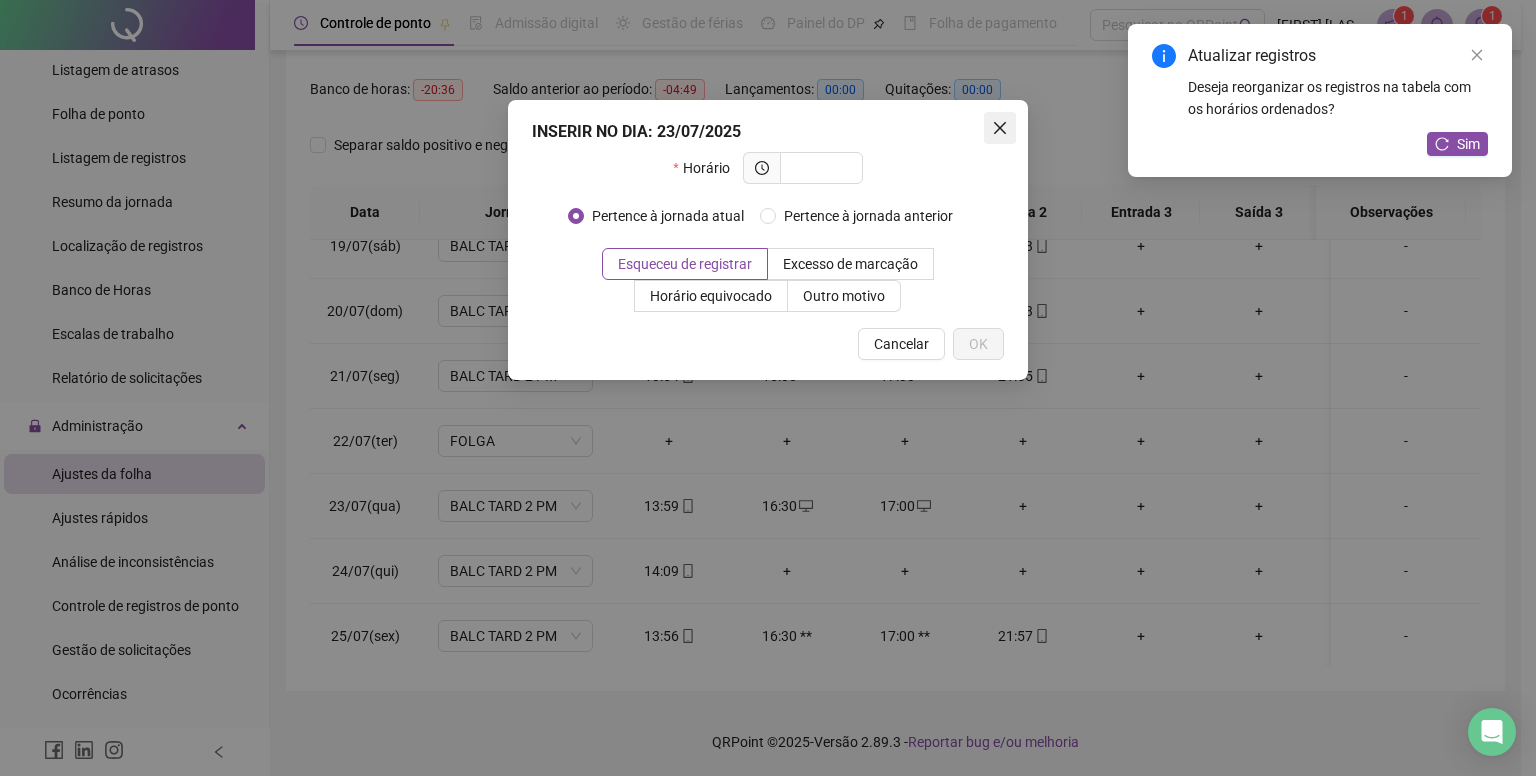 click 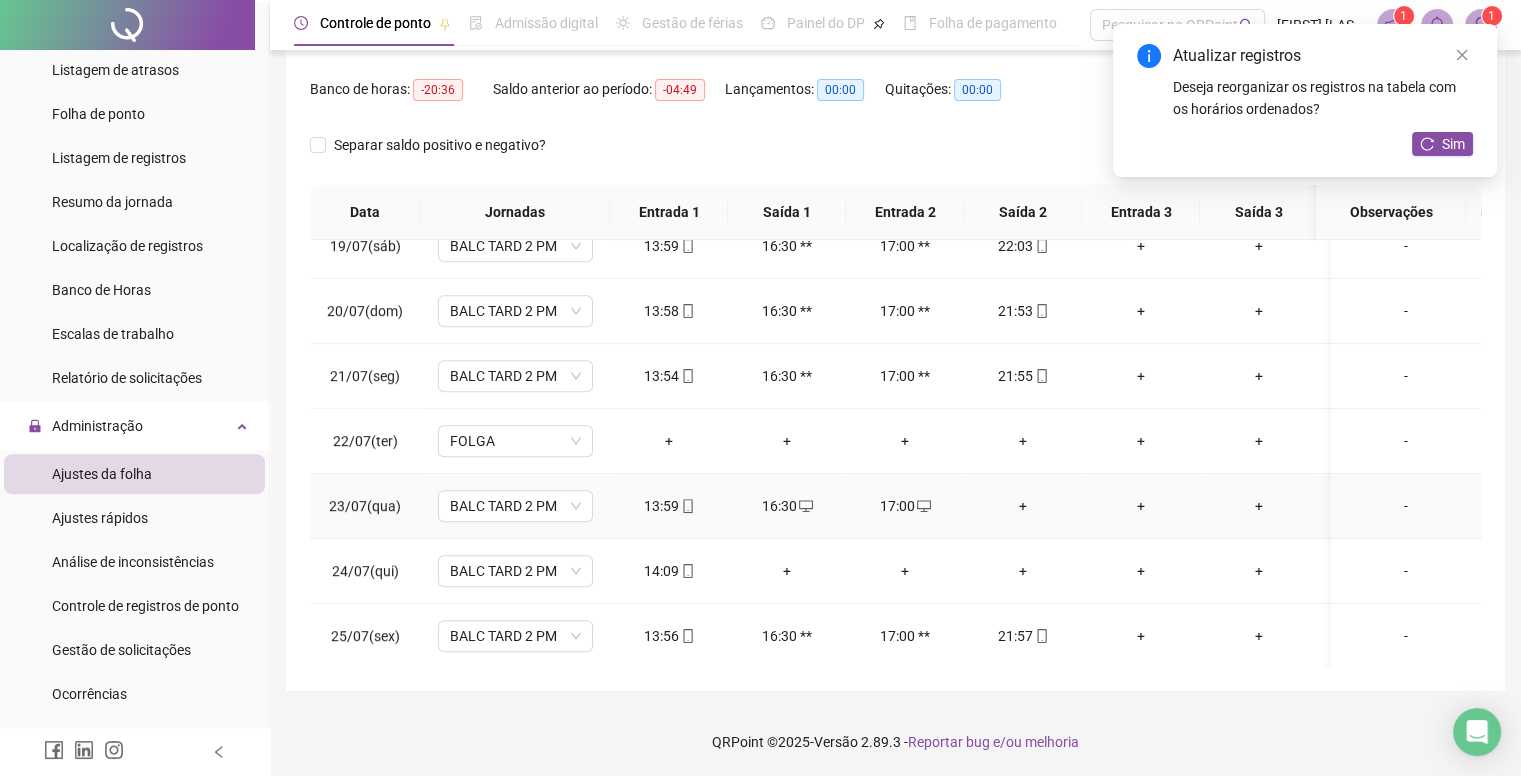 scroll, scrollTop: 1296, scrollLeft: 0, axis: vertical 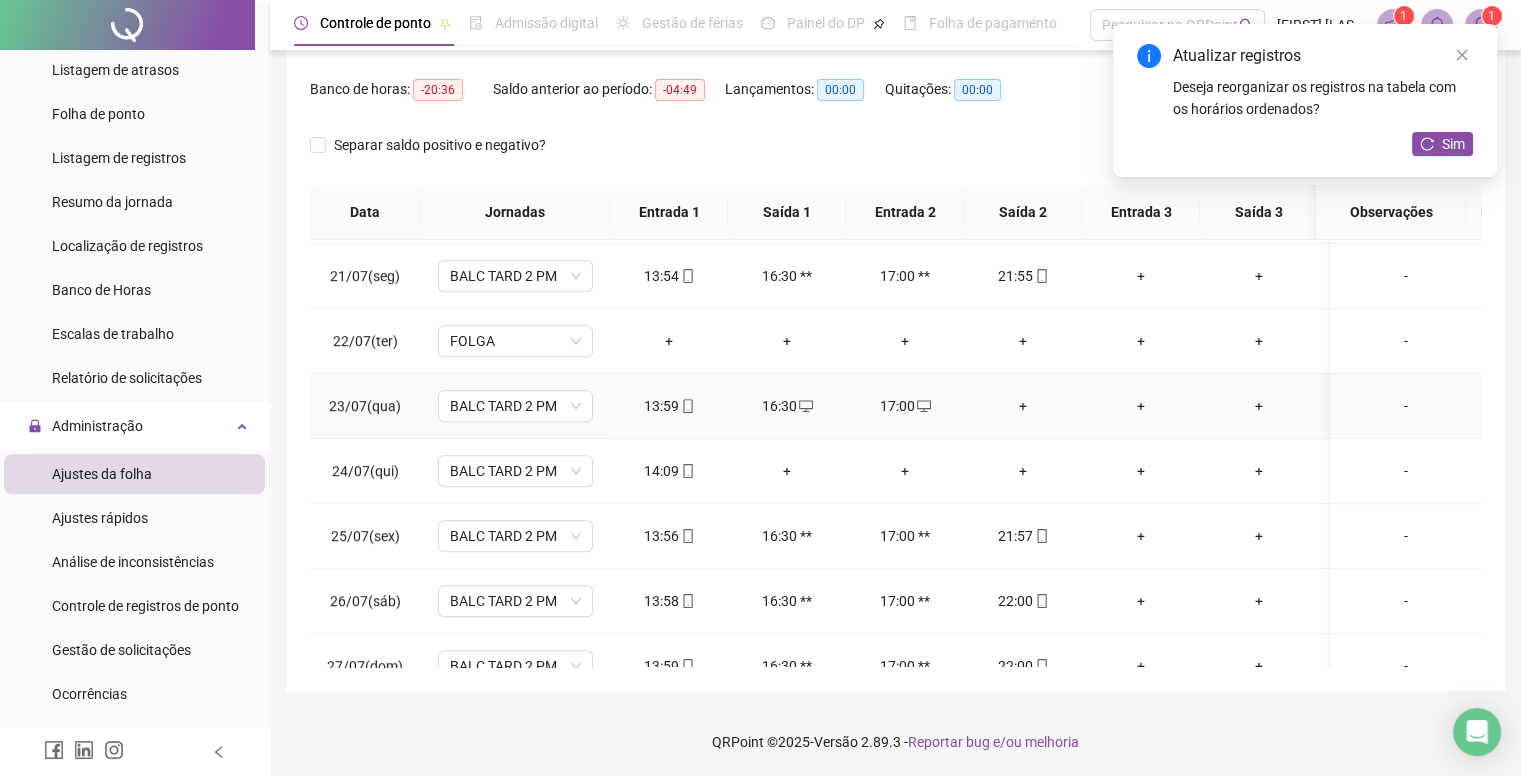 click on "+" at bounding box center (1023, 406) 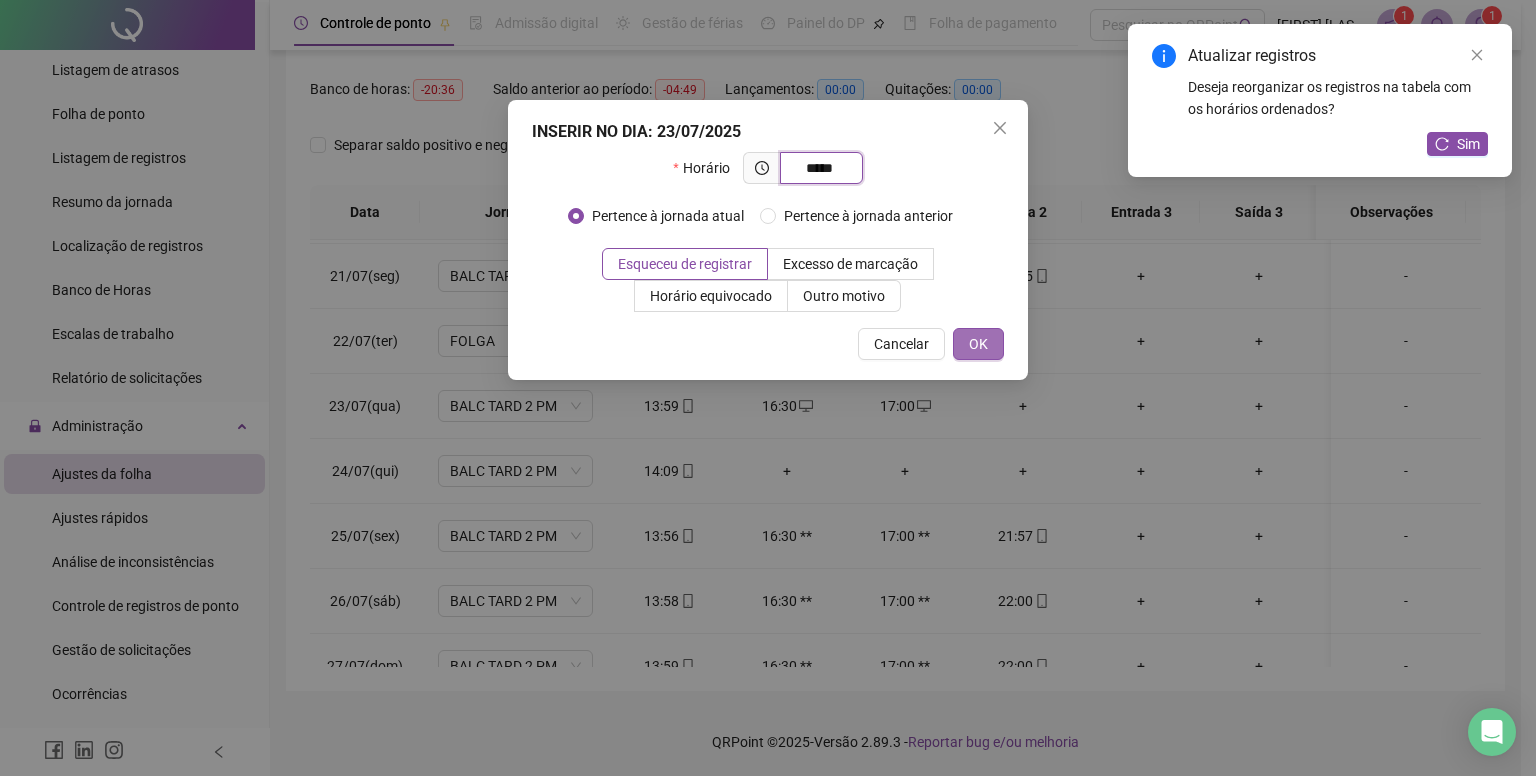 type on "*****" 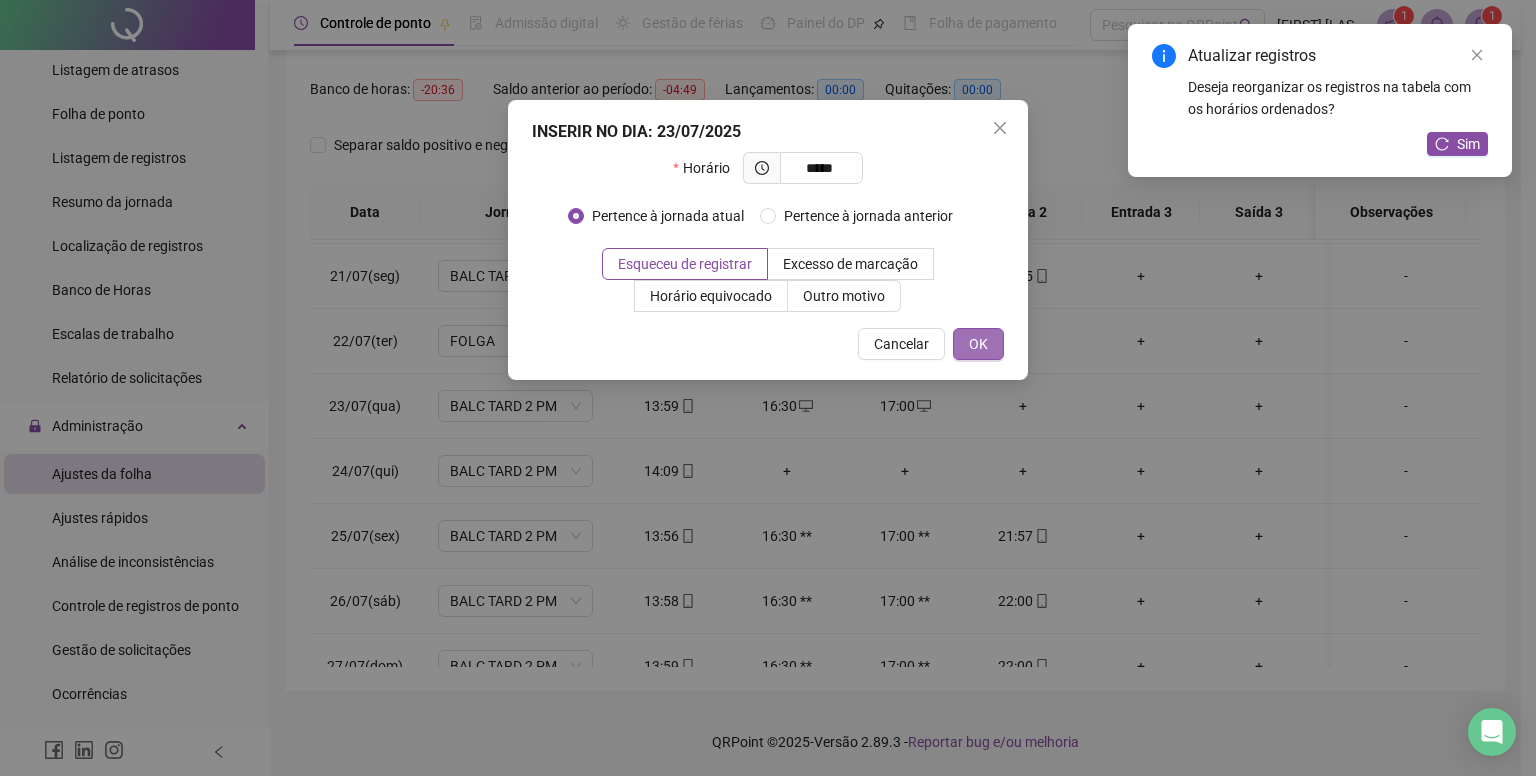 click on "OK" at bounding box center (978, 344) 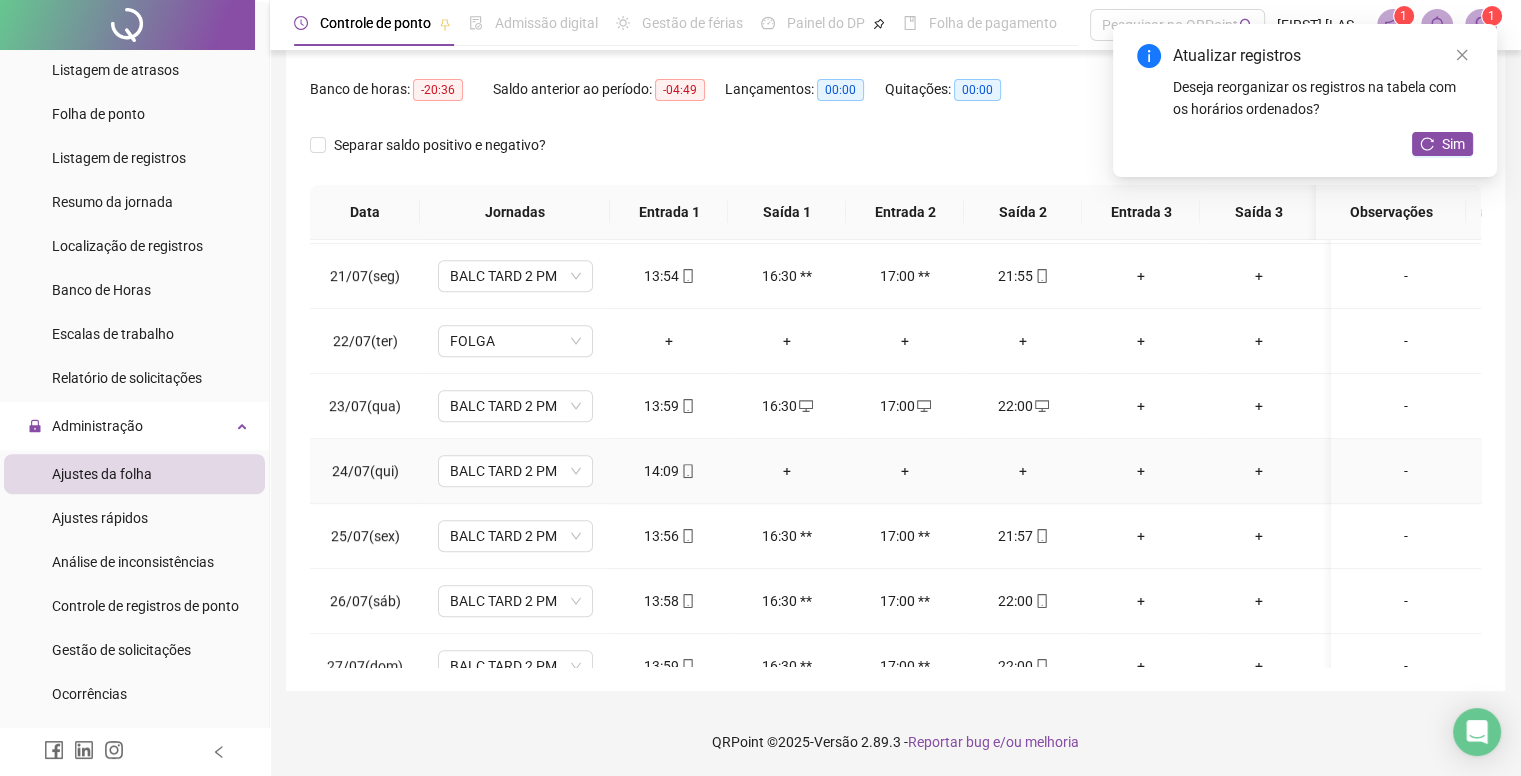 click on "+" at bounding box center [787, 471] 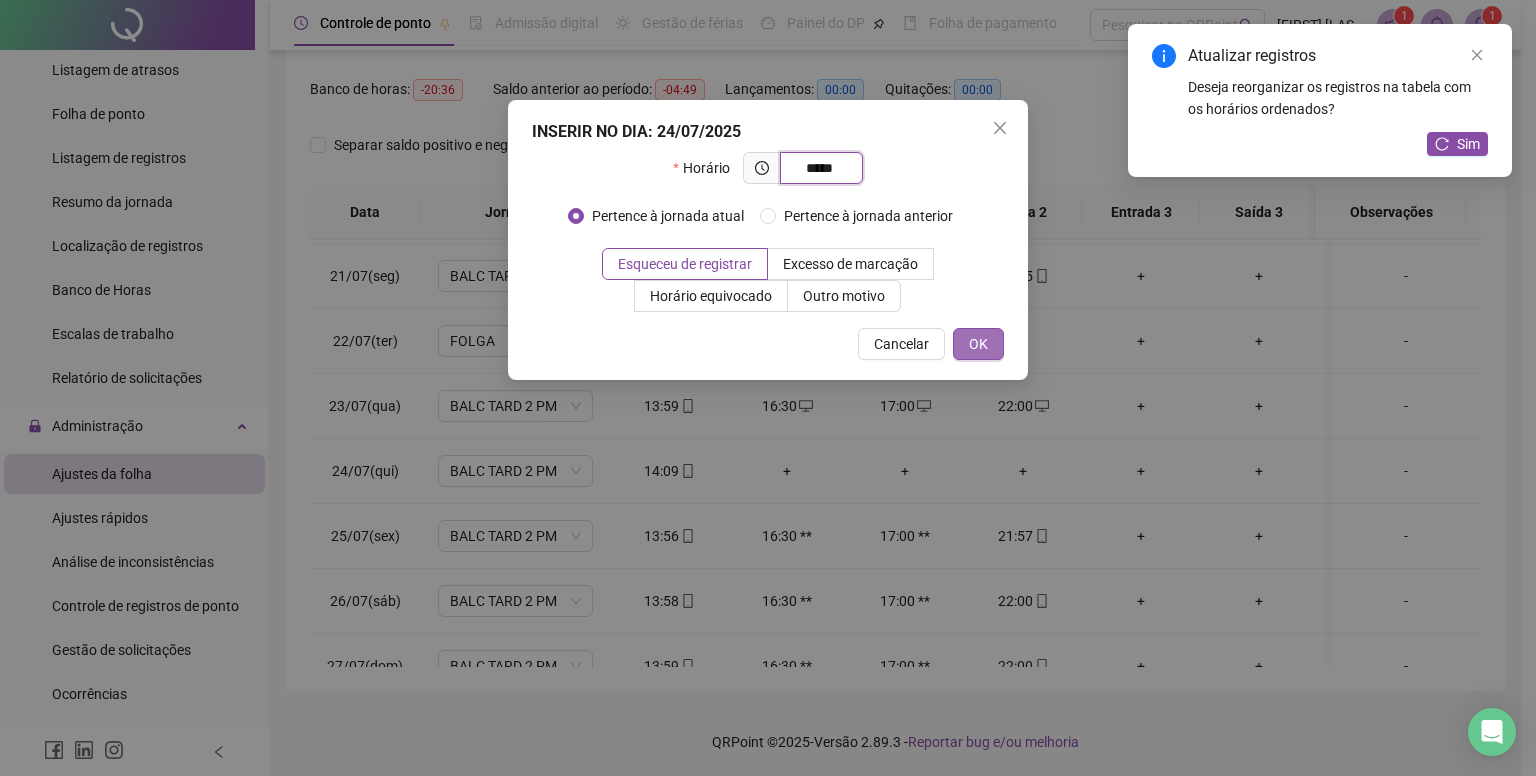 type on "*****" 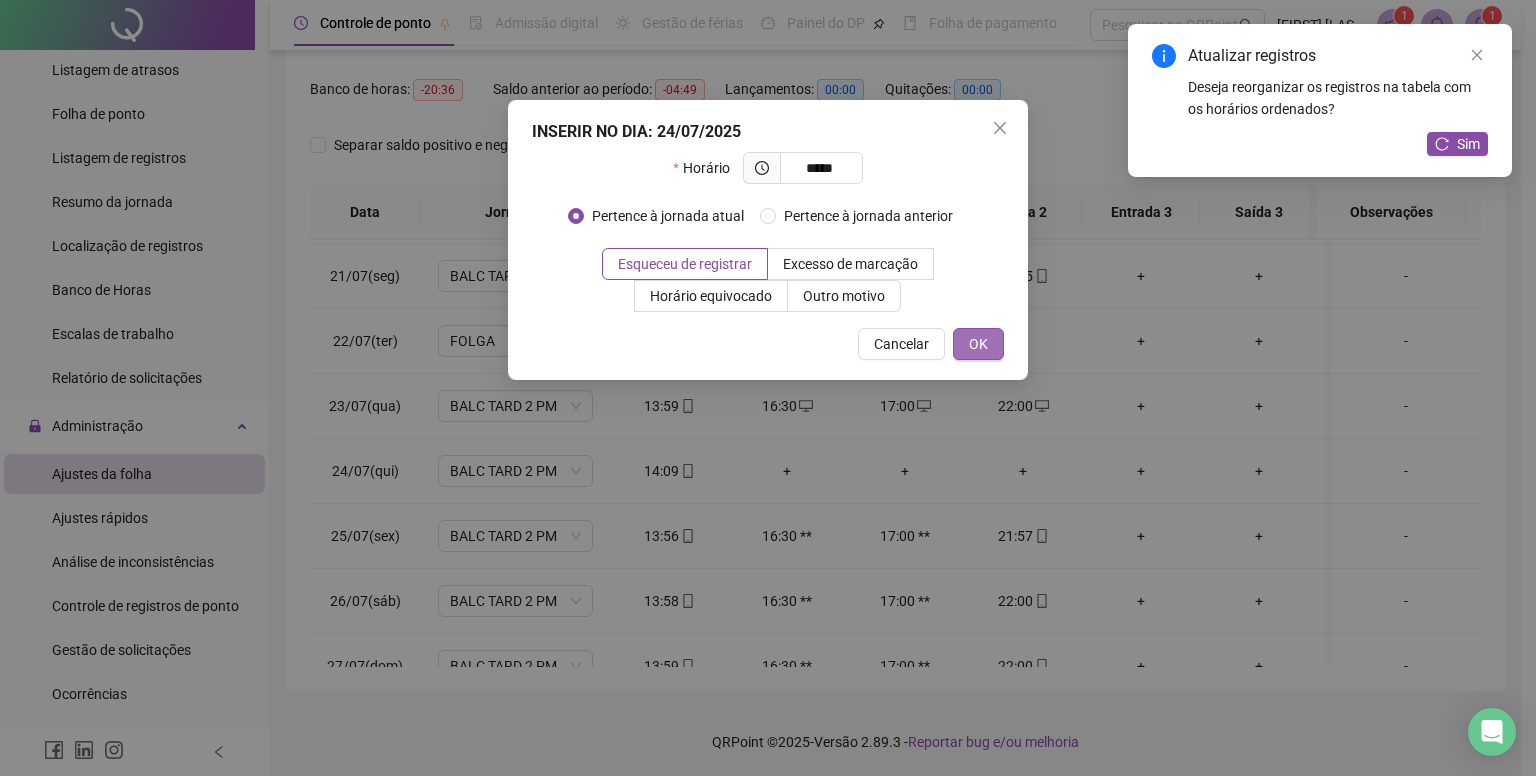 click on "OK" at bounding box center [978, 344] 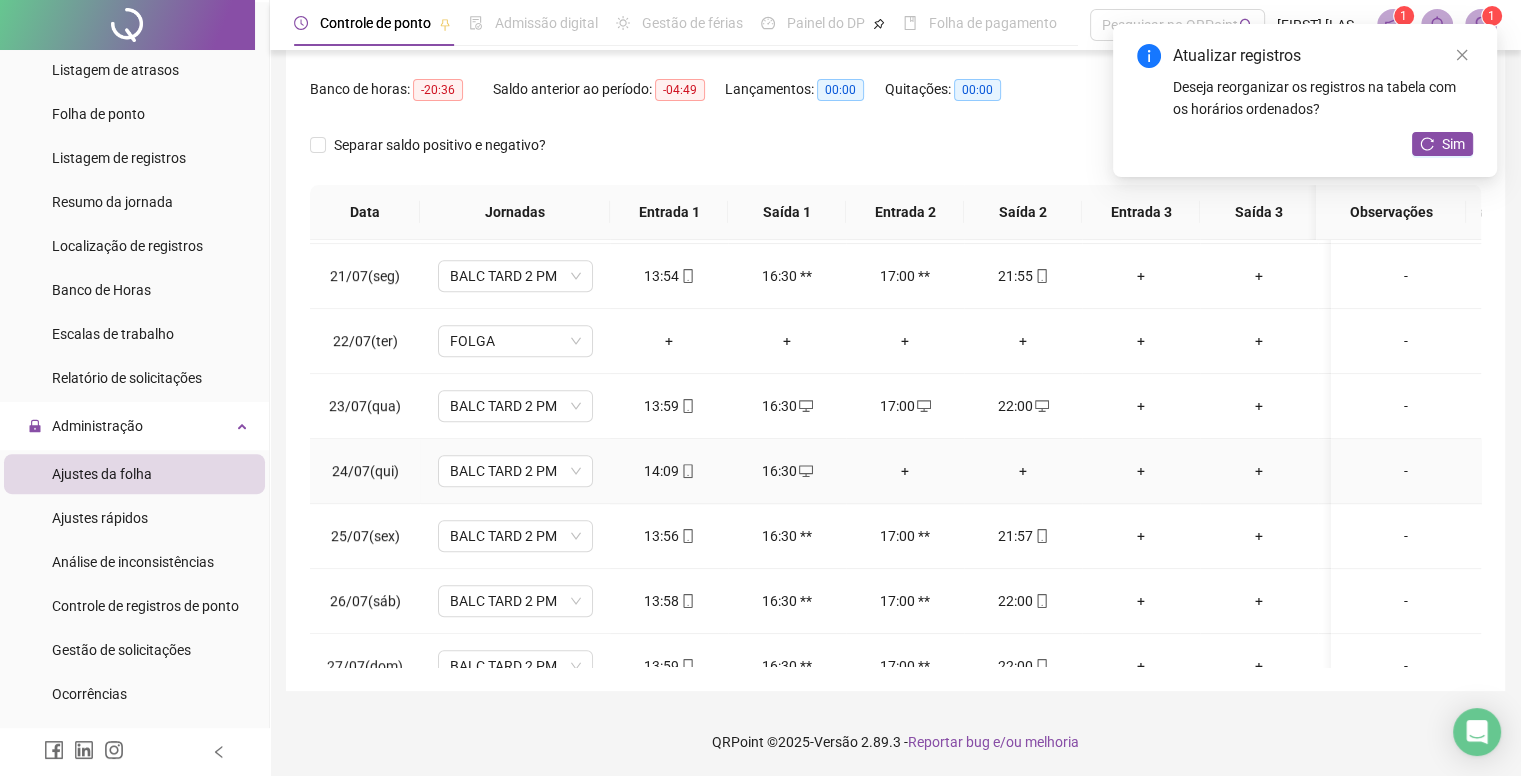 click on "+" at bounding box center (905, 471) 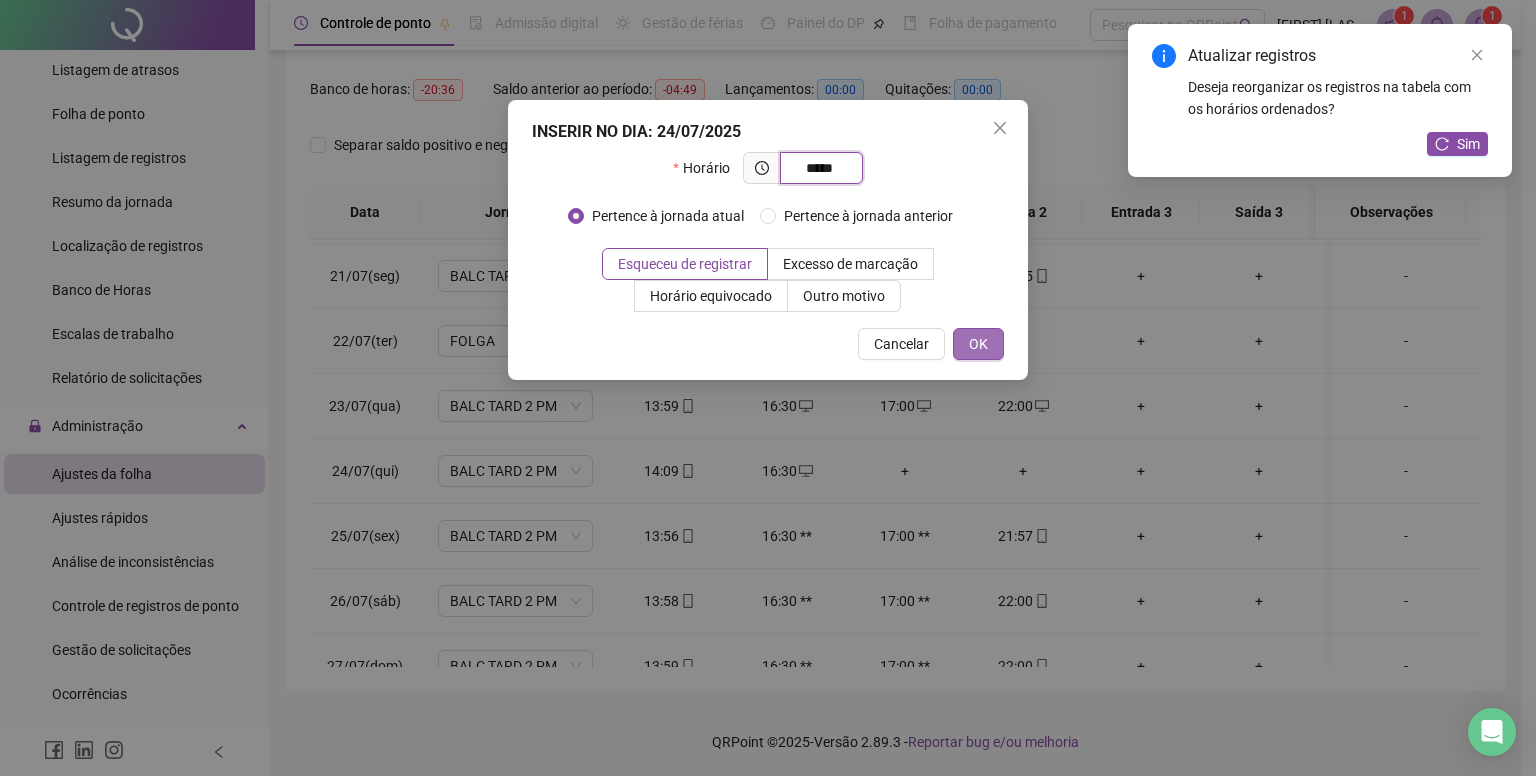type on "*****" 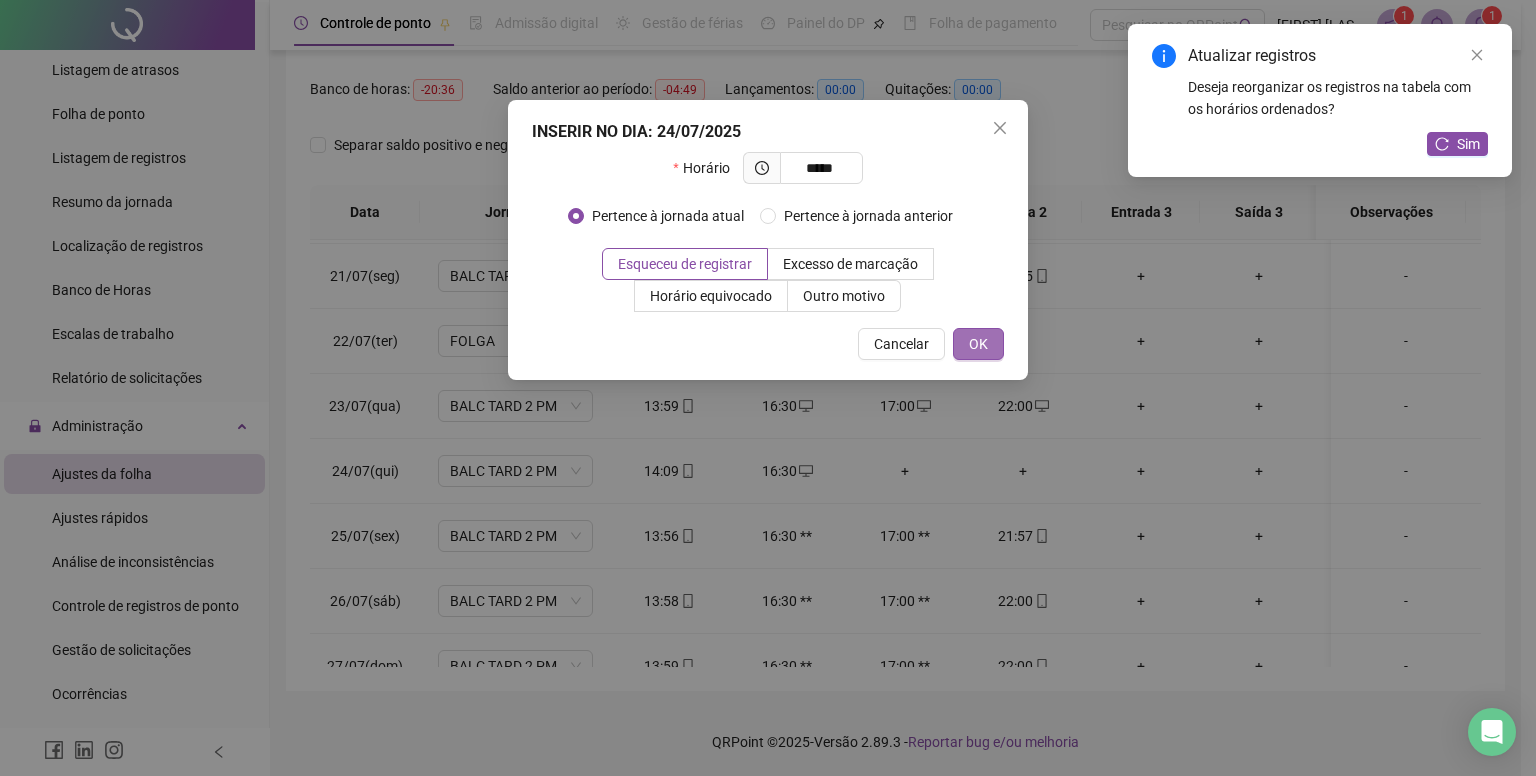 click on "OK" at bounding box center [978, 344] 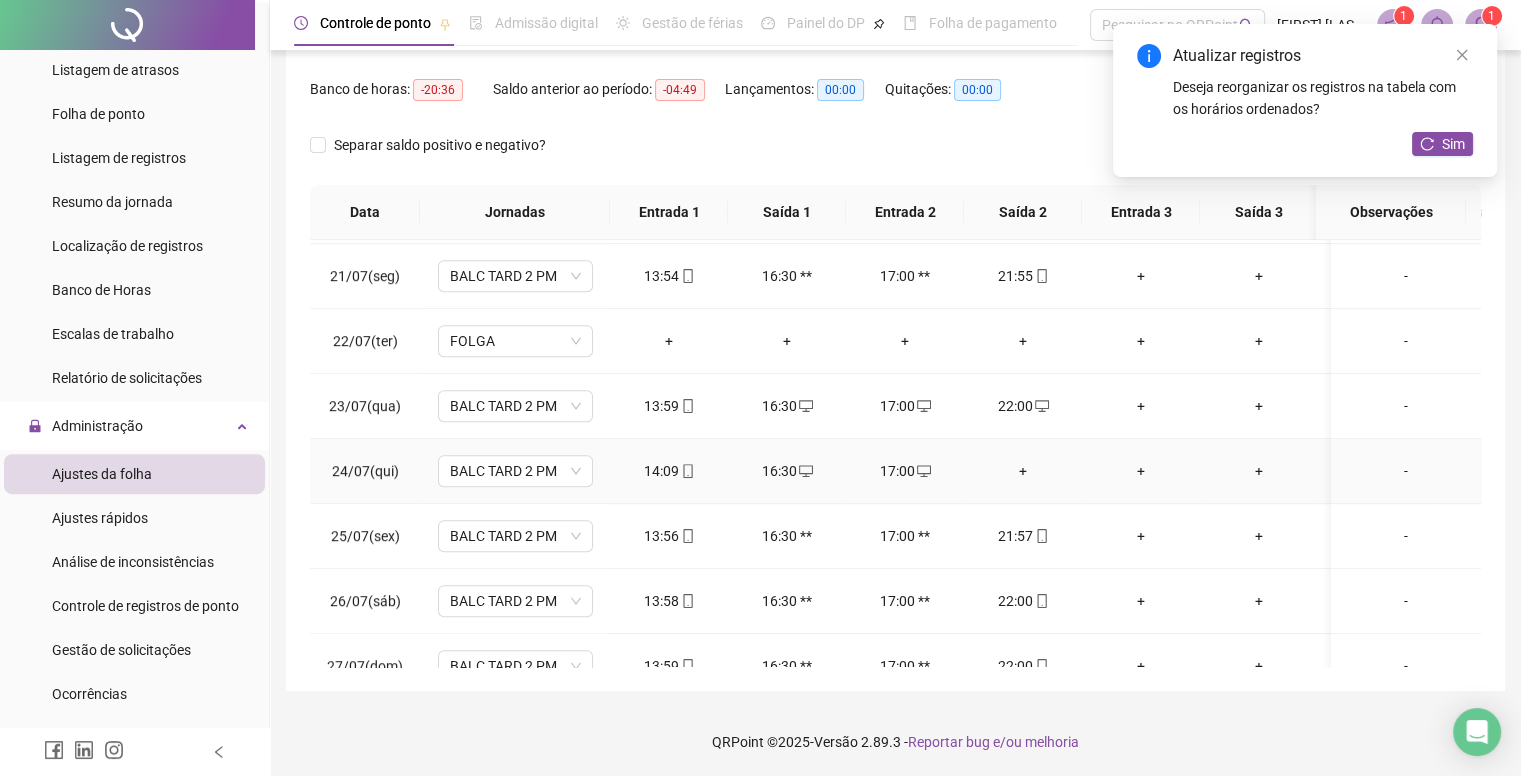 click on "+" at bounding box center (1023, 471) 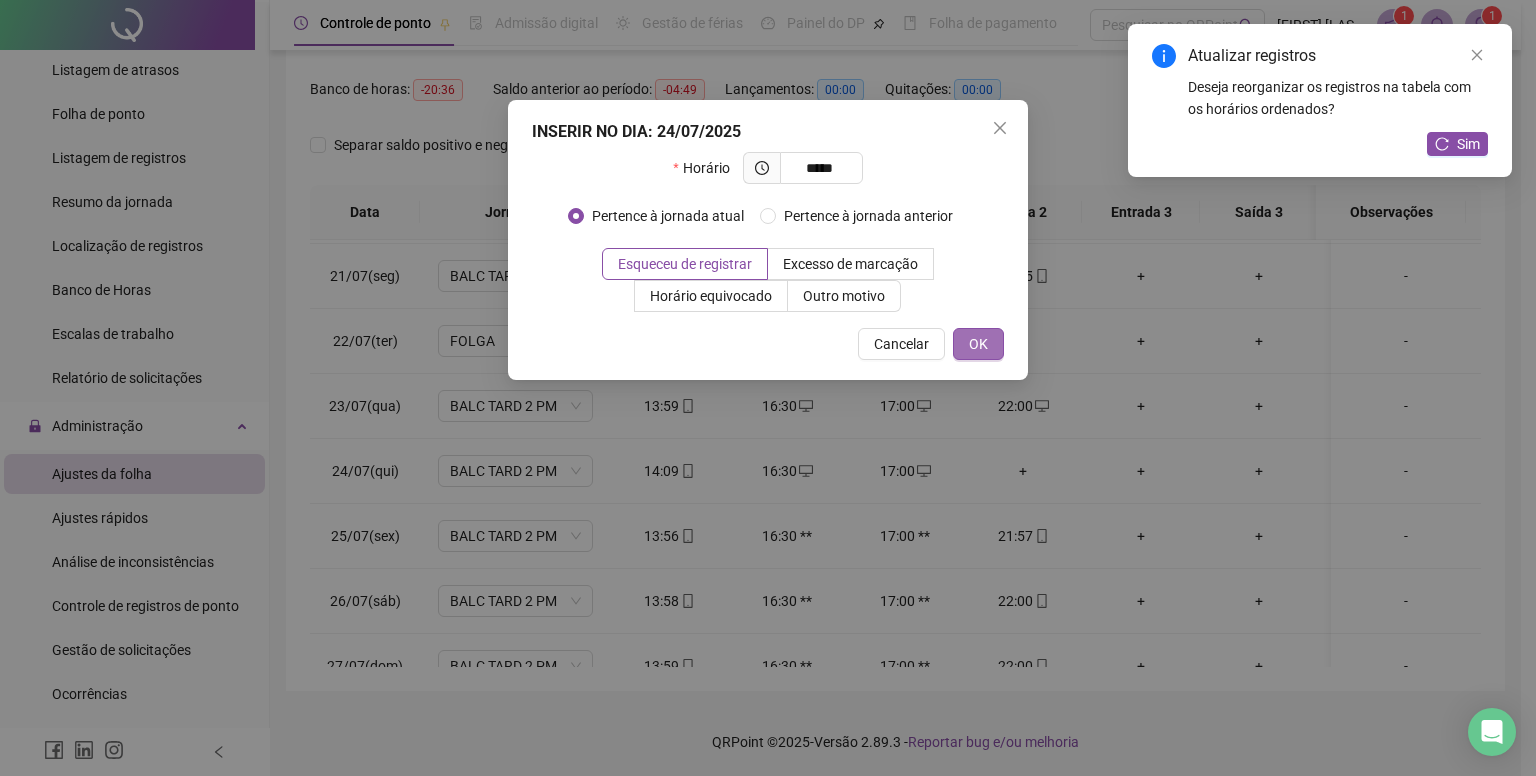 type on "*****" 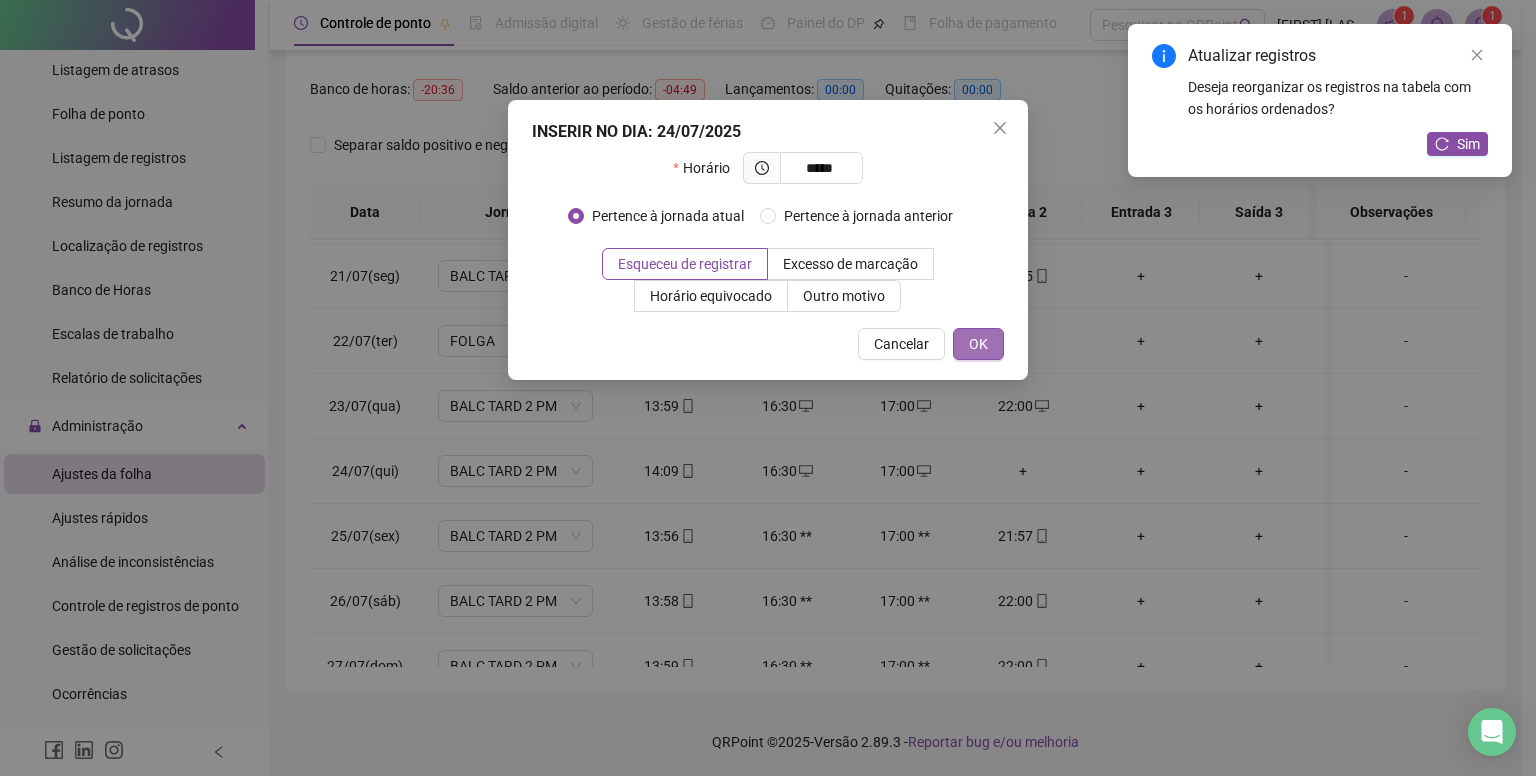 click on "OK" at bounding box center (978, 344) 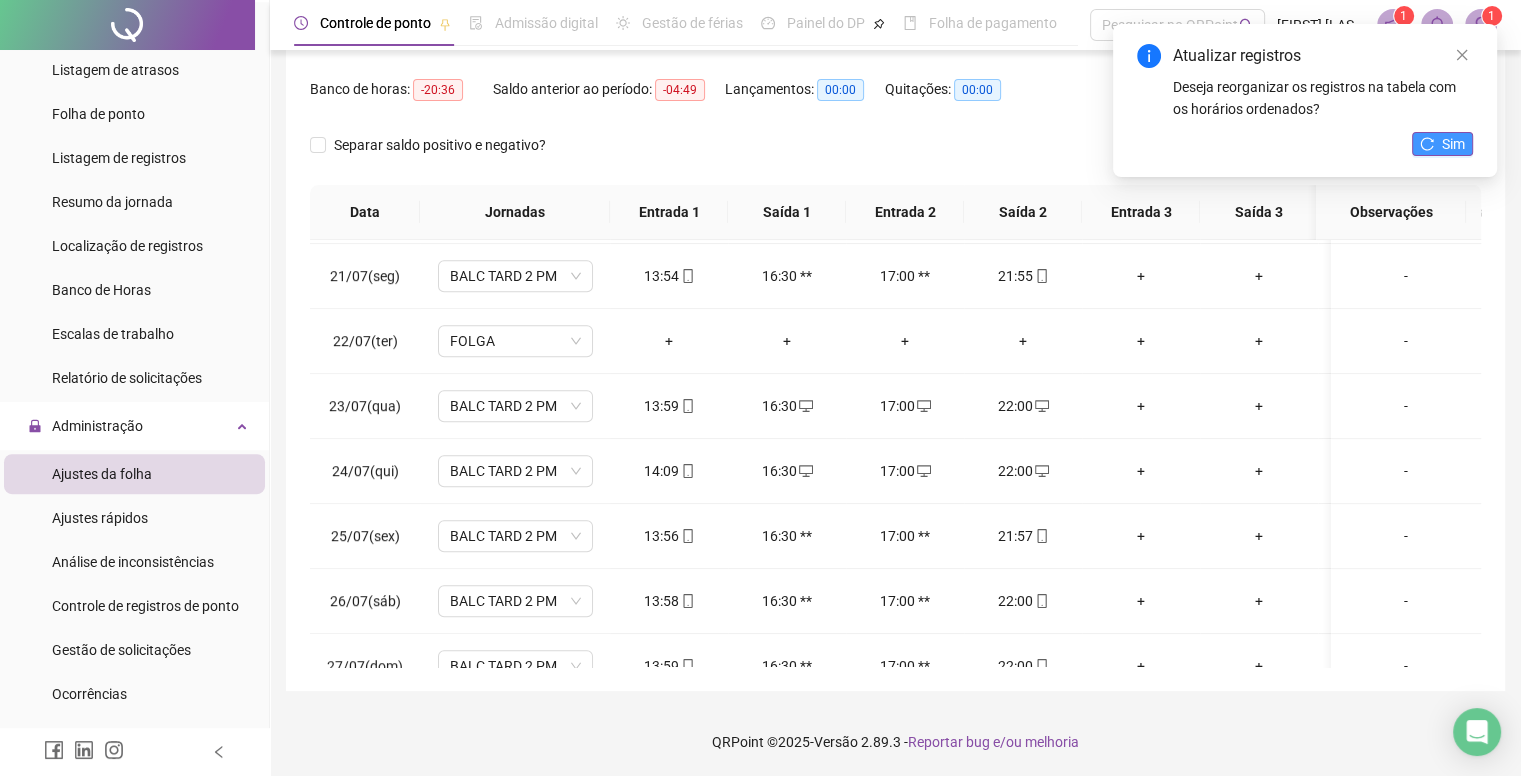 click on "Sim" at bounding box center [1453, 144] 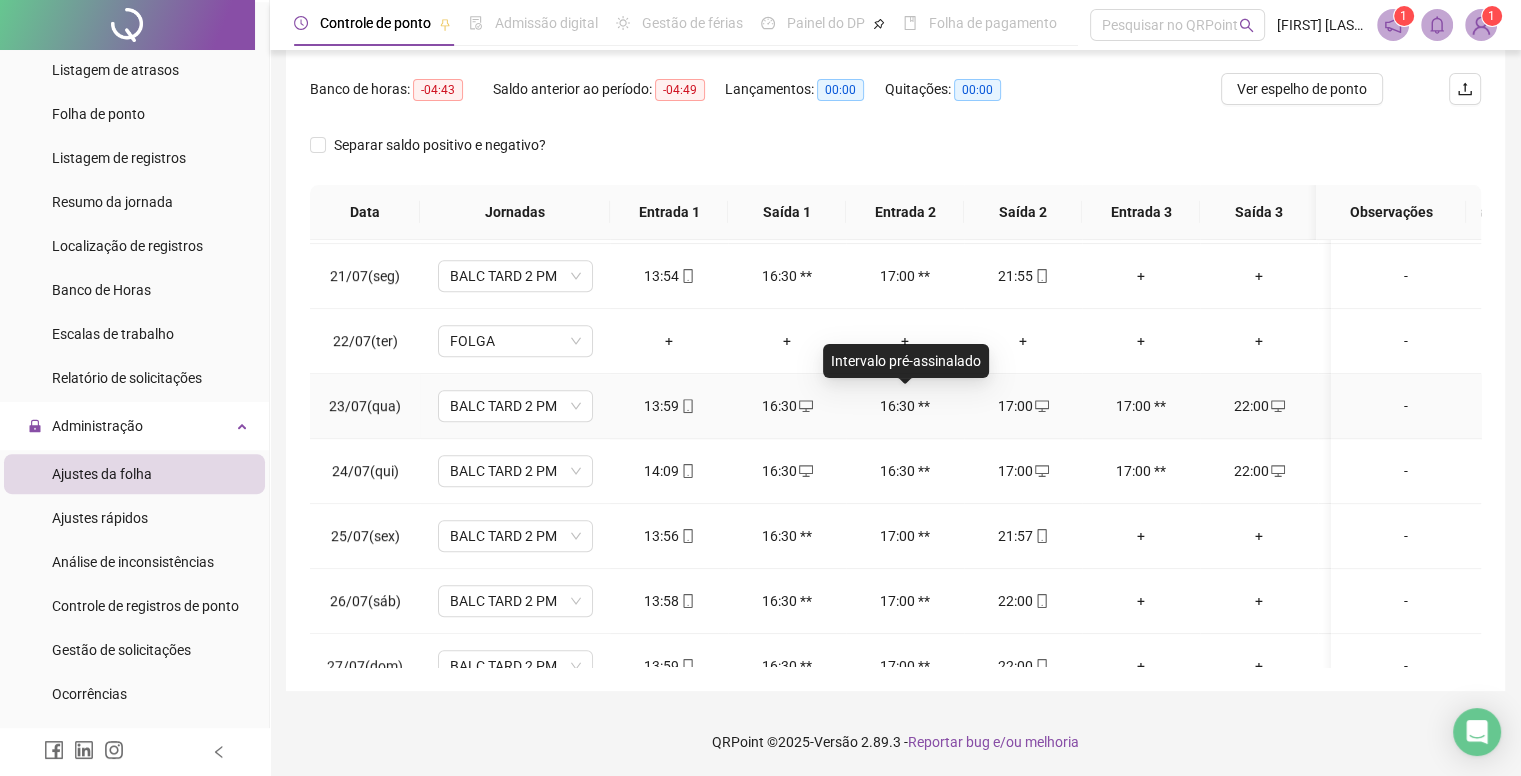click on "16:30   **" at bounding box center [905, 406] 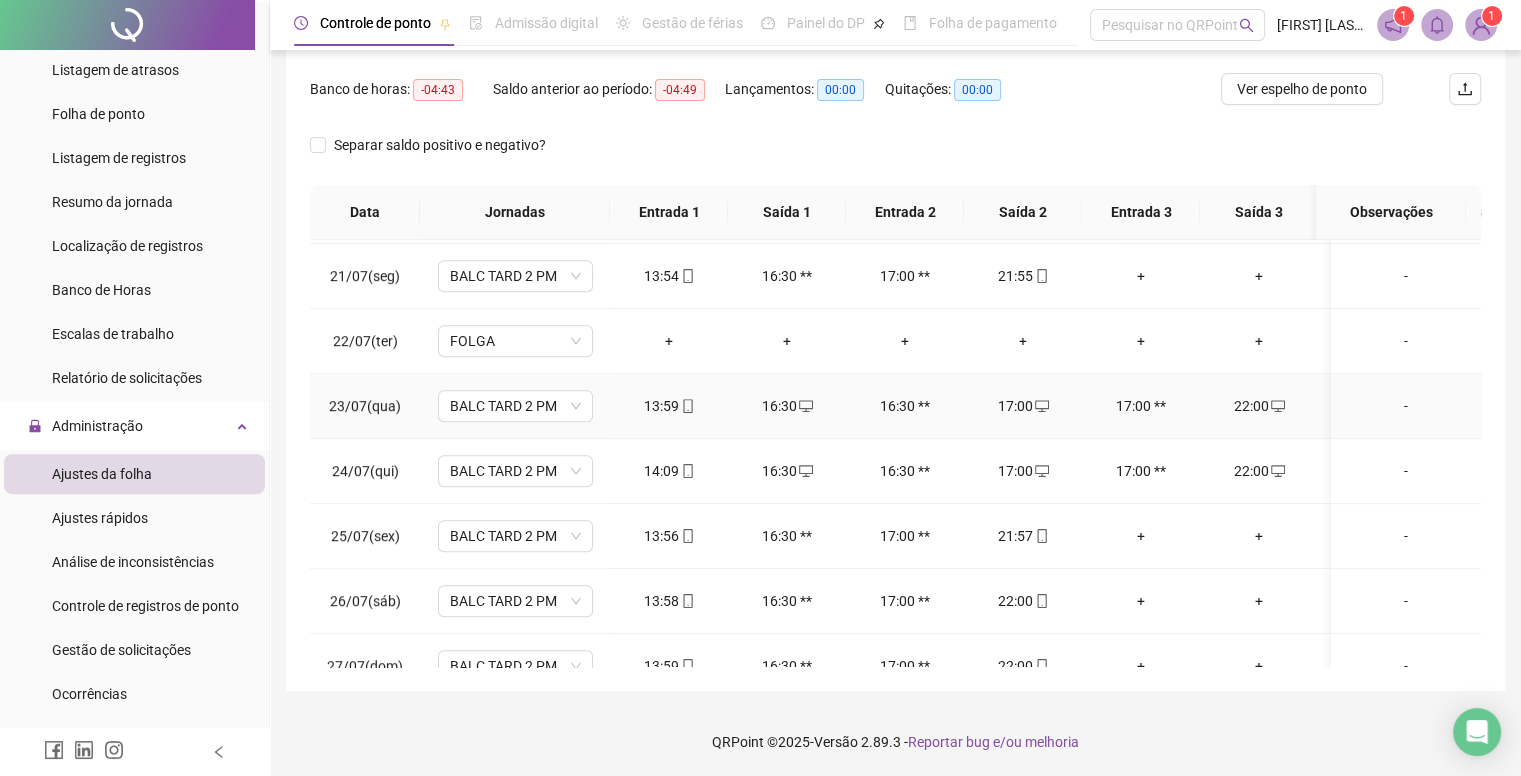 click at bounding box center (1041, 406) 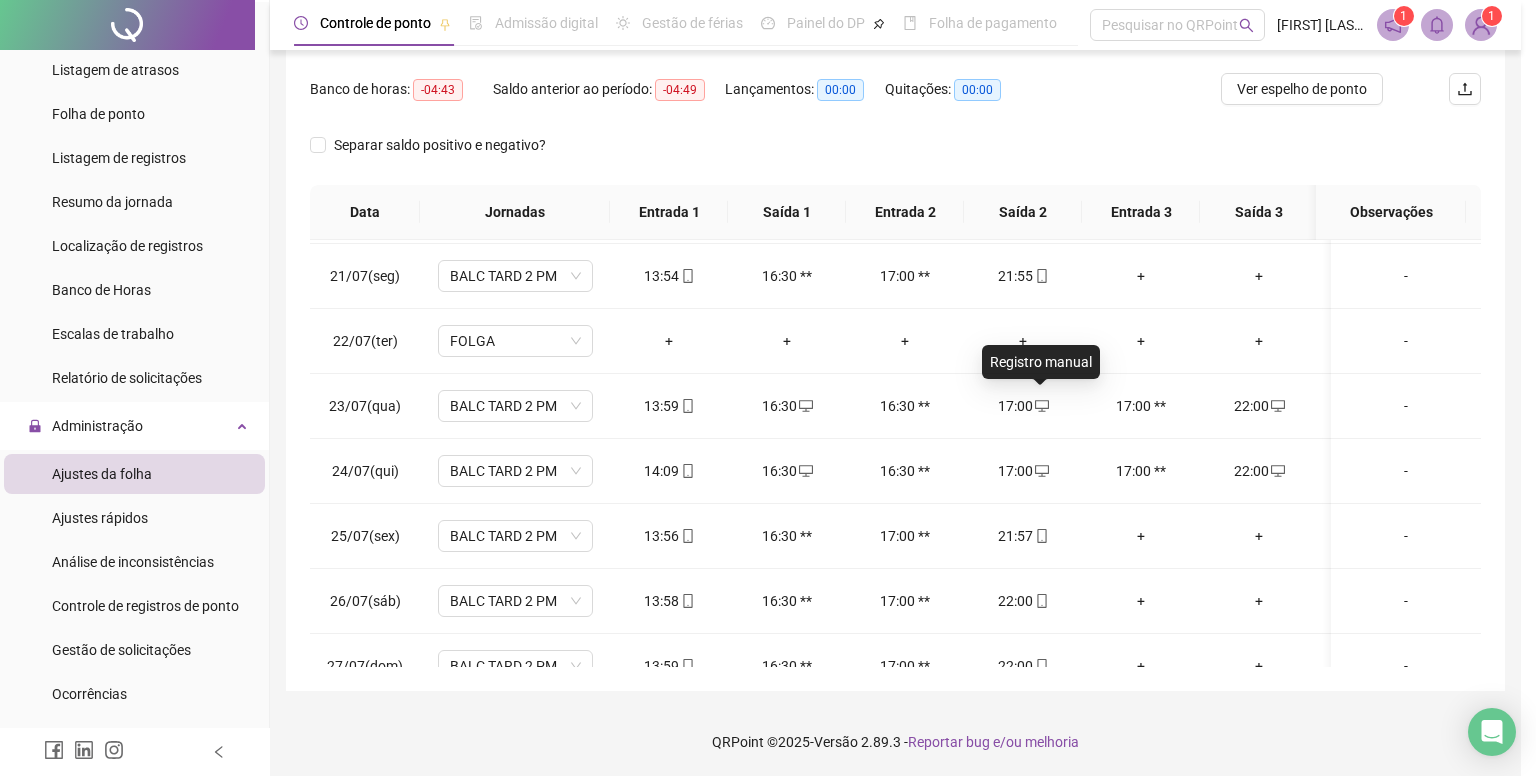 type on "**********" 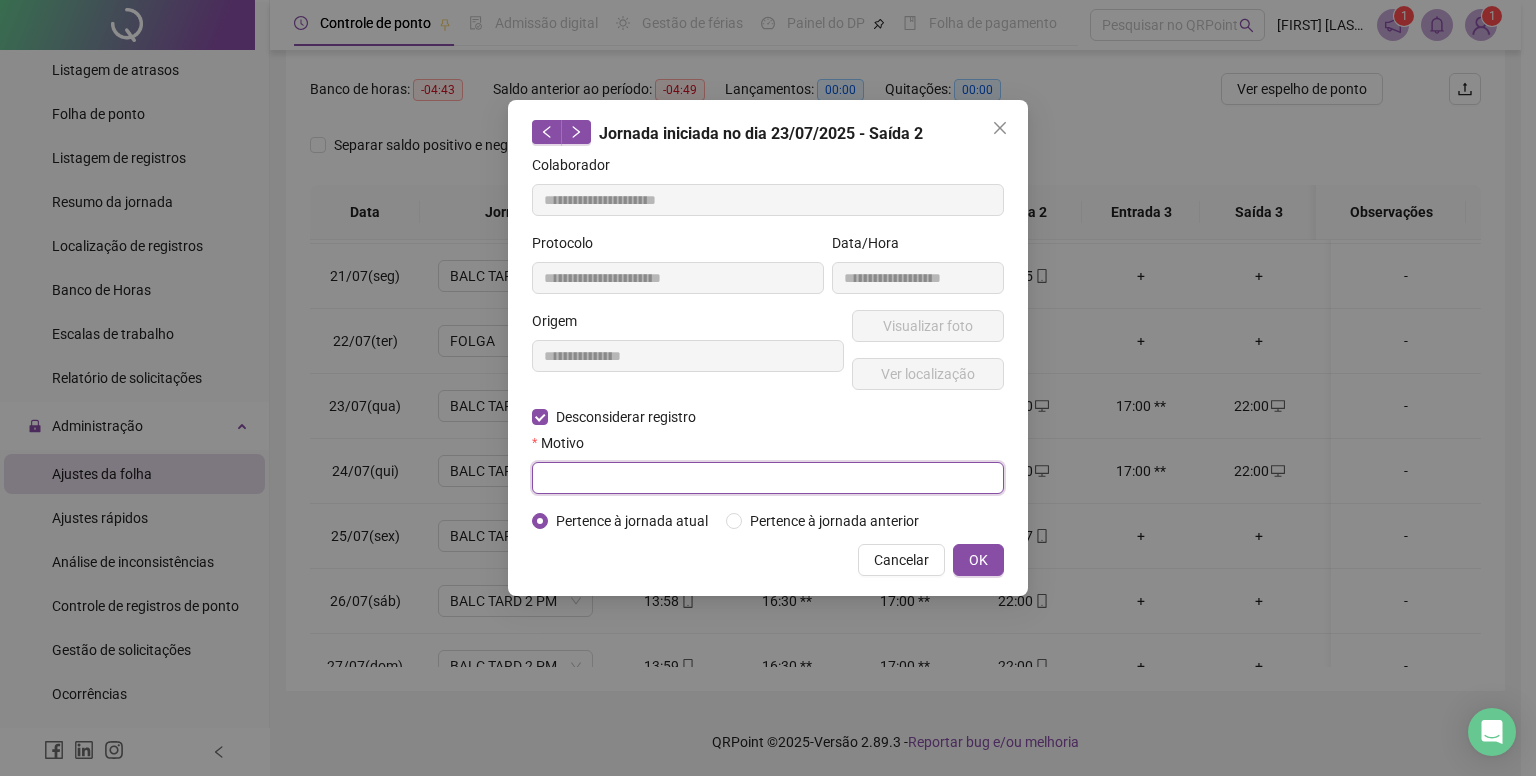 click at bounding box center [768, 478] 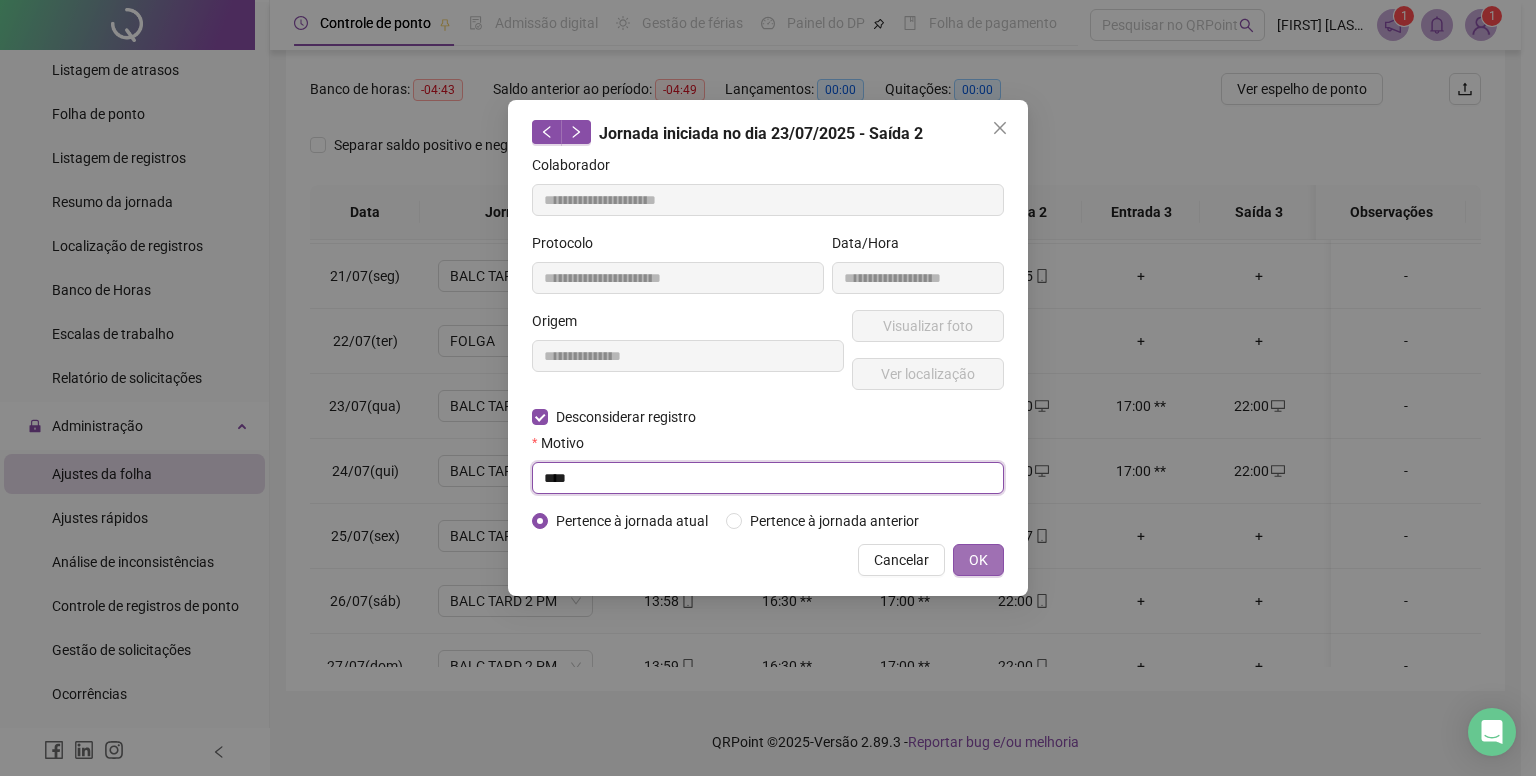 type on "****" 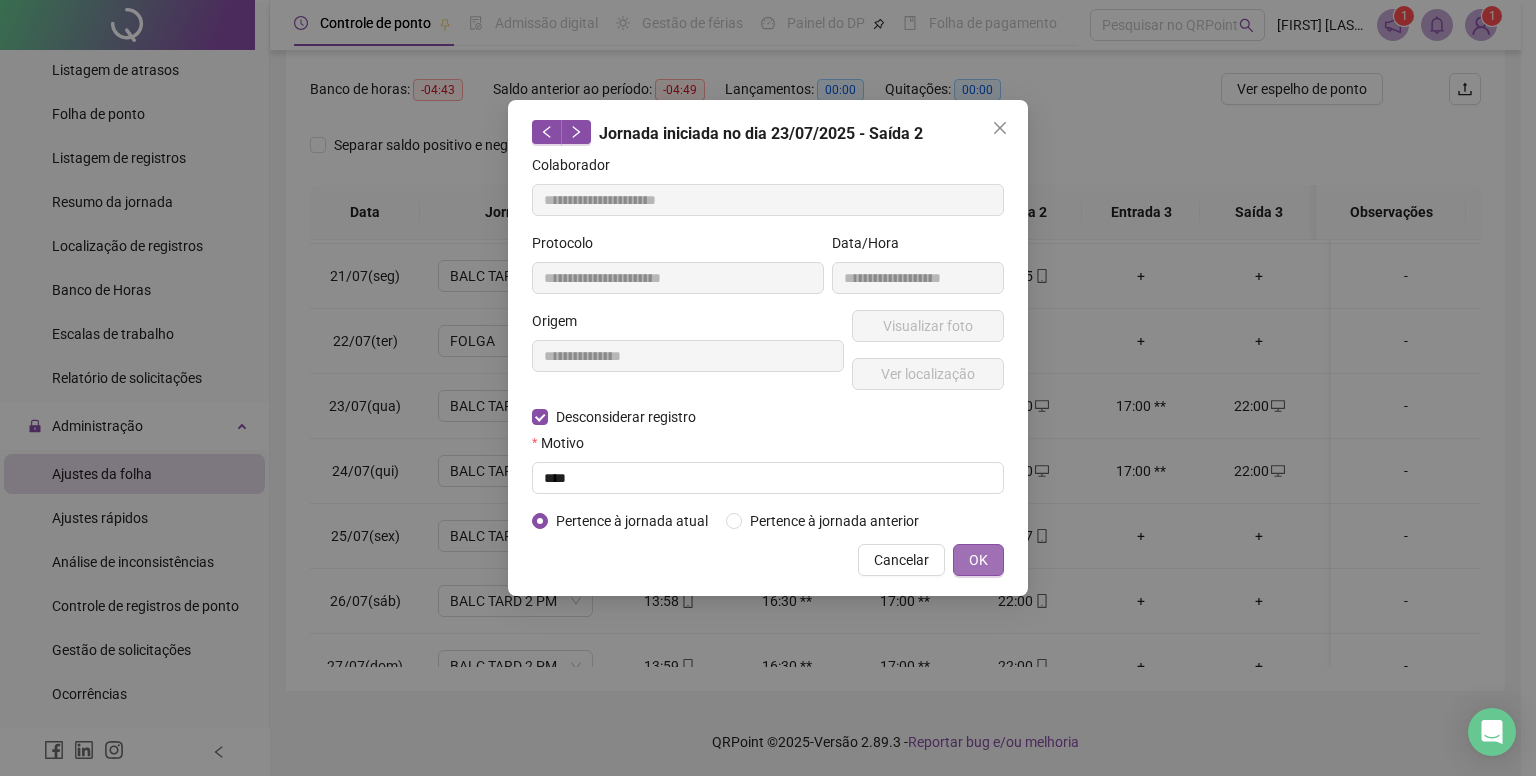 click on "OK" at bounding box center (978, 560) 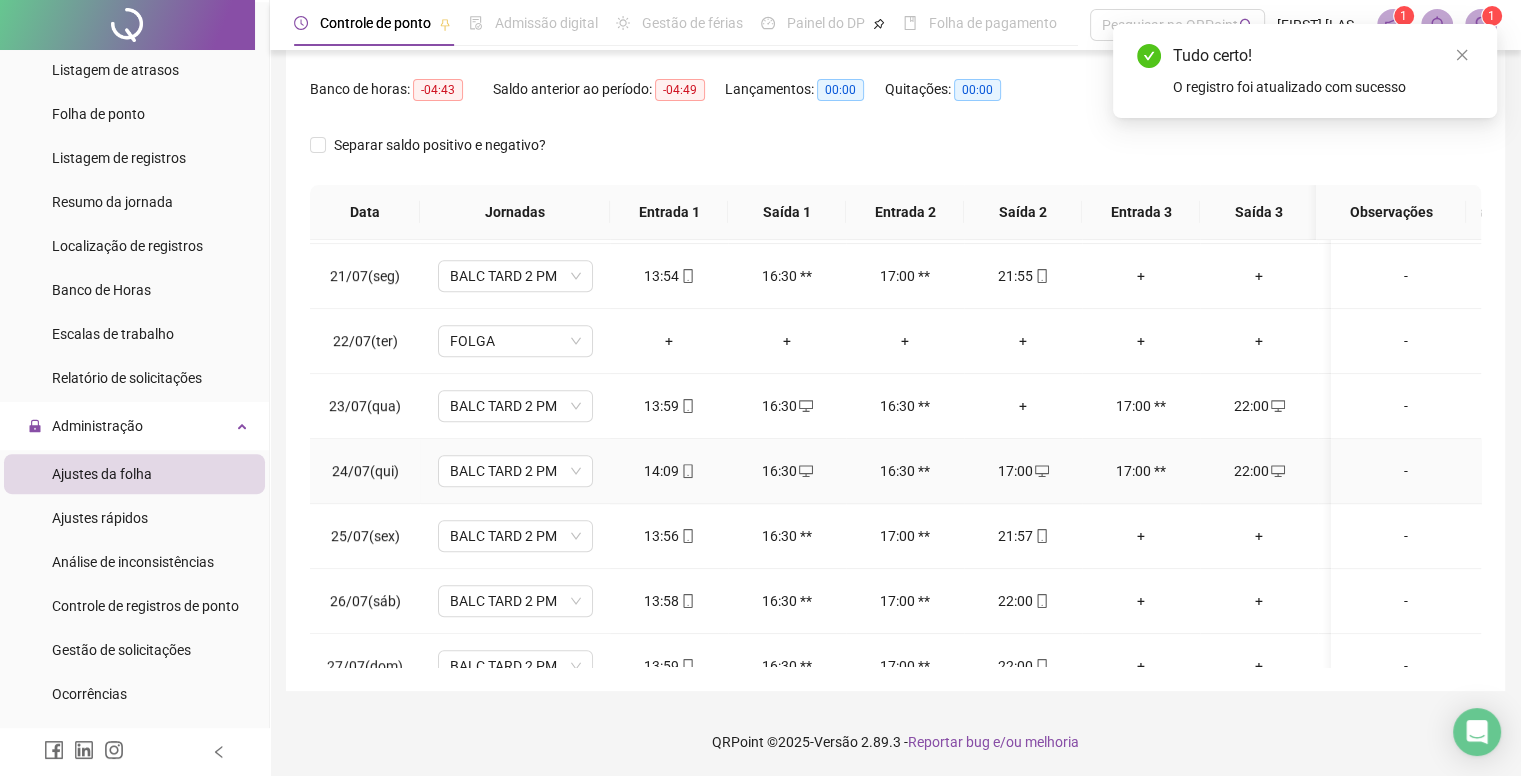 click on "17:00" at bounding box center [1023, 471] 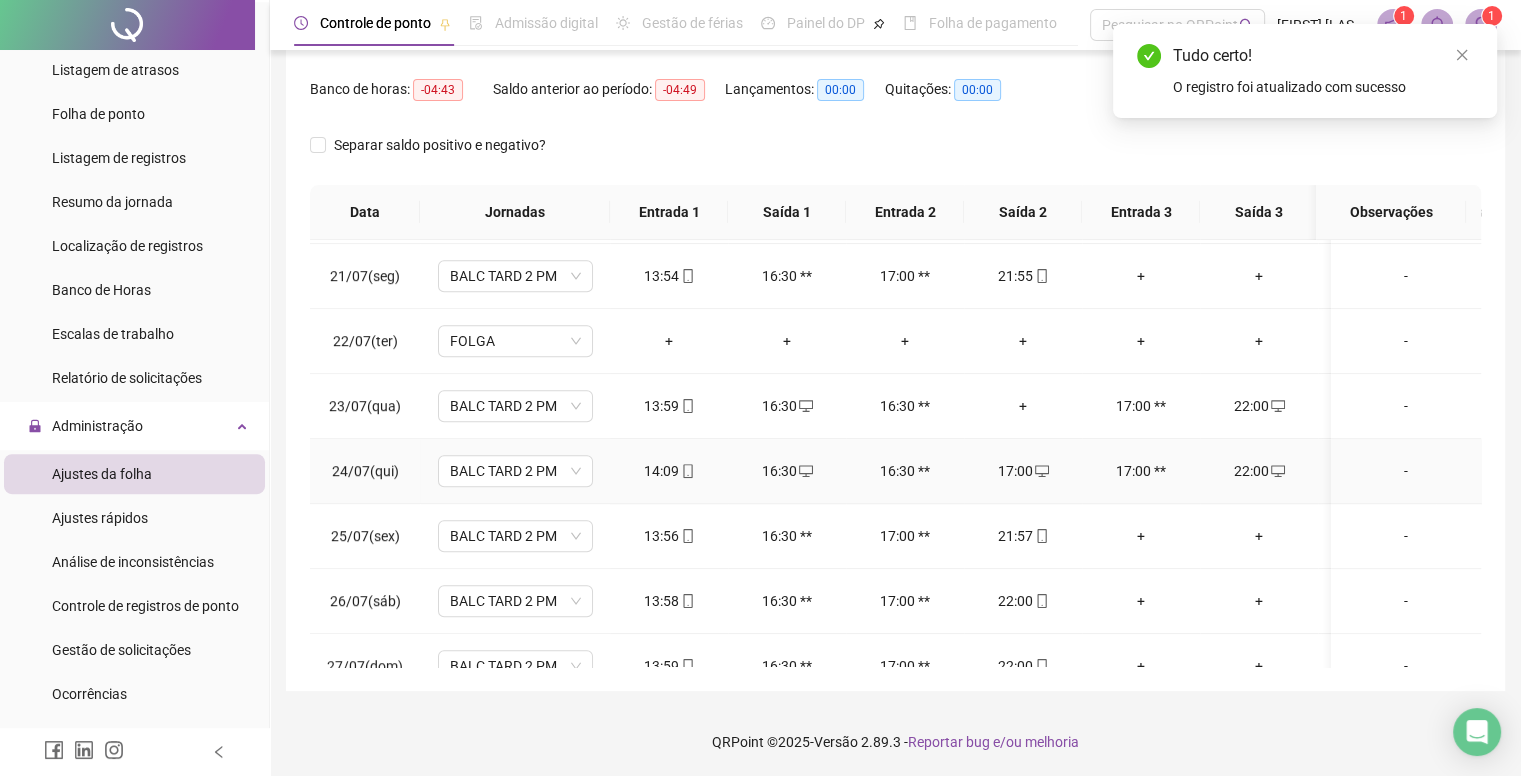 click on "17:00" at bounding box center (1023, 471) 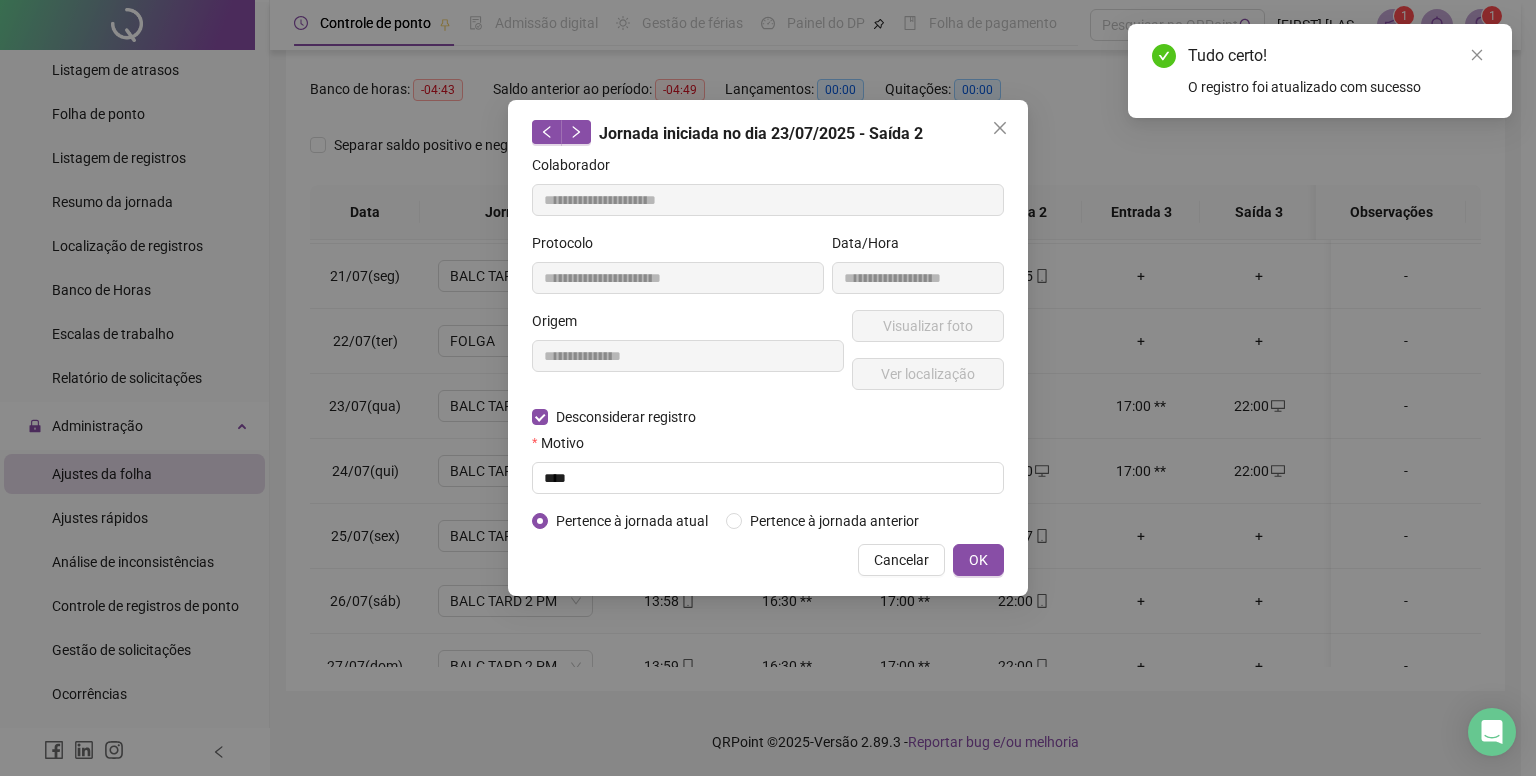 type on "**********" 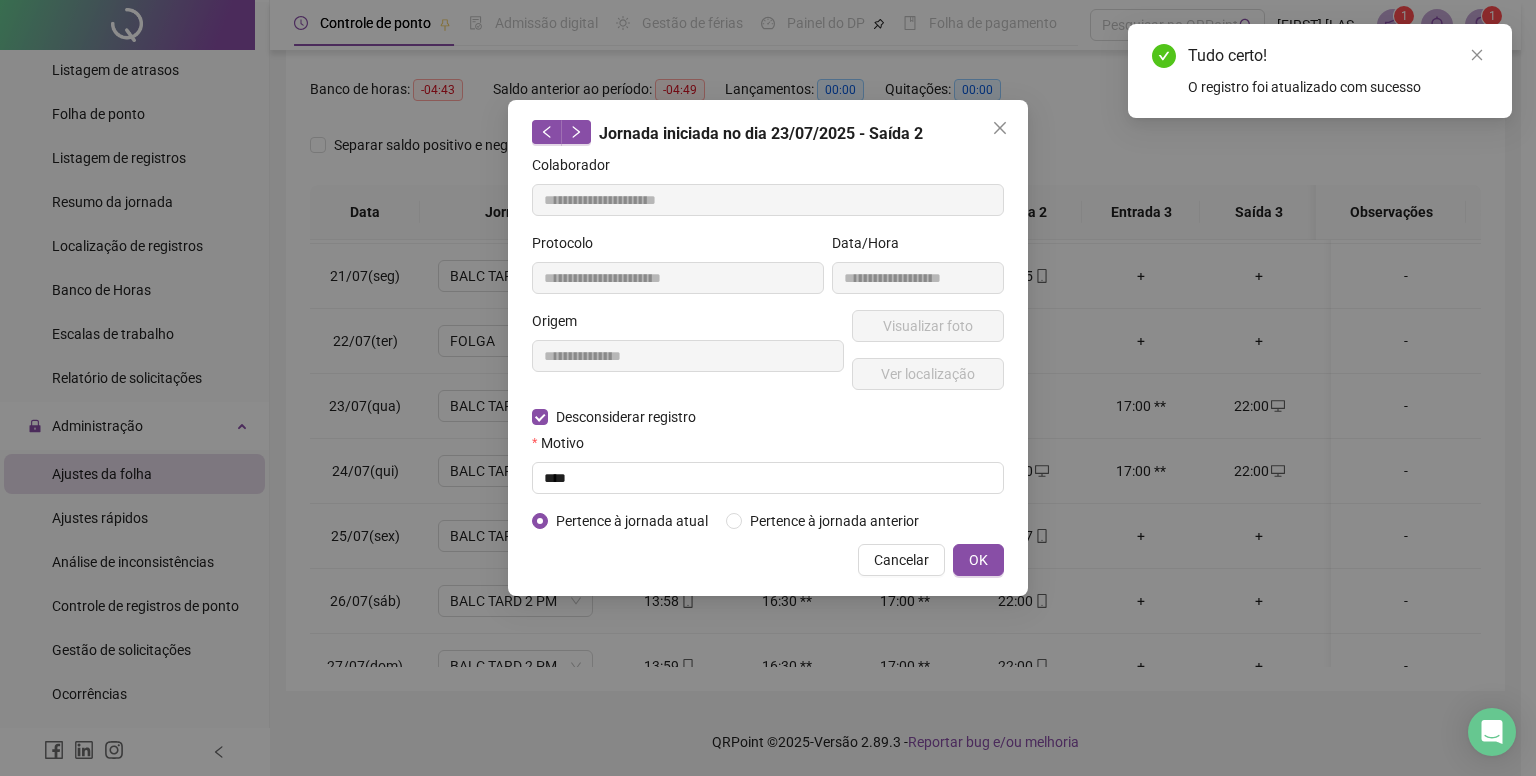type on "**********" 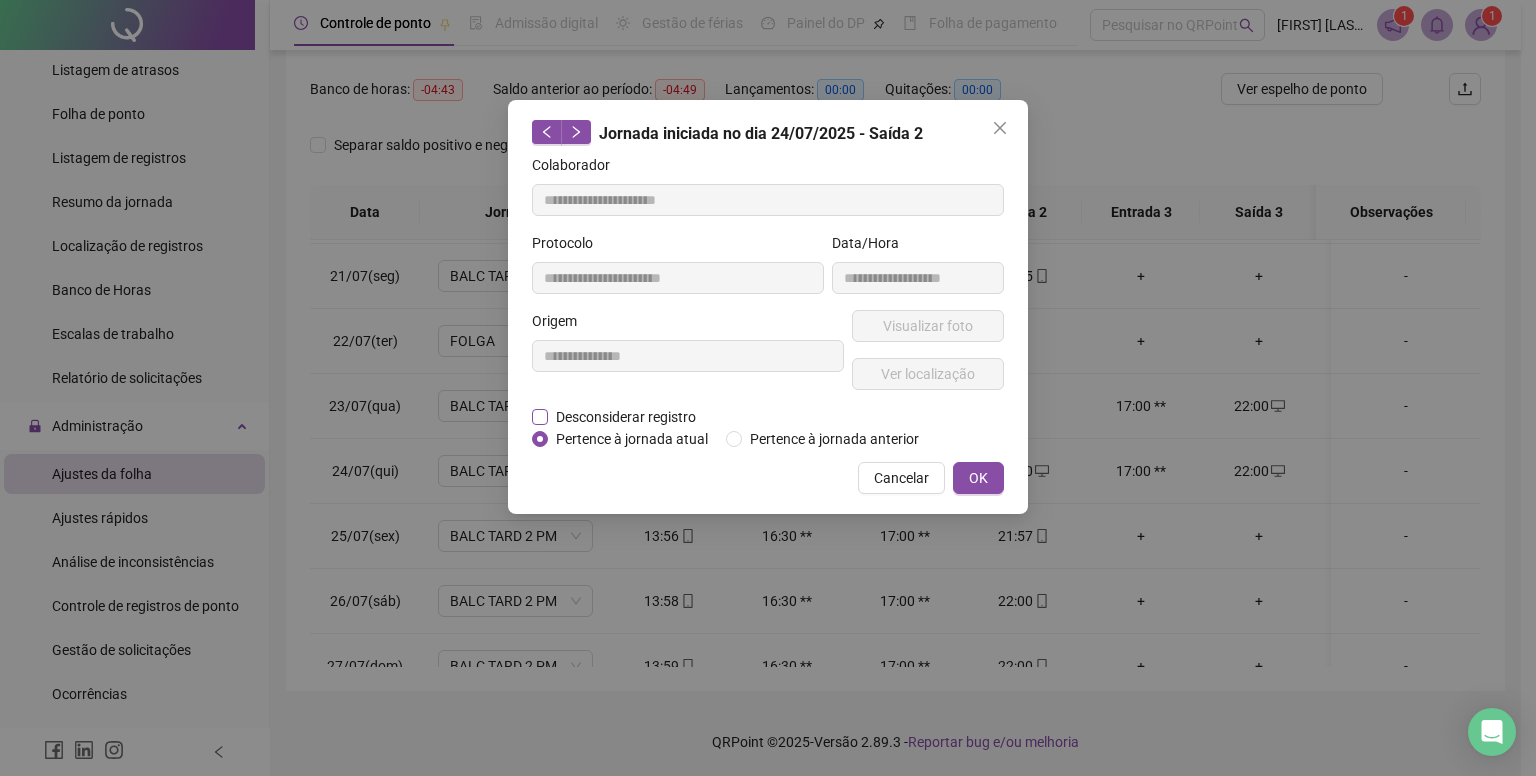 click on "Desconsiderar registro" at bounding box center (625, 417) 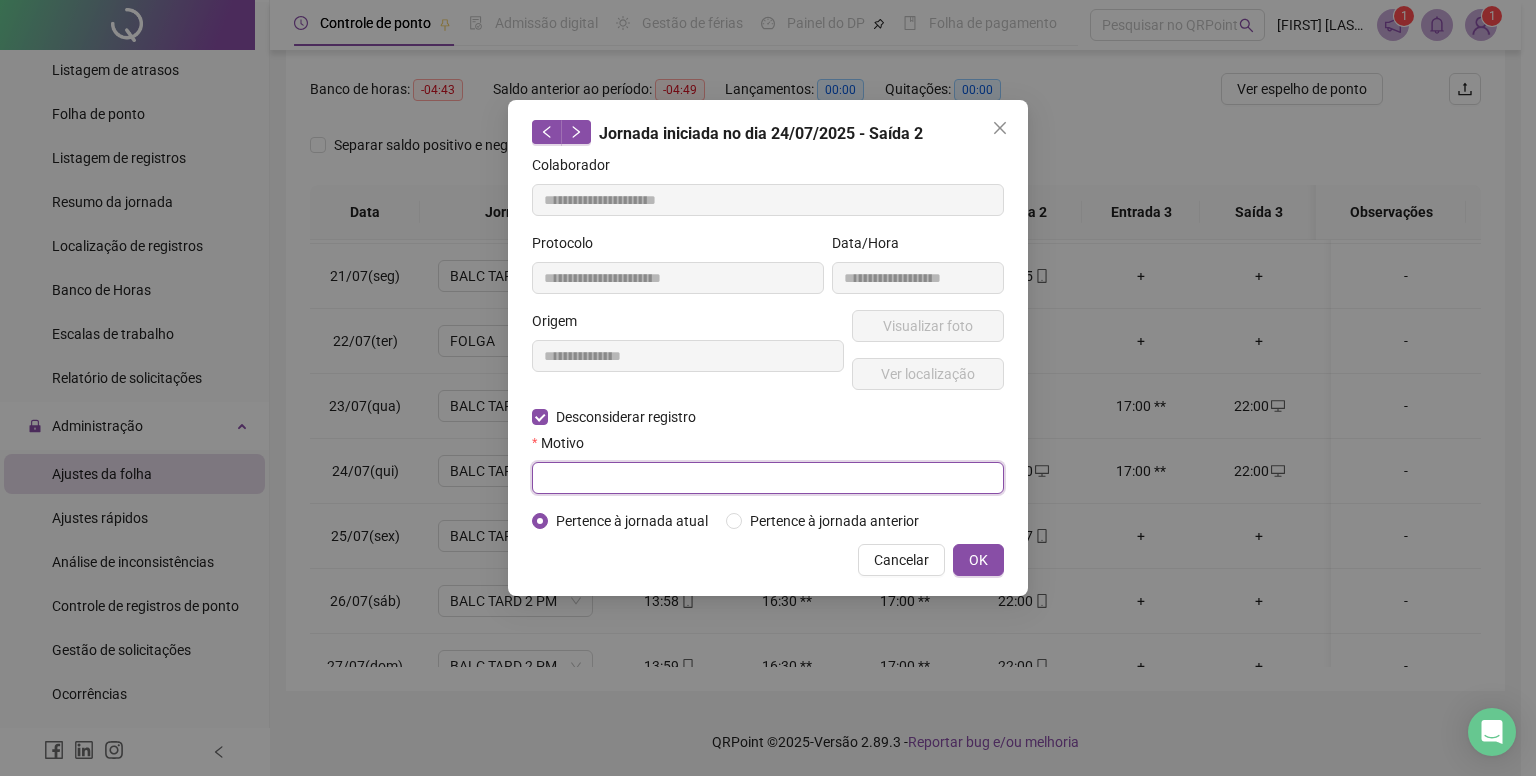 click at bounding box center [768, 478] 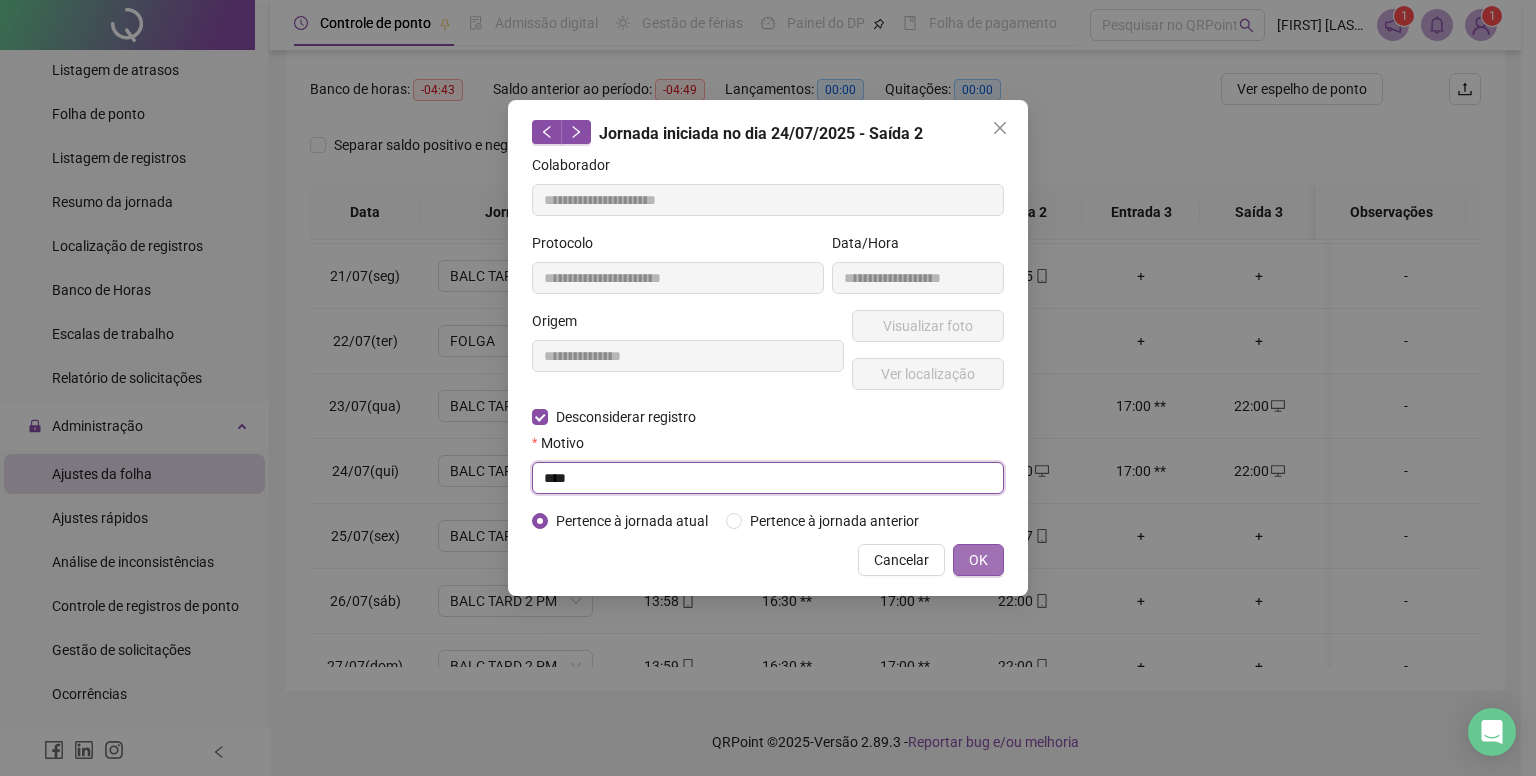 type on "****" 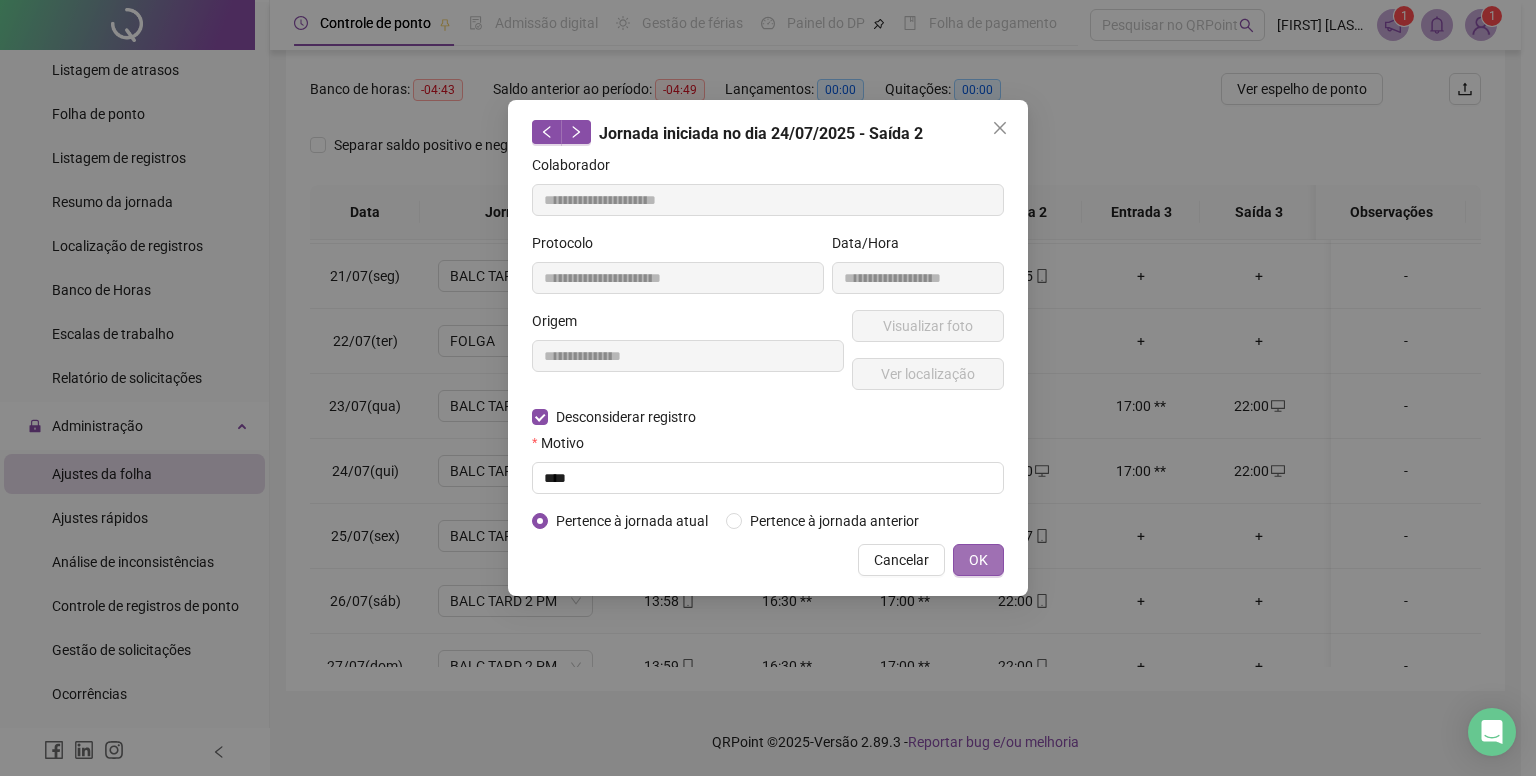 click on "OK" at bounding box center (978, 560) 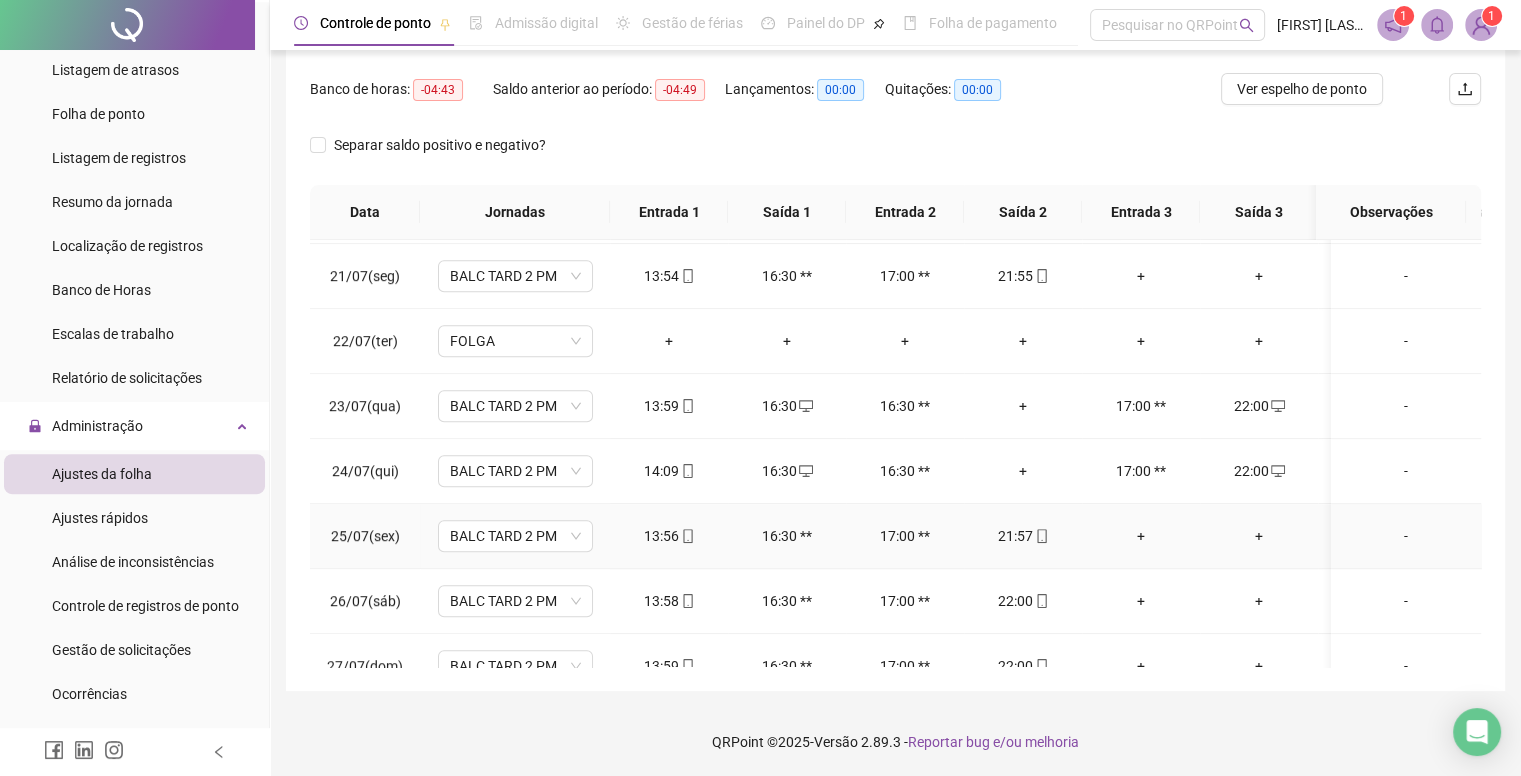 click on "+" at bounding box center (1141, 536) 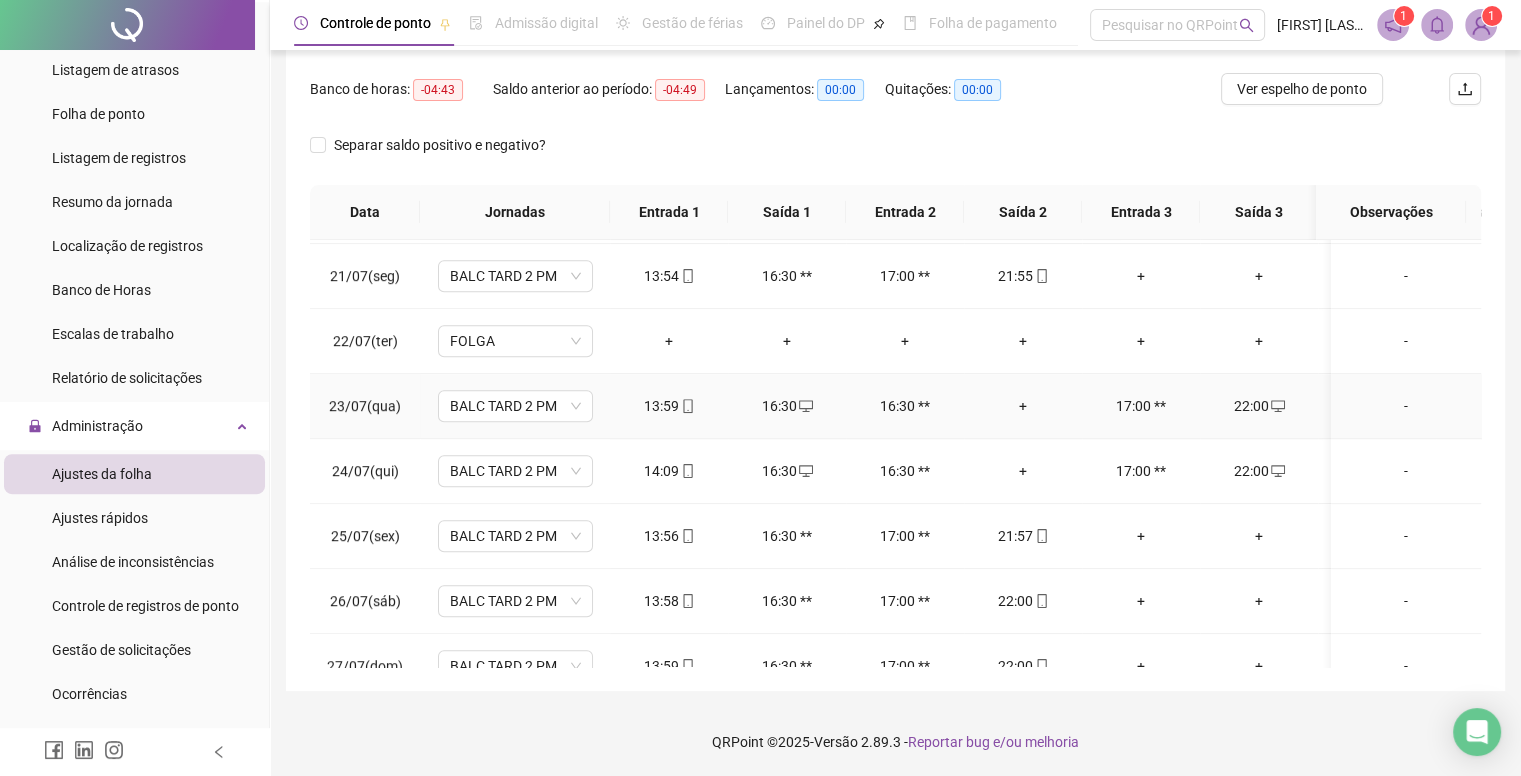 click on "16:30" at bounding box center [787, 406] 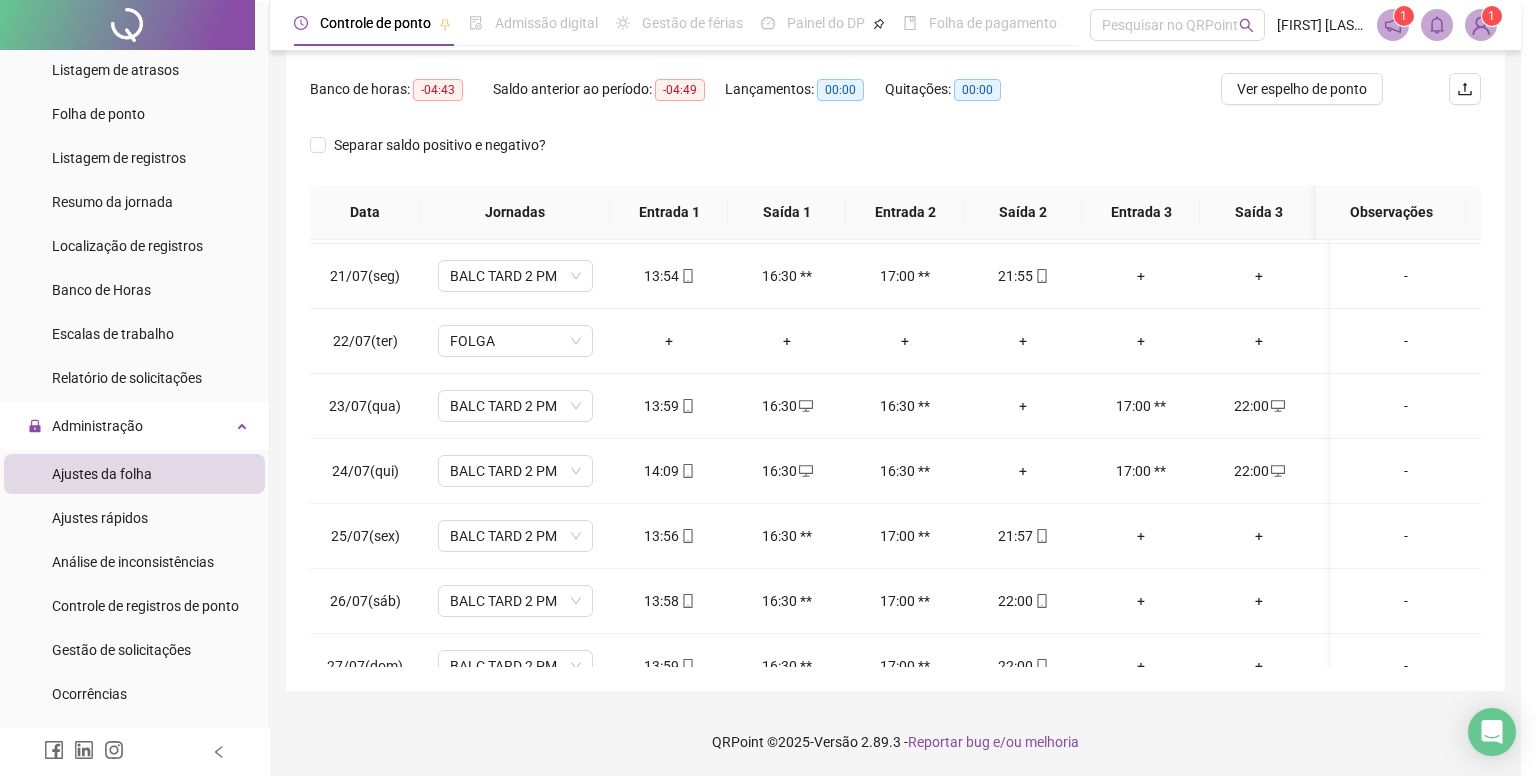 type on "**********" 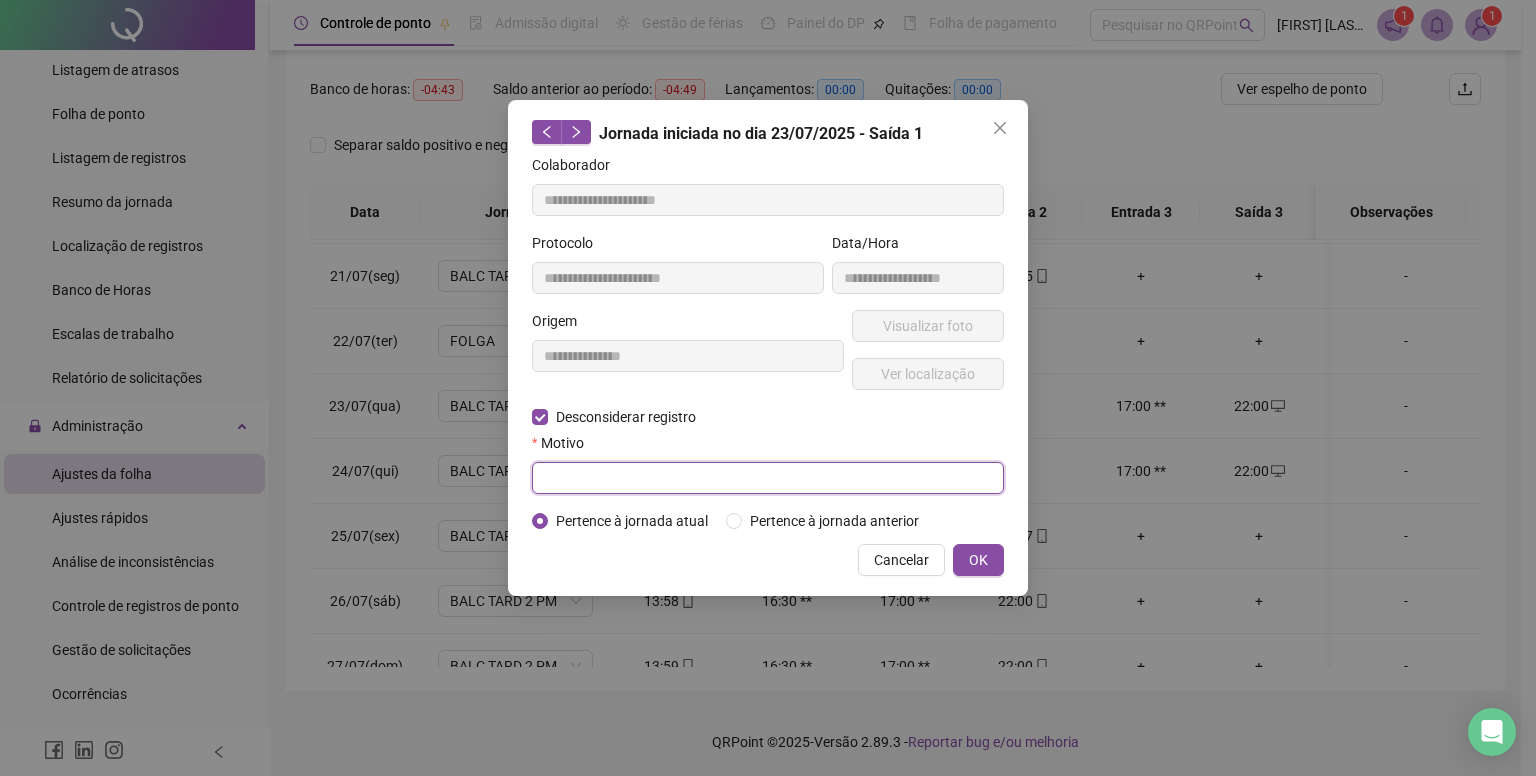click at bounding box center [768, 478] 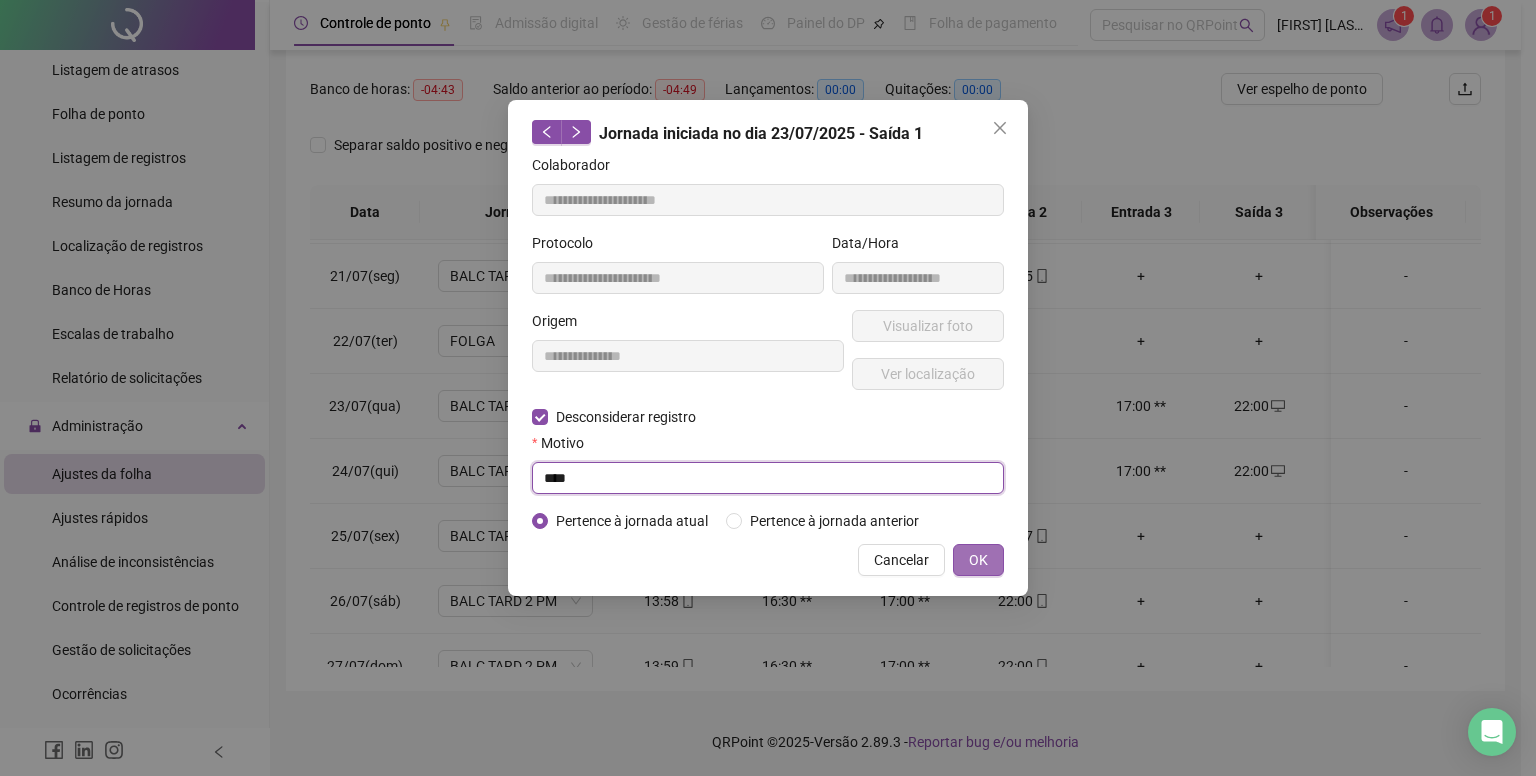 type on "****" 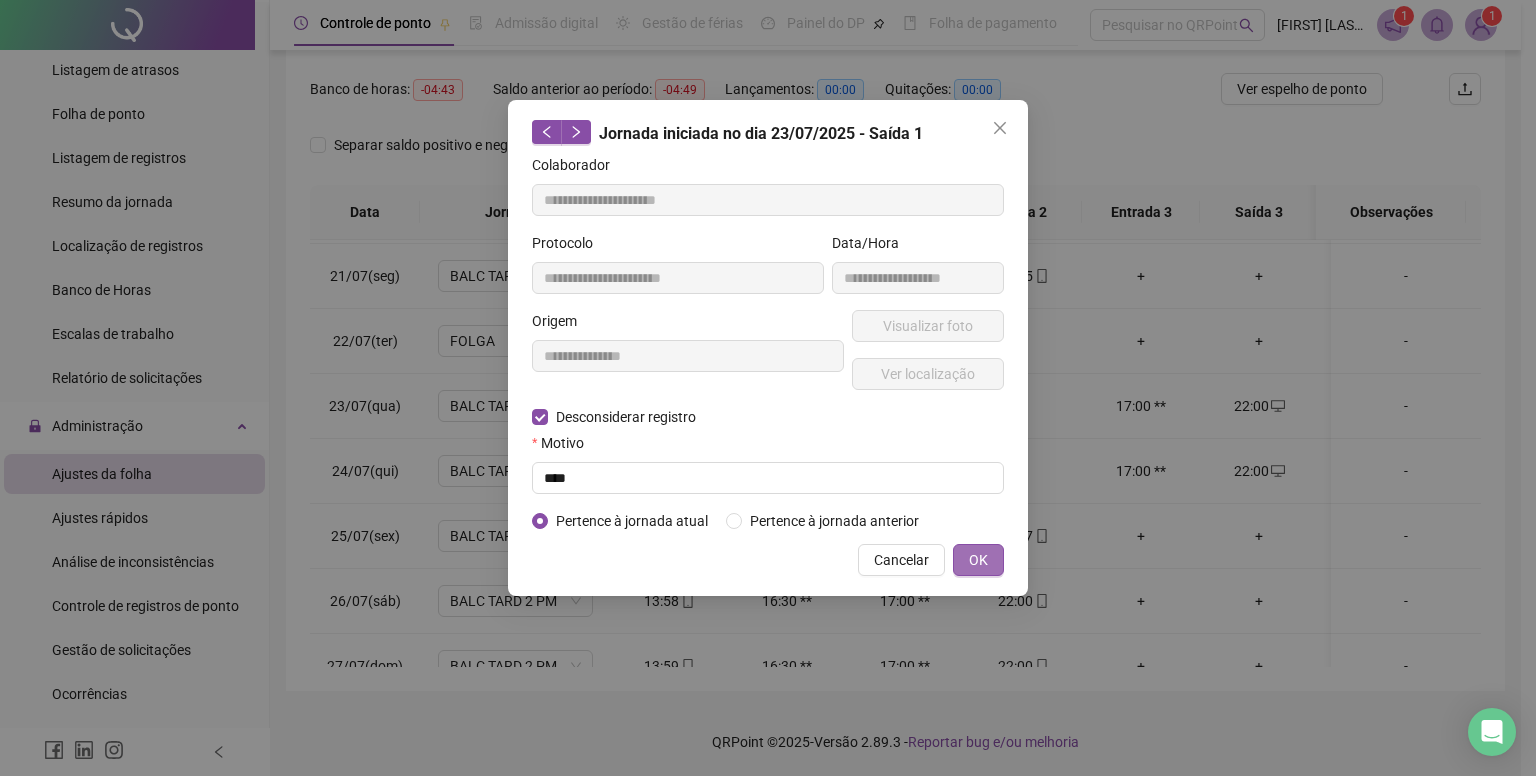 click on "OK" at bounding box center (978, 560) 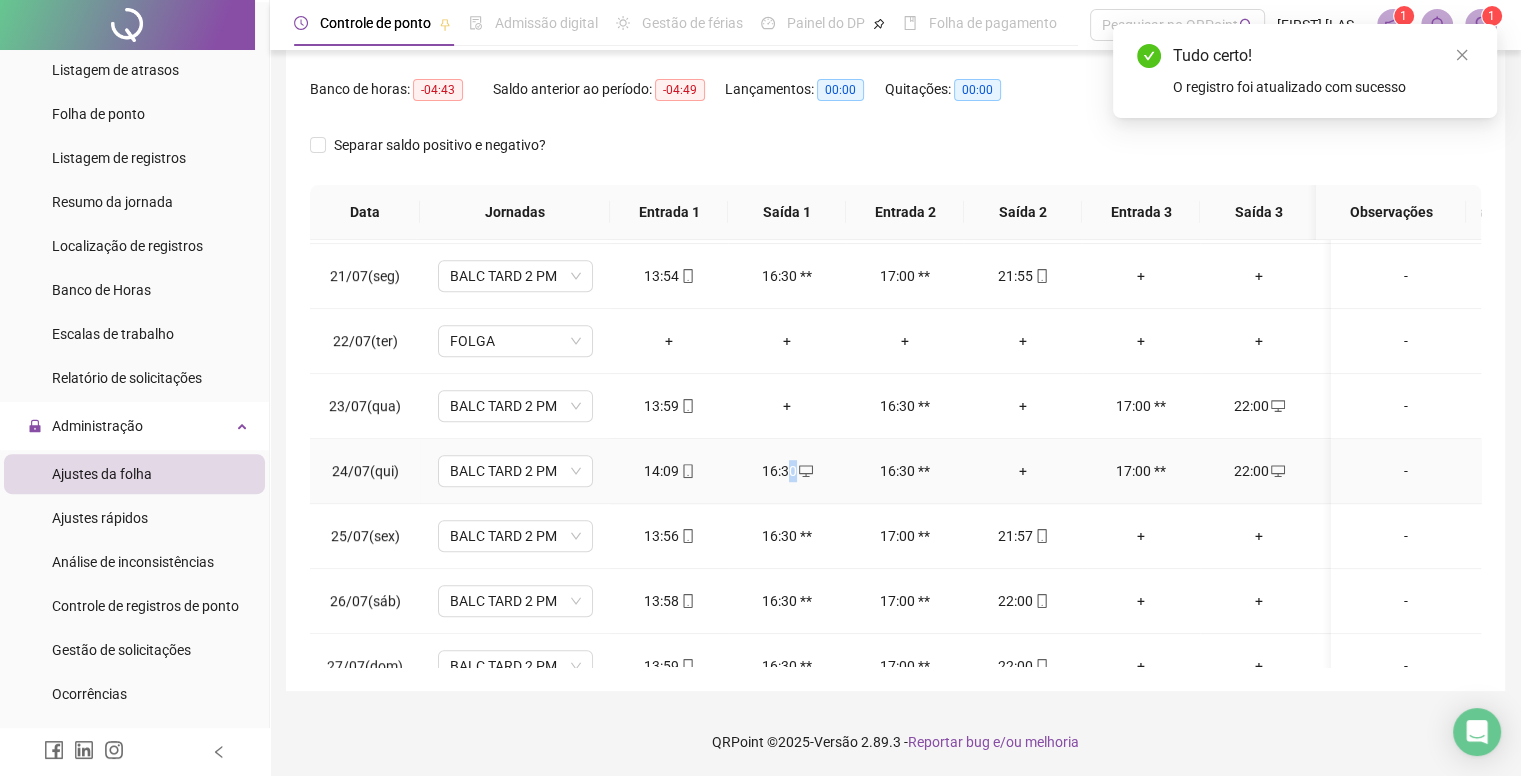 click on "16:30" at bounding box center (787, 471) 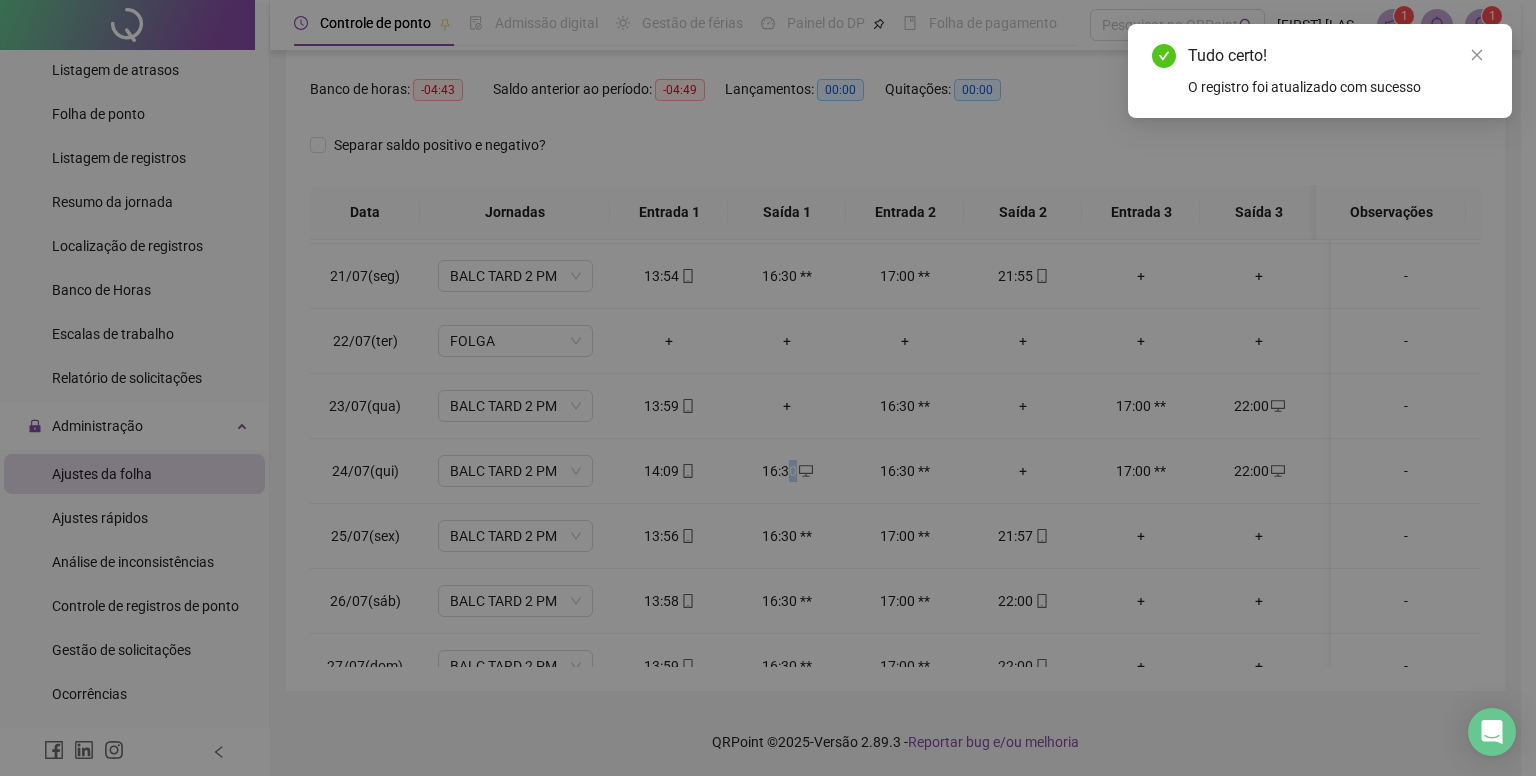 type on "**********" 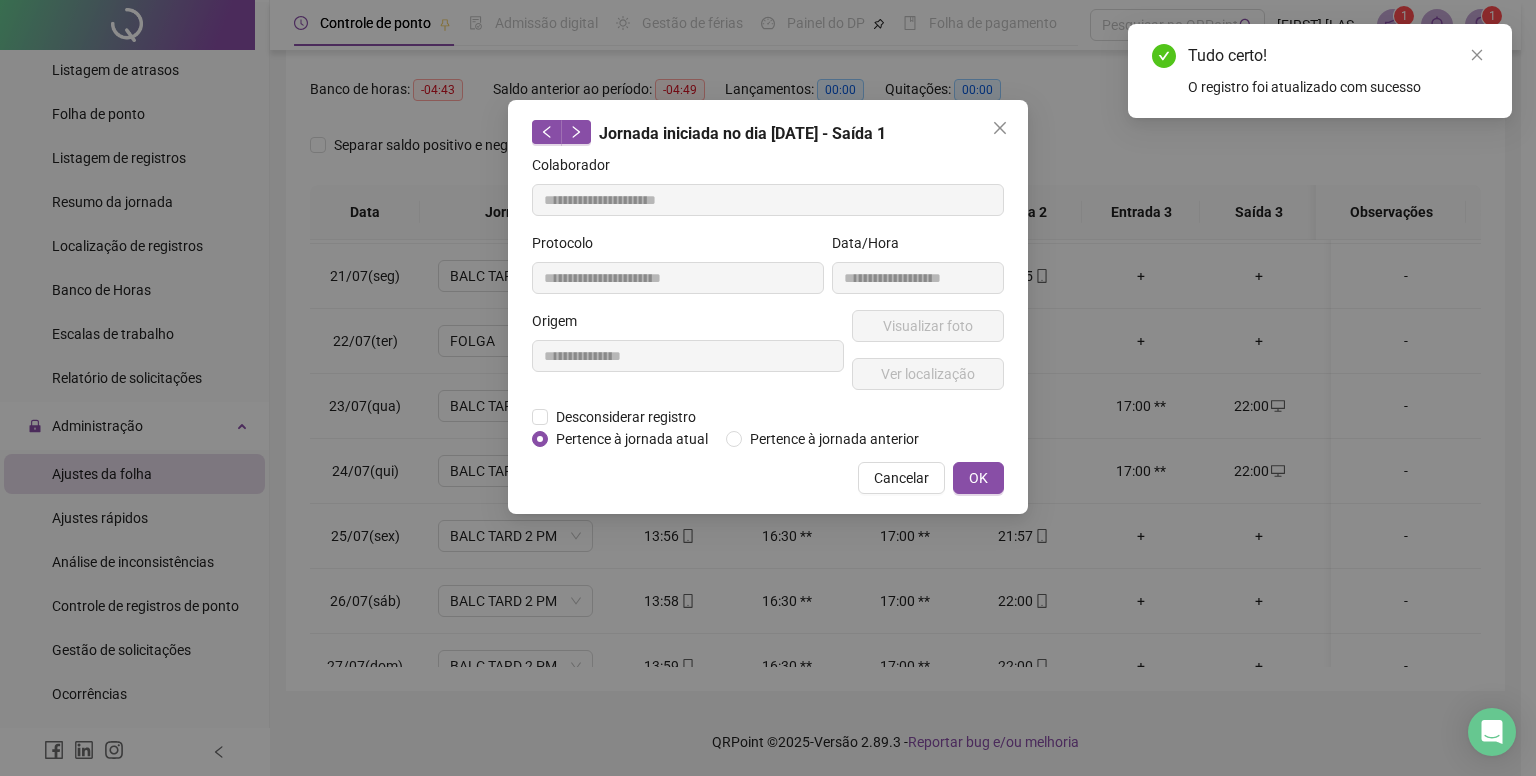 click on "**********" at bounding box center (768, 307) 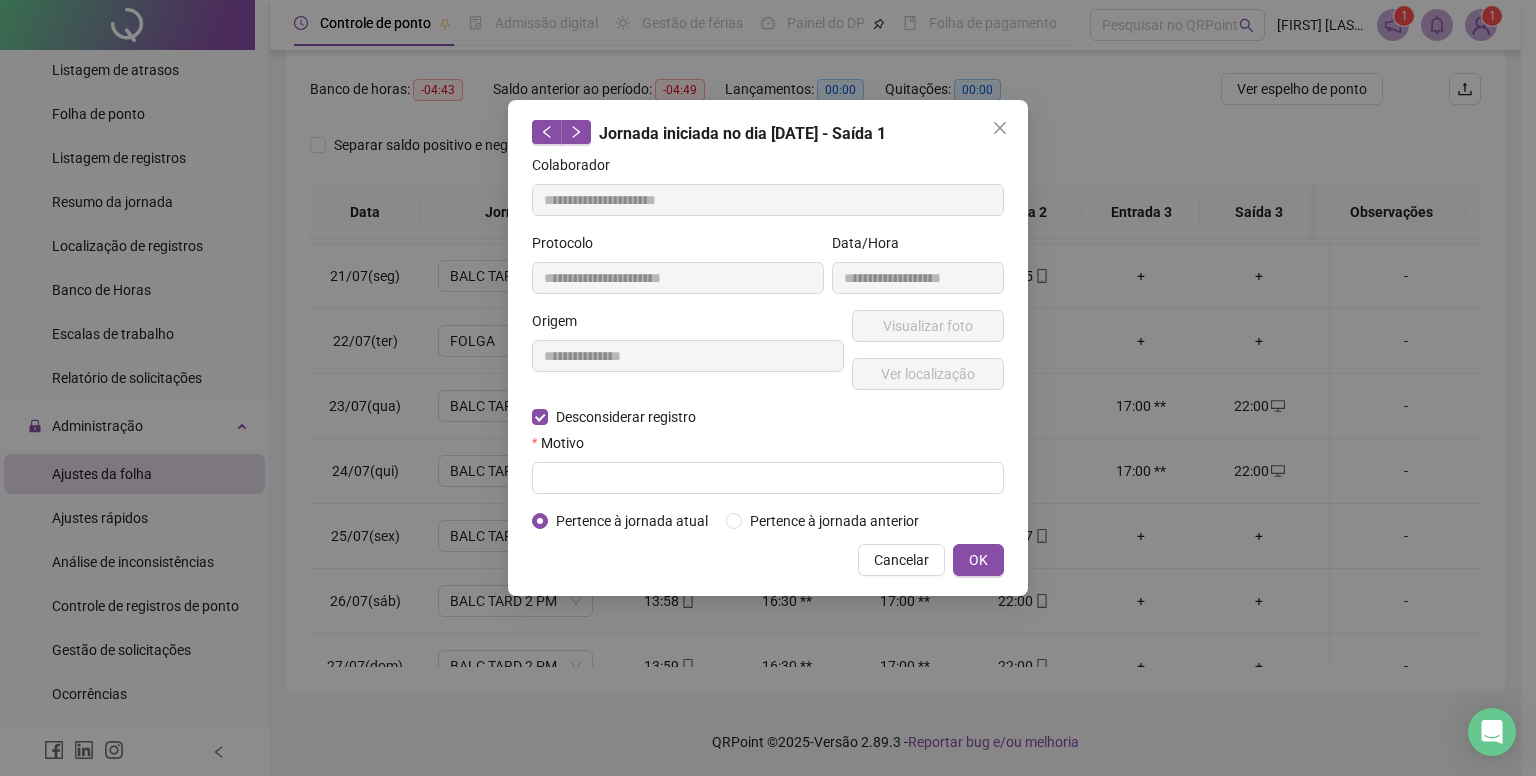 click on "Motivo" at bounding box center (768, 447) 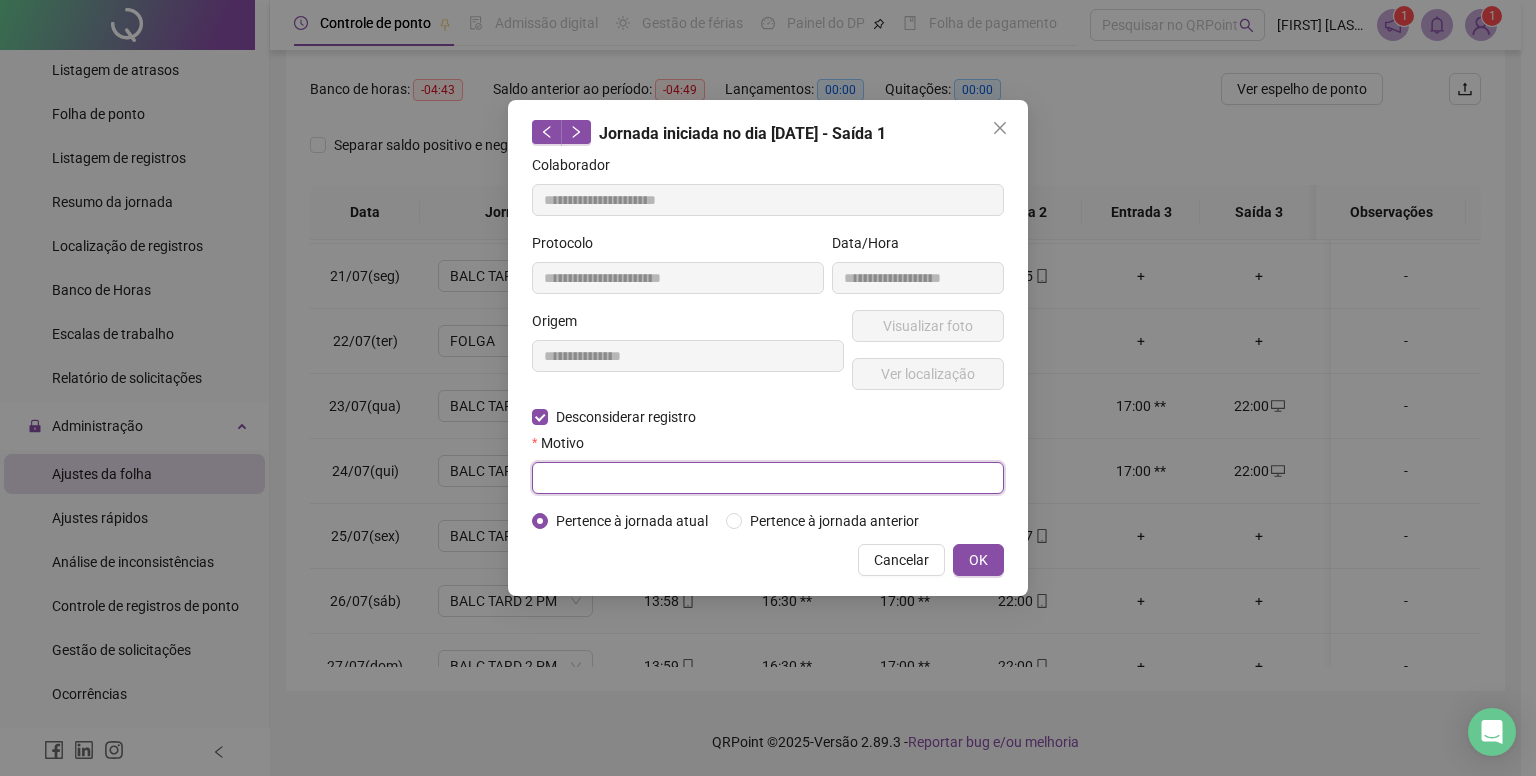 click at bounding box center [768, 478] 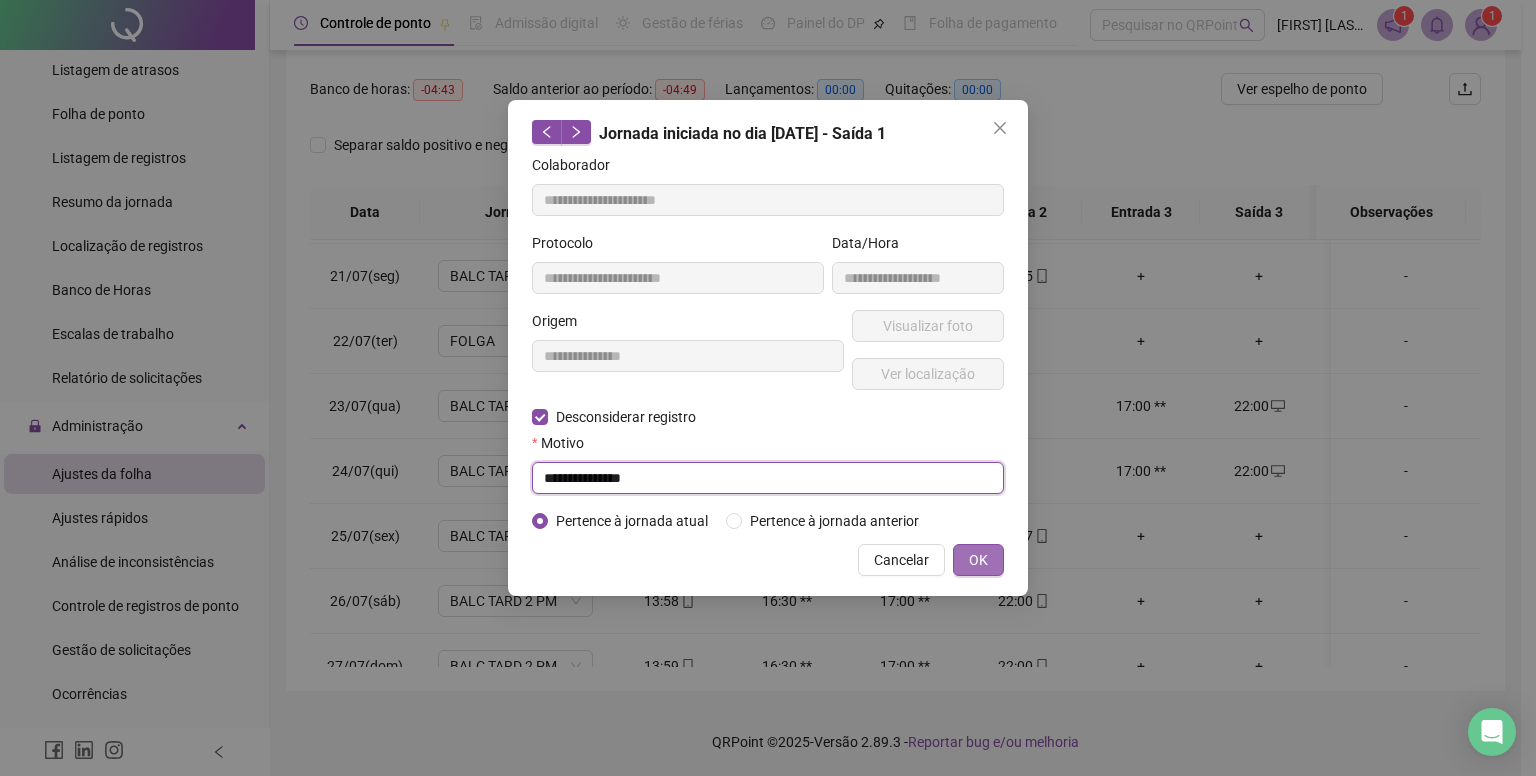 type on "**********" 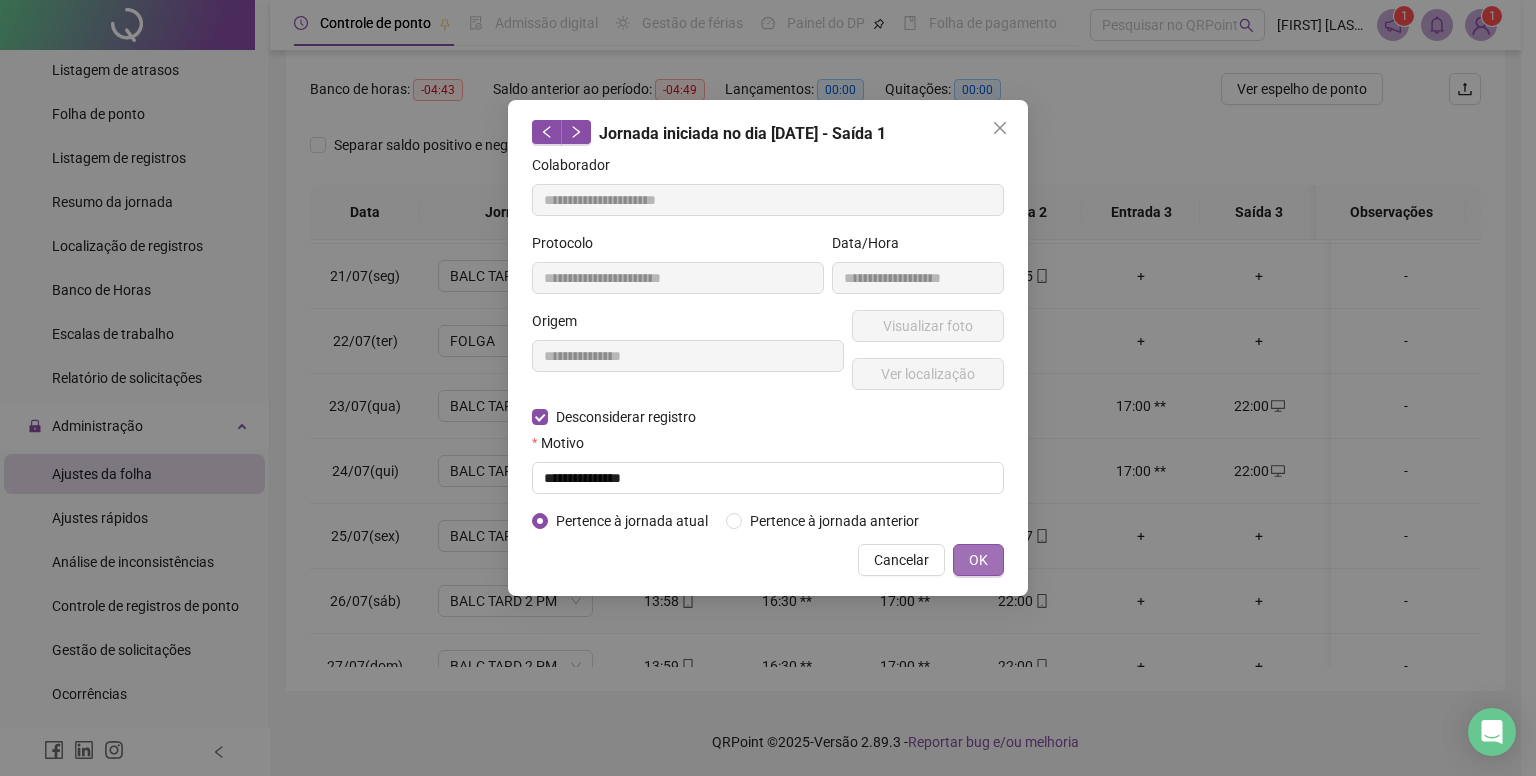 click on "OK" at bounding box center [978, 560] 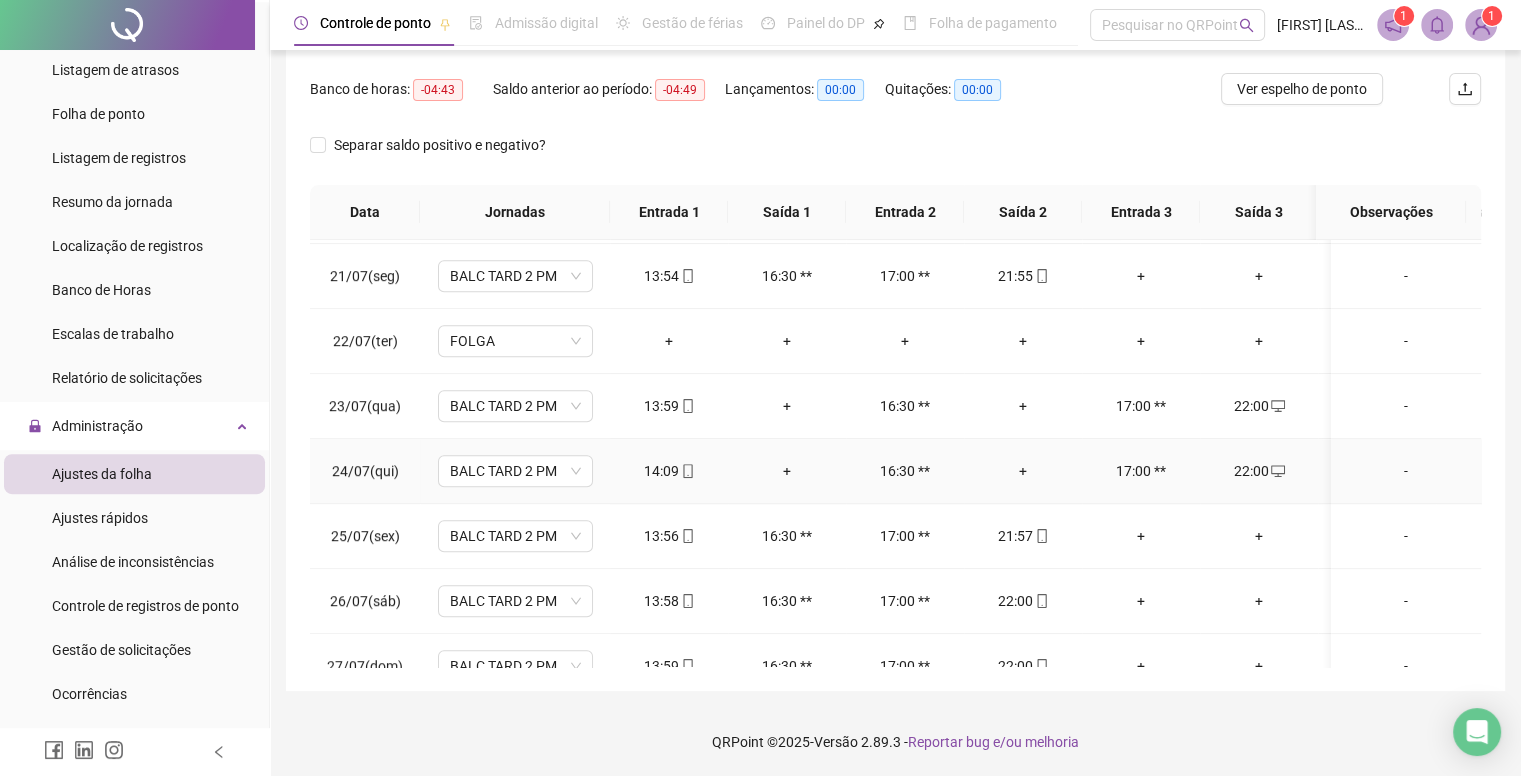click on "+" at bounding box center (787, 471) 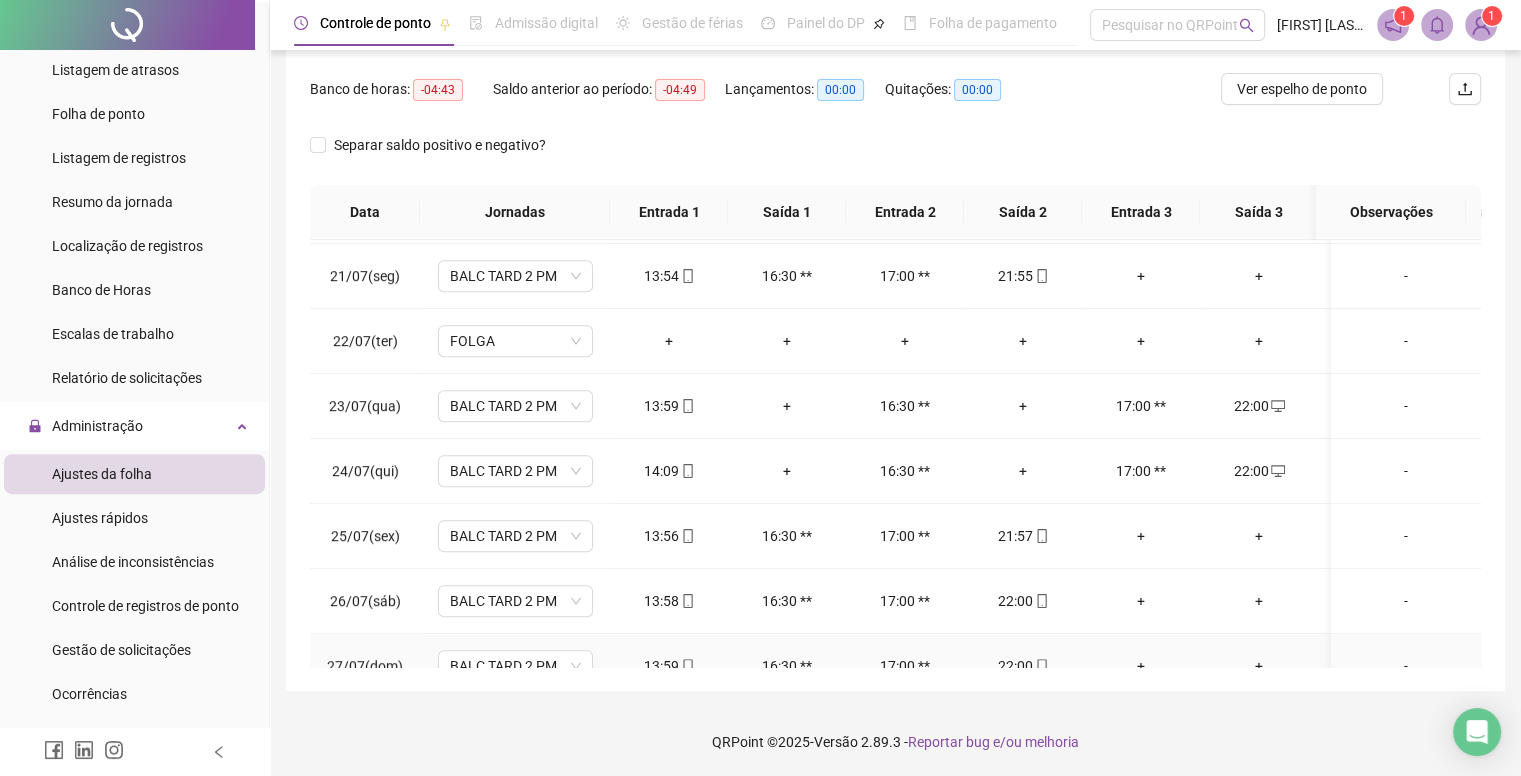 click on "22:00" at bounding box center [1023, 666] 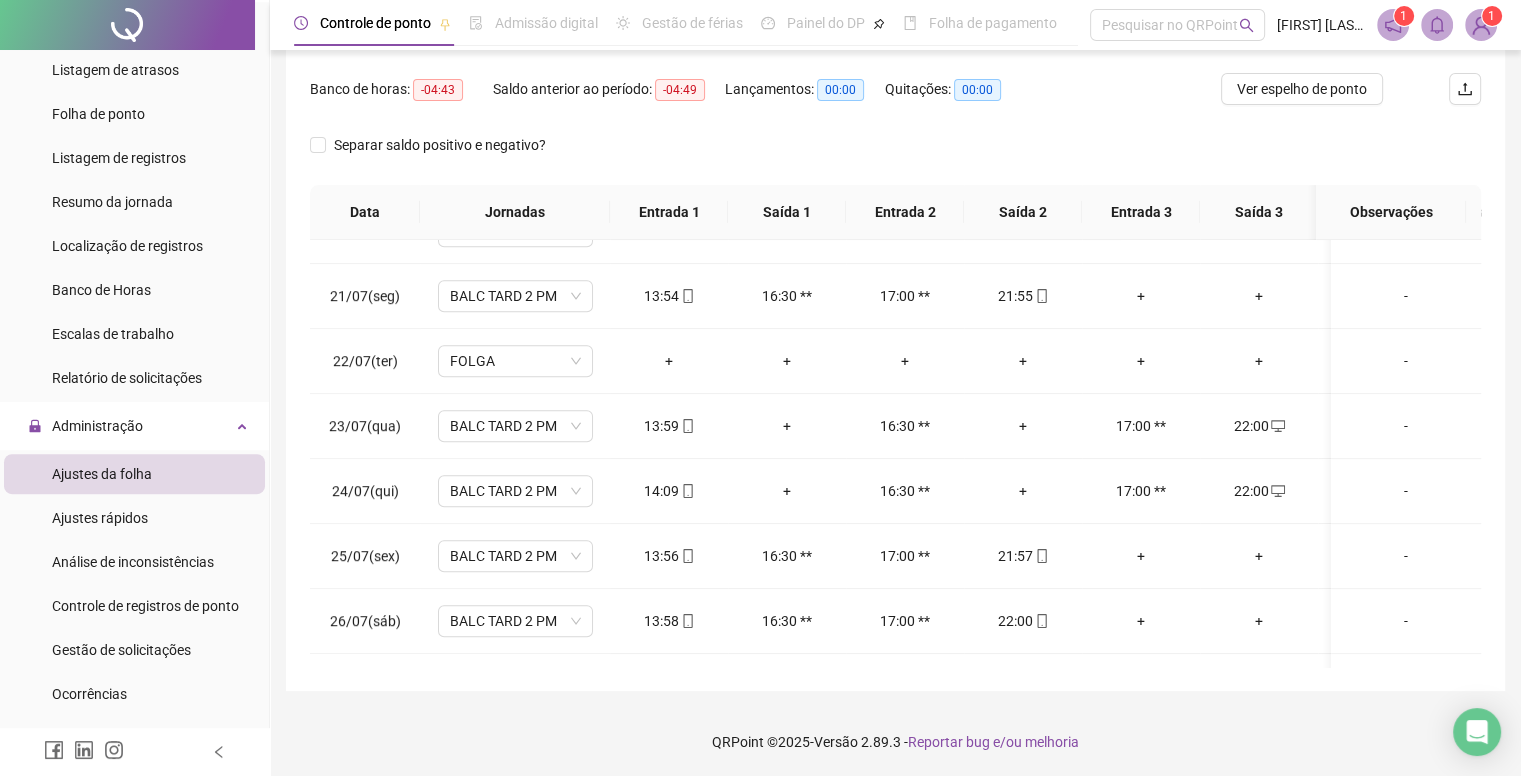 scroll, scrollTop: 896, scrollLeft: 0, axis: vertical 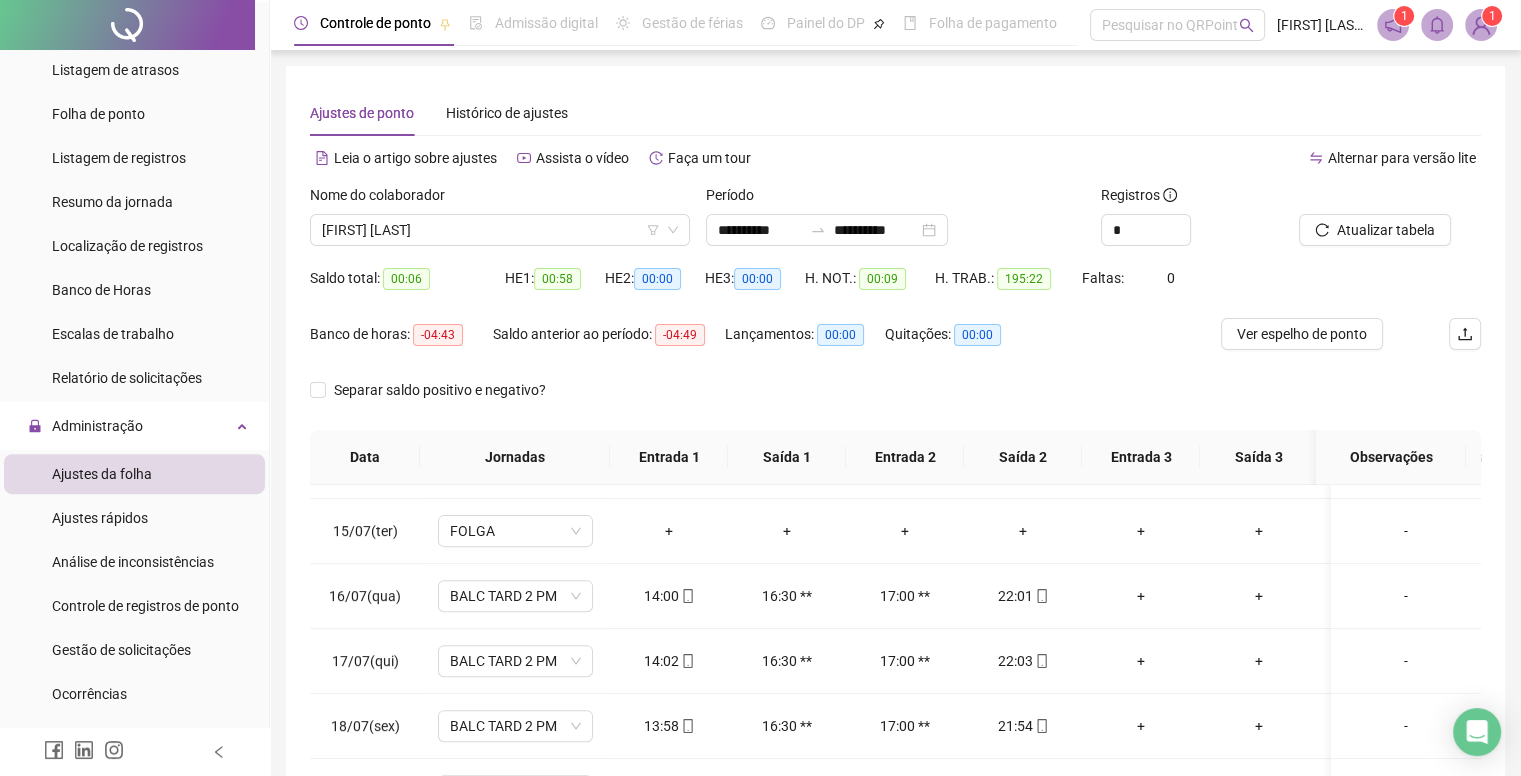 click on "Atualizar tabela" at bounding box center (1390, 223) 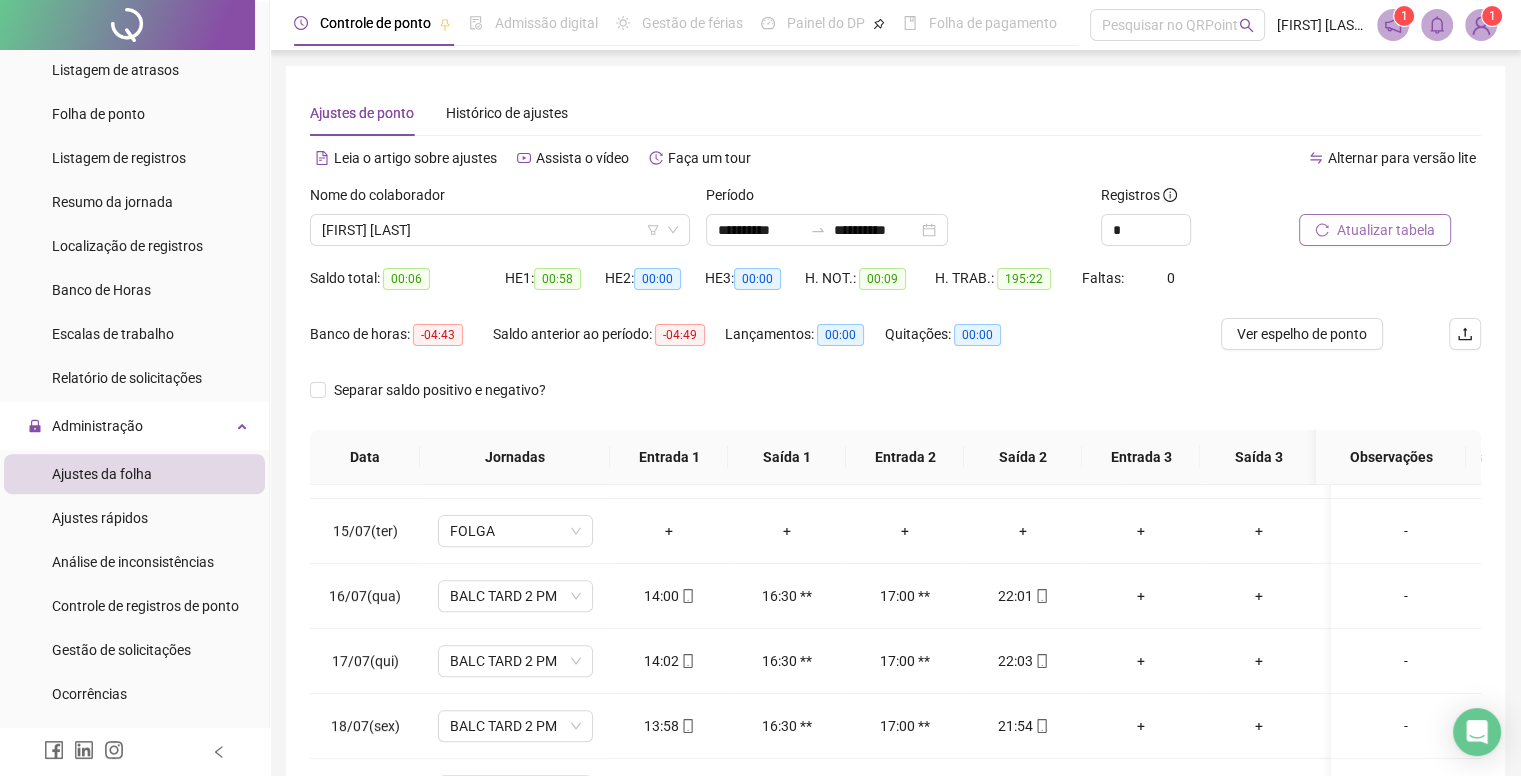 click on "Atualizar tabela" at bounding box center [1386, 230] 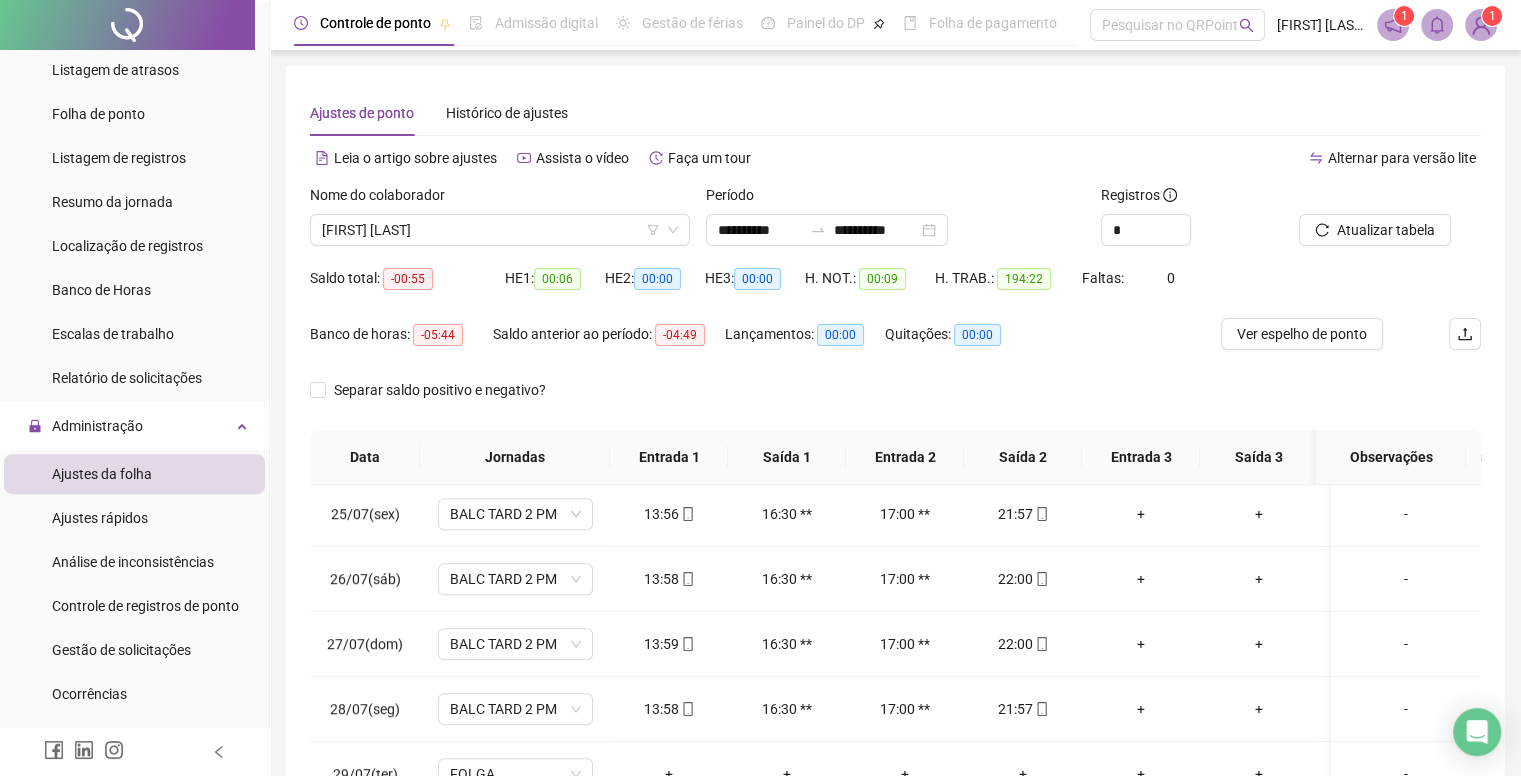 scroll, scrollTop: 1596, scrollLeft: 0, axis: vertical 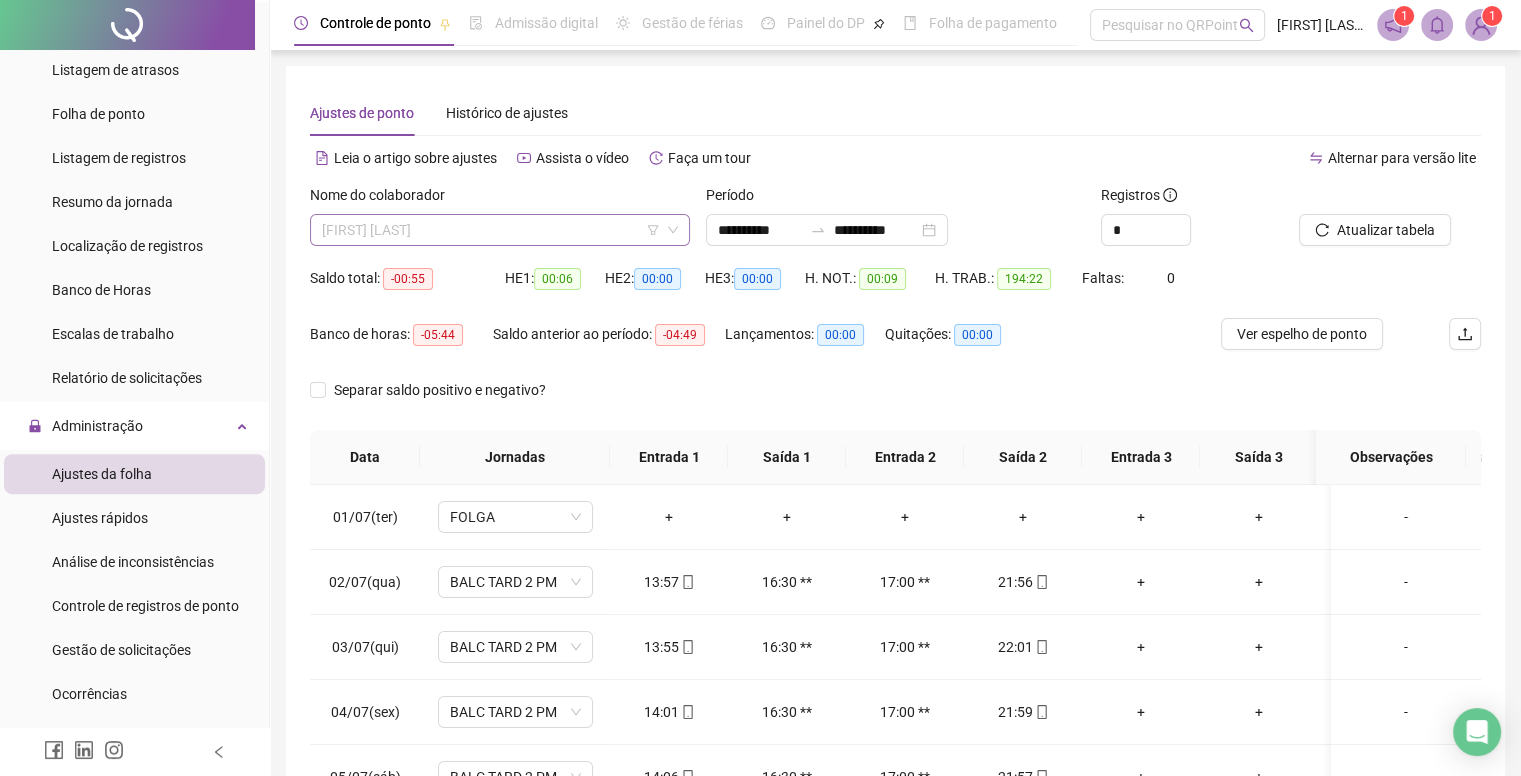 click on "[FIRST] [LAST]" at bounding box center [500, 230] 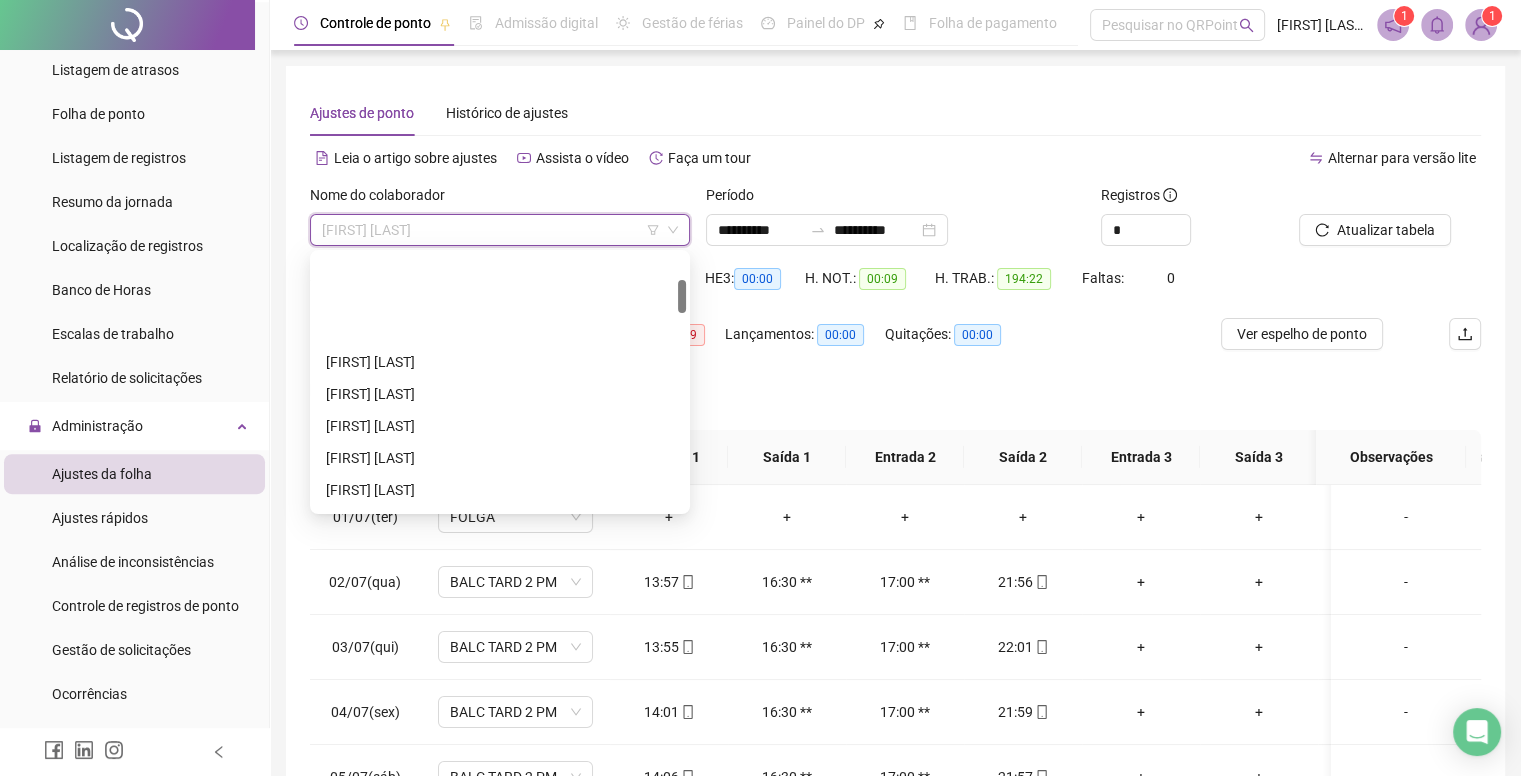 scroll, scrollTop: 0, scrollLeft: 0, axis: both 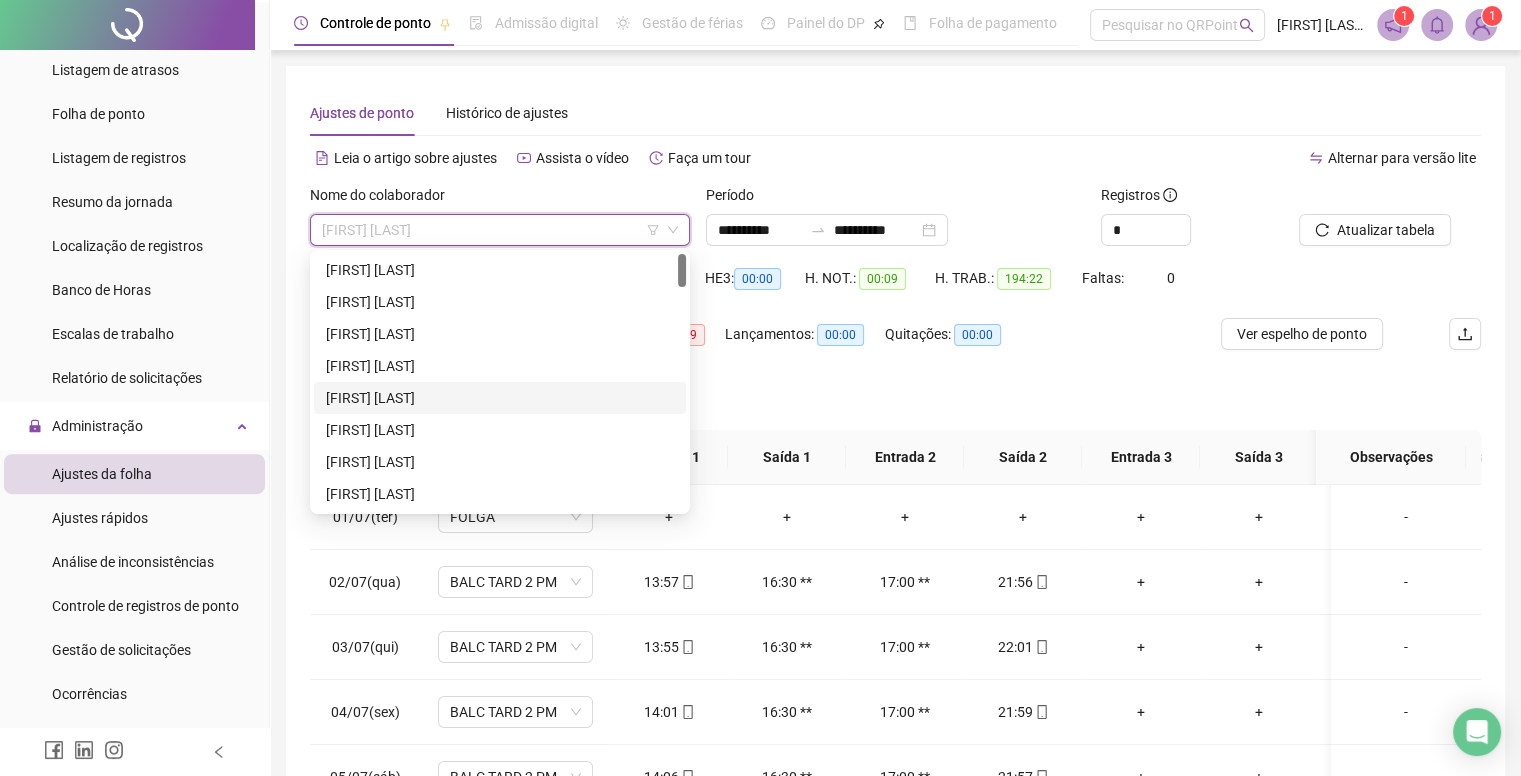 click on "[FIRST] [LAST]" at bounding box center (500, 398) 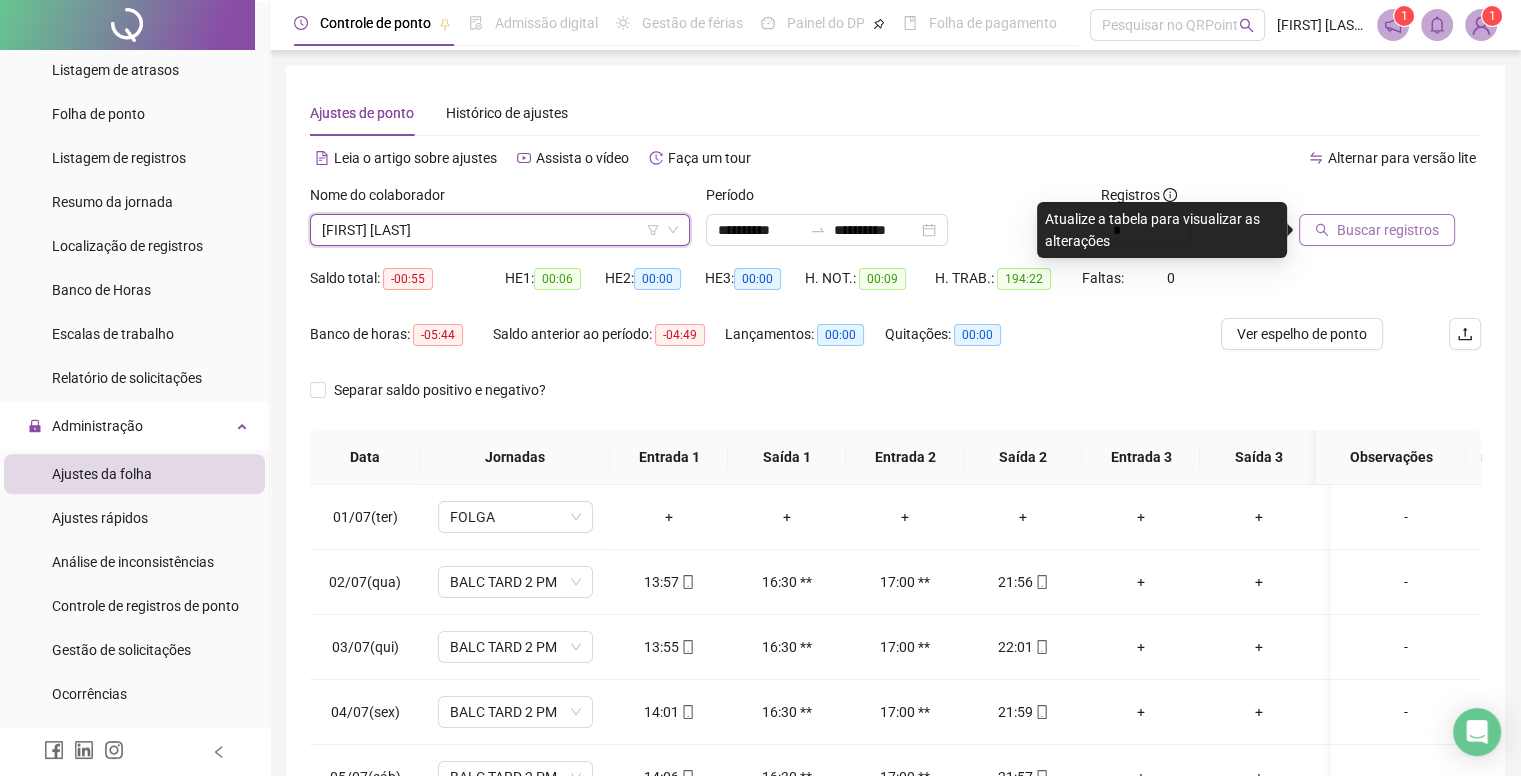 click on "Buscar registros" at bounding box center [1377, 230] 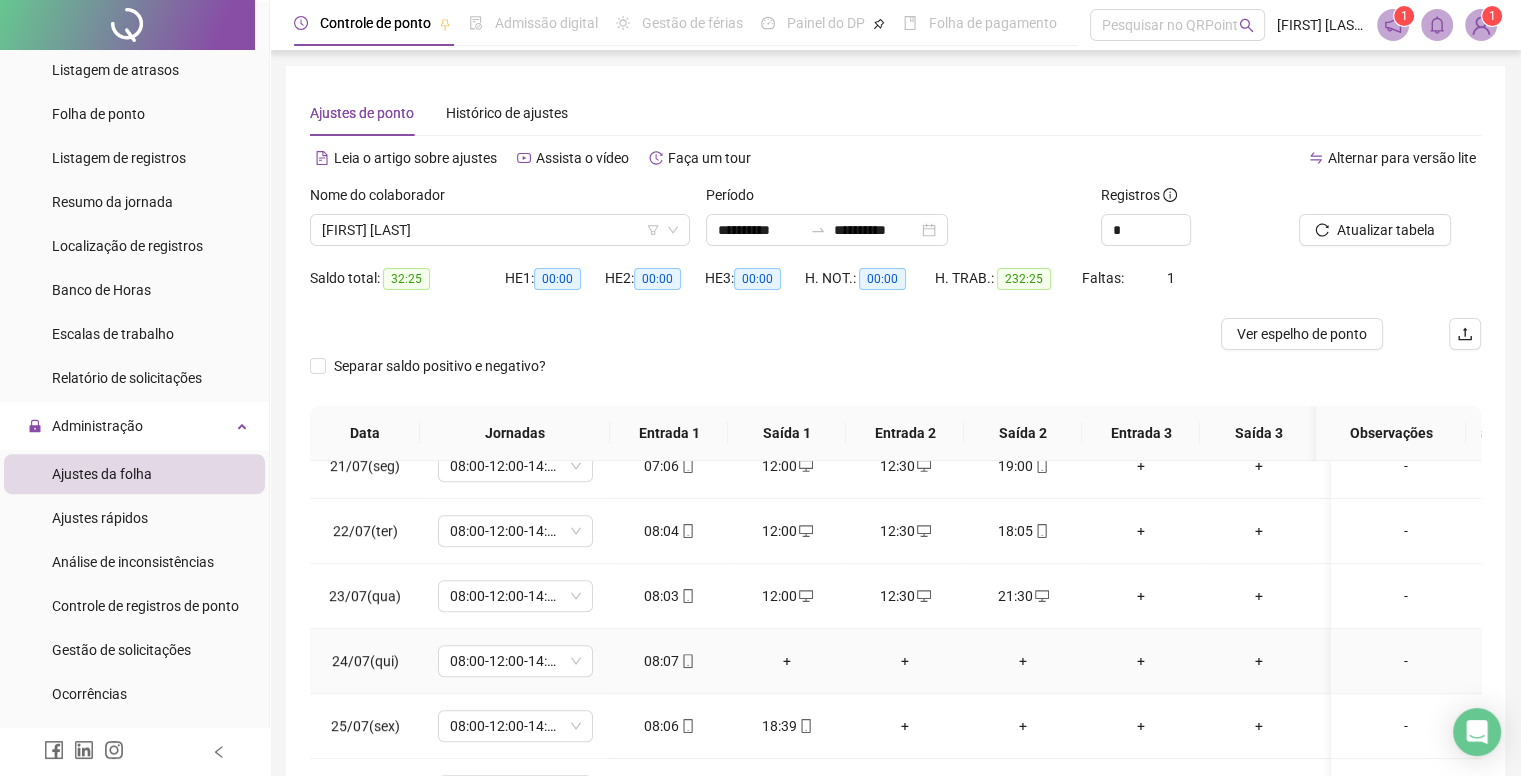 scroll, scrollTop: 1296, scrollLeft: 0, axis: vertical 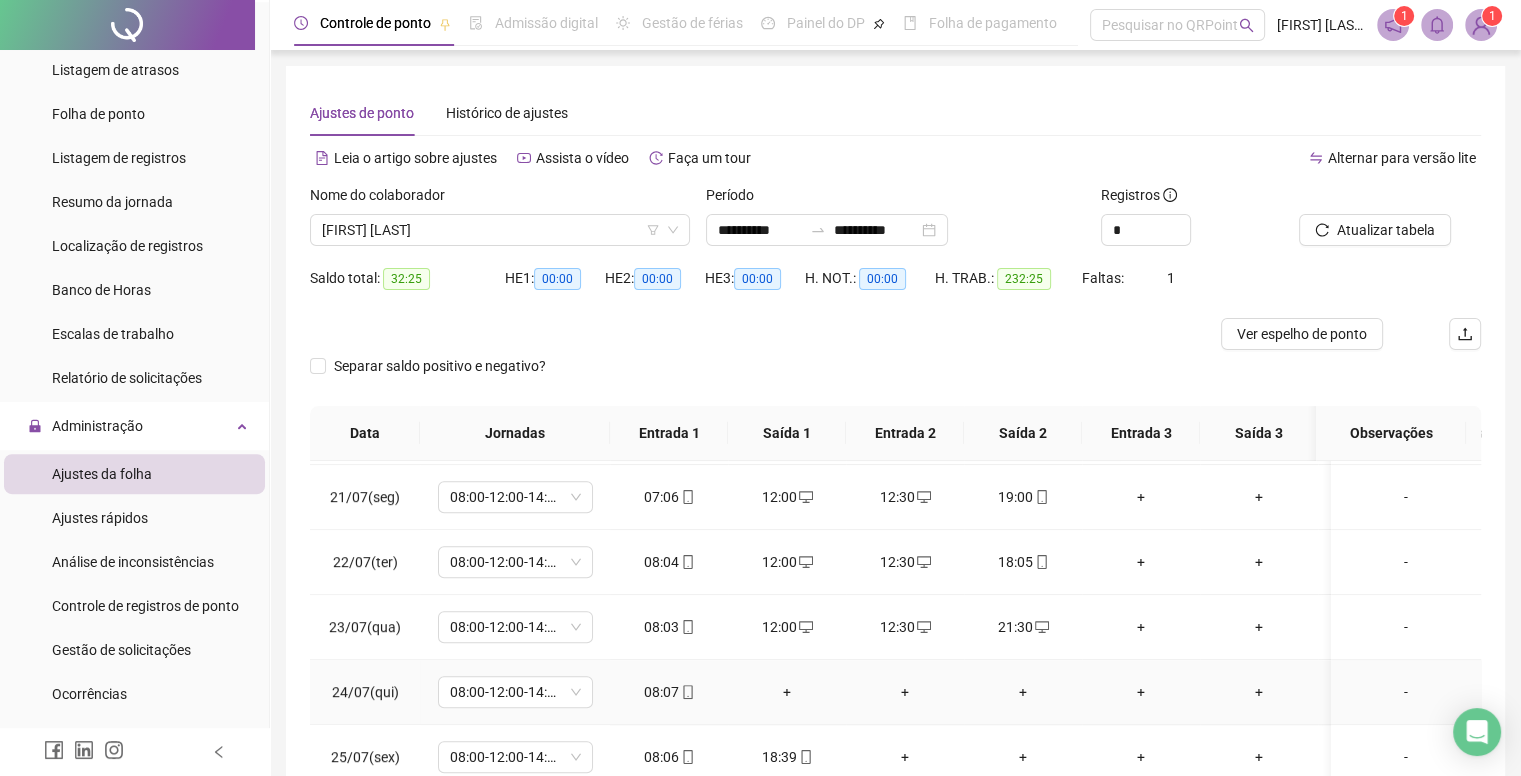 click on "+" at bounding box center [1023, 692] 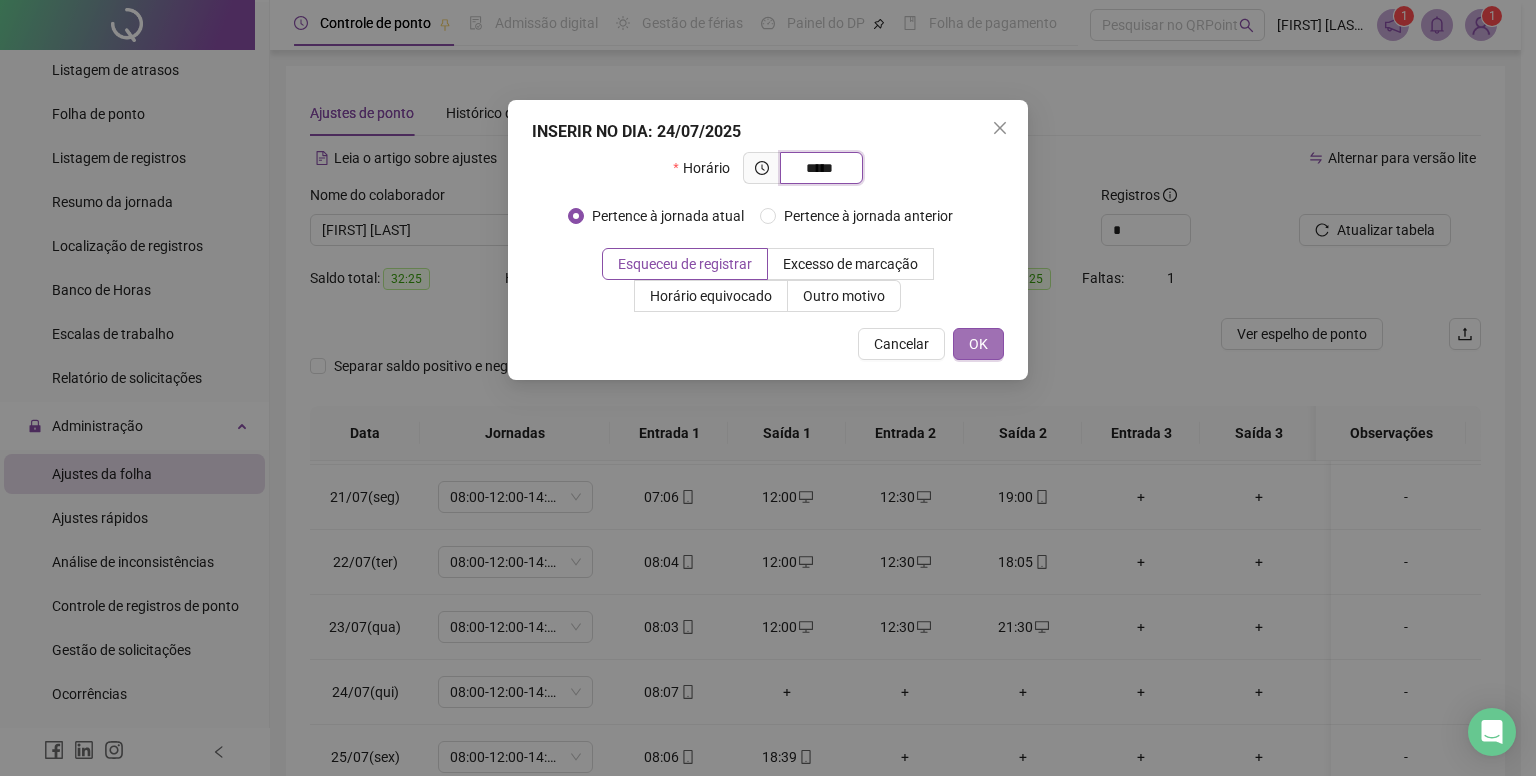 type on "*****" 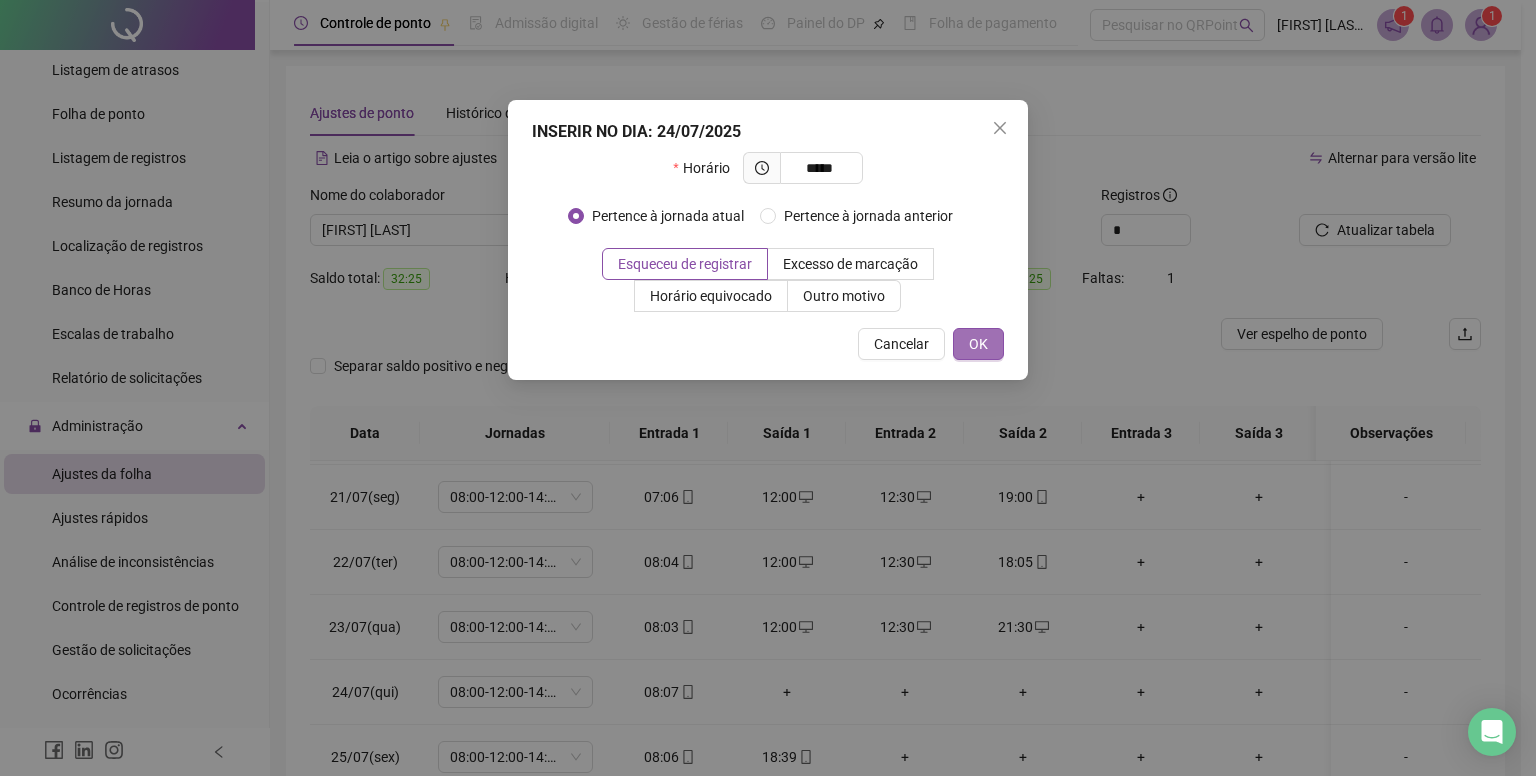 click on "OK" at bounding box center (978, 344) 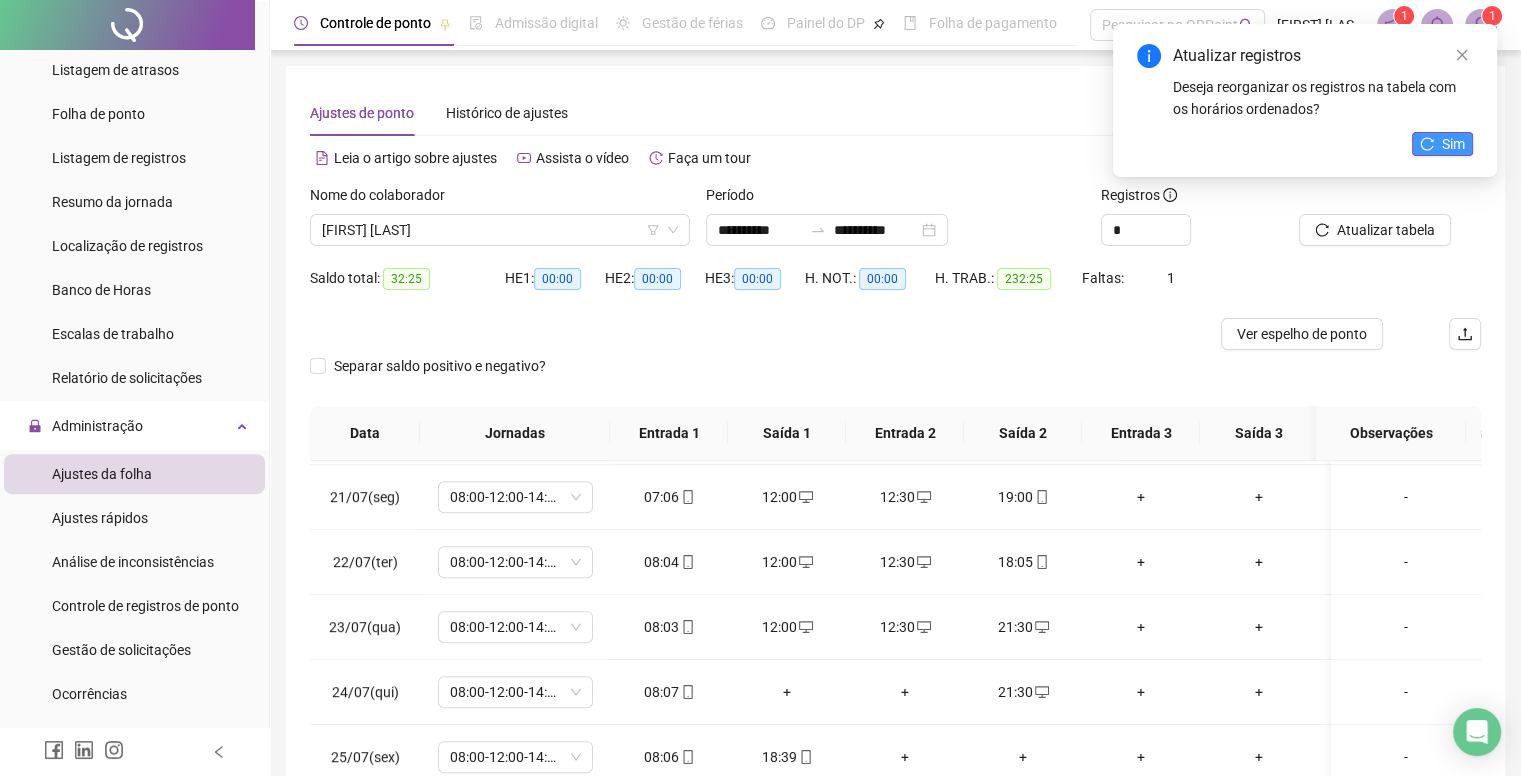 click on "Sim" at bounding box center (1442, 144) 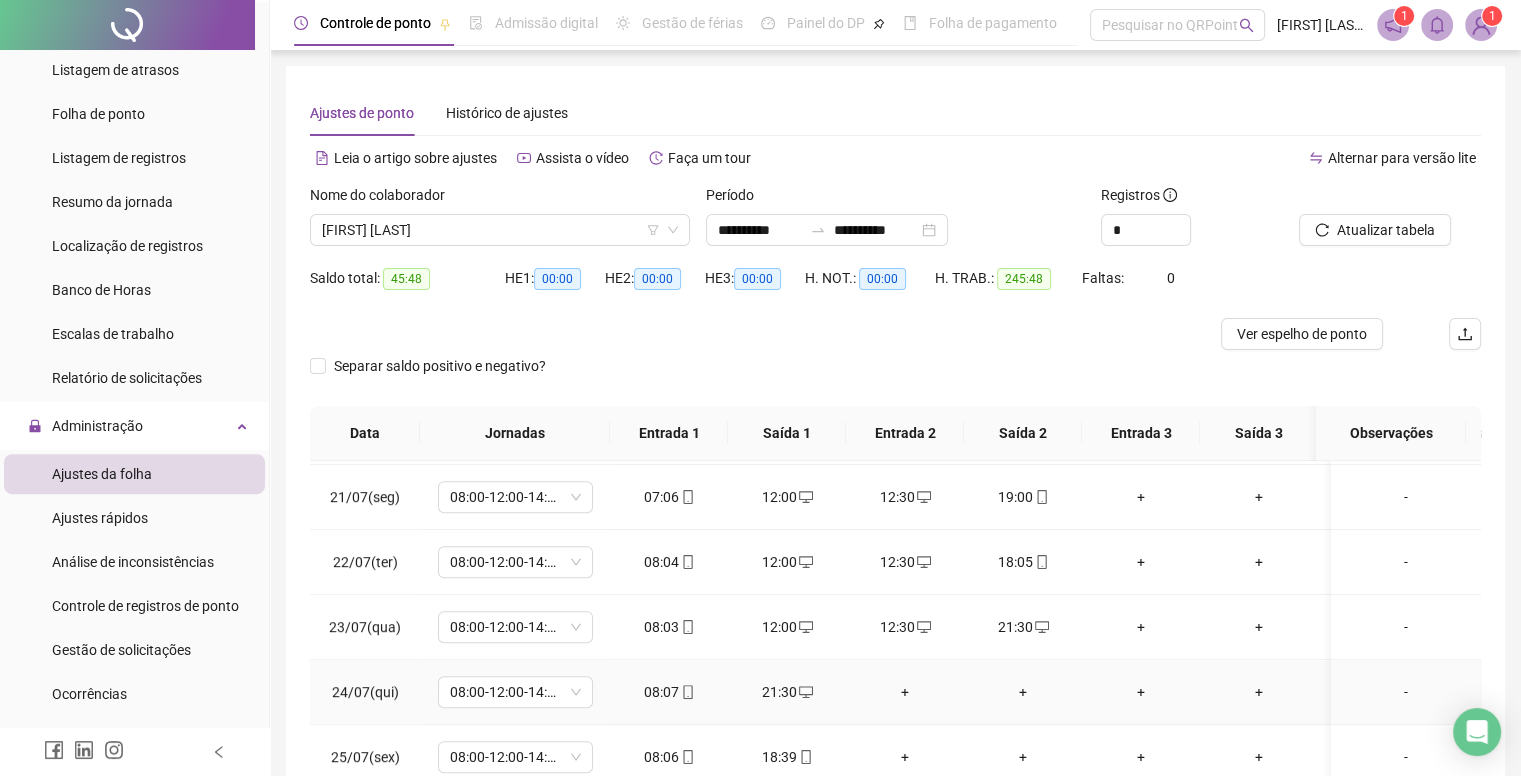 click on "+" at bounding box center (905, 692) 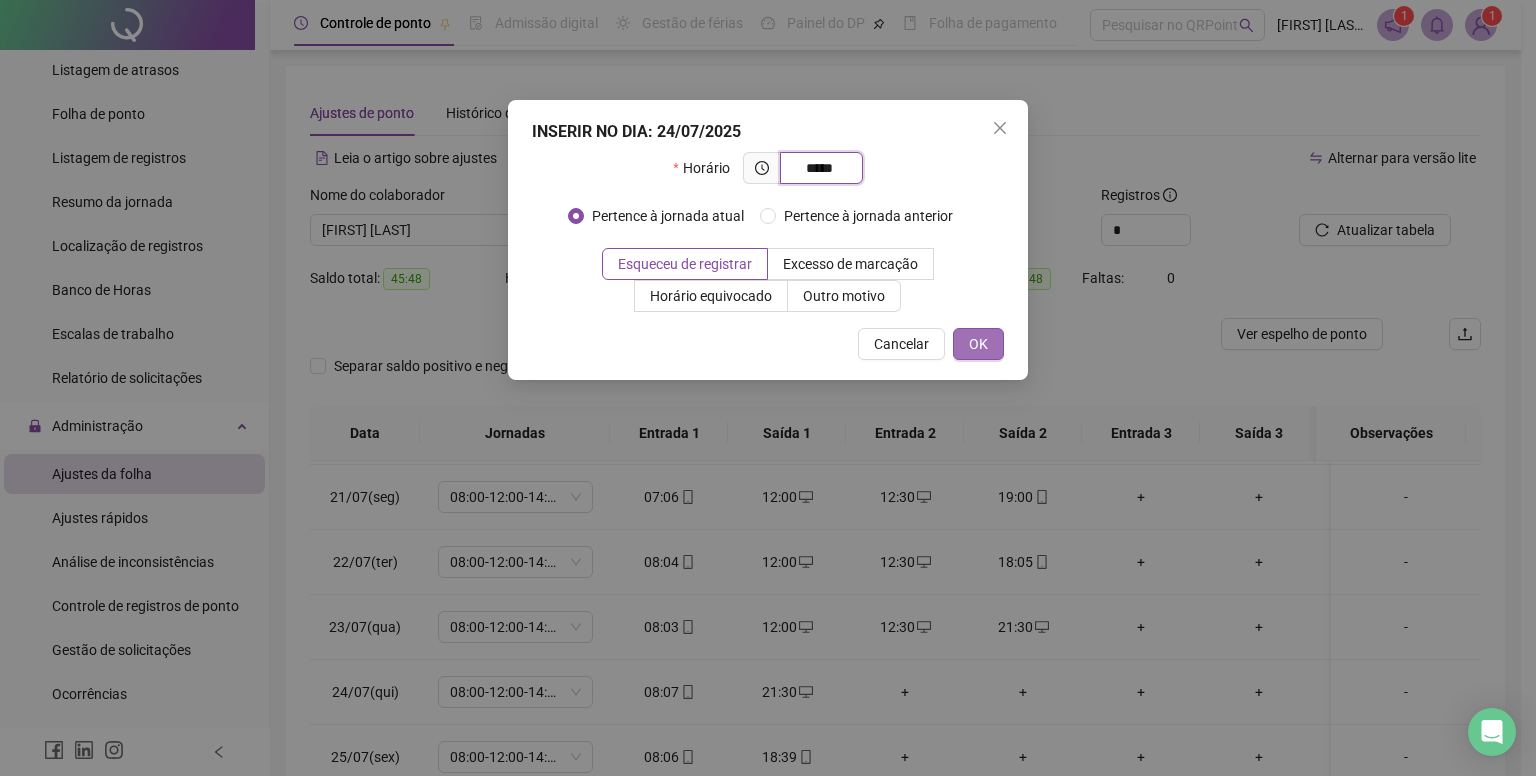 type on "*****" 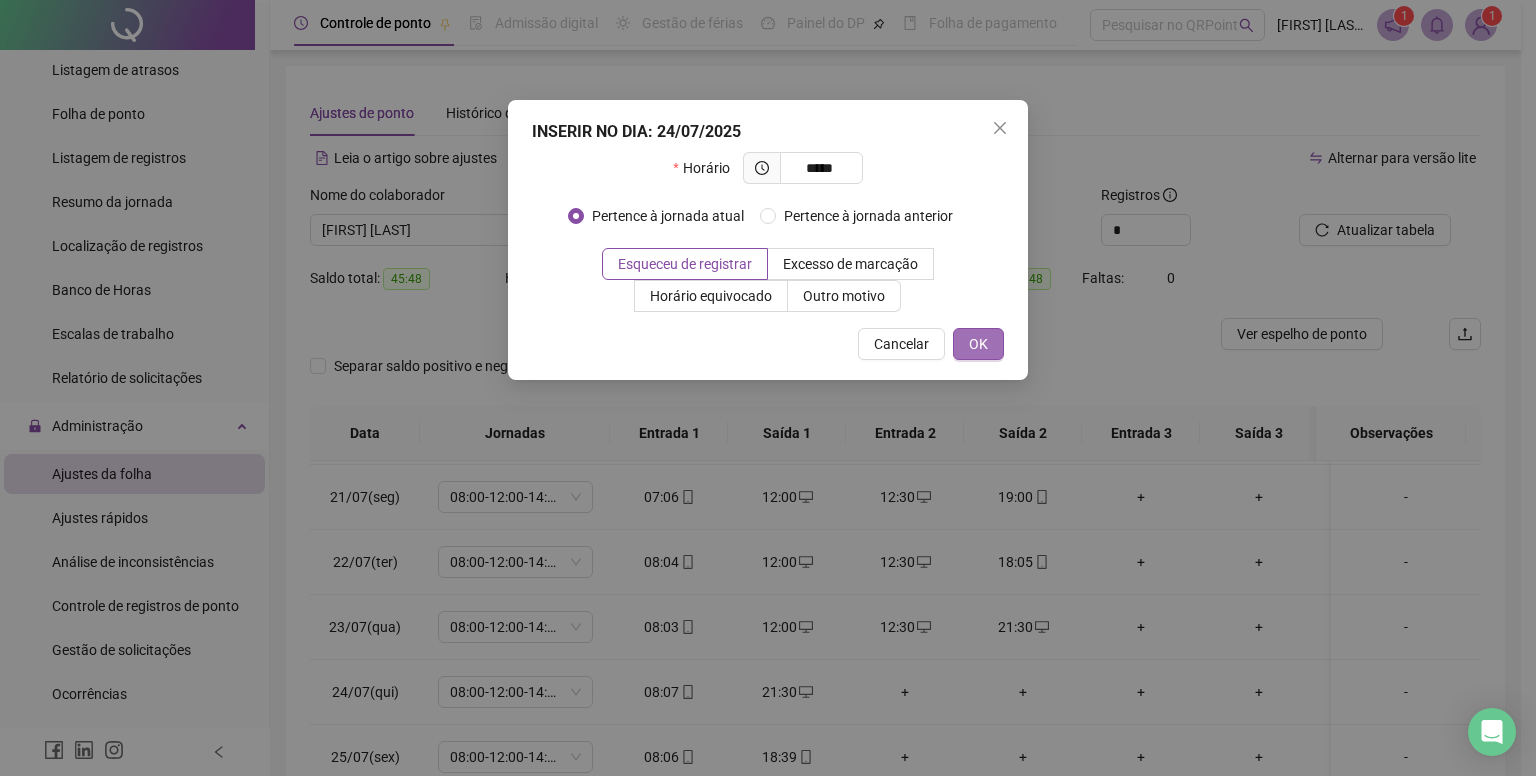 click on "OK" at bounding box center [978, 344] 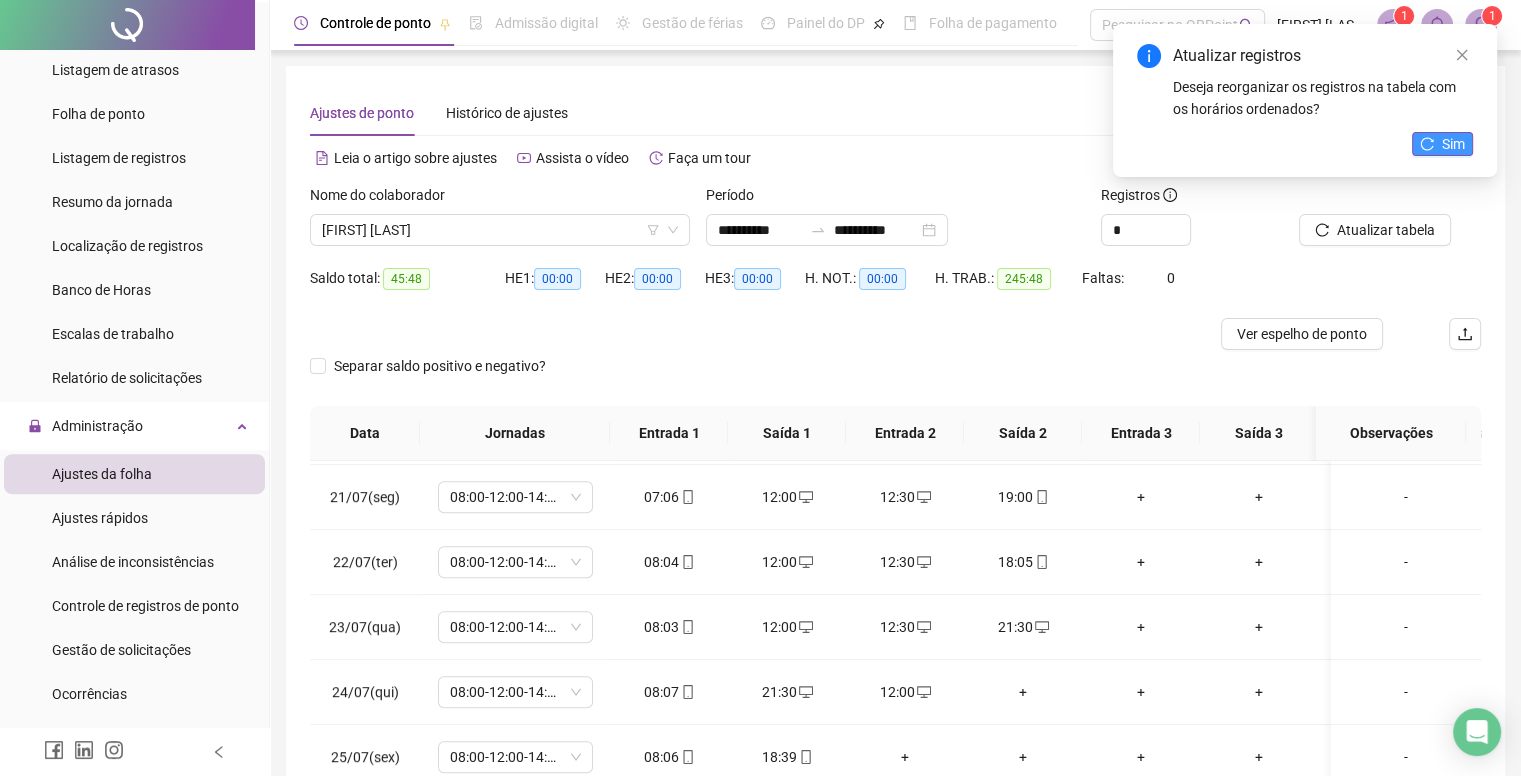 click 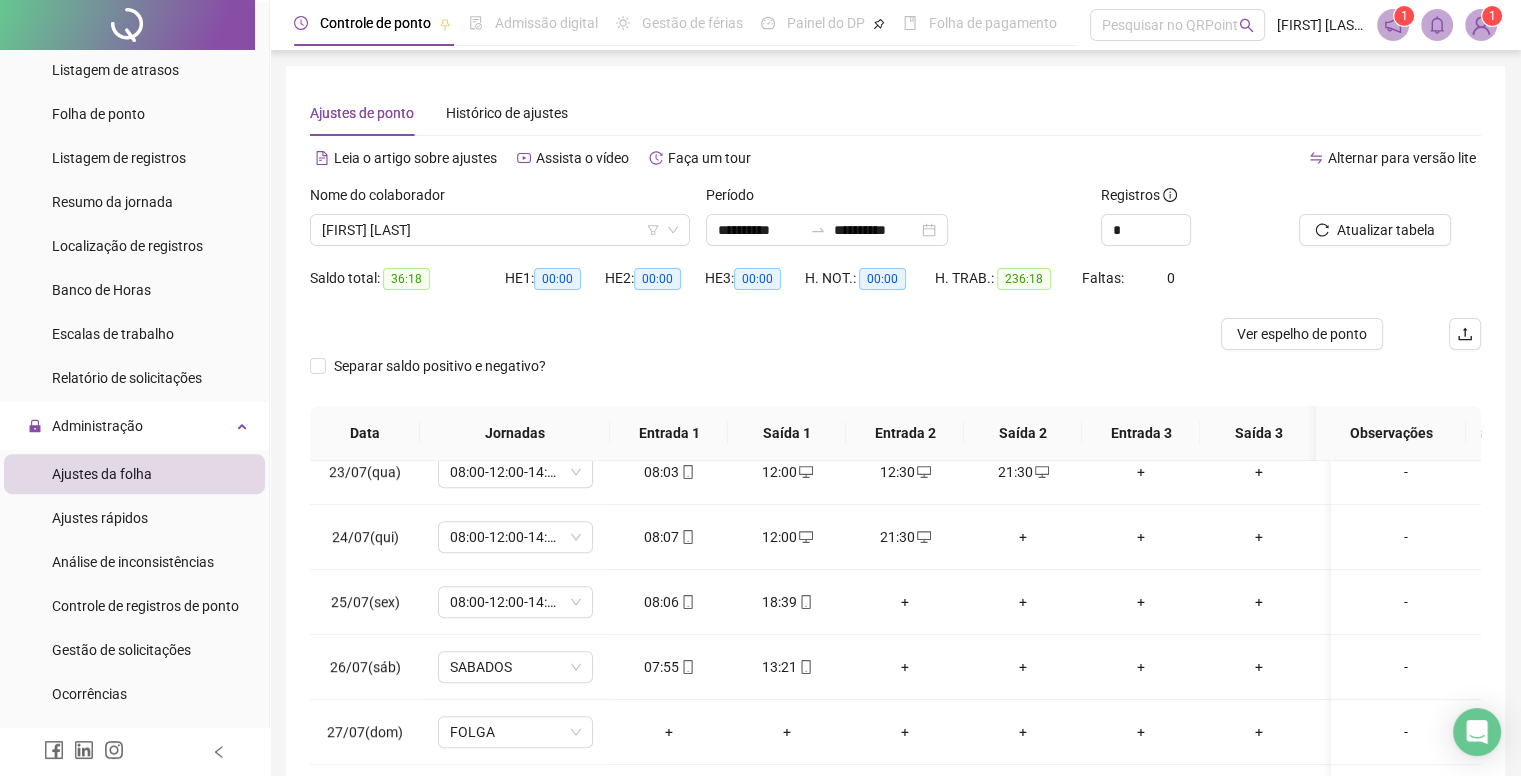 scroll, scrollTop: 1296, scrollLeft: 0, axis: vertical 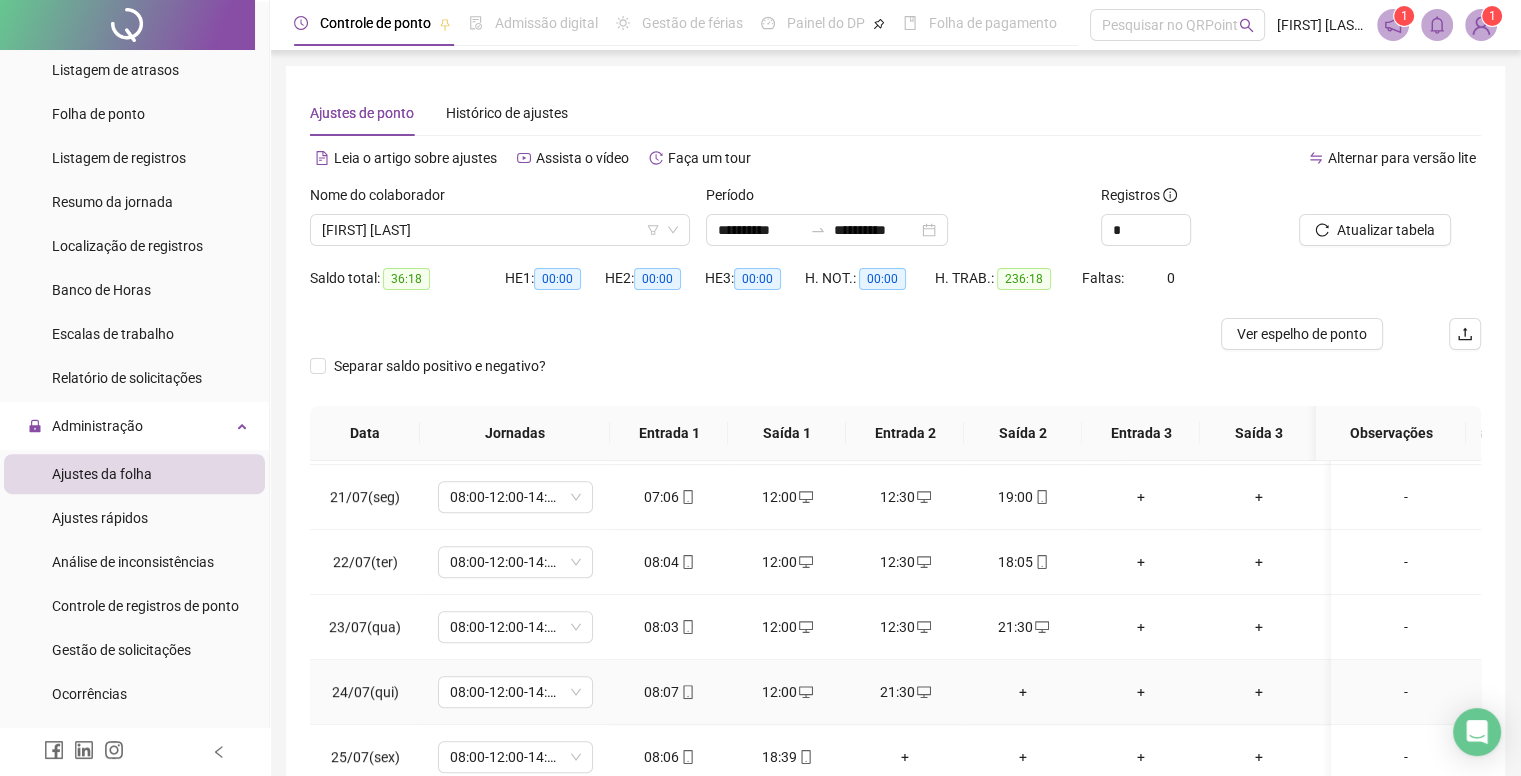 click on "+" at bounding box center [1023, 692] 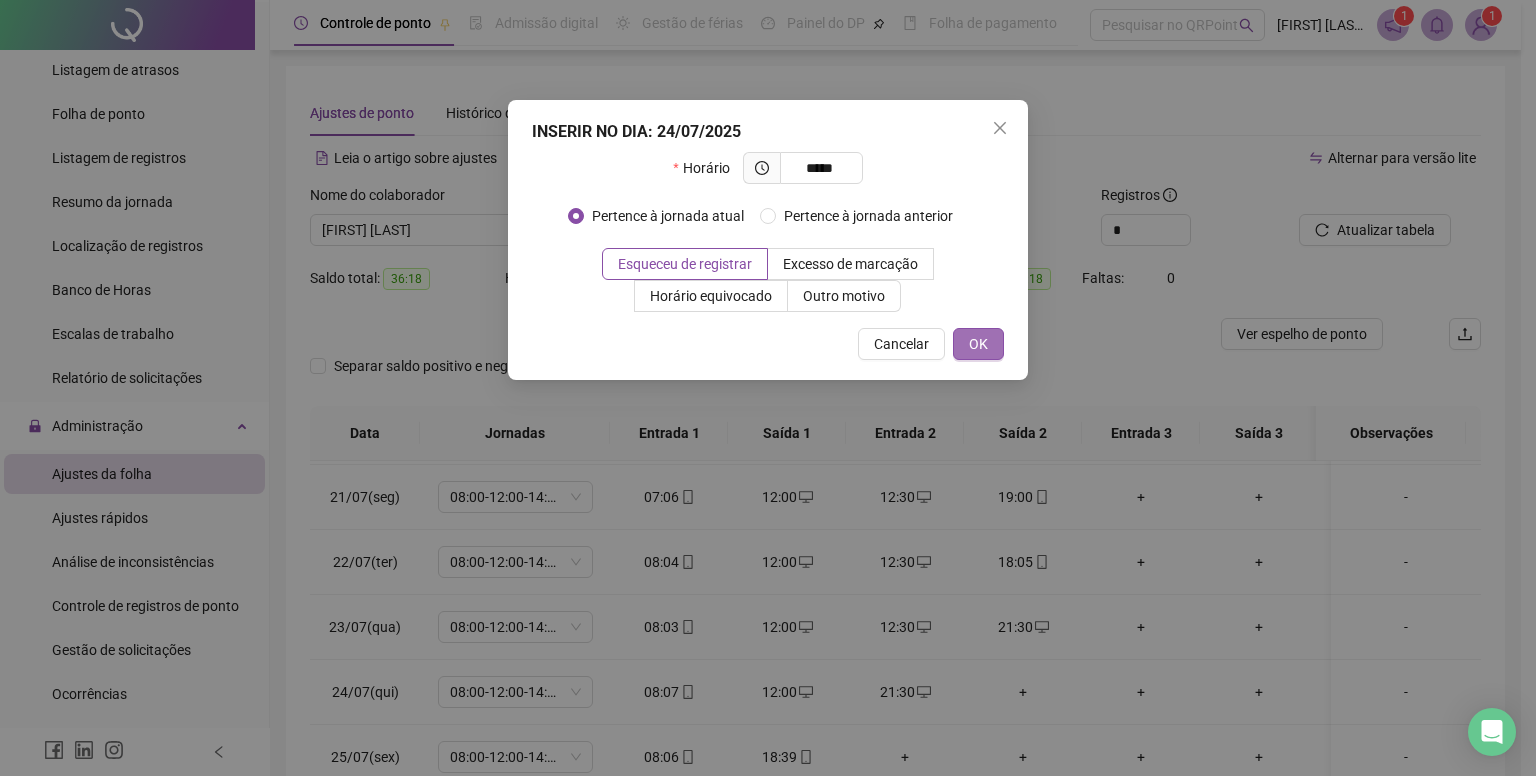 type on "*****" 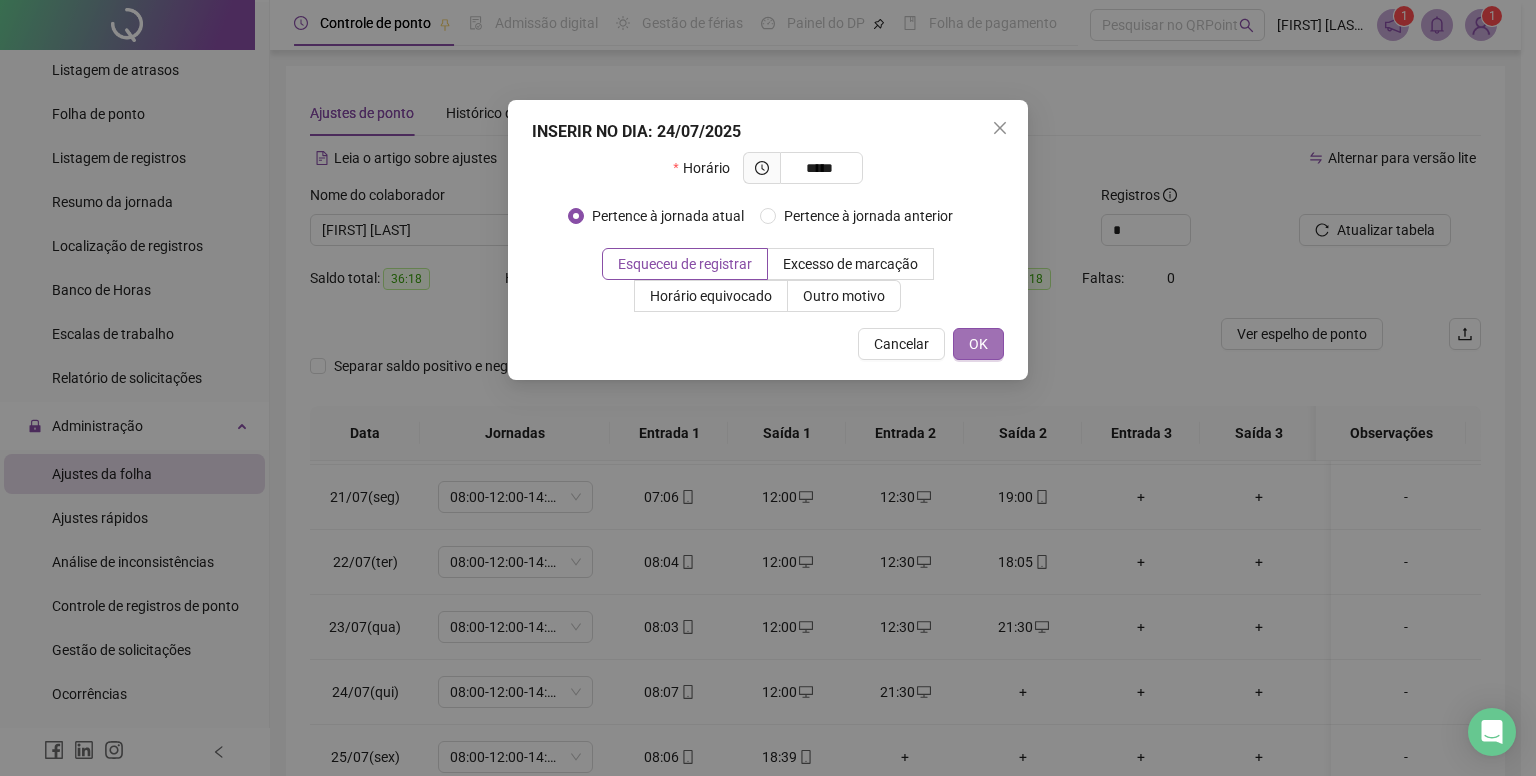 click on "OK" at bounding box center (978, 344) 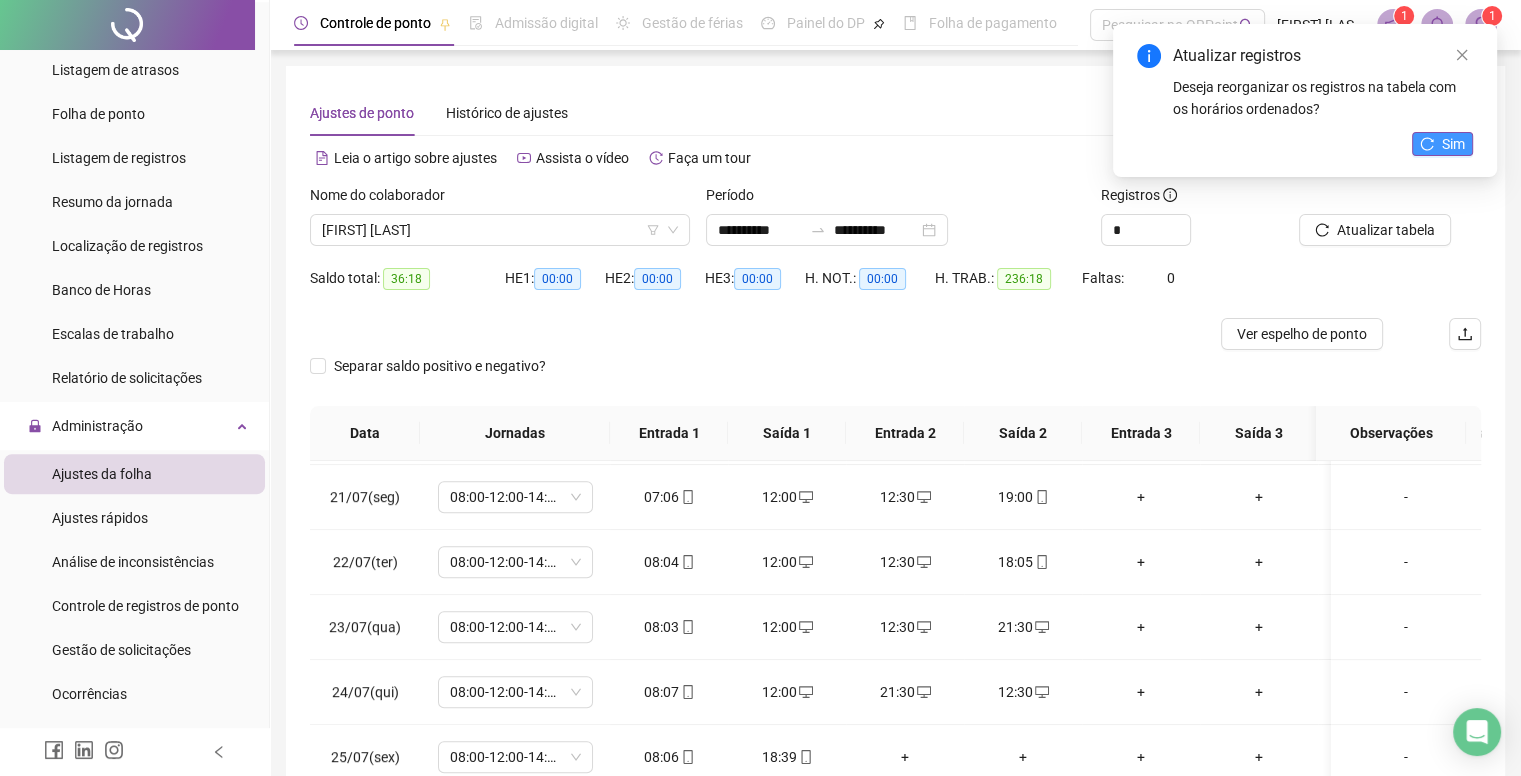 click on "Sim" at bounding box center (1453, 144) 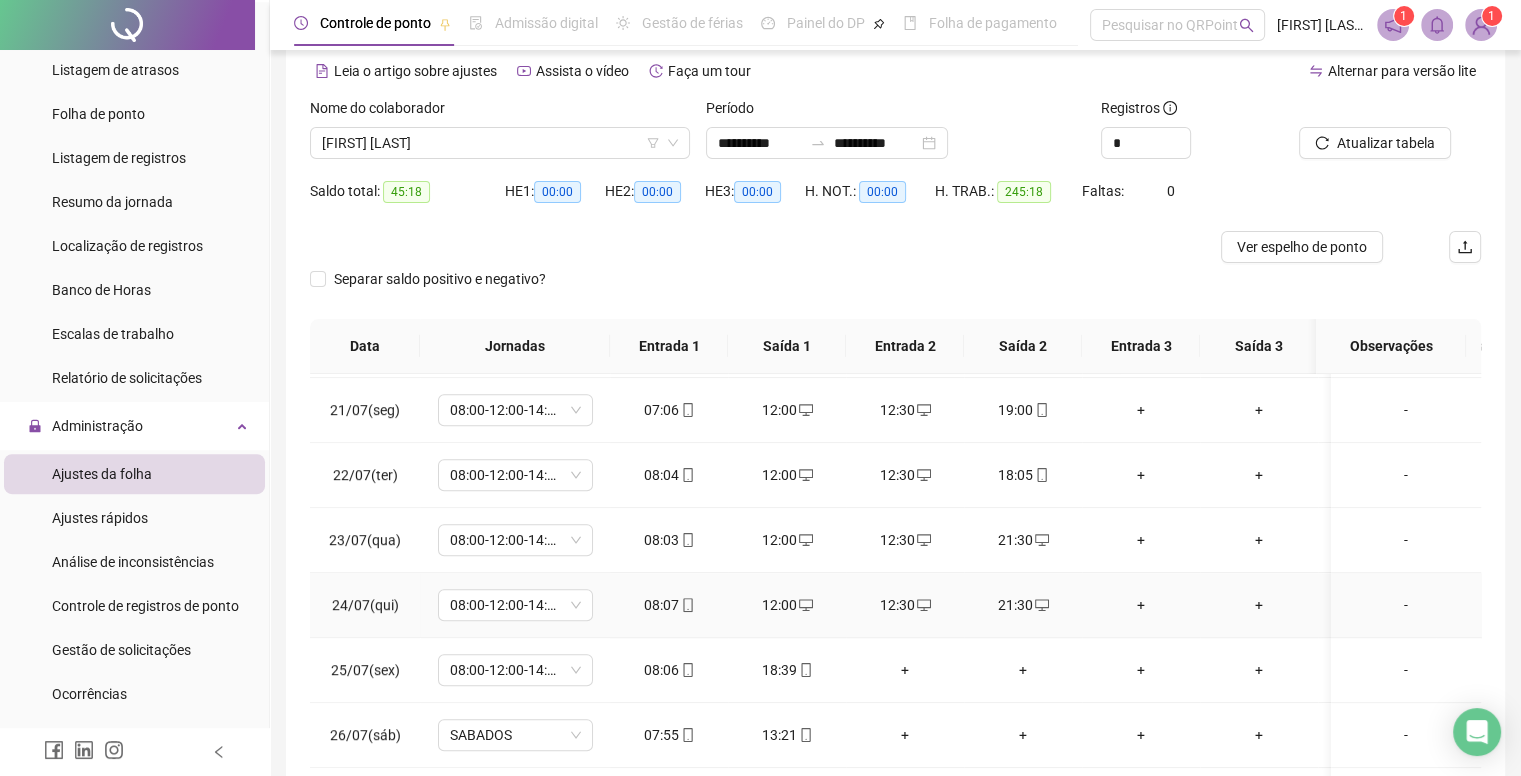 scroll, scrollTop: 221, scrollLeft: 0, axis: vertical 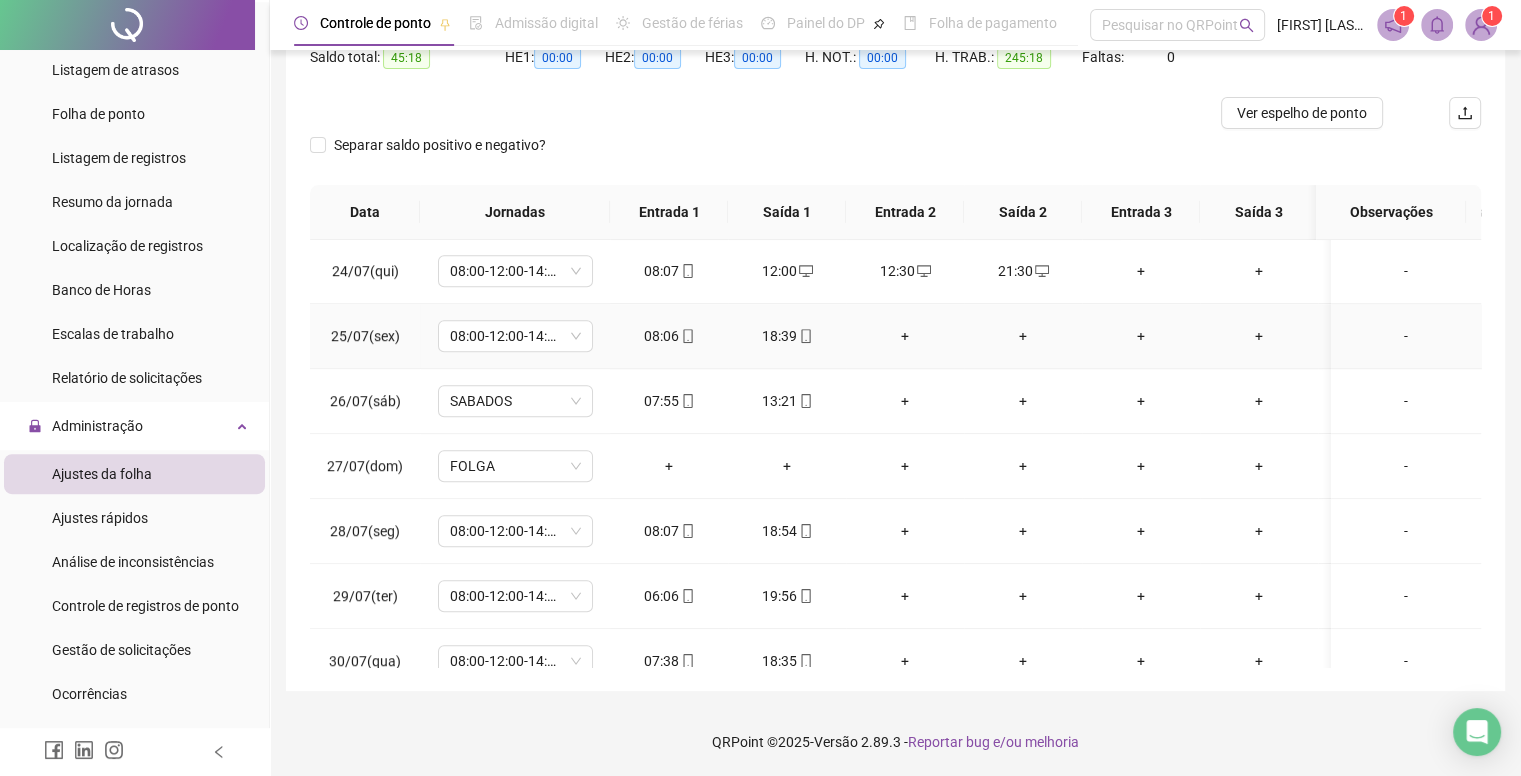 click on "+" at bounding box center [905, 336] 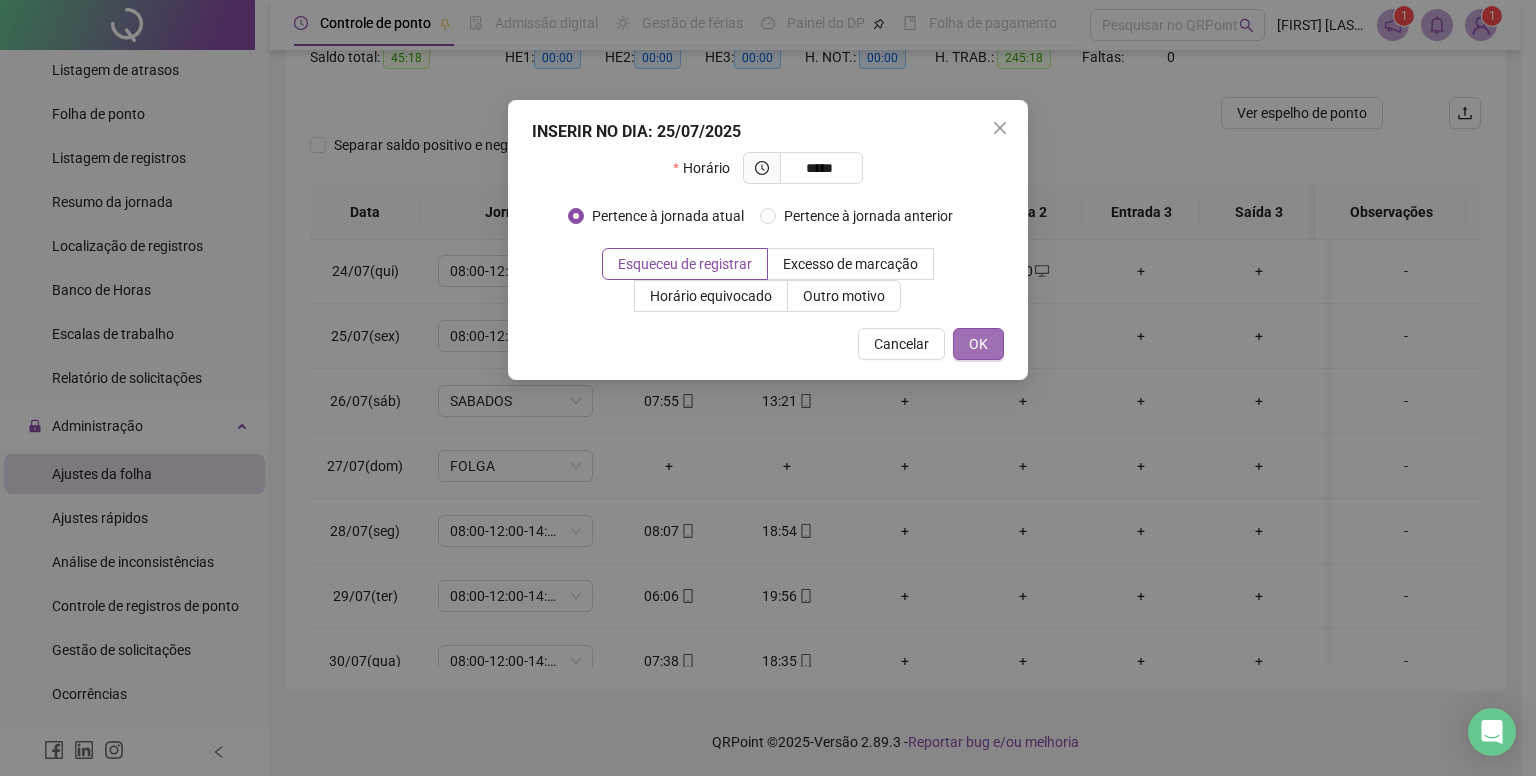 type on "*****" 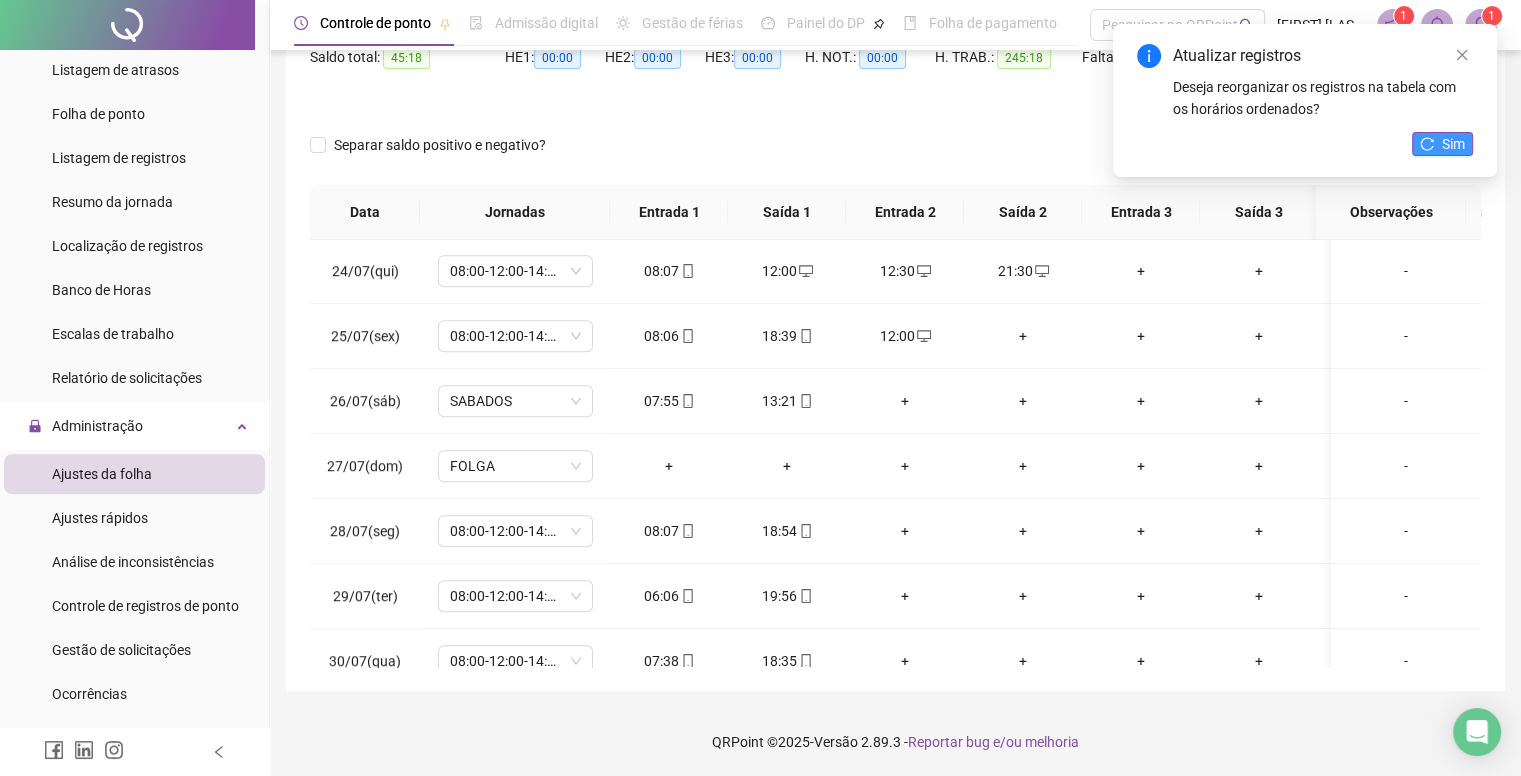 click on "Sim" at bounding box center [1442, 144] 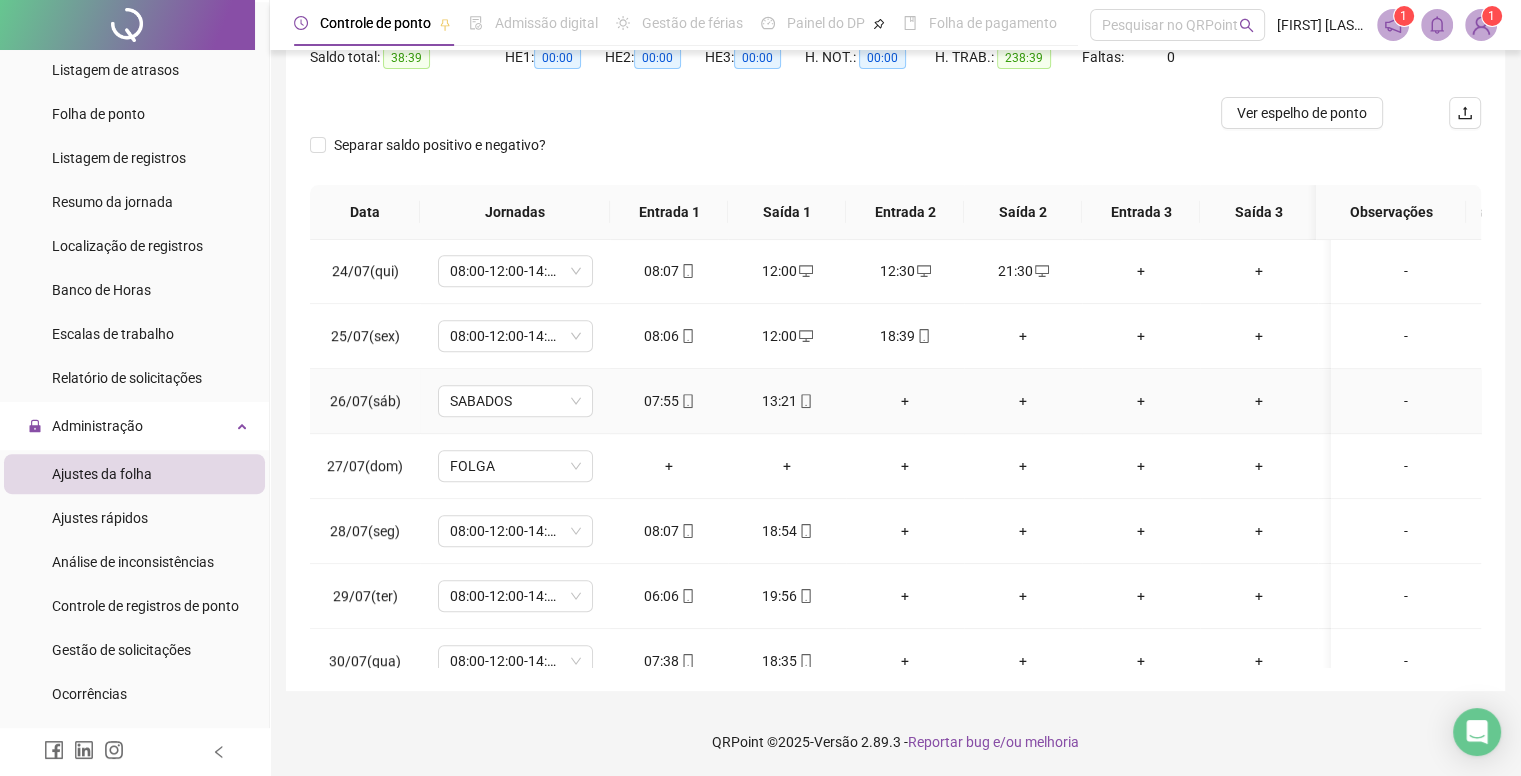click on "+" at bounding box center [905, 401] 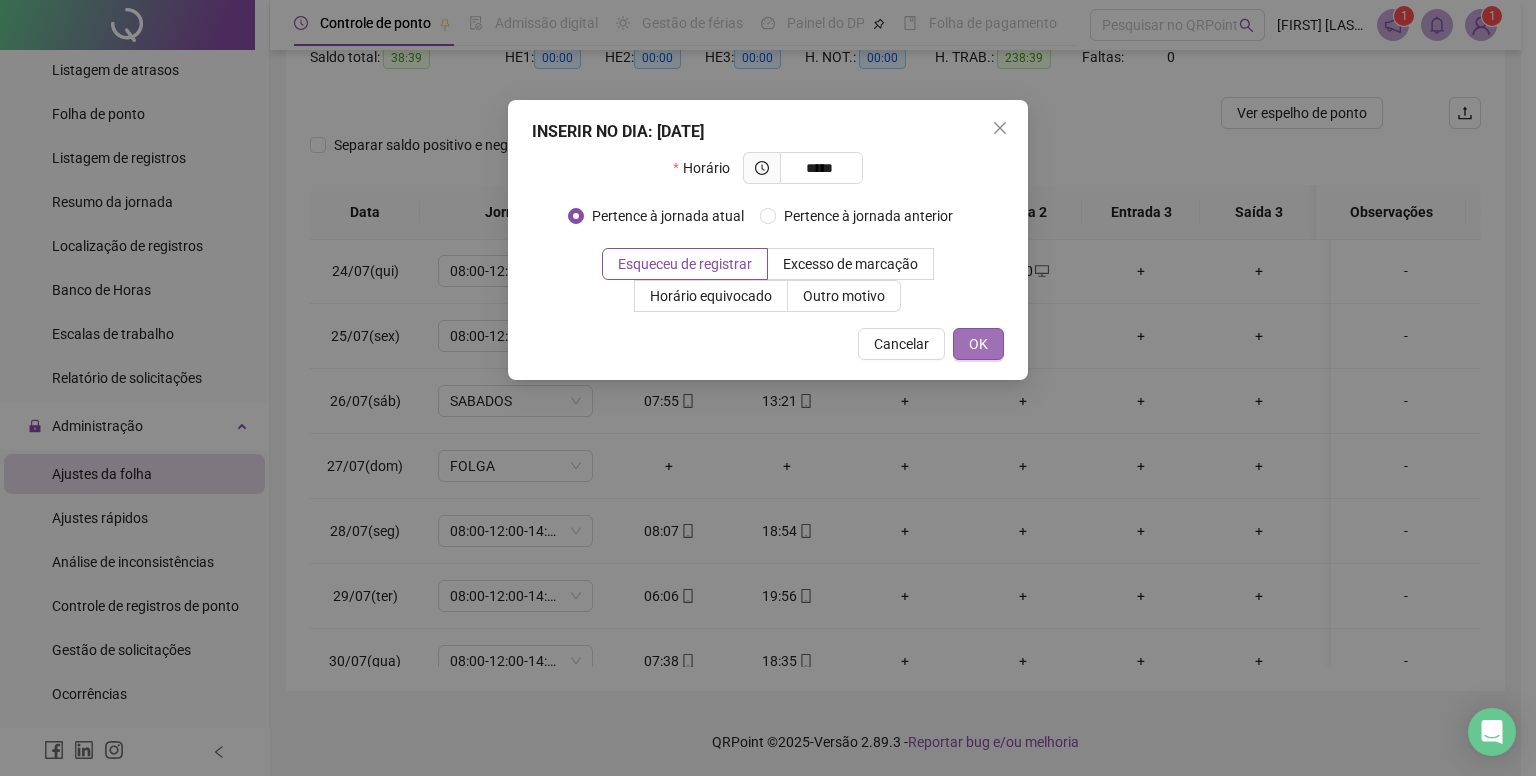 type on "*****" 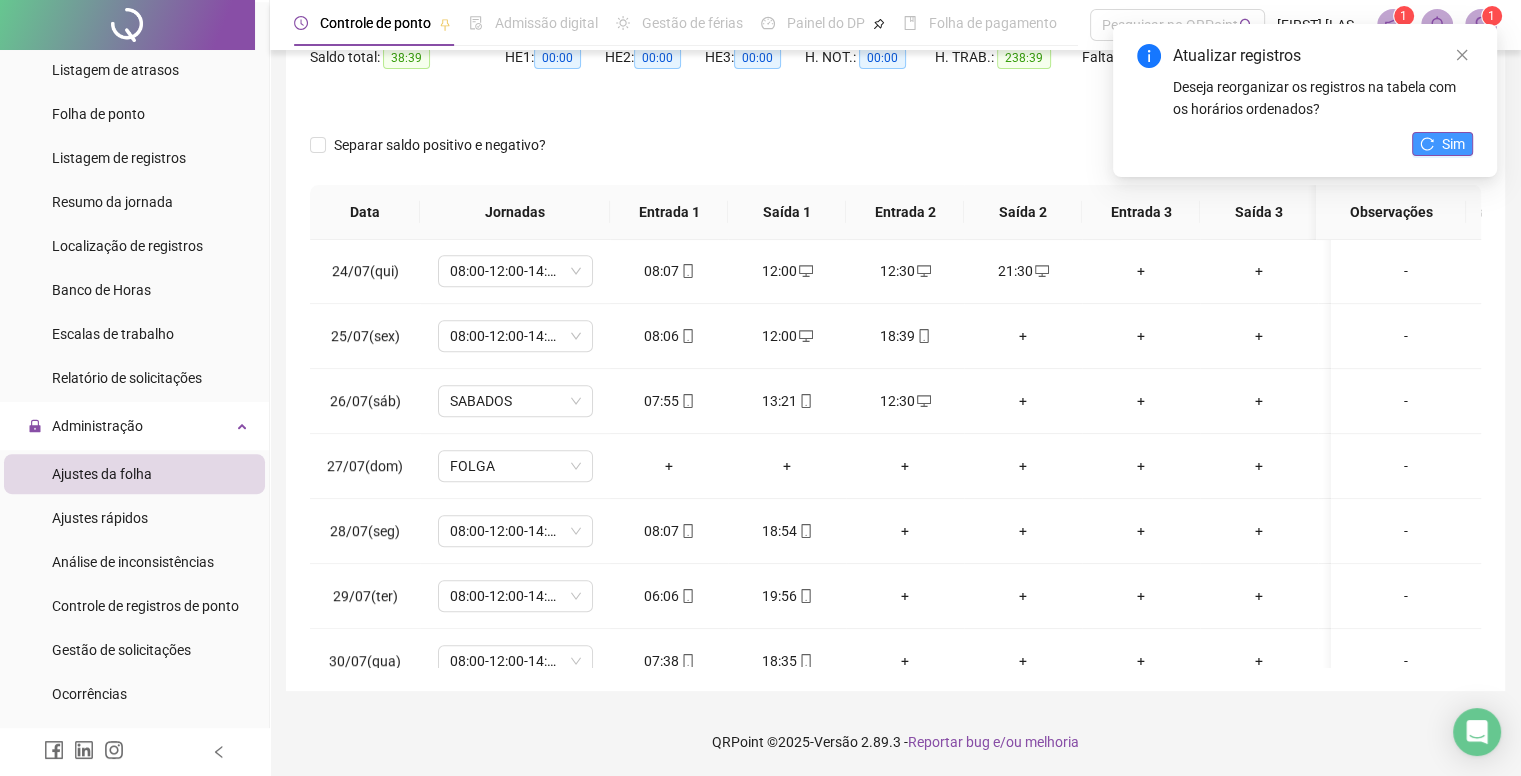 click on "Sim" at bounding box center [1442, 144] 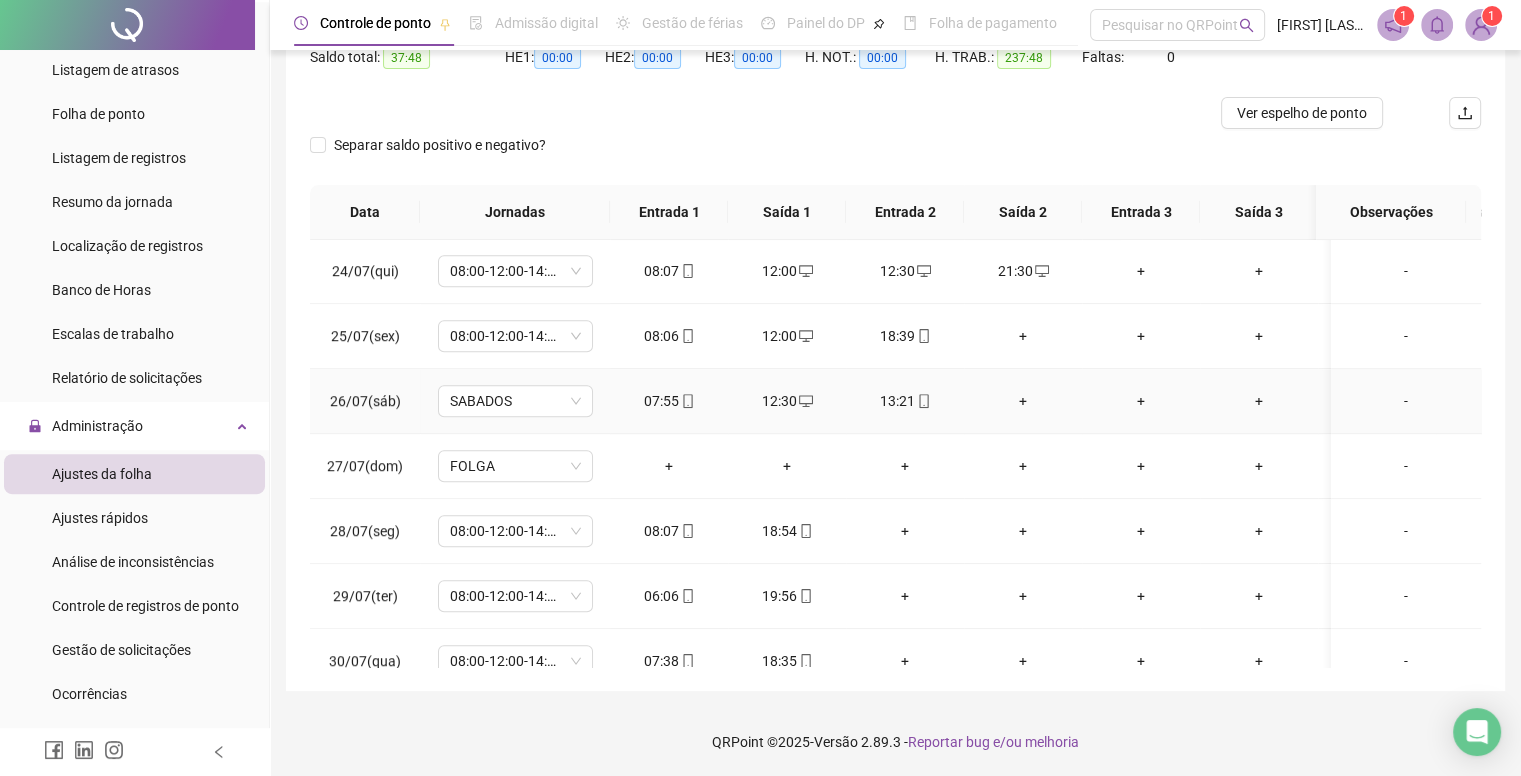 scroll, scrollTop: 1596, scrollLeft: 0, axis: vertical 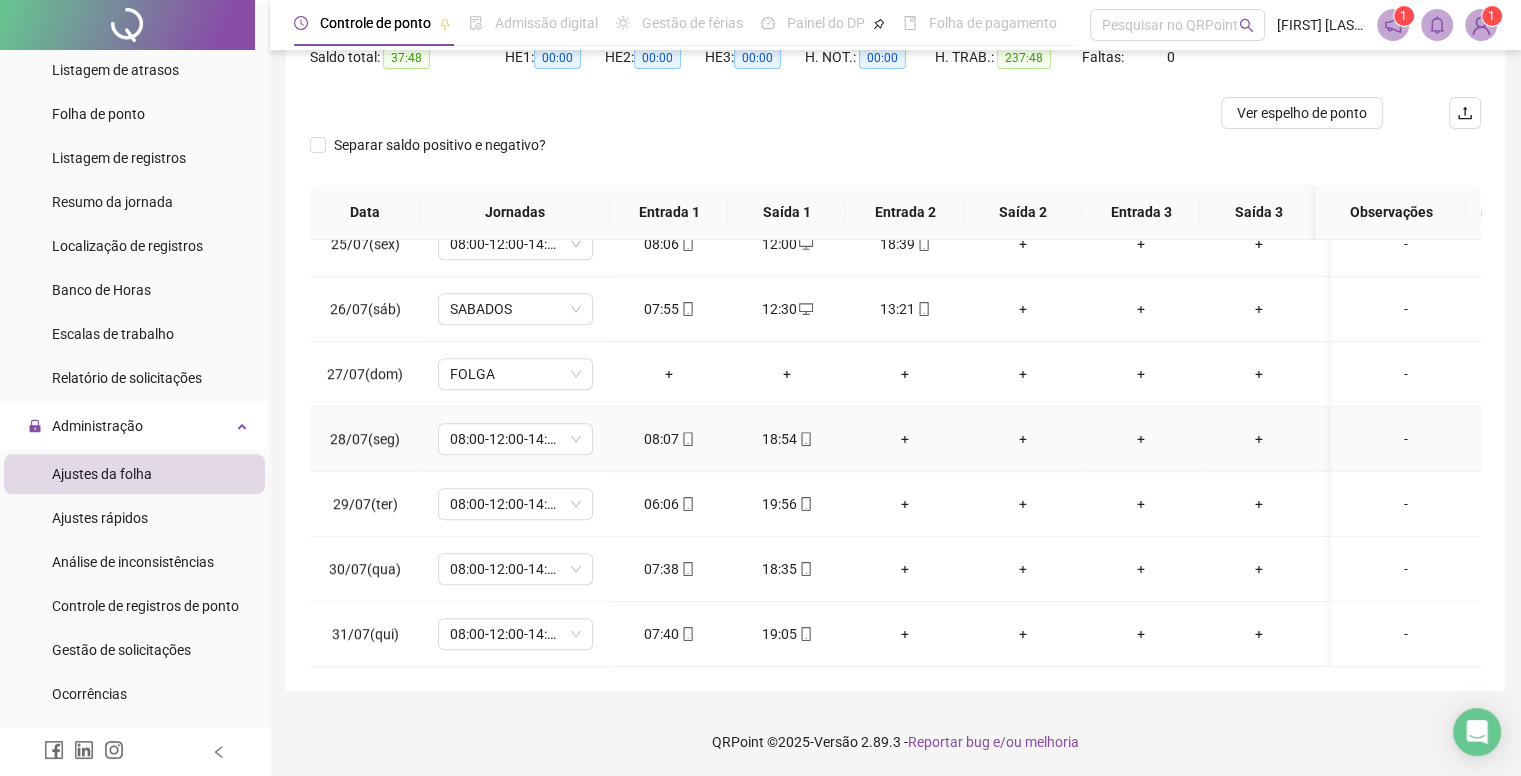 click on "+" at bounding box center (905, 439) 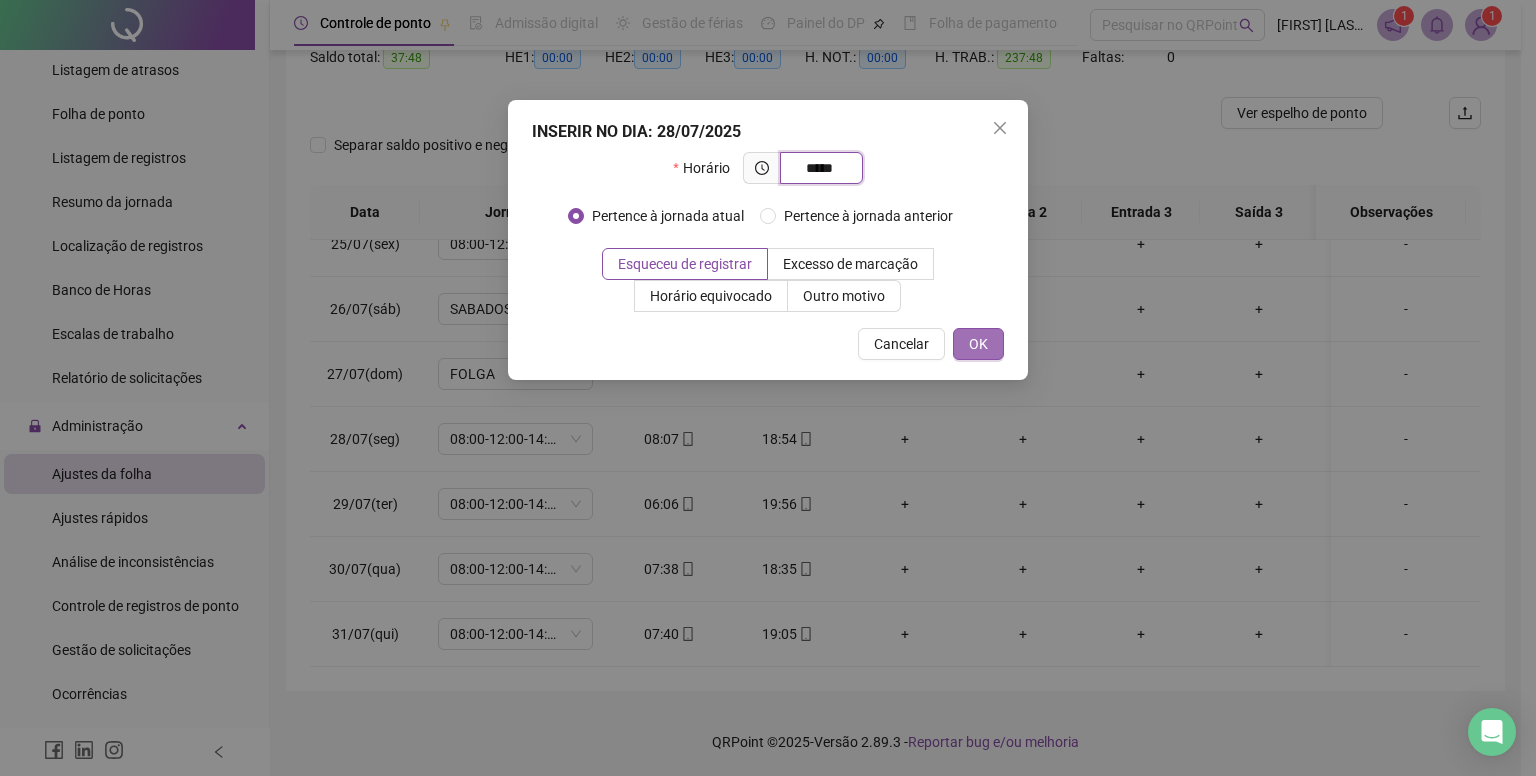 type on "*****" 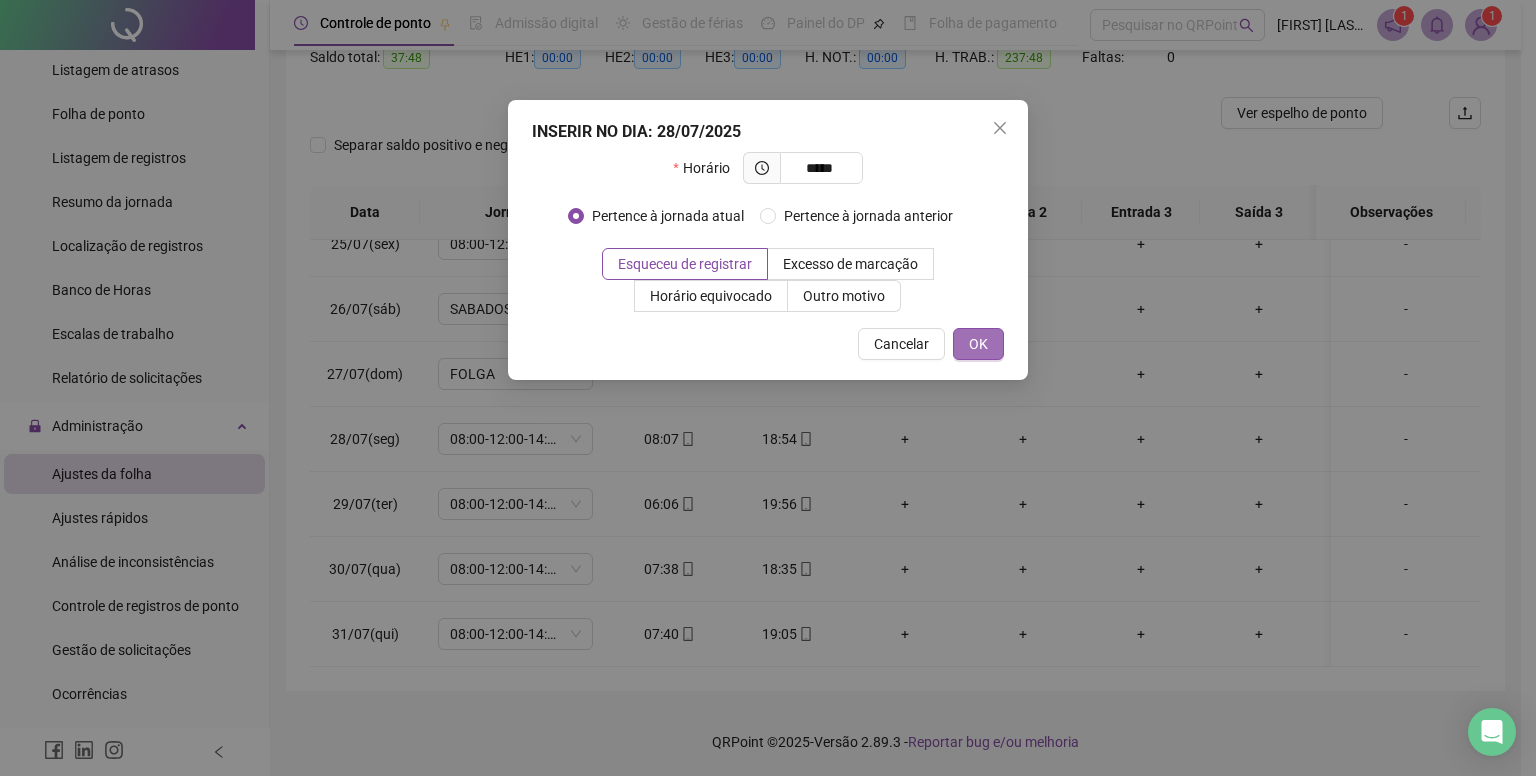 click on "OK" at bounding box center (978, 344) 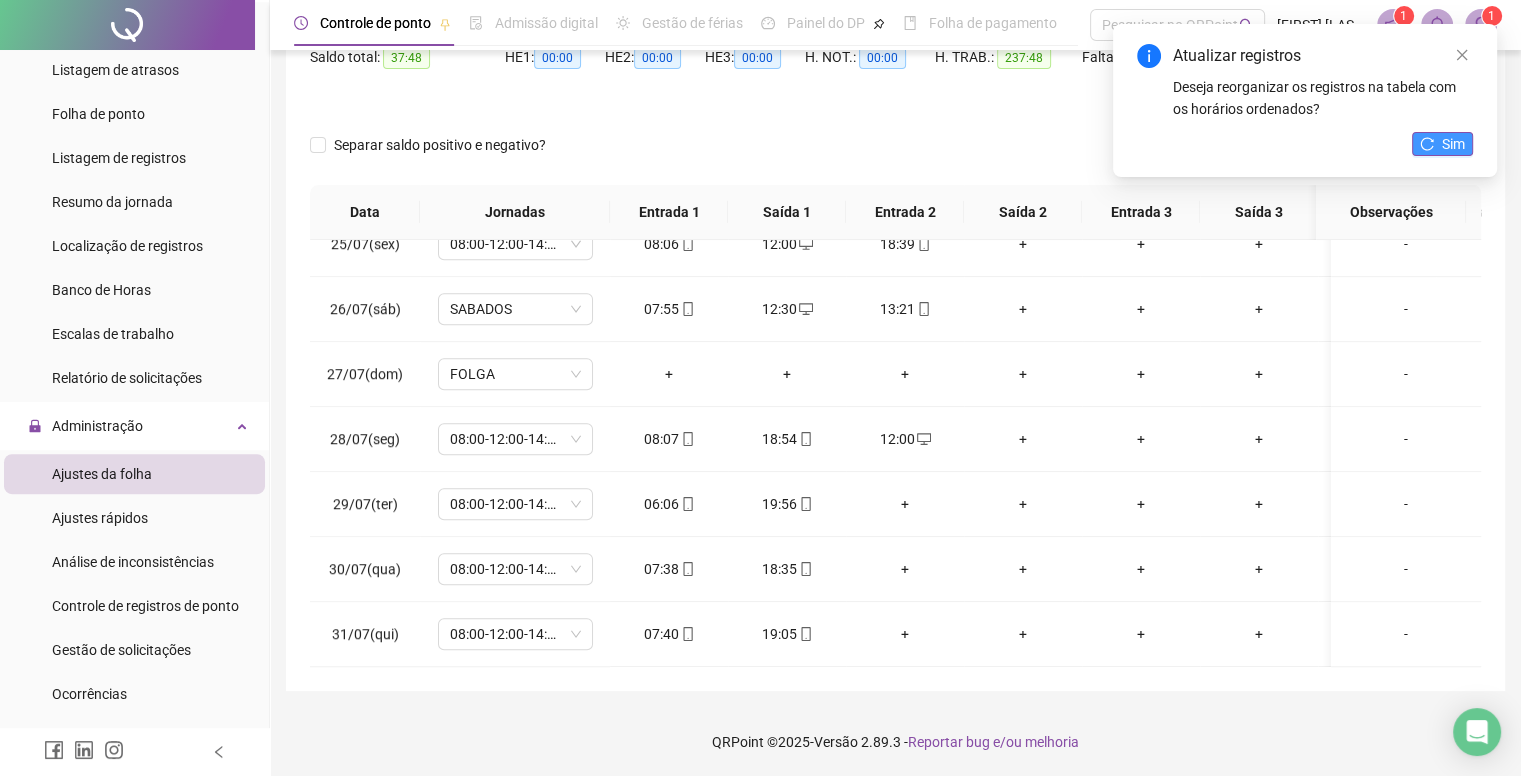 click on "Sim" at bounding box center (1453, 144) 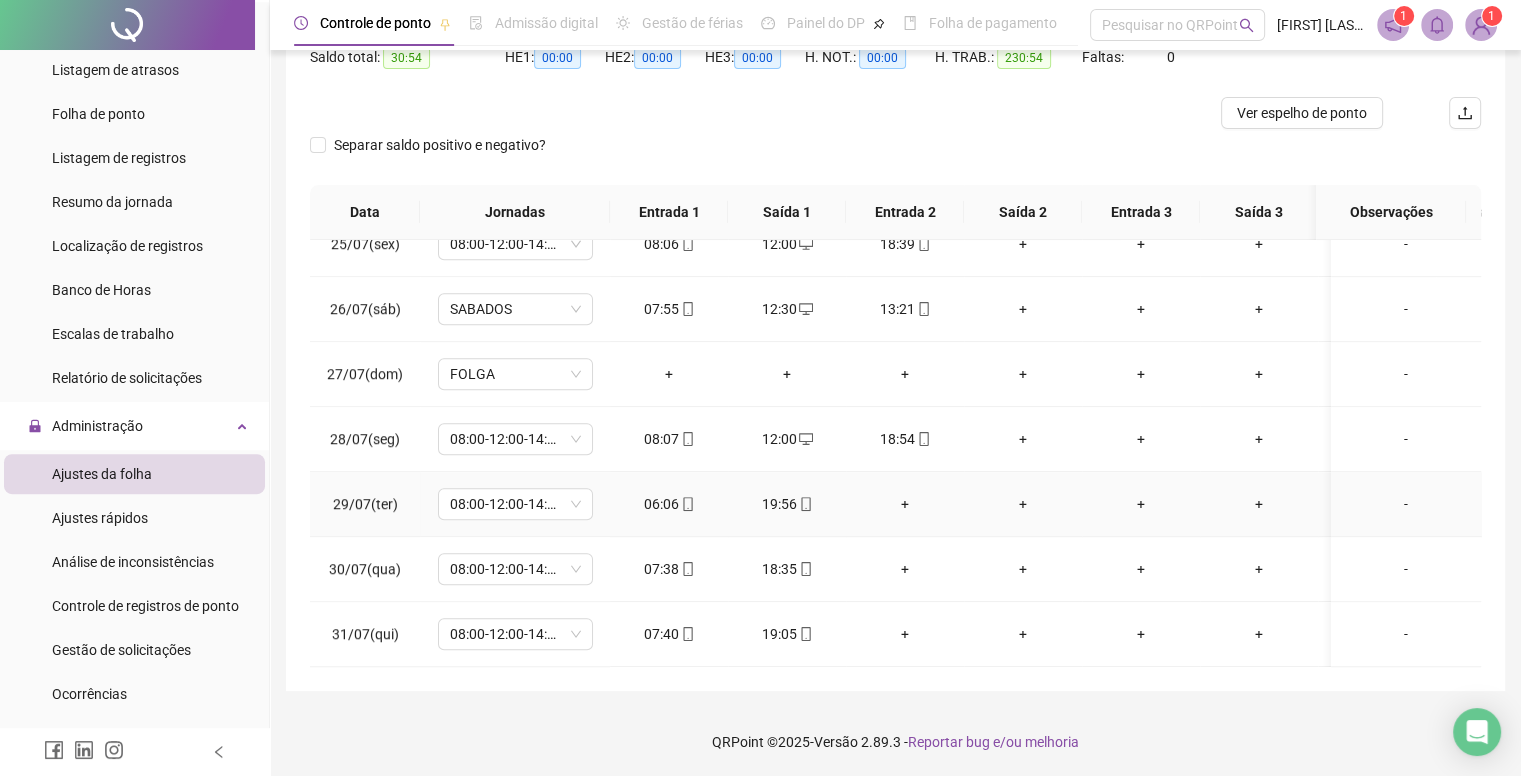 click on "+" at bounding box center [905, 504] 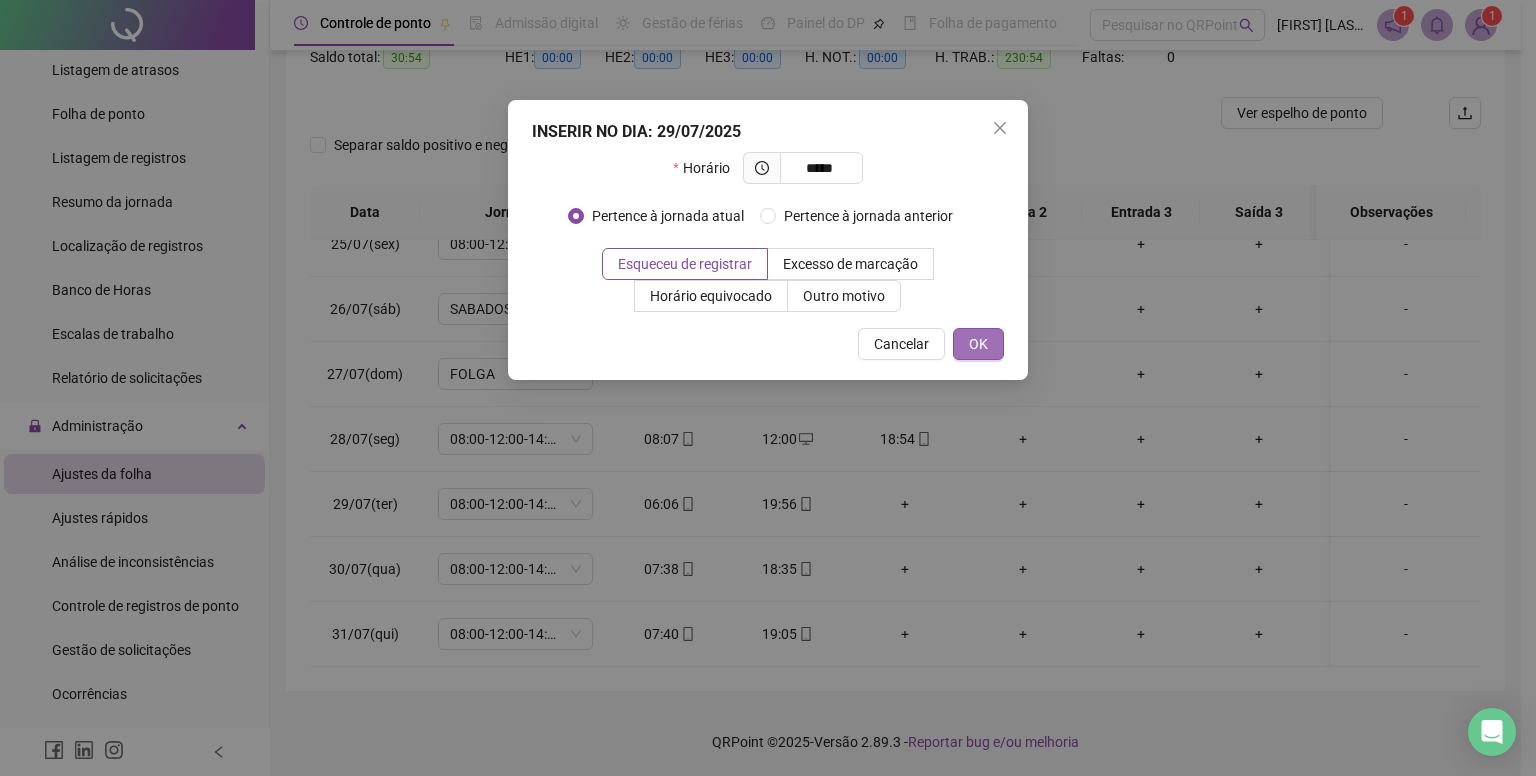 type on "*****" 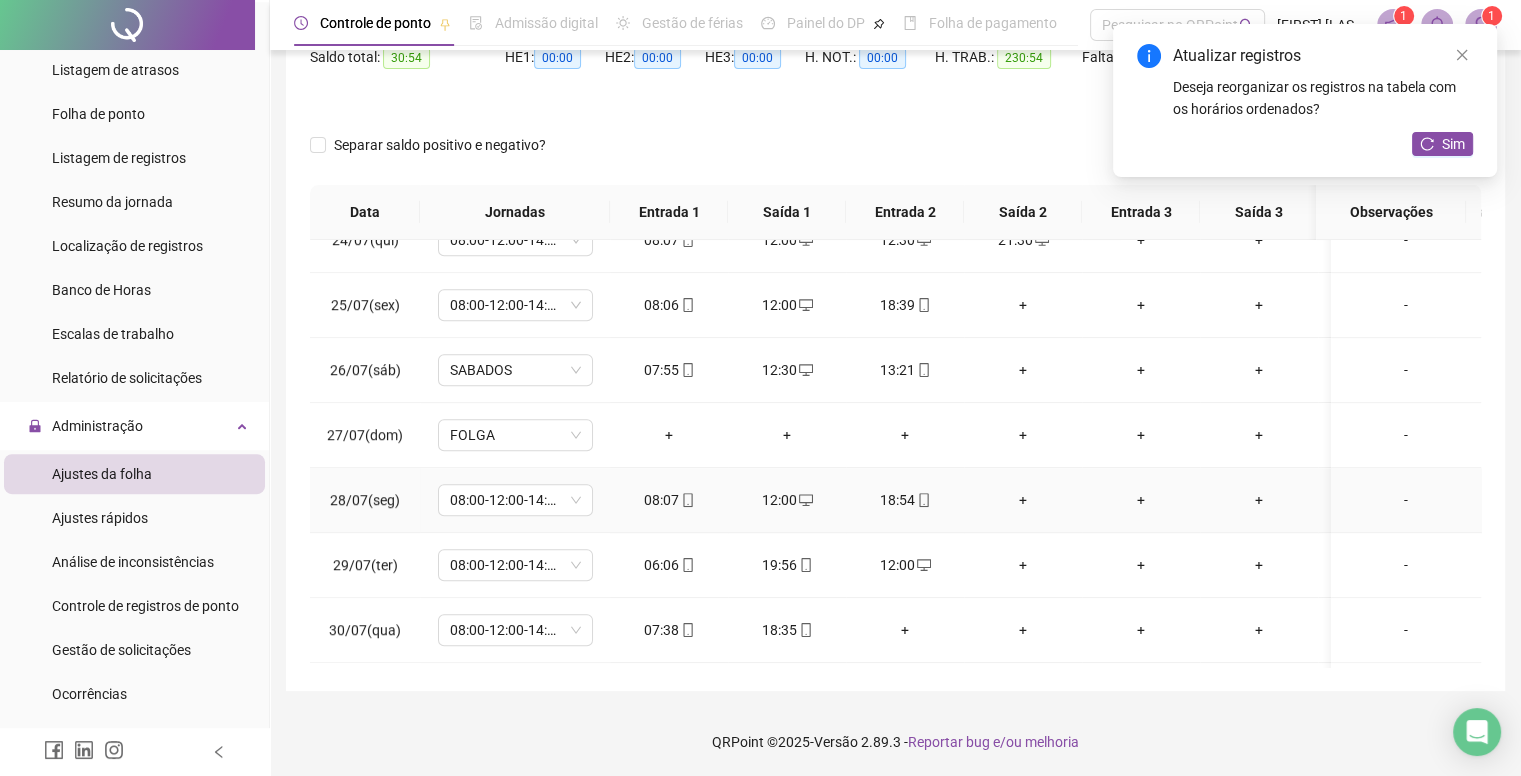 scroll, scrollTop: 1496, scrollLeft: 0, axis: vertical 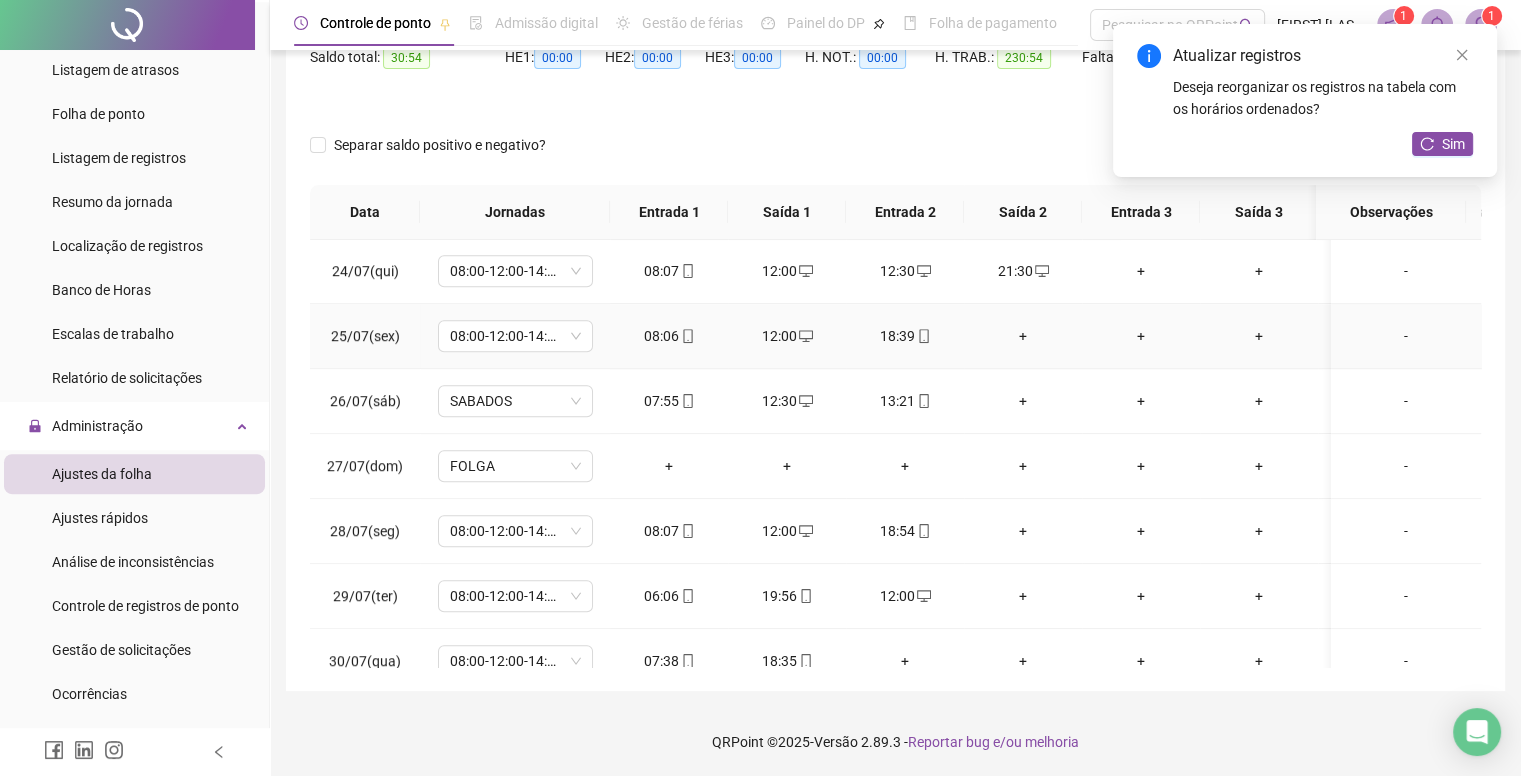 click on "+" at bounding box center [1023, 336] 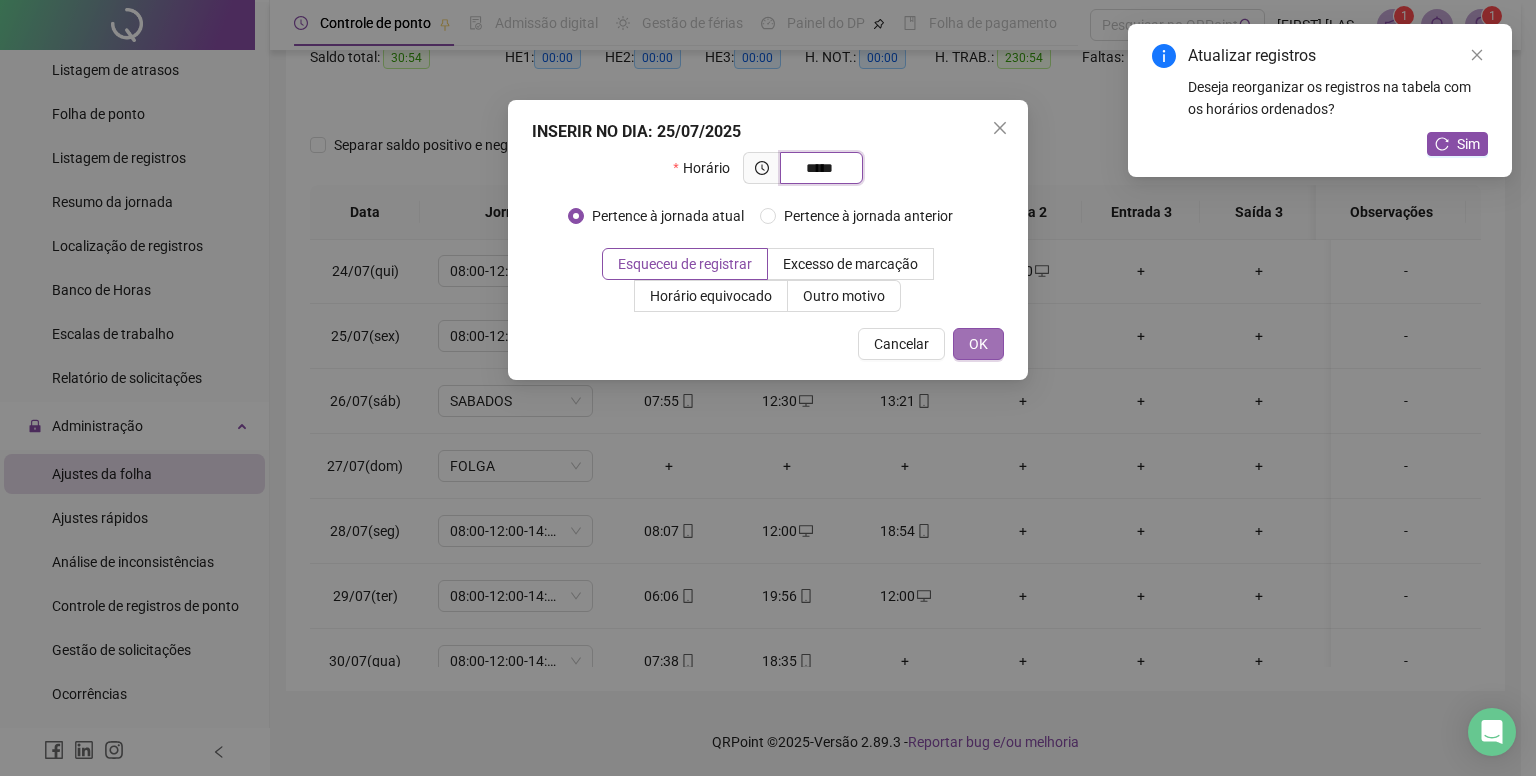 type on "*****" 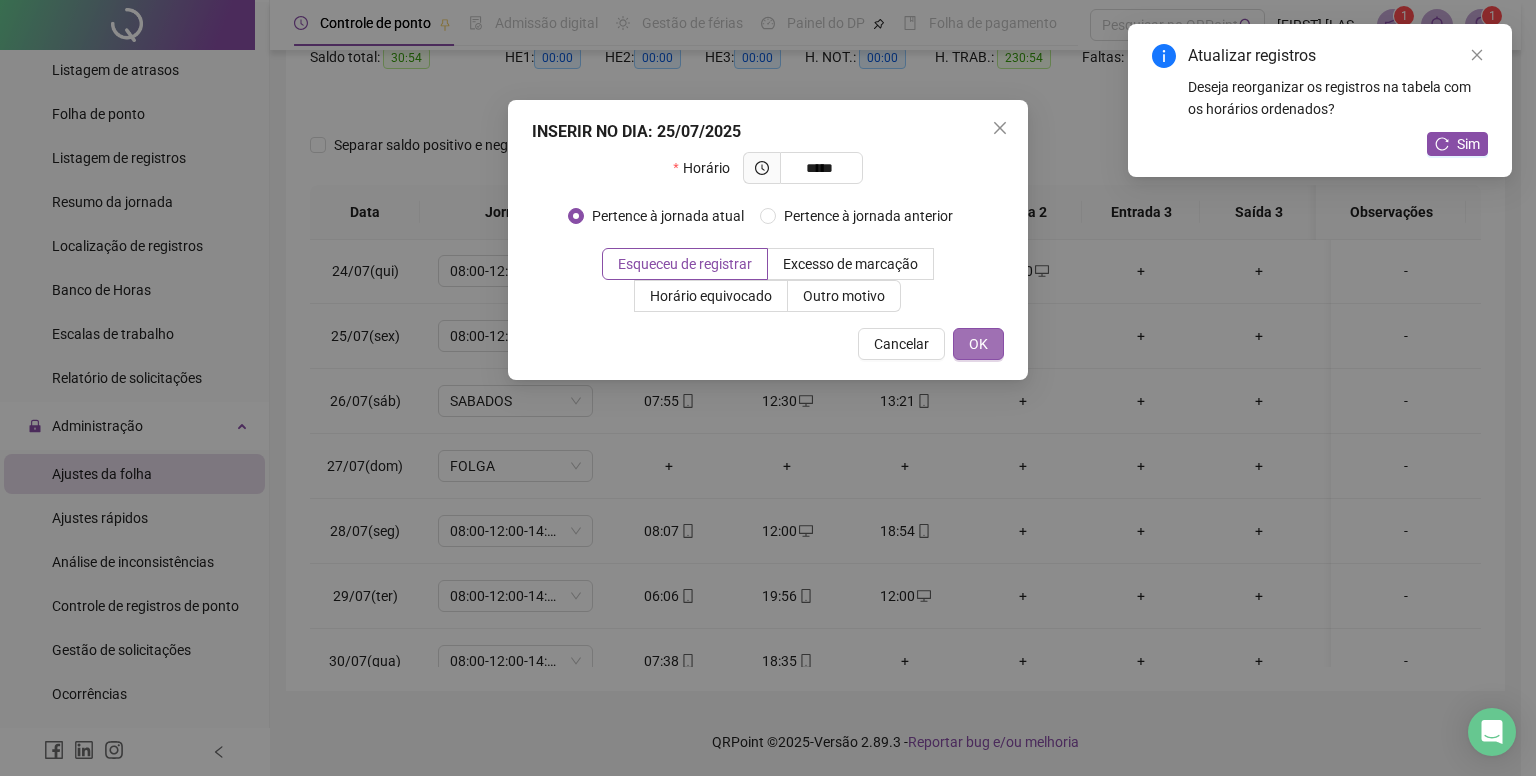 click on "OK" at bounding box center [978, 344] 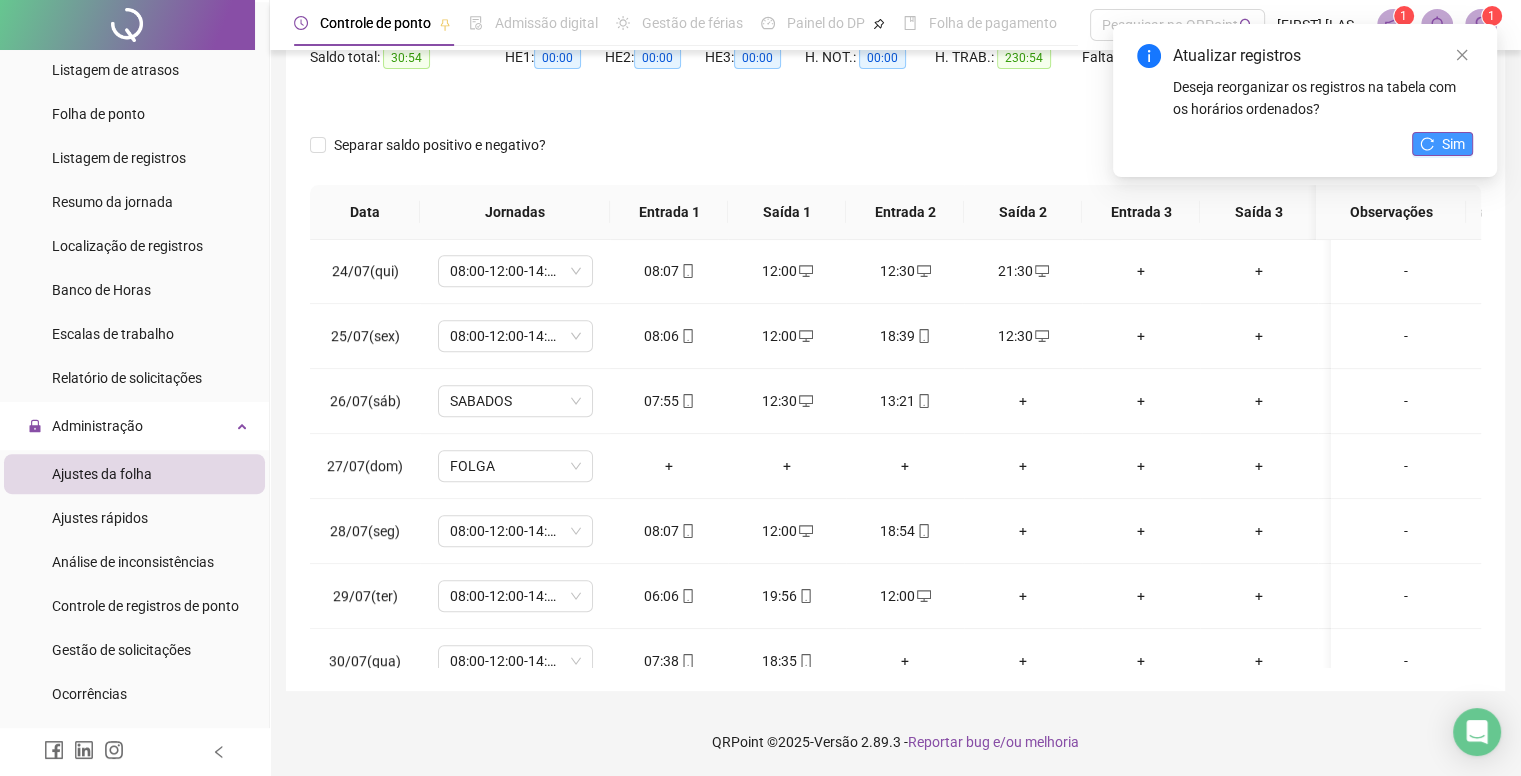 click on "Sim" at bounding box center [1453, 144] 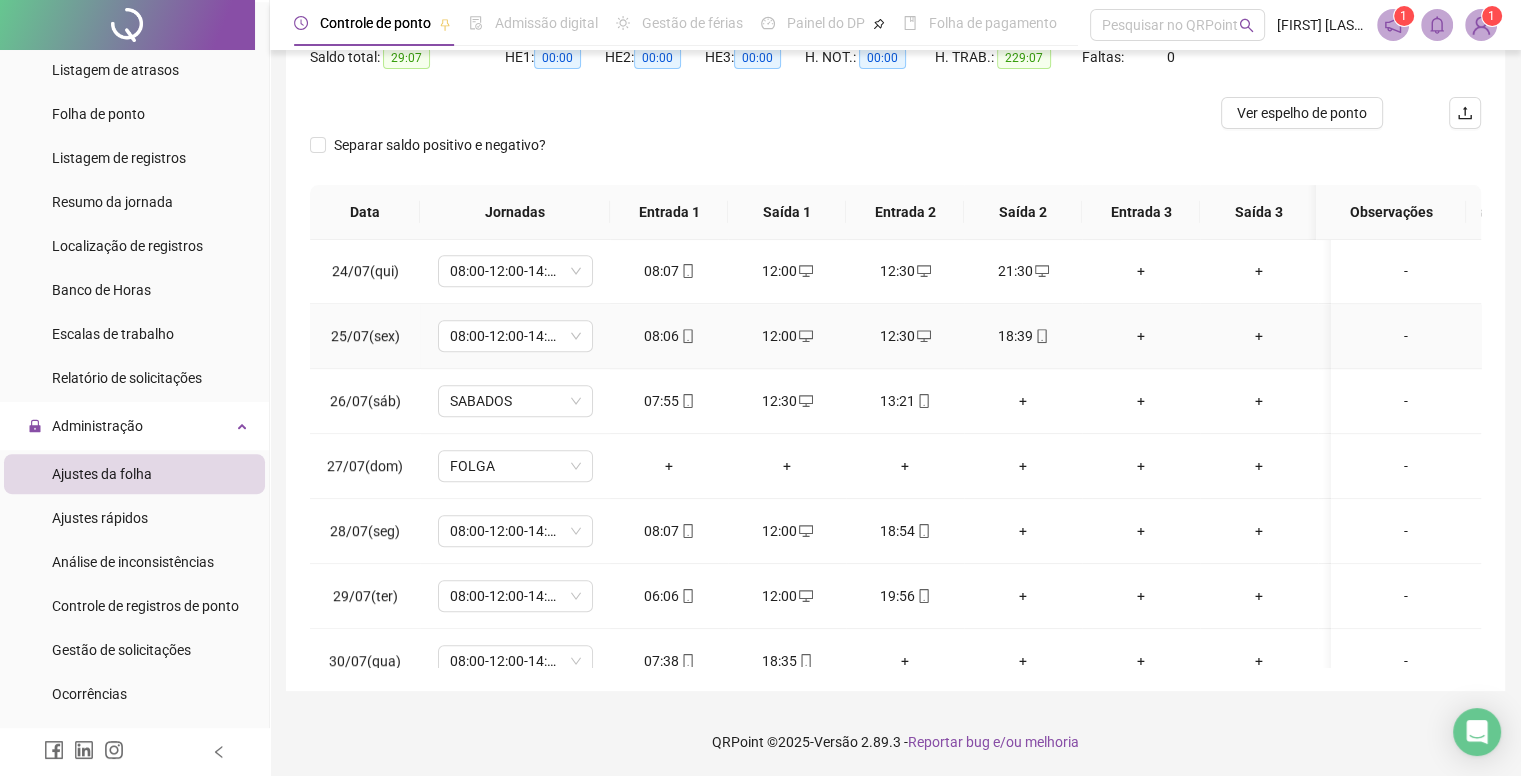 scroll, scrollTop: 1596, scrollLeft: 0, axis: vertical 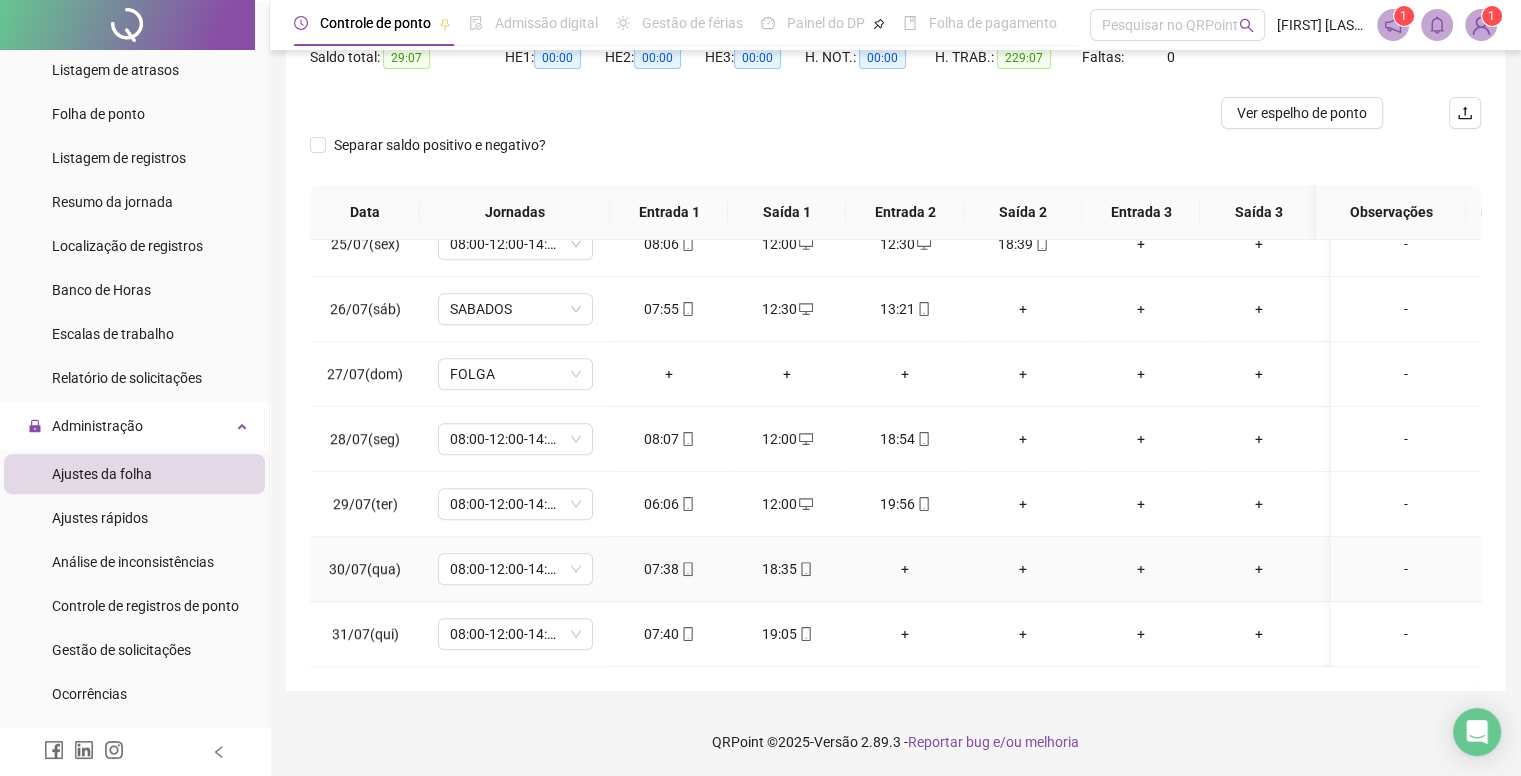click on "+" at bounding box center [905, 569] 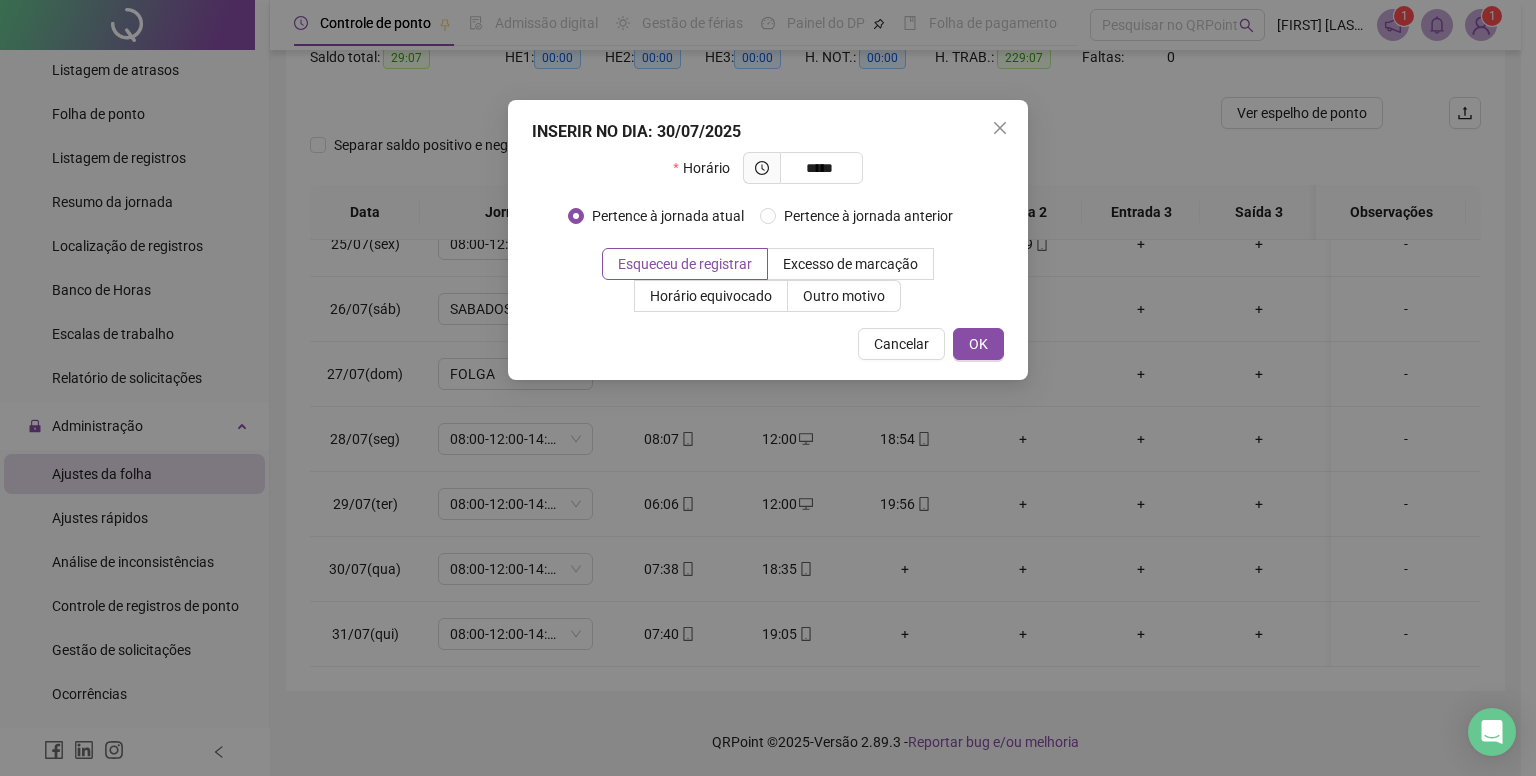 type on "*****" 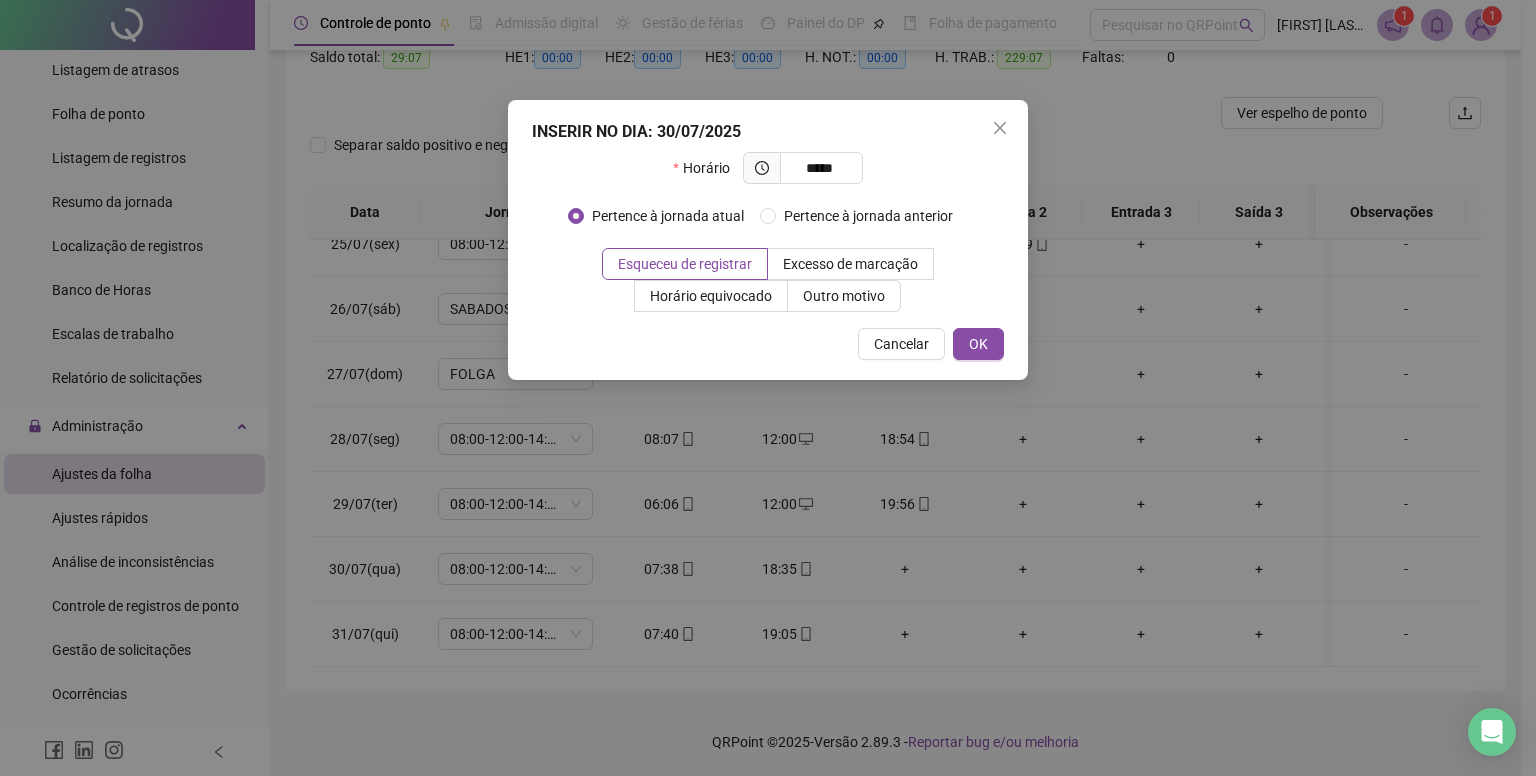 click on "Esqueceu de registrar Excesso de marcação Horário equivocado Outro motivo" at bounding box center (768, 280) 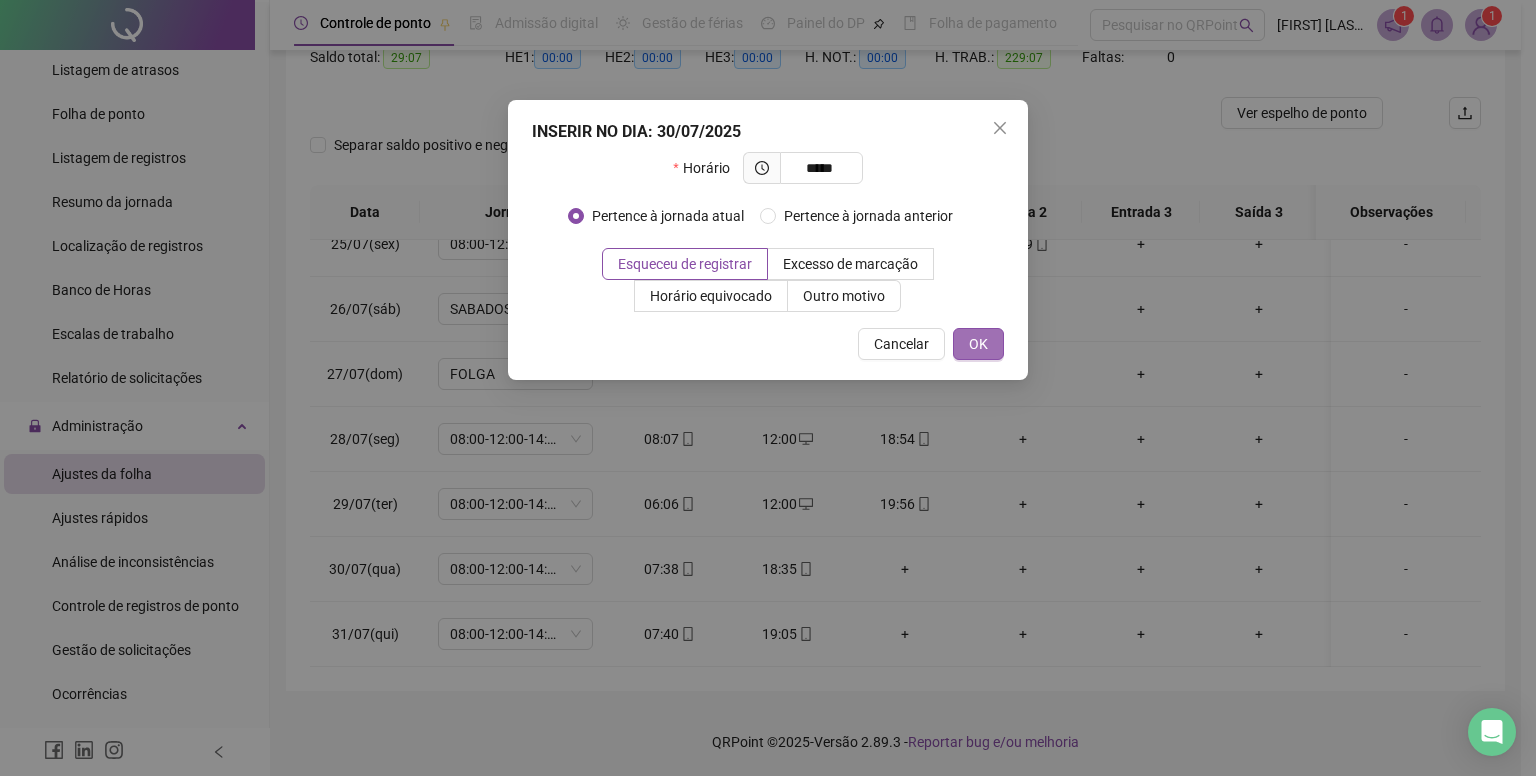 click on "OK" at bounding box center (978, 344) 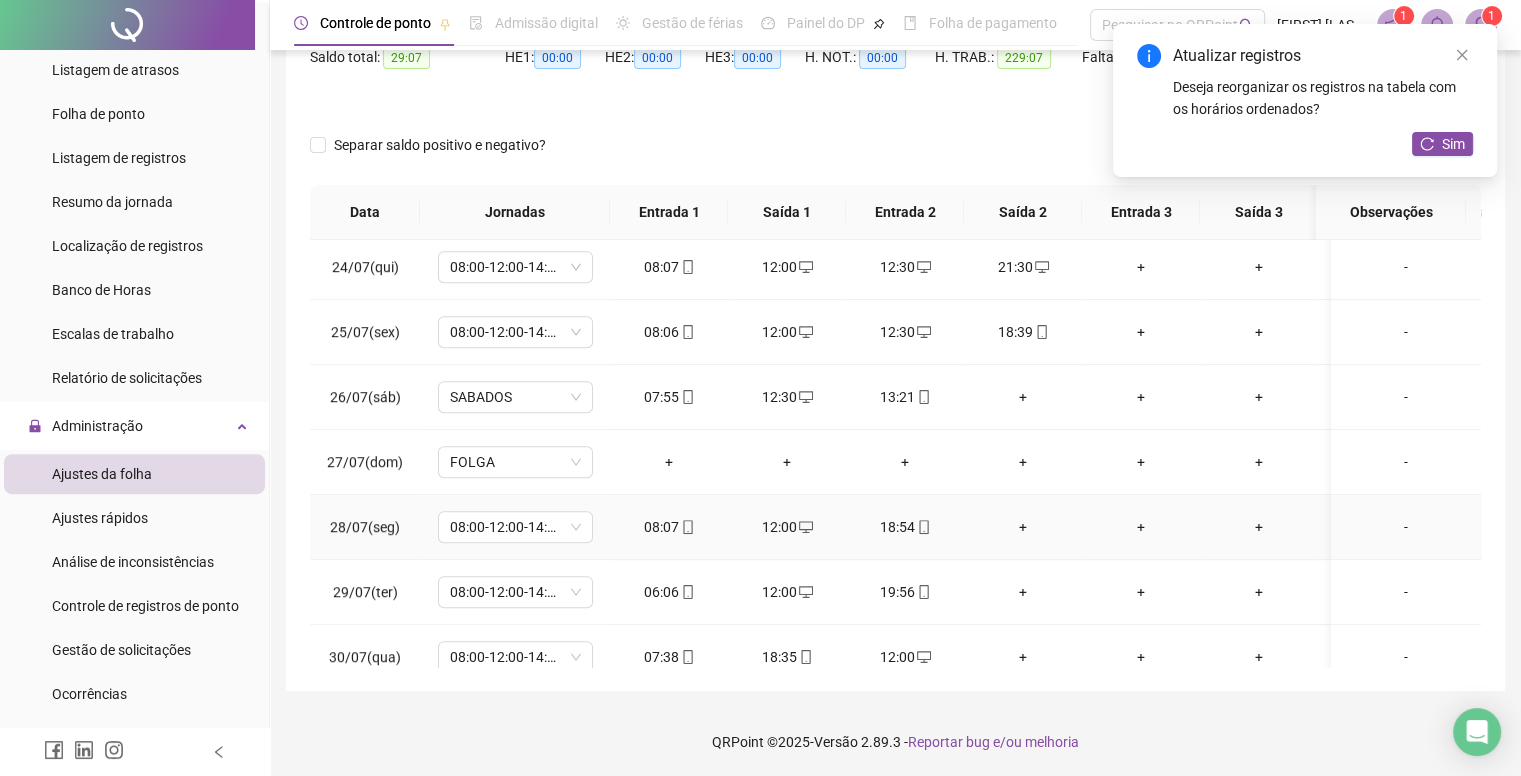 scroll, scrollTop: 1596, scrollLeft: 0, axis: vertical 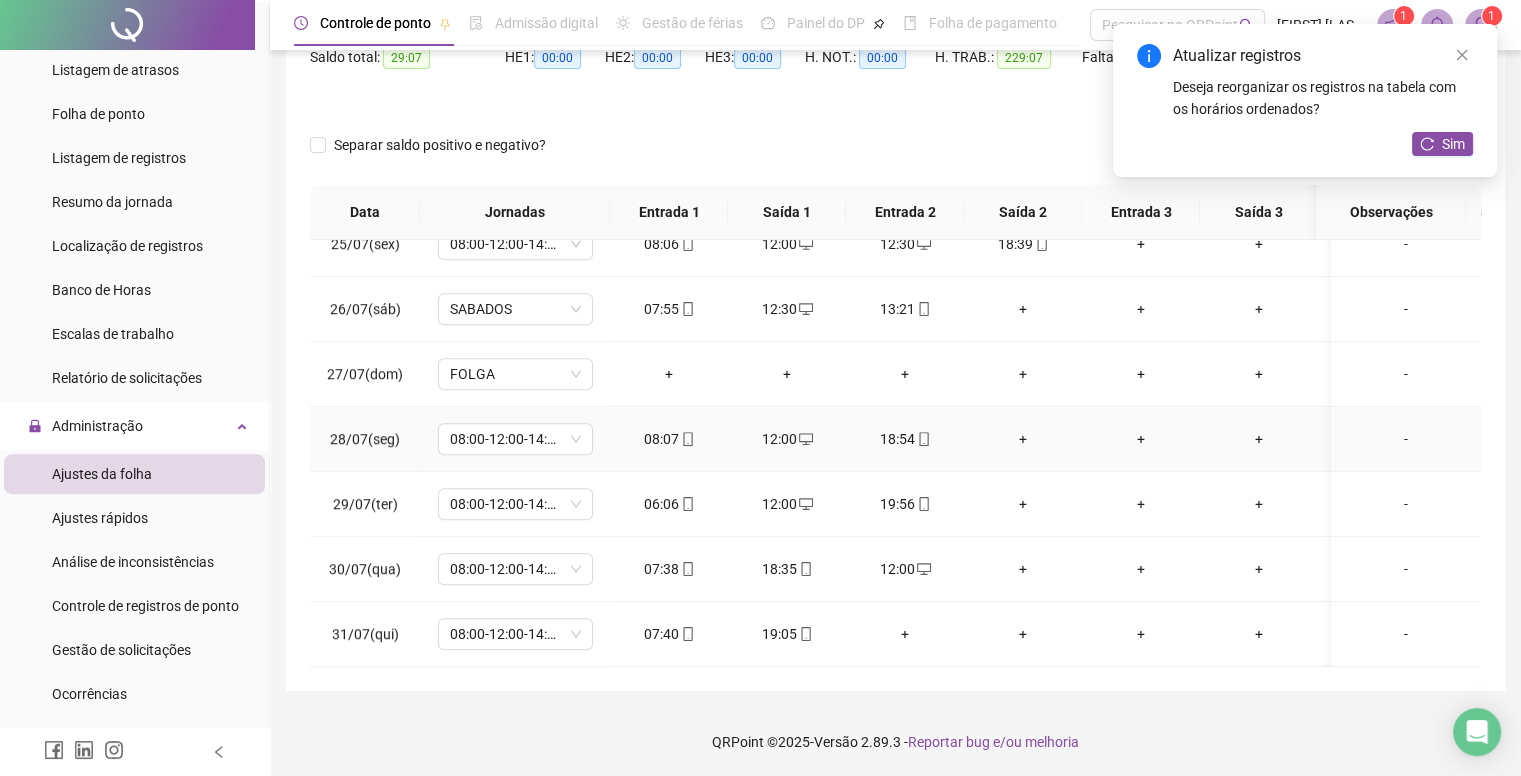 click on "+" at bounding box center [1023, 439] 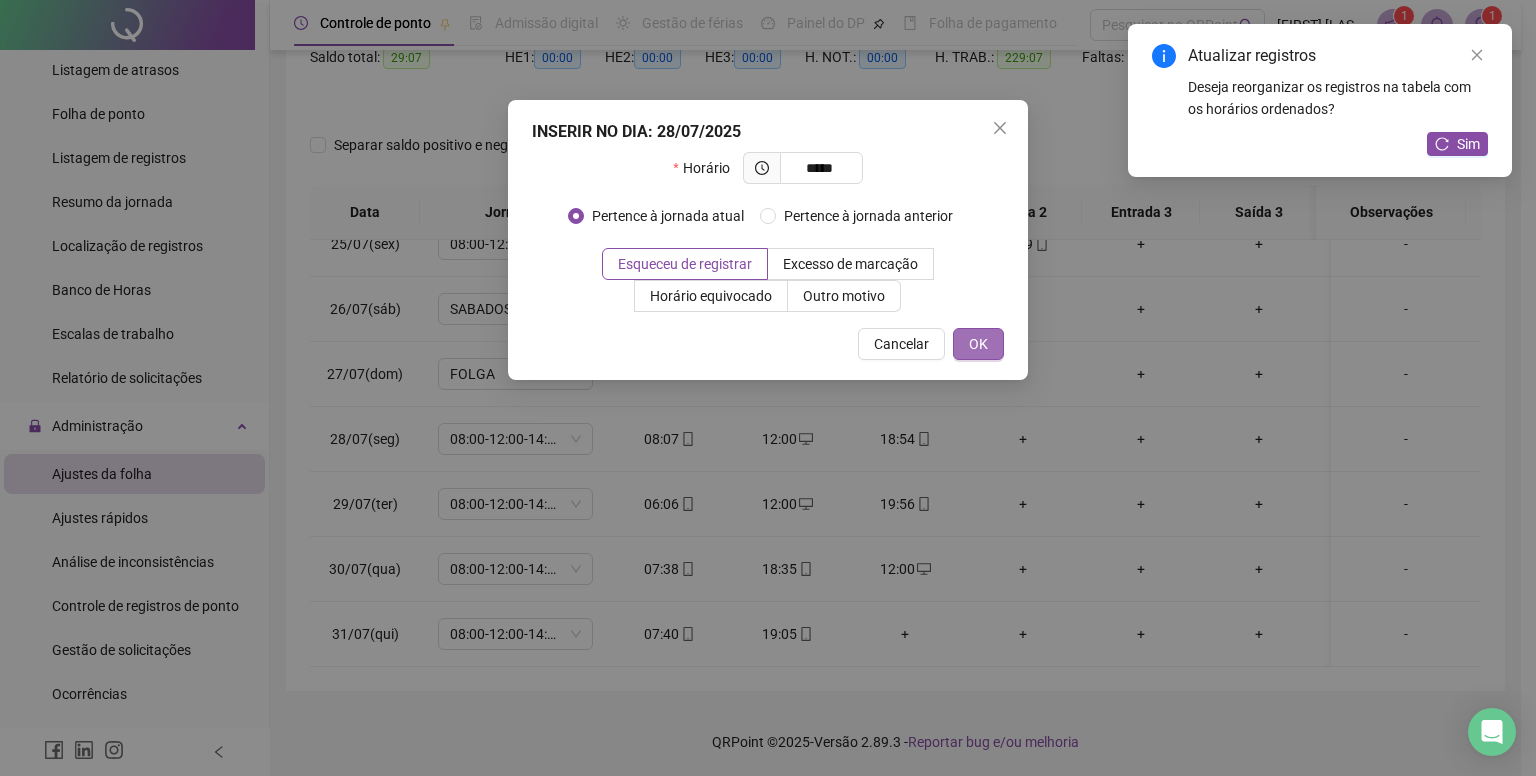 type on "*****" 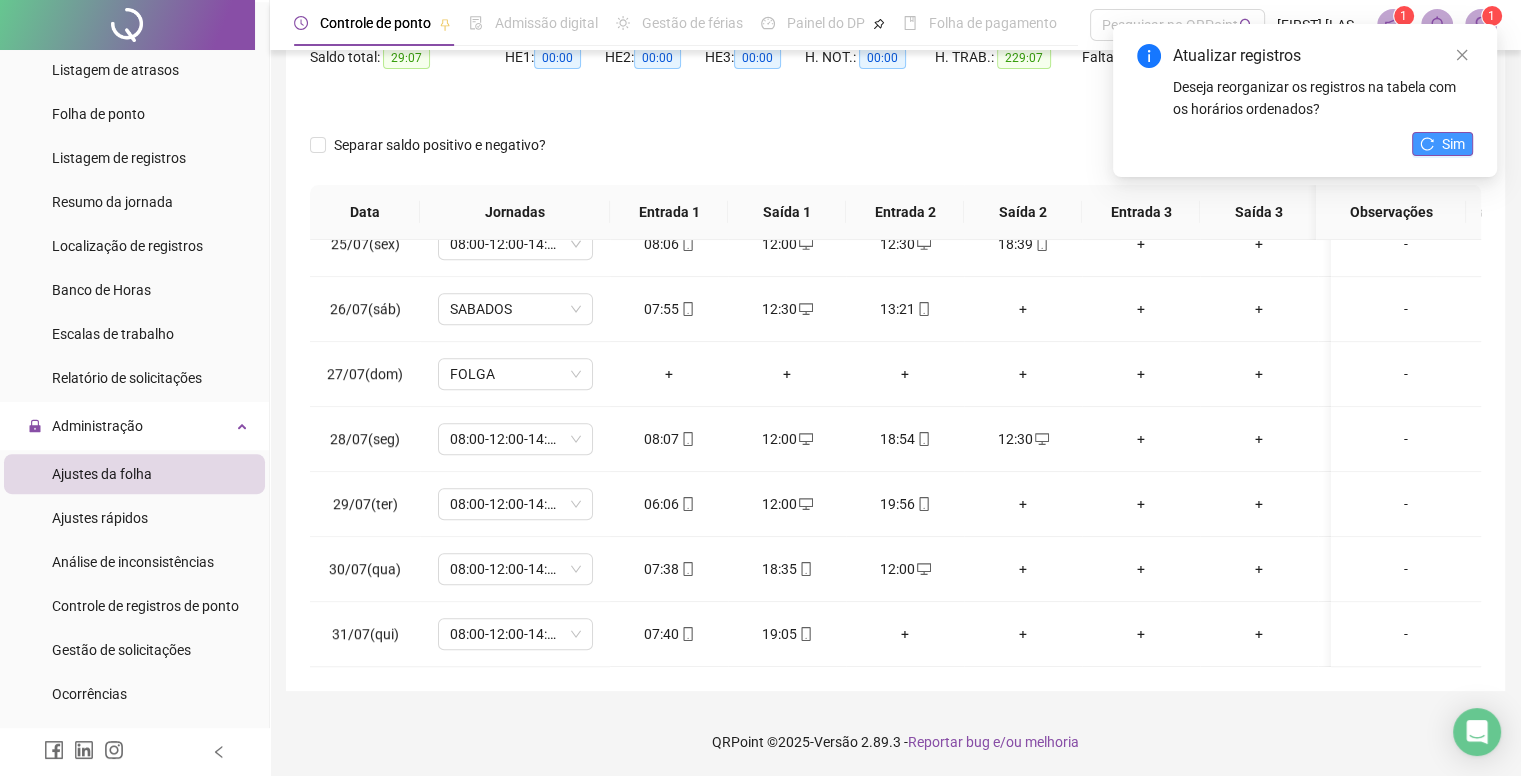 click on "Sim" at bounding box center [1442, 144] 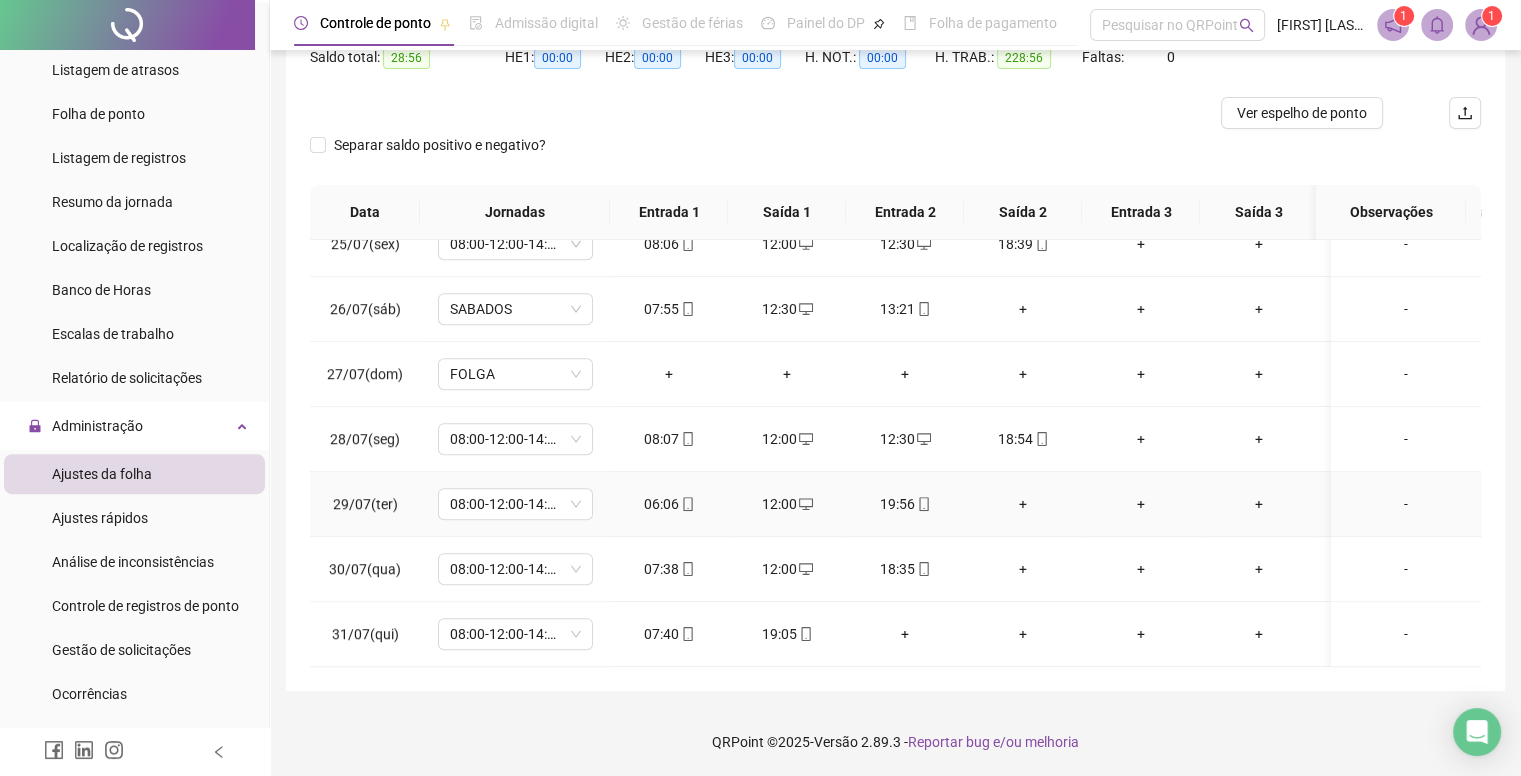click on "+" at bounding box center (1023, 504) 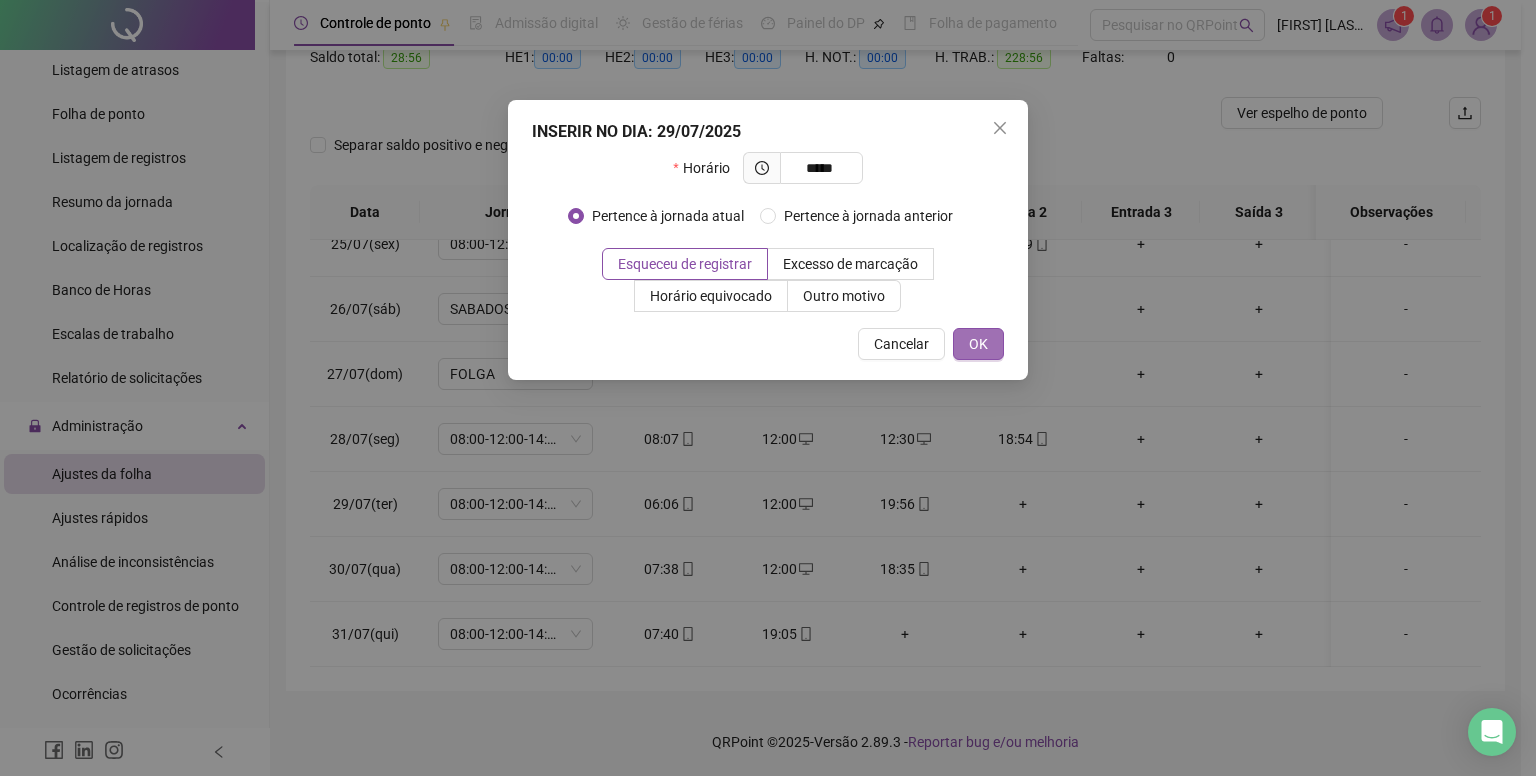 type on "*****" 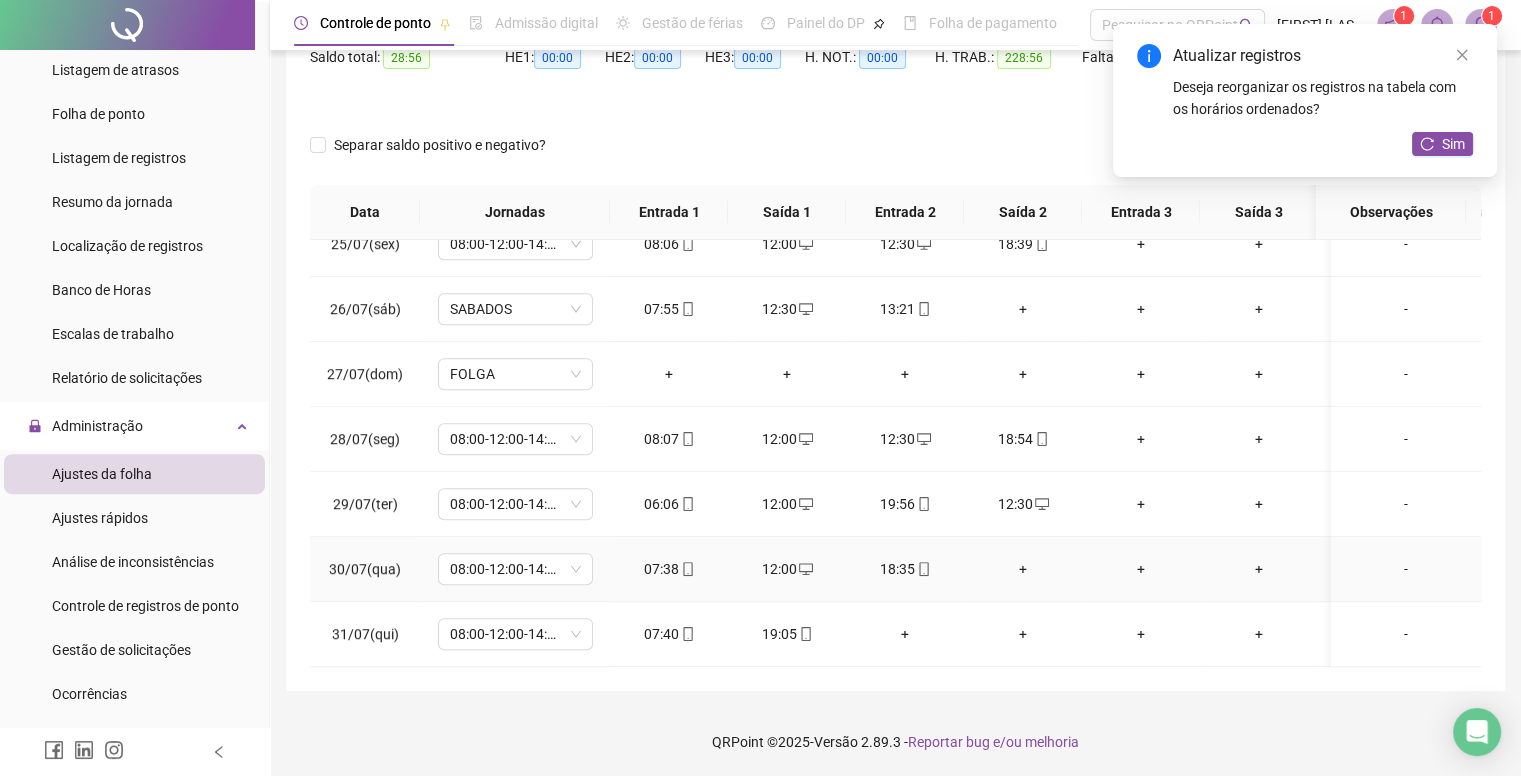 click on "+" at bounding box center [1023, 569] 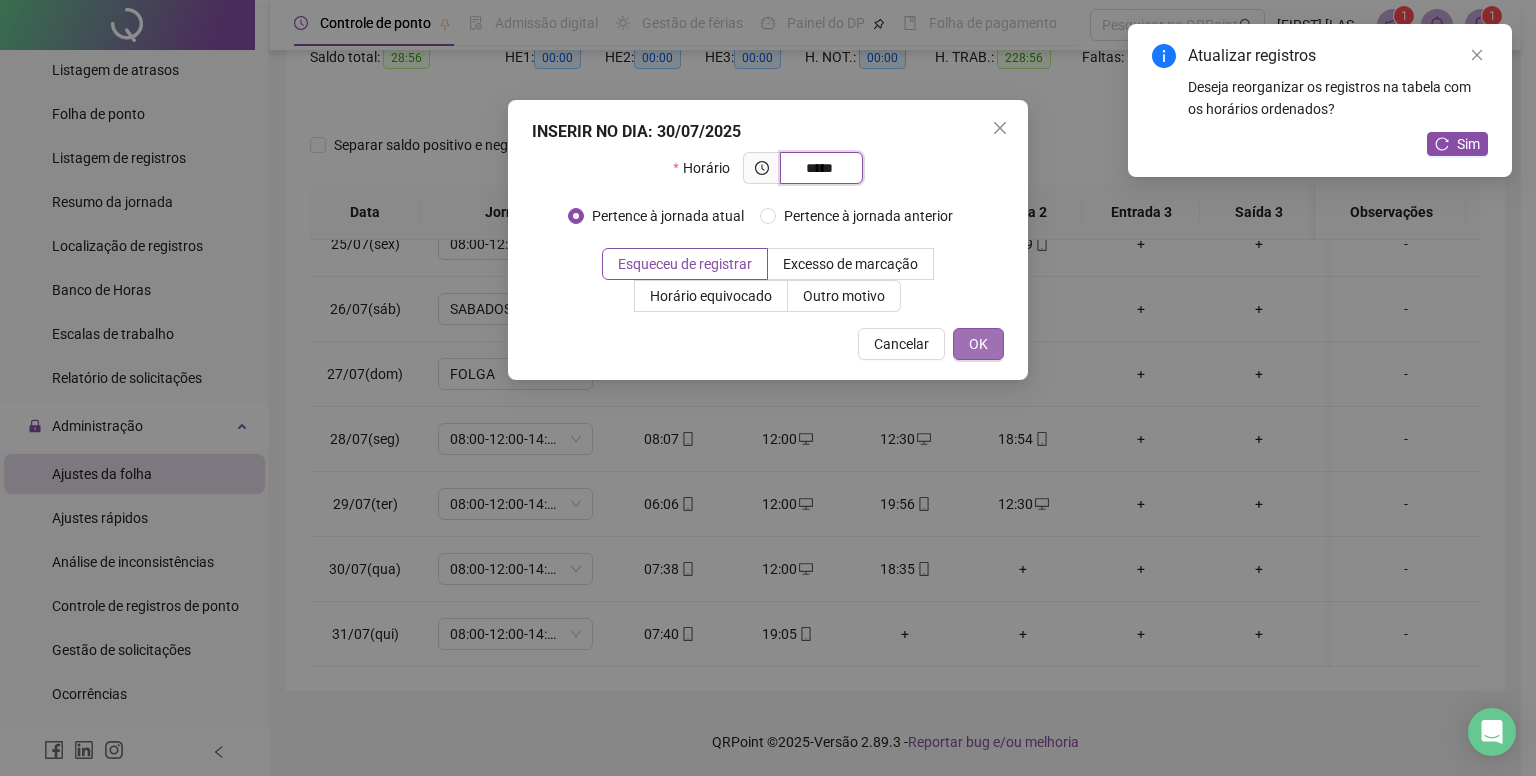 type on "*****" 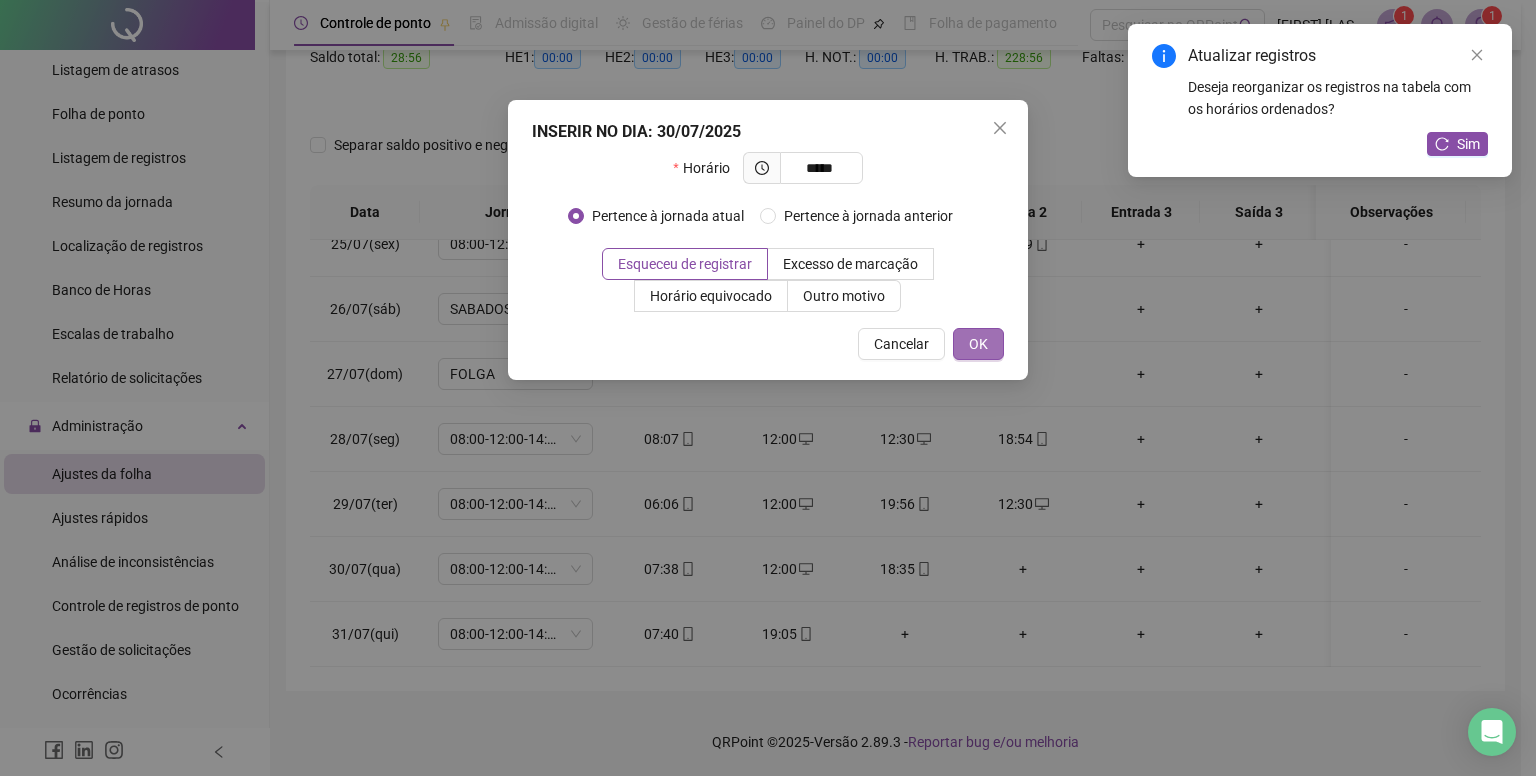click on "OK" at bounding box center [978, 344] 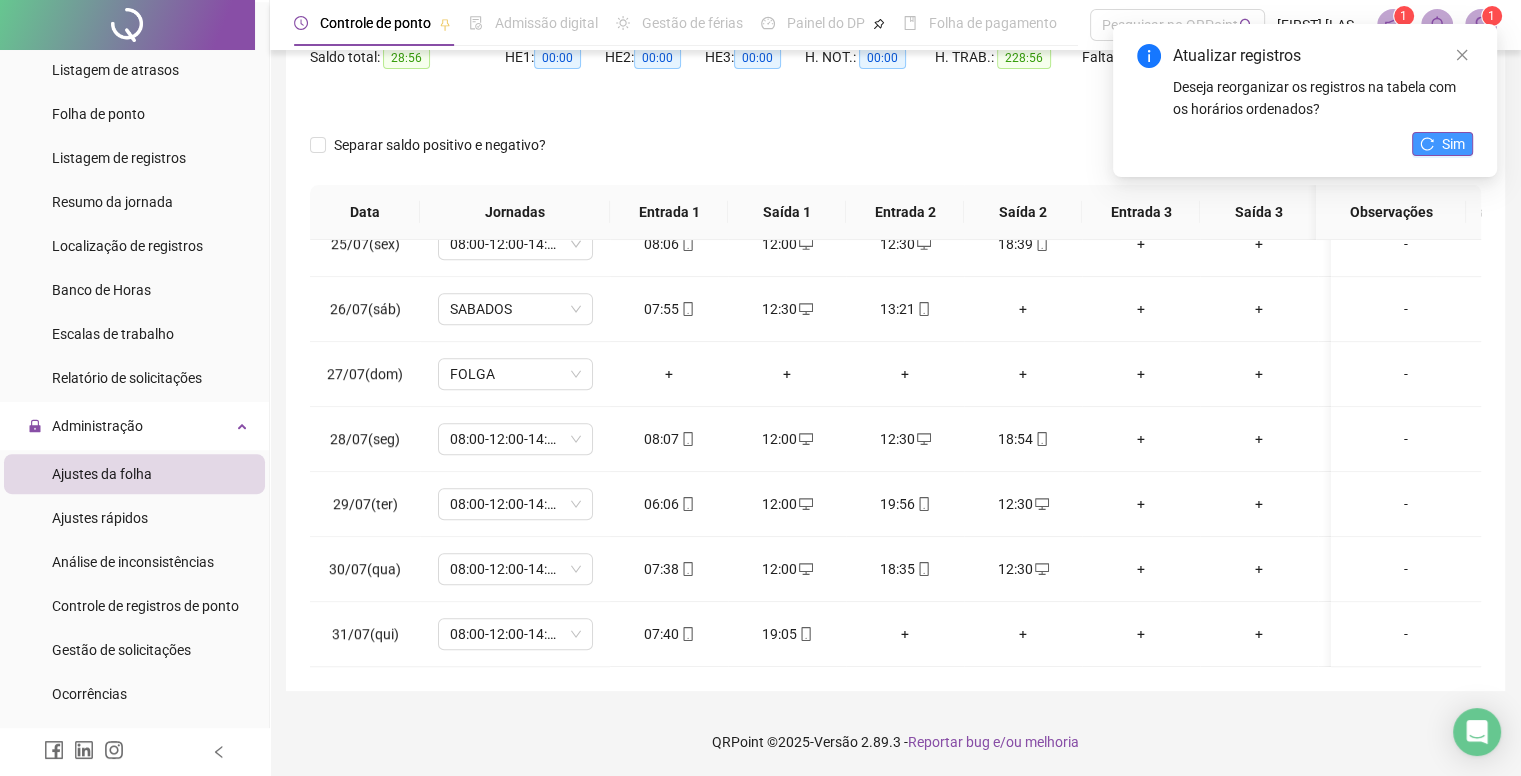 click 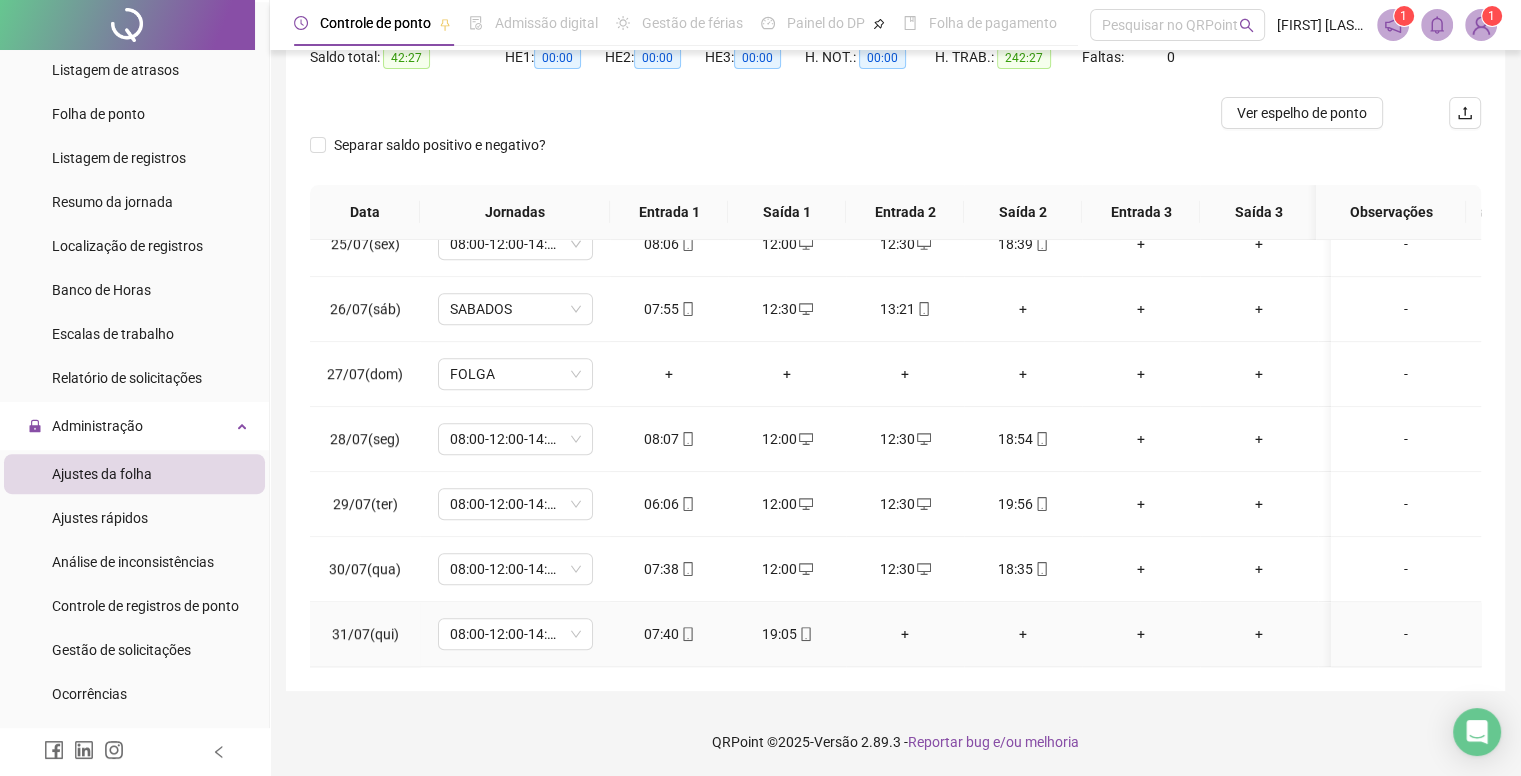 click on "+" at bounding box center (905, 634) 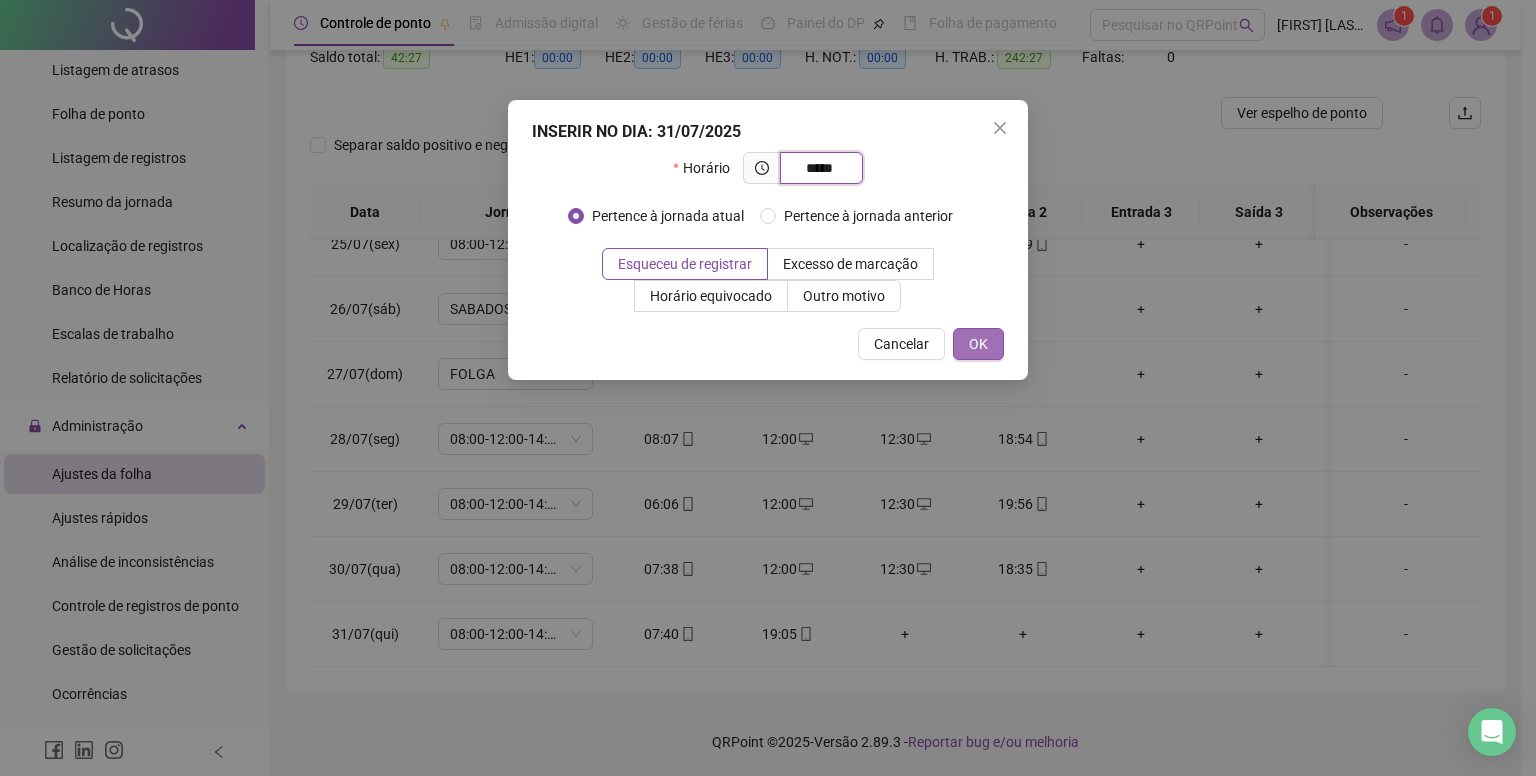 type on "*****" 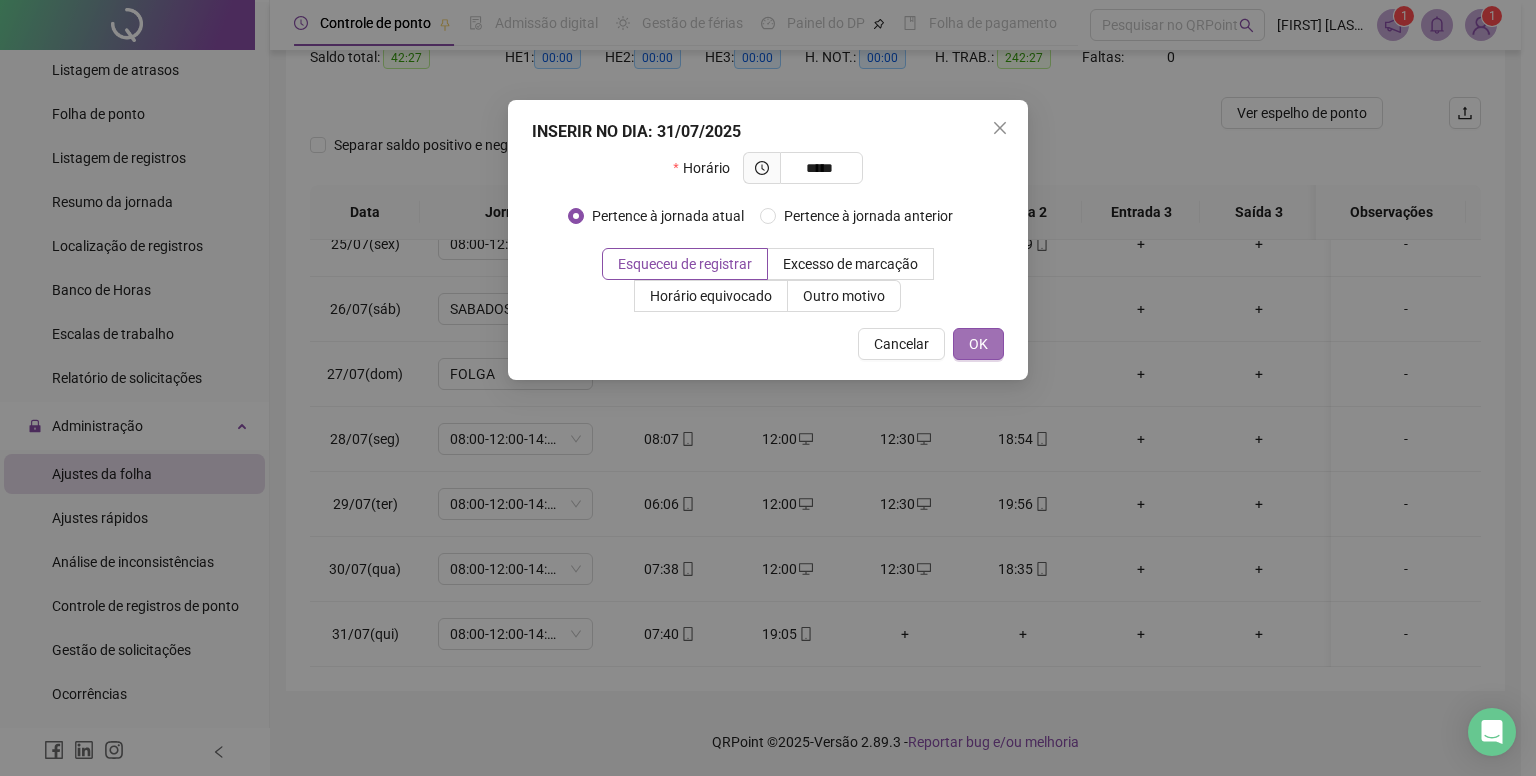 click on "OK" at bounding box center [978, 344] 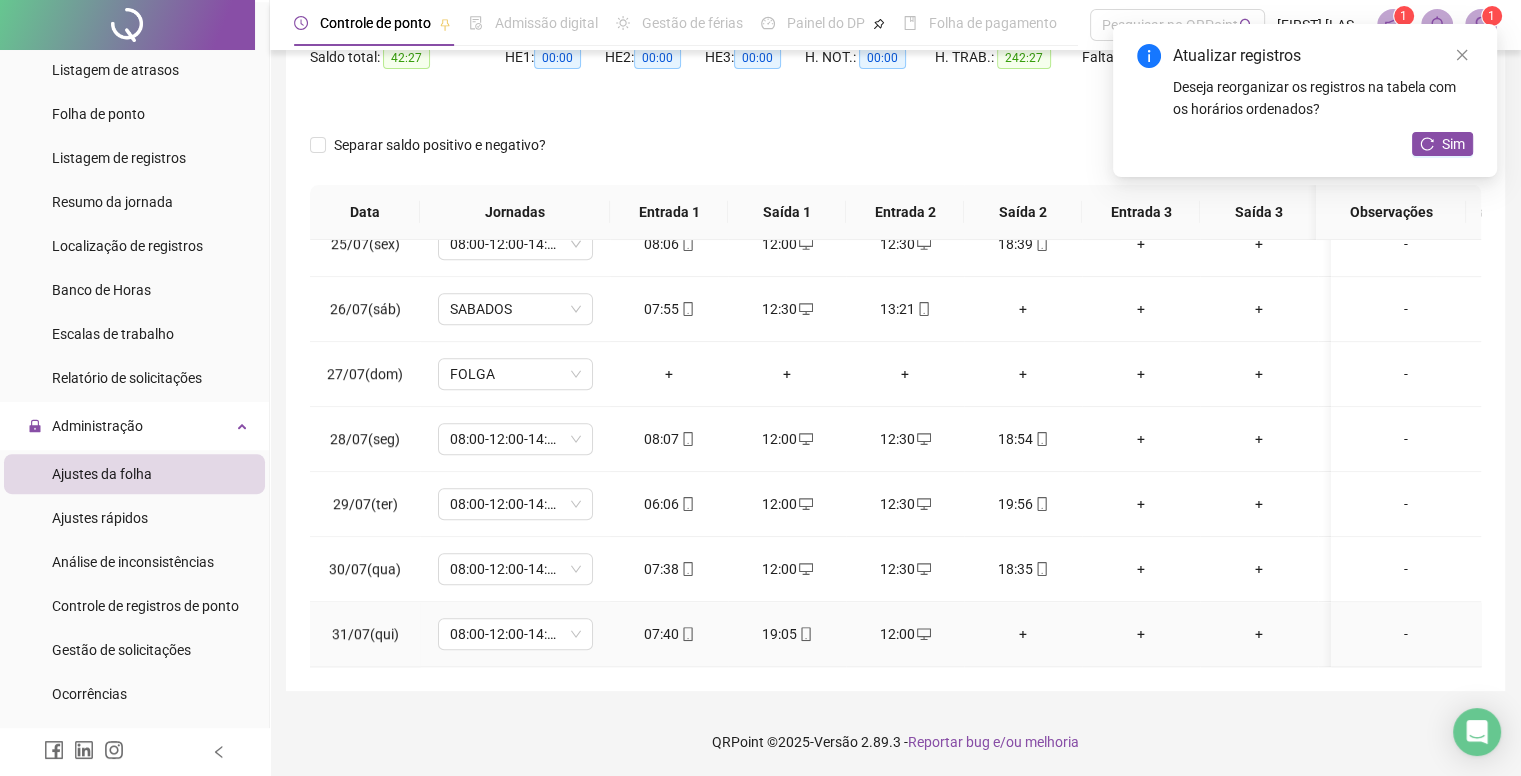 click on "+" at bounding box center (1023, 634) 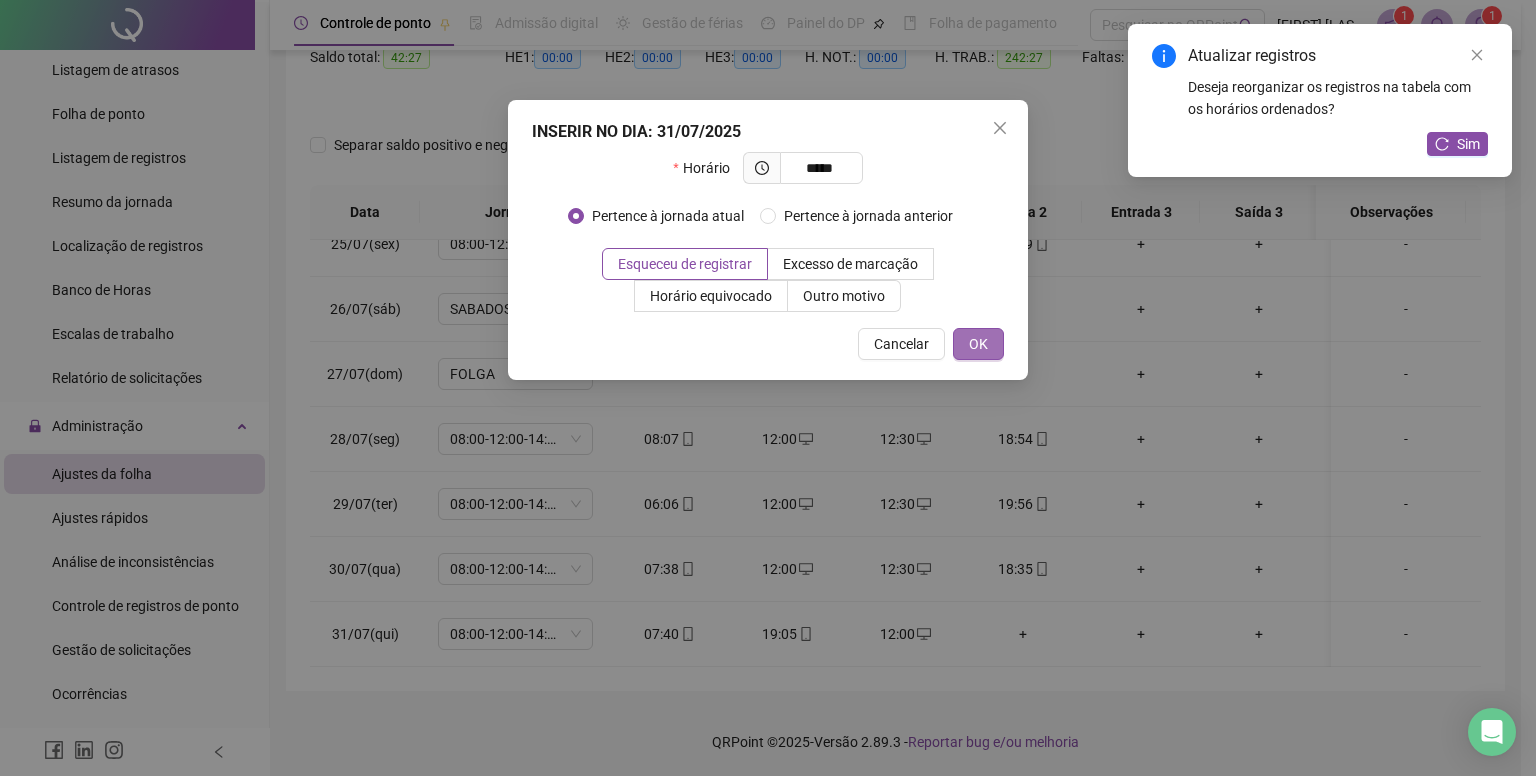 type on "*****" 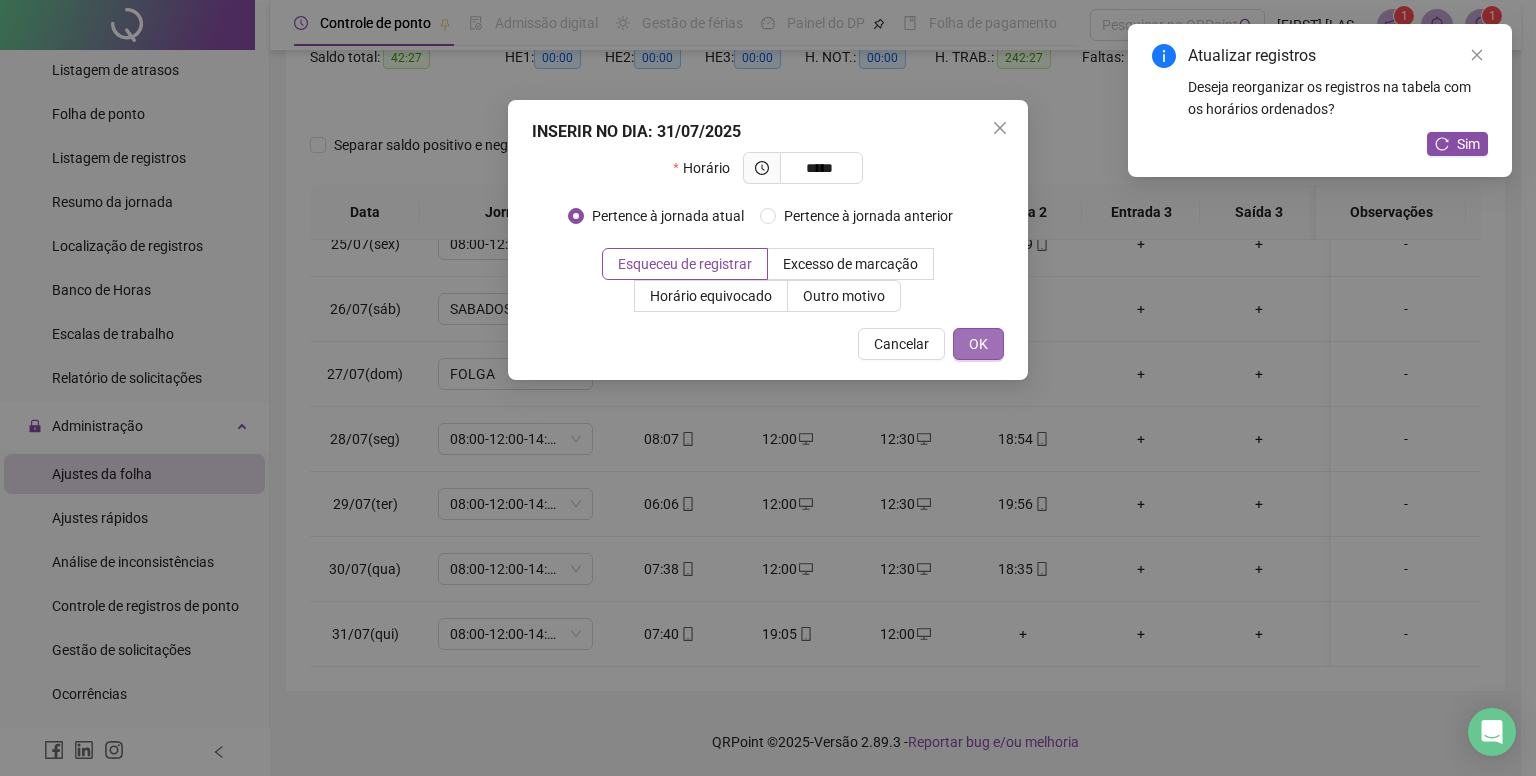 click on "OK" at bounding box center [978, 344] 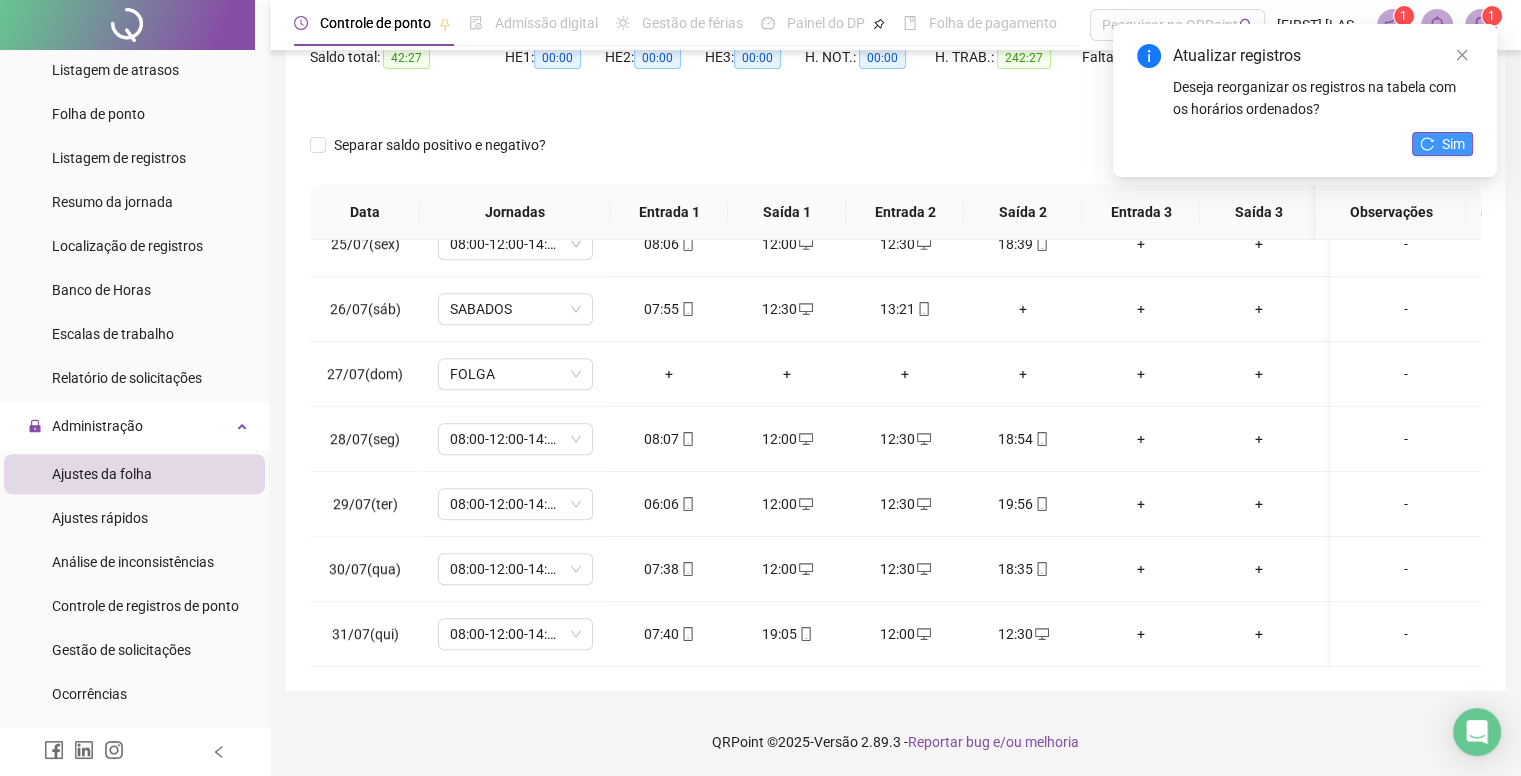 click on "Sim" at bounding box center [1453, 144] 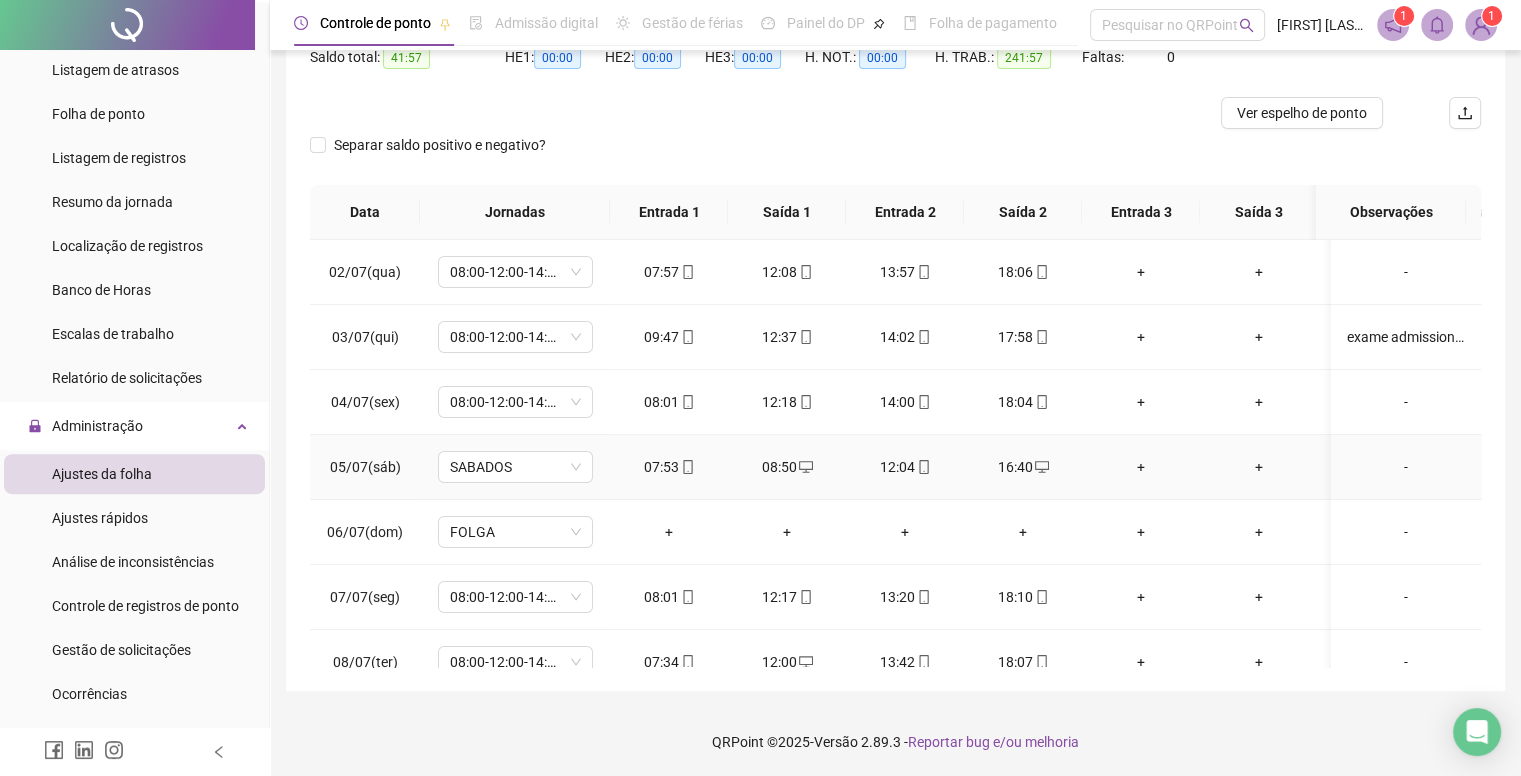 scroll, scrollTop: 0, scrollLeft: 0, axis: both 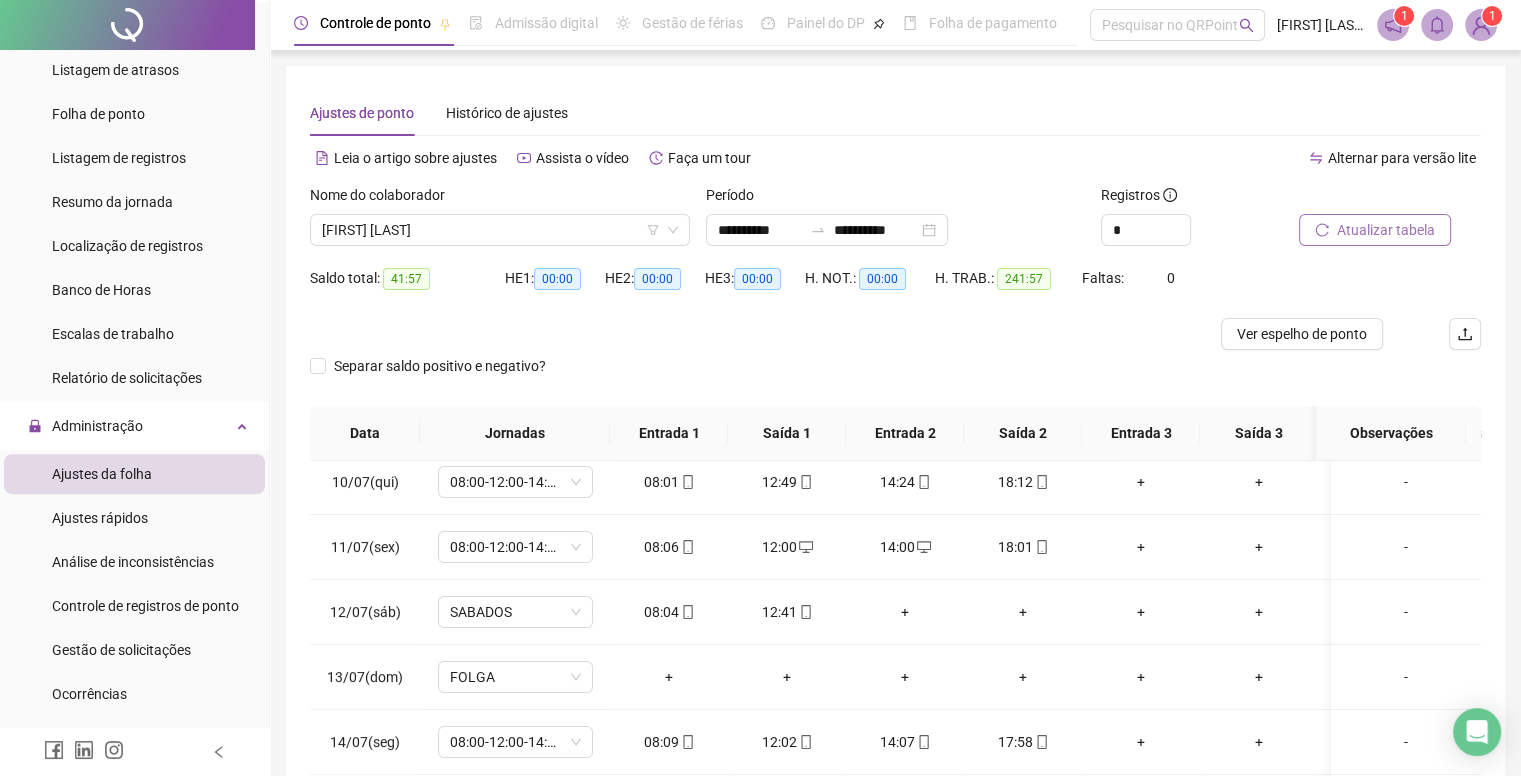 click on "Atualizar tabela" at bounding box center [1375, 230] 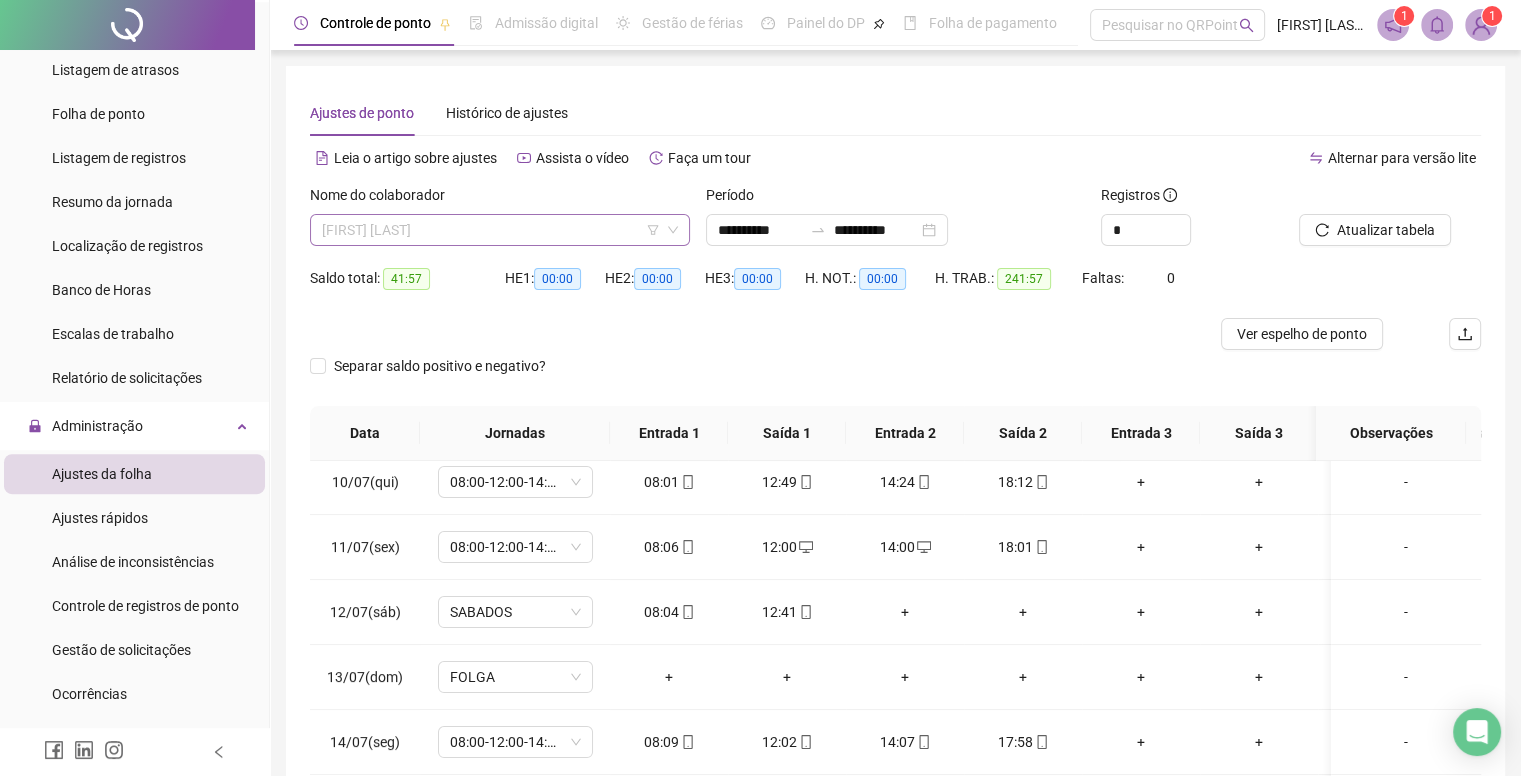 click on "[FIRST] [LAST]" at bounding box center [500, 230] 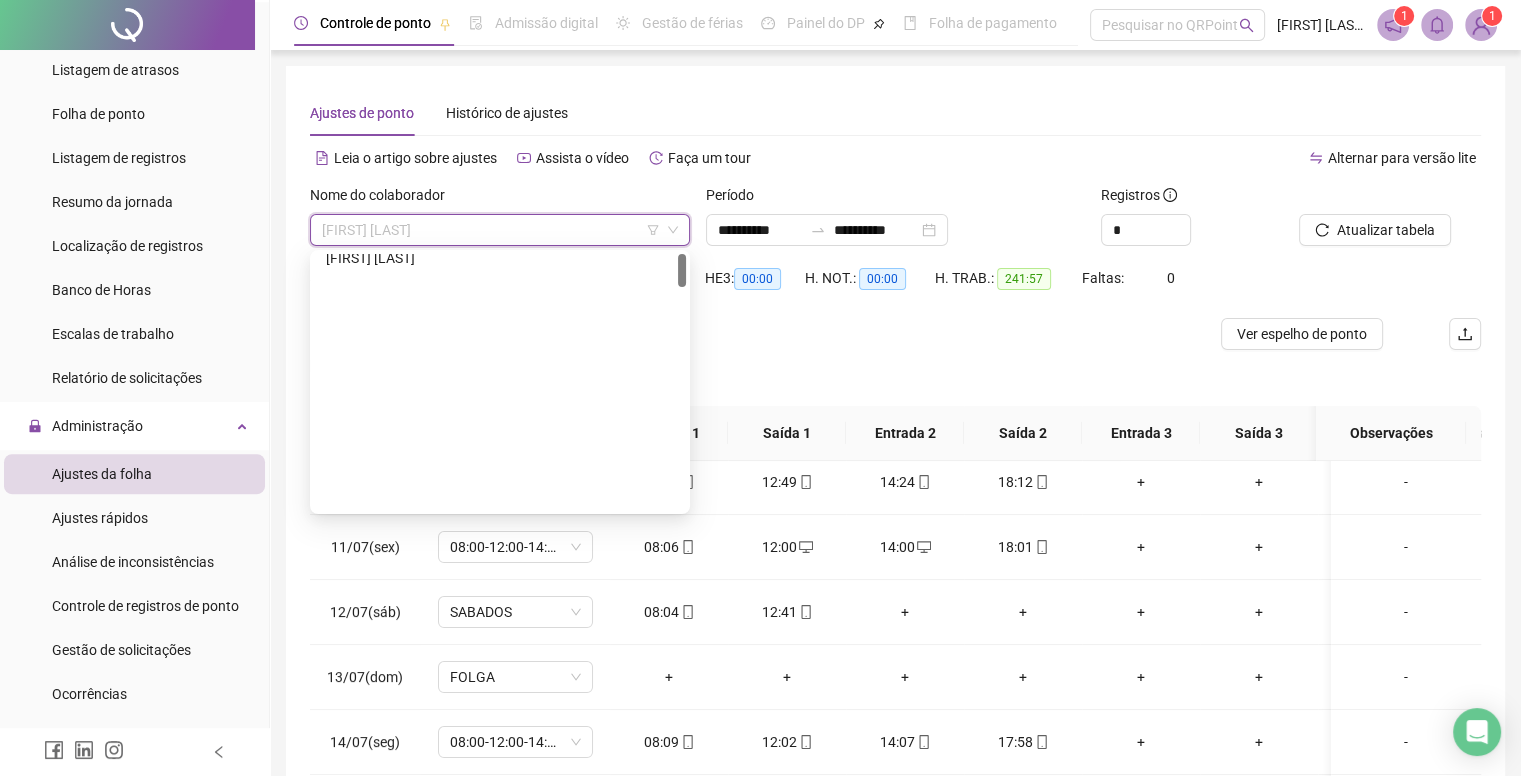 scroll, scrollTop: 0, scrollLeft: 0, axis: both 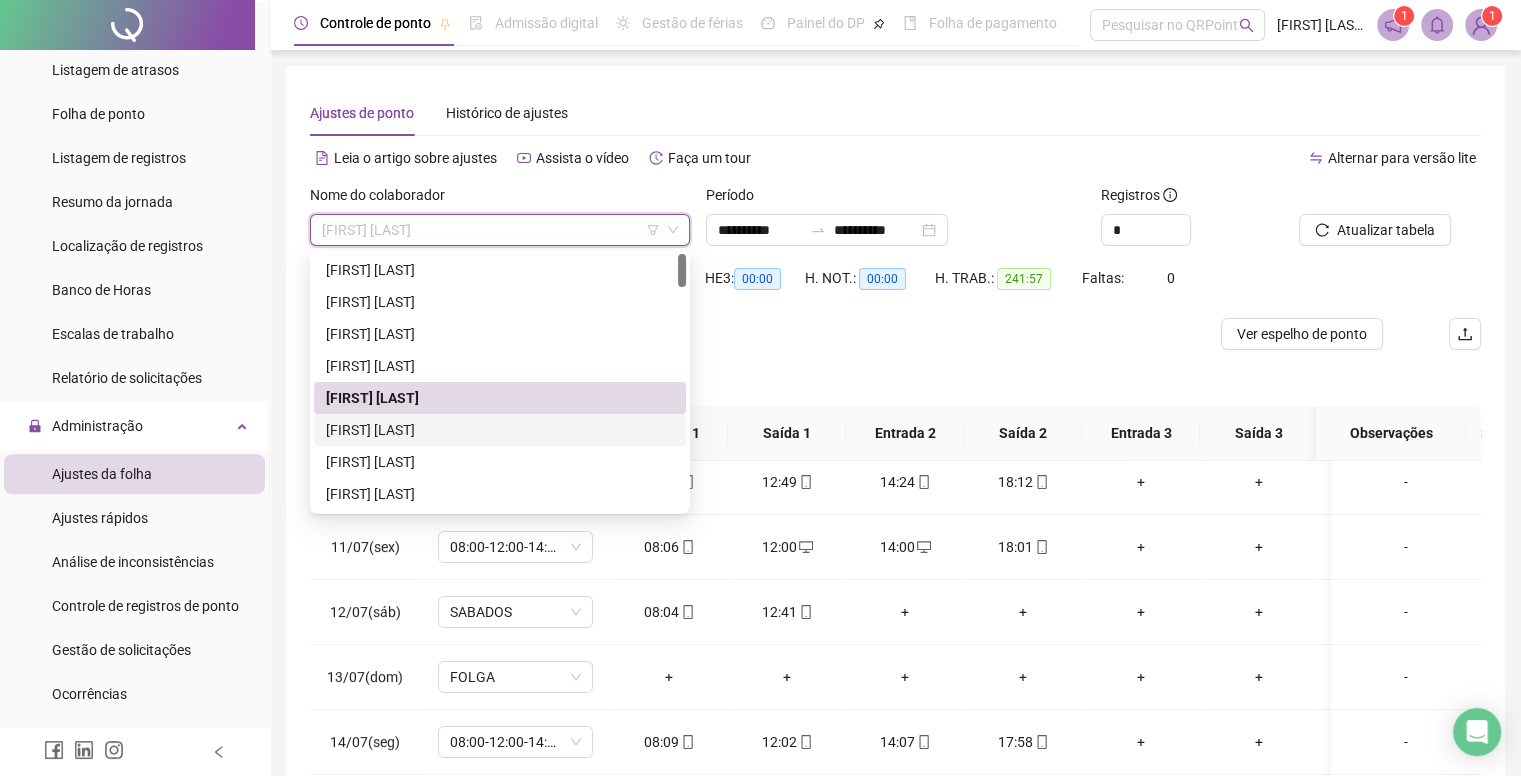 click on "[FIRST] [LAST]" at bounding box center [500, 430] 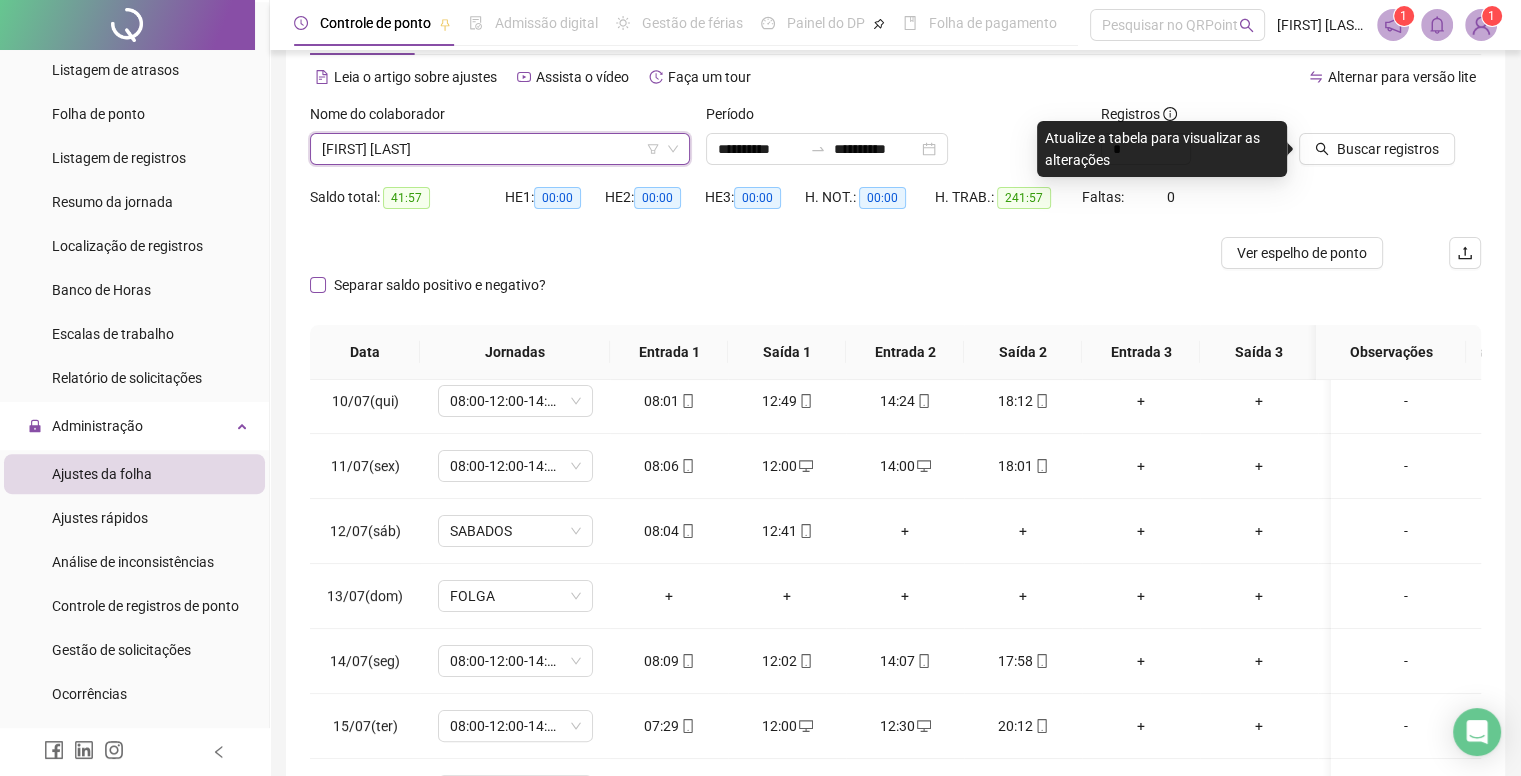 scroll, scrollTop: 0, scrollLeft: 0, axis: both 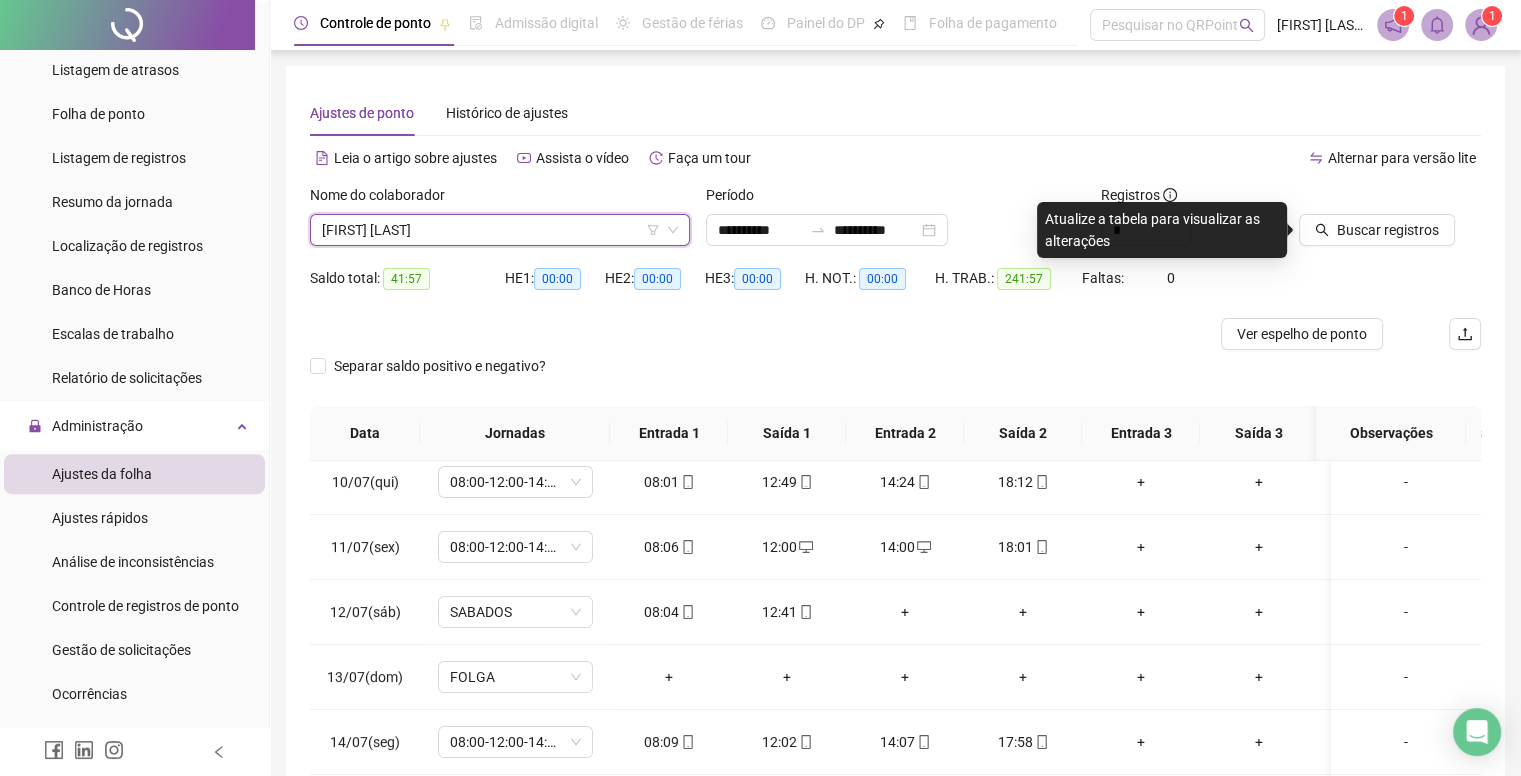 click at bounding box center (491, 230) 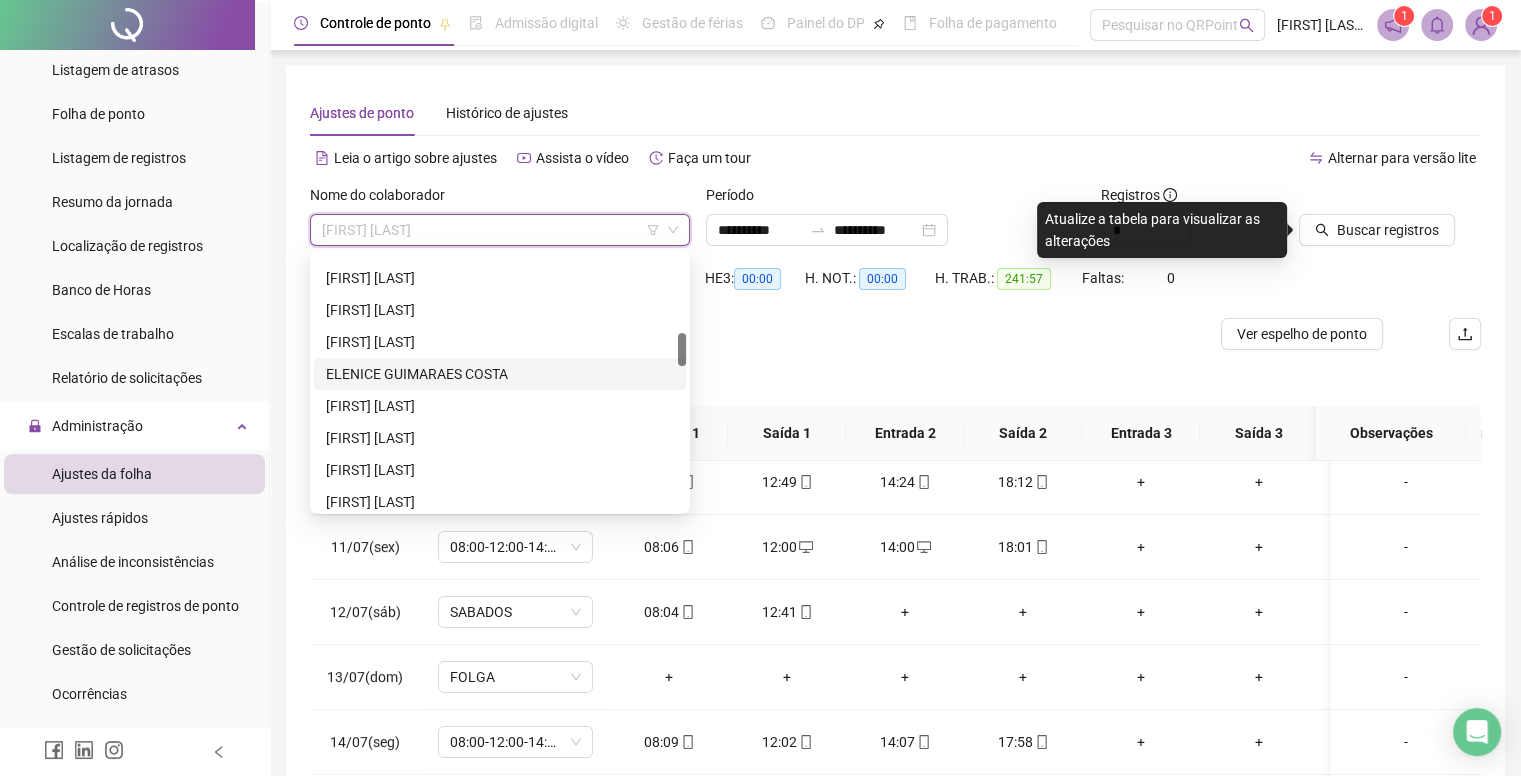 scroll, scrollTop: 500, scrollLeft: 0, axis: vertical 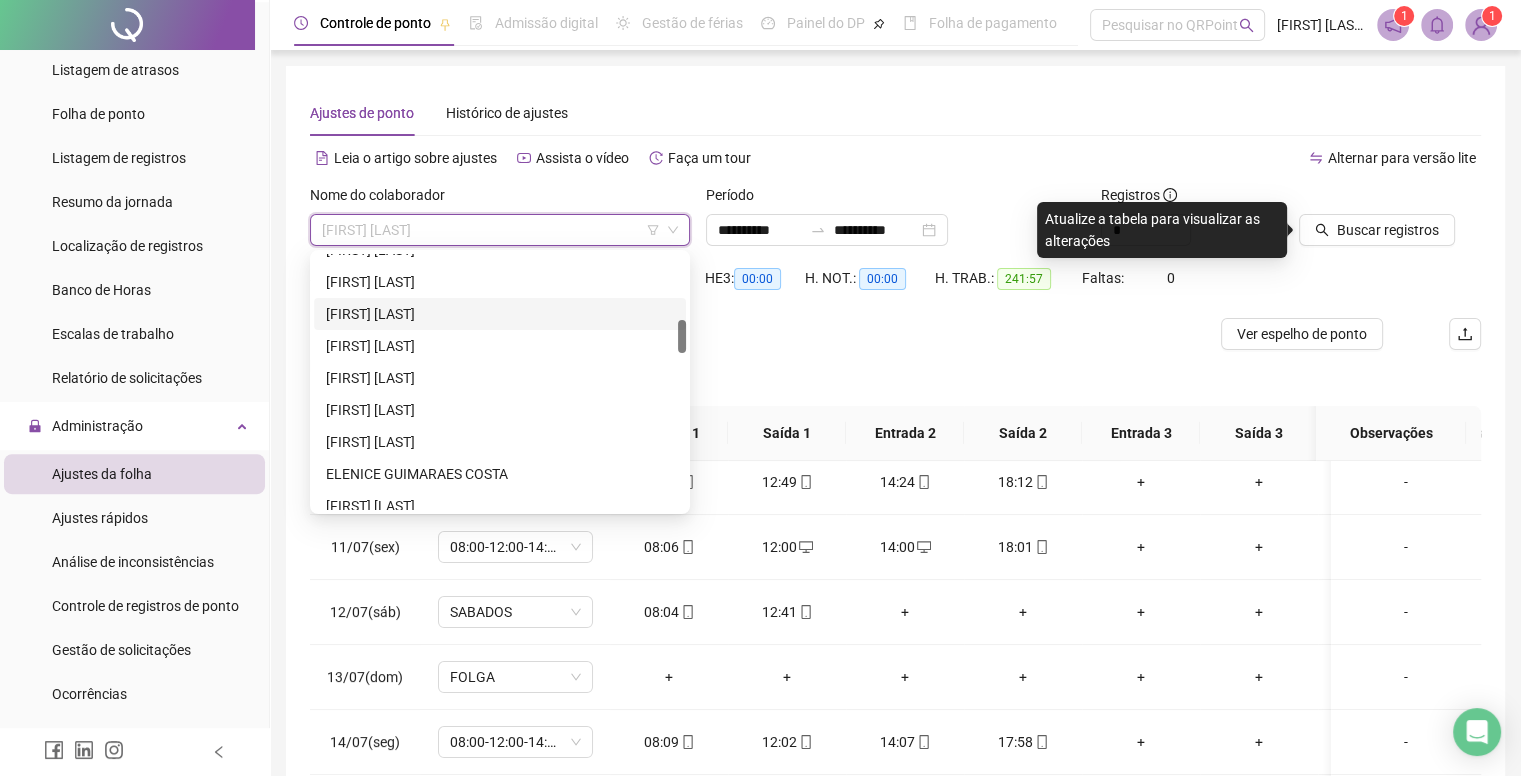 click on "[FIRST] [LAST]" at bounding box center [500, 314] 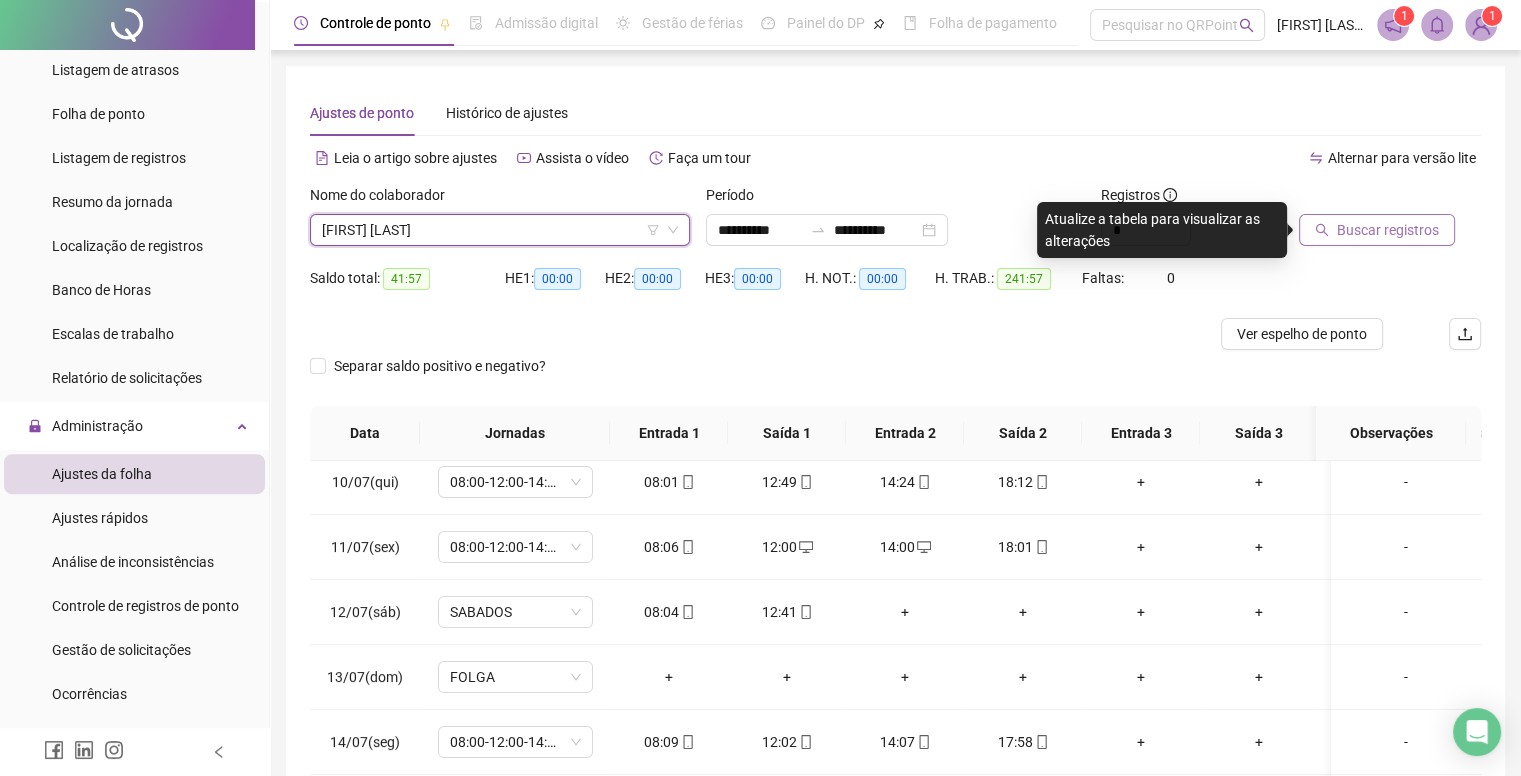 click on "Buscar registros" at bounding box center (1388, 230) 